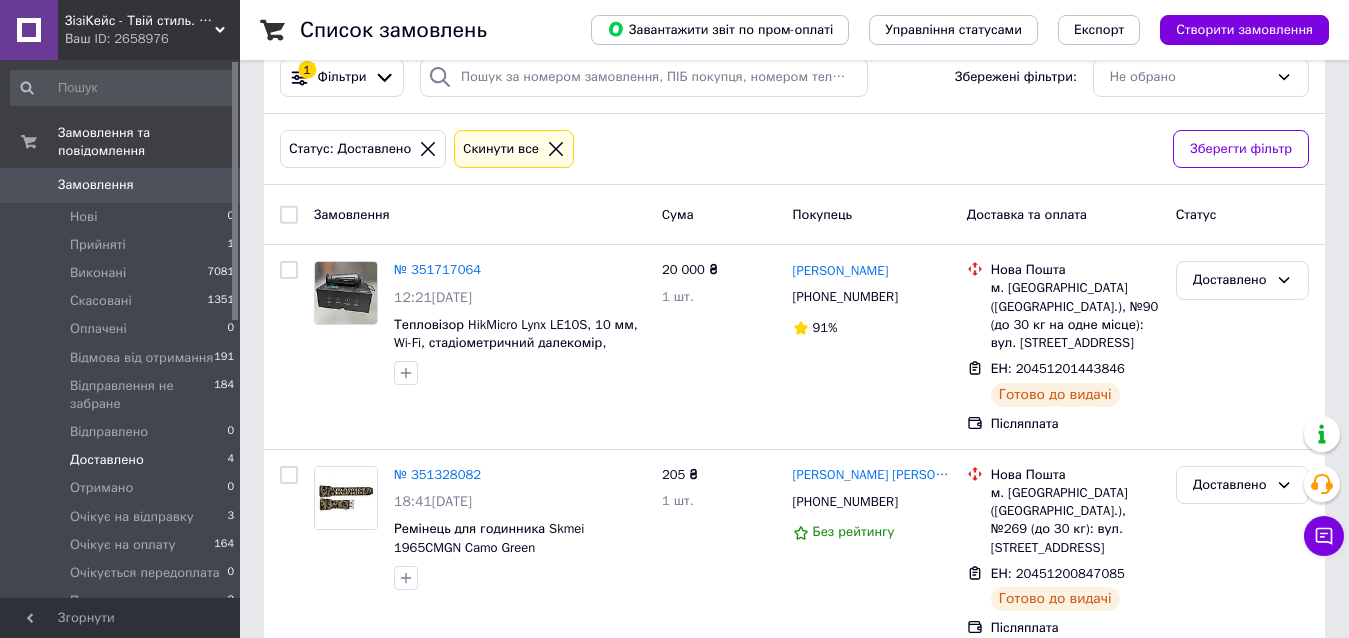 scroll, scrollTop: 42, scrollLeft: 0, axis: vertical 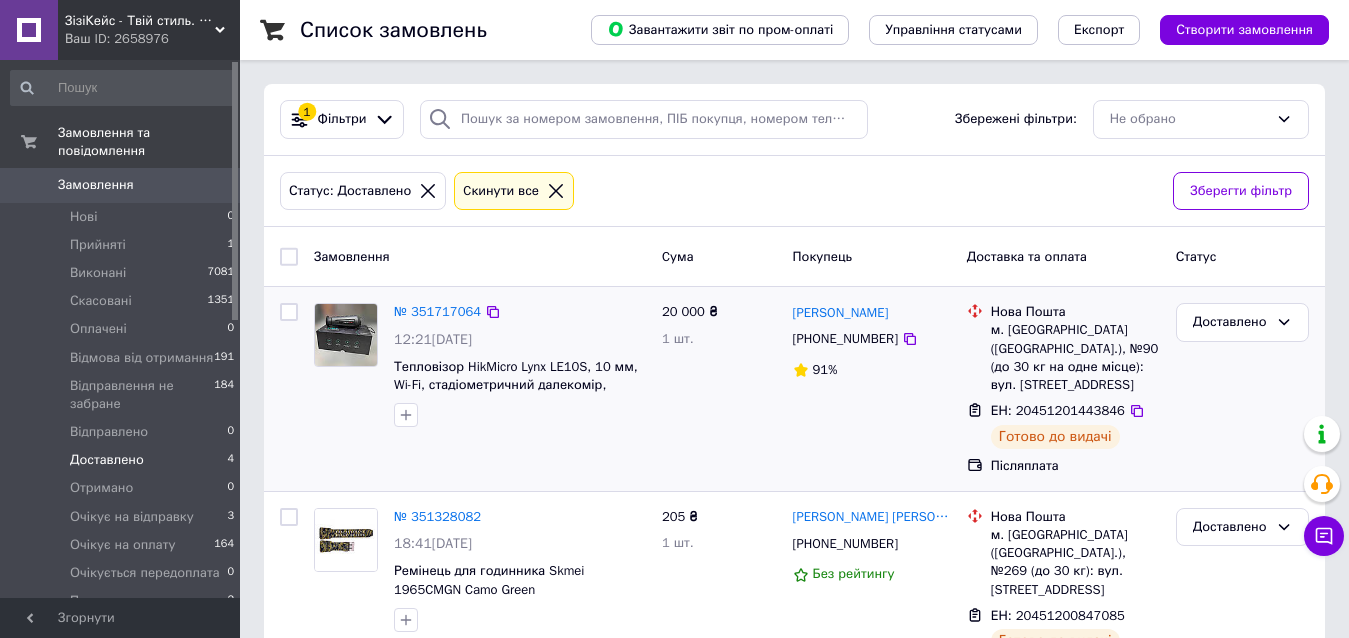 drag, startPoint x: 448, startPoint y: 313, endPoint x: 783, endPoint y: 416, distance: 350.4768 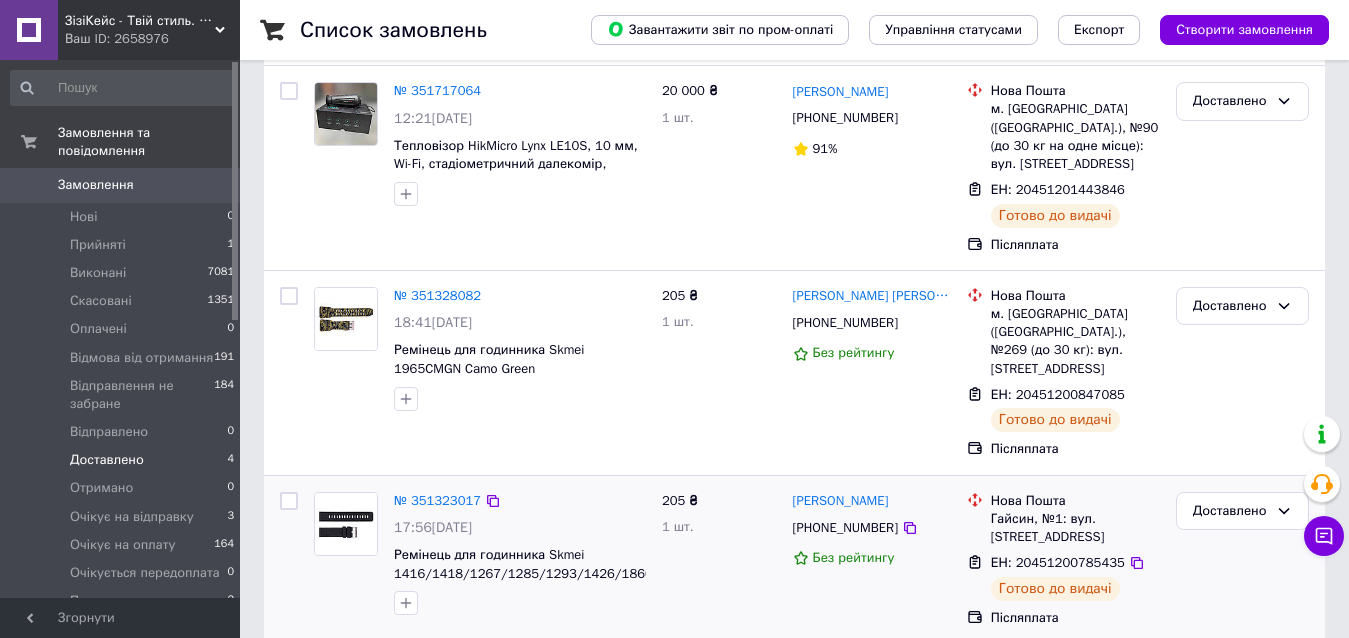 scroll, scrollTop: 382, scrollLeft: 0, axis: vertical 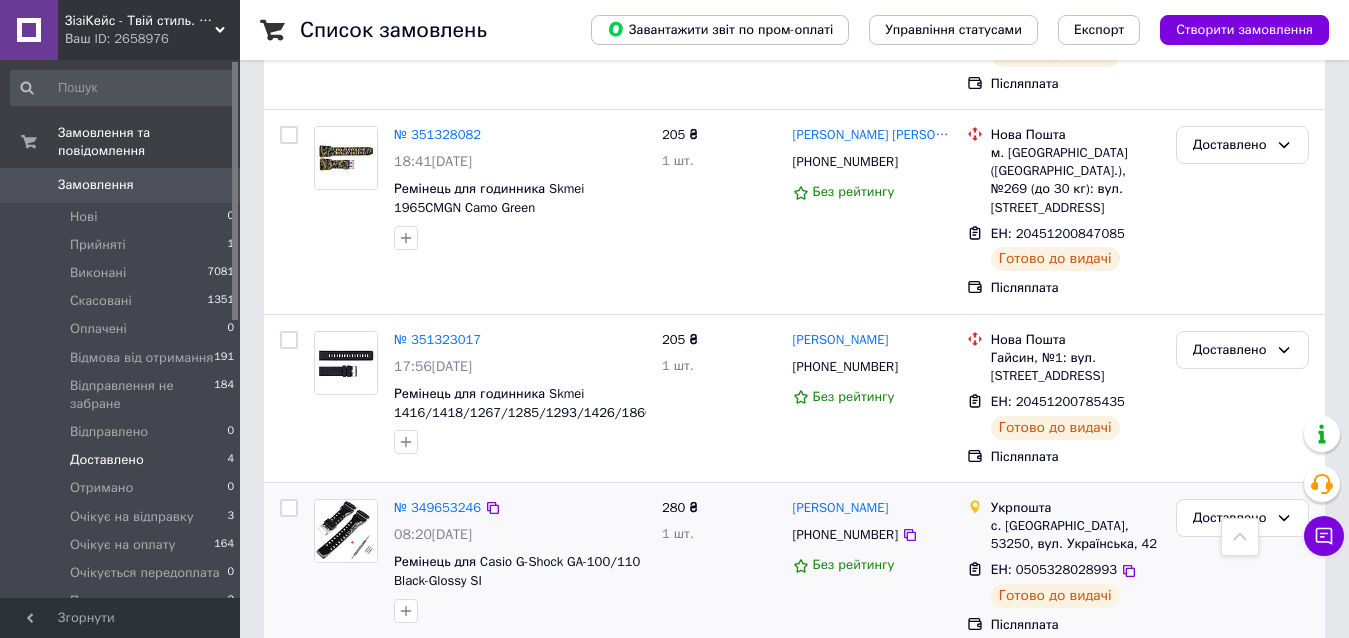 drag, startPoint x: 444, startPoint y: 635, endPoint x: 803, endPoint y: 594, distance: 361.33365 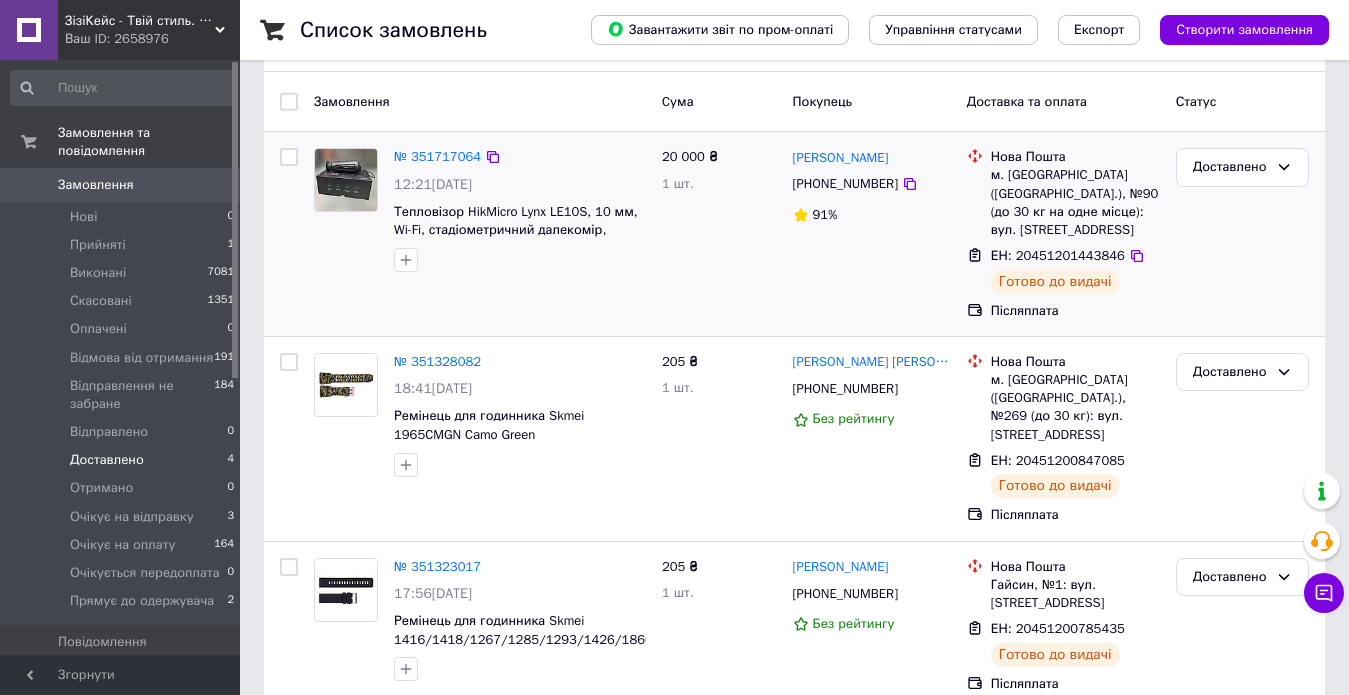 scroll, scrollTop: 0, scrollLeft: 0, axis: both 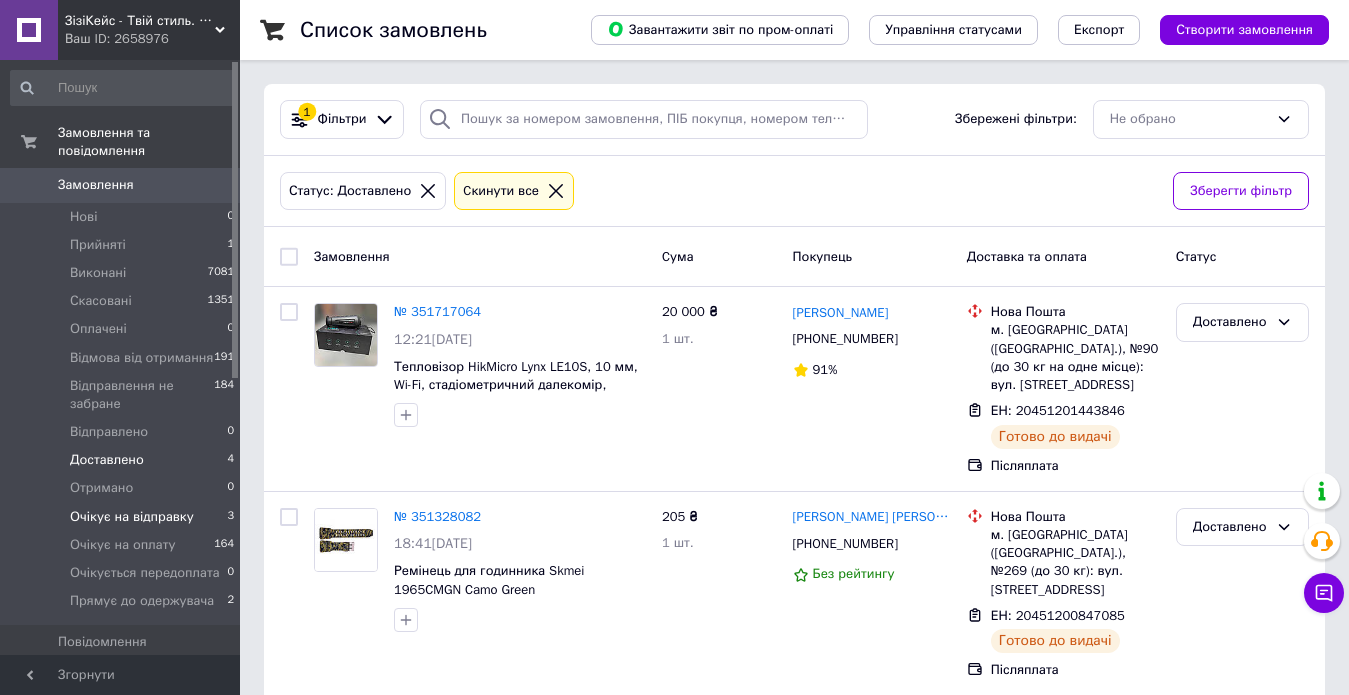 click on "Очікує на відправку 3" at bounding box center (123, 517) 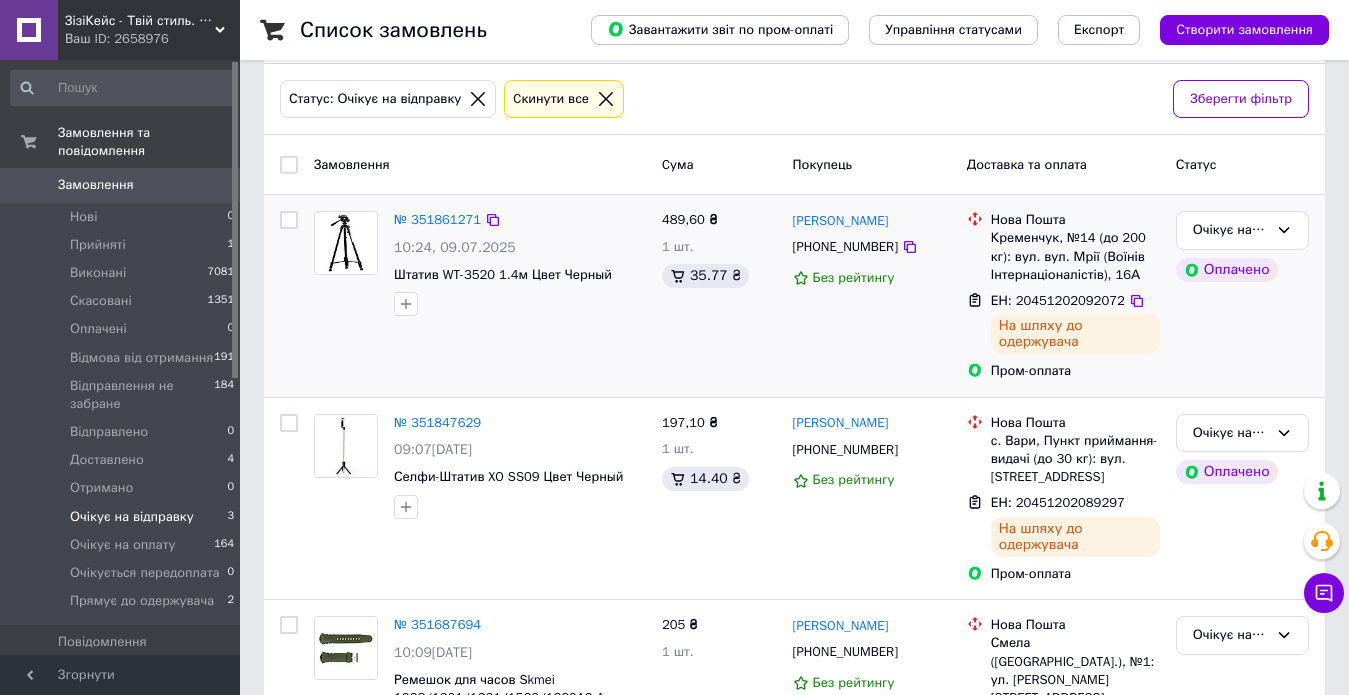 scroll, scrollTop: 179, scrollLeft: 0, axis: vertical 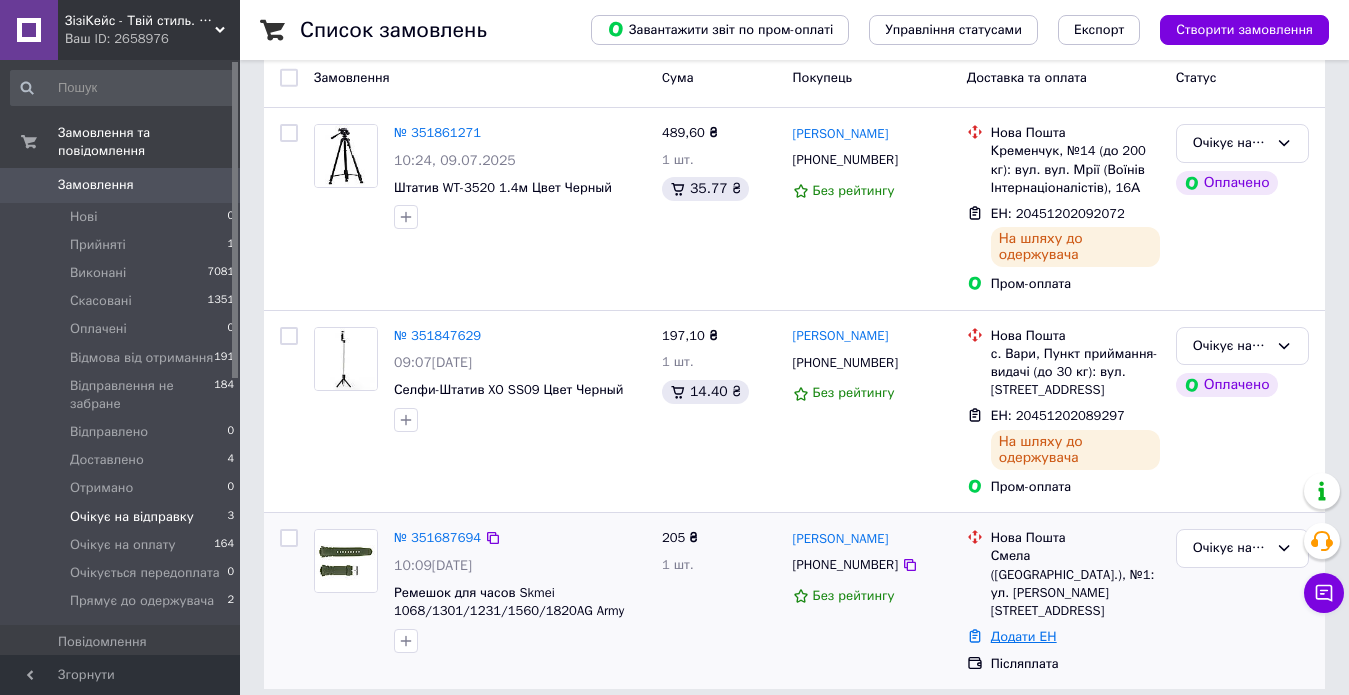 click on "Додати ЕН" at bounding box center [1024, 636] 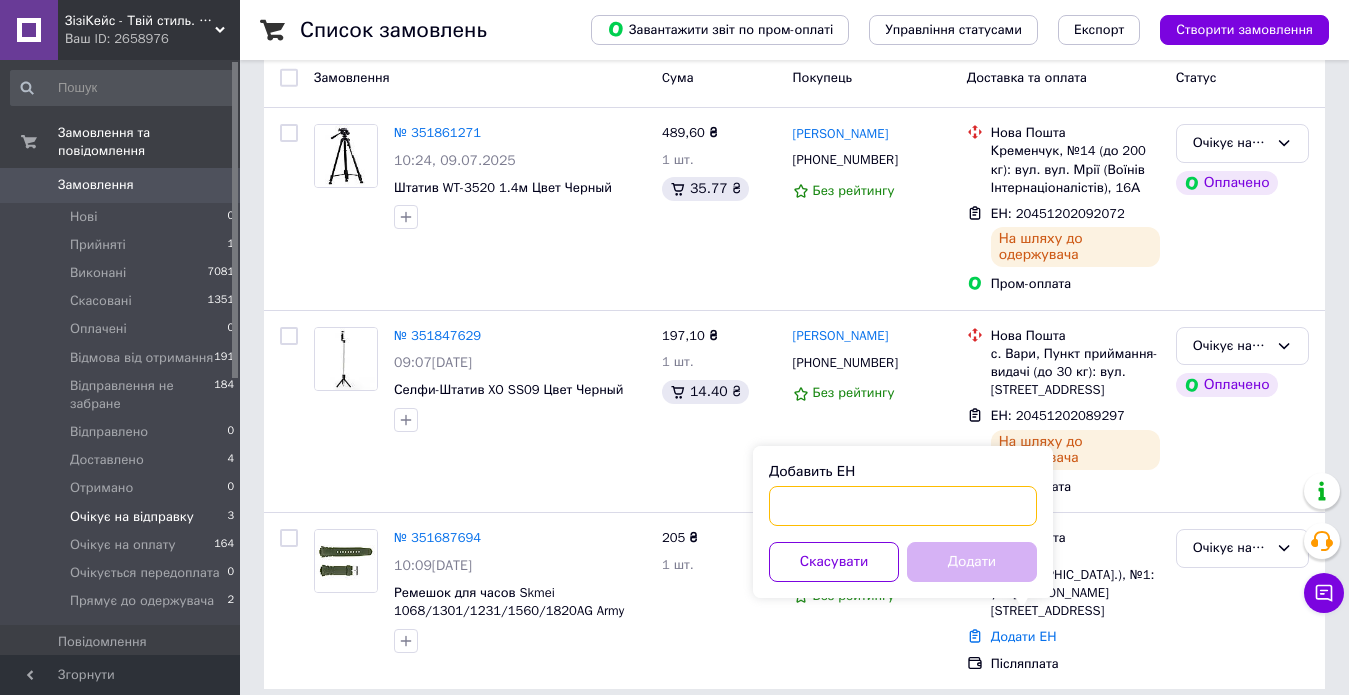 click on "Добавить ЕН" at bounding box center (903, 506) 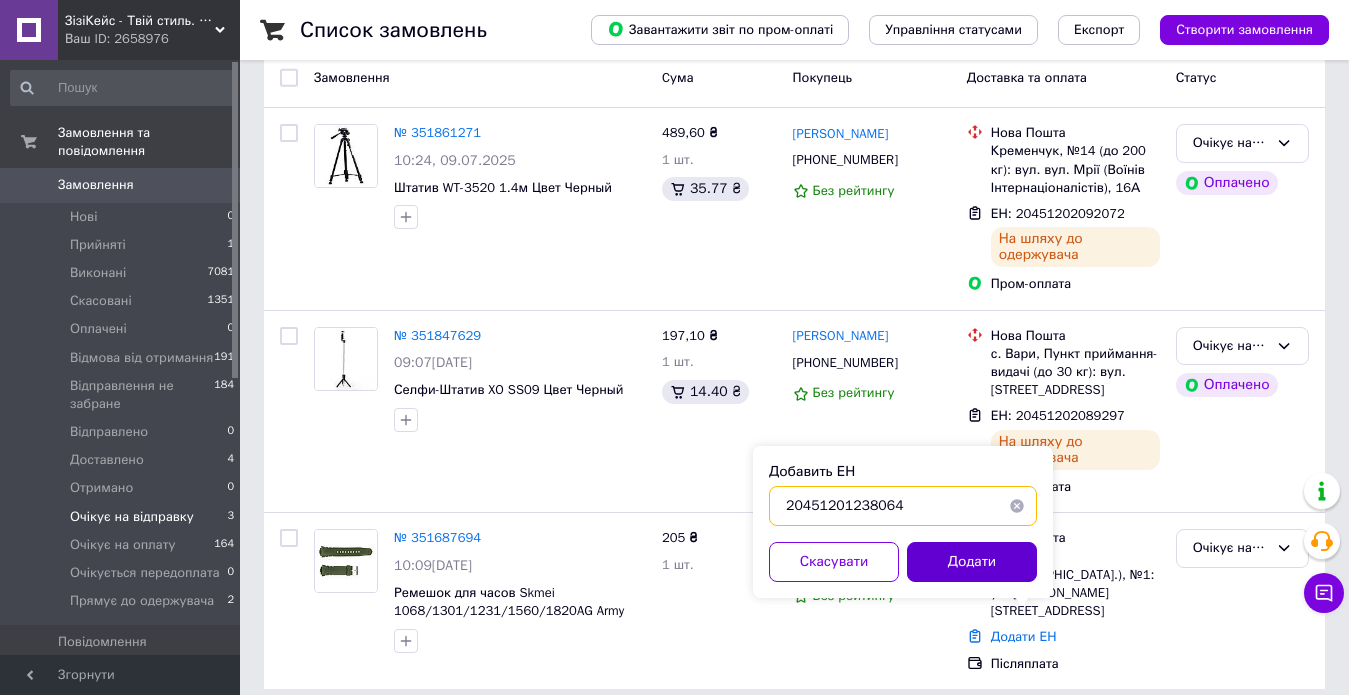 type on "20451201238064" 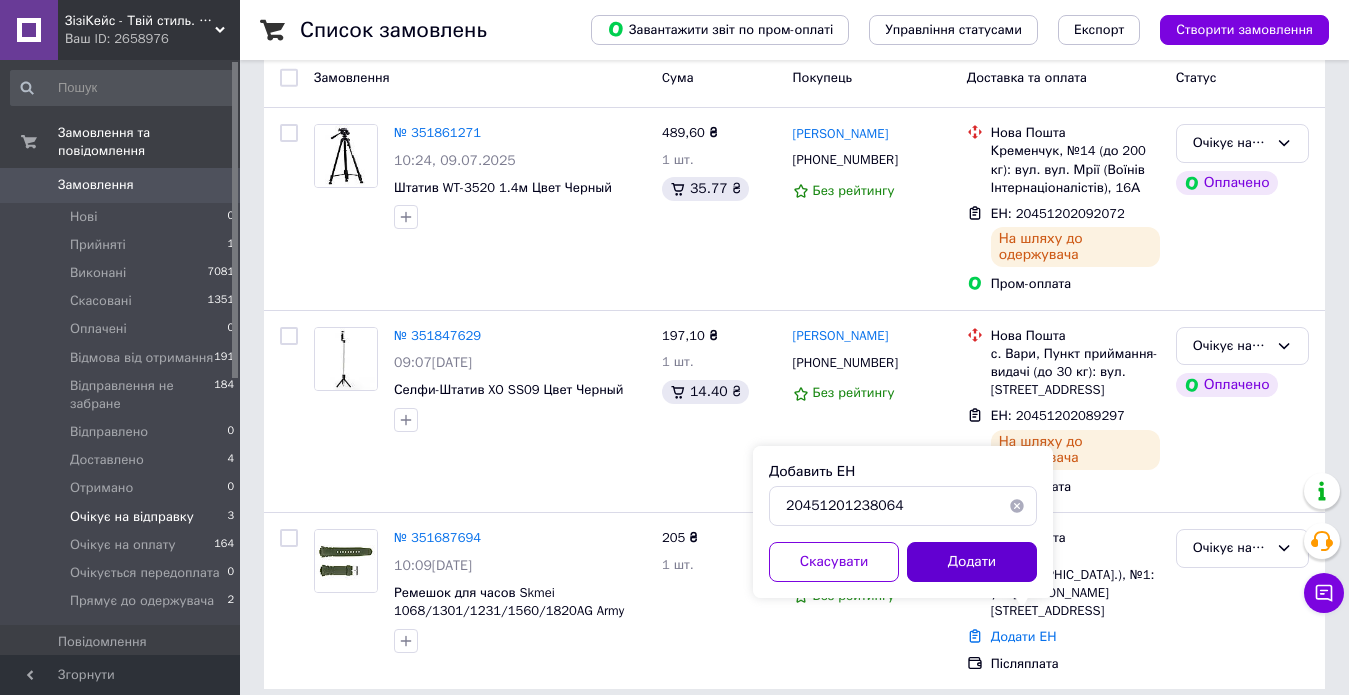 click on "Додати" at bounding box center [972, 562] 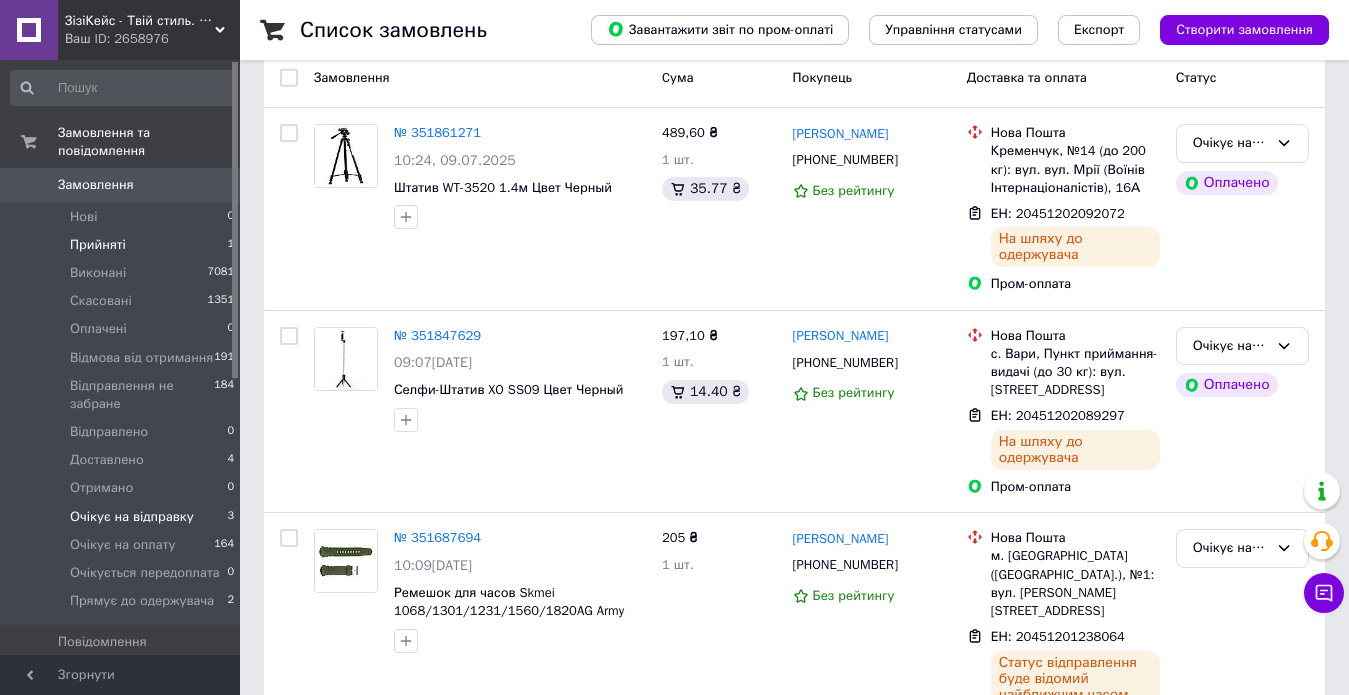 click on "Прийняті" at bounding box center [98, 245] 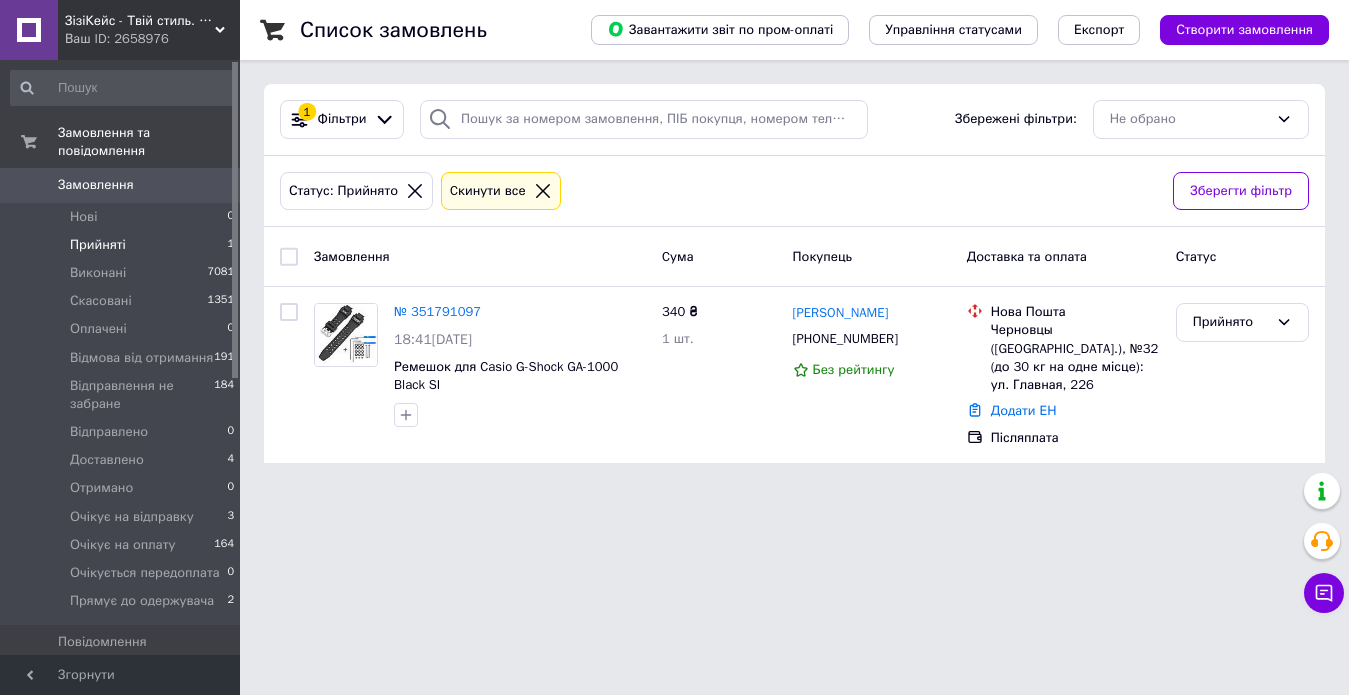 scroll, scrollTop: 0, scrollLeft: 0, axis: both 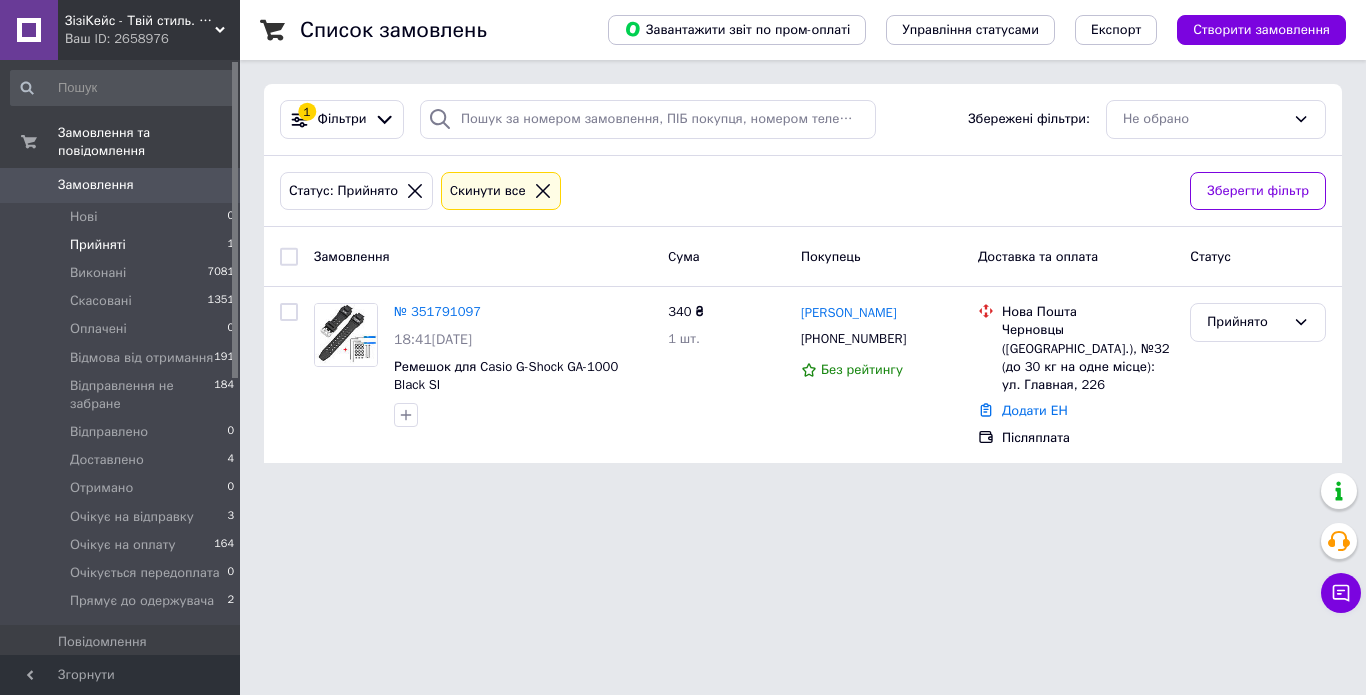 click on "№ 351791097" at bounding box center (437, 311) 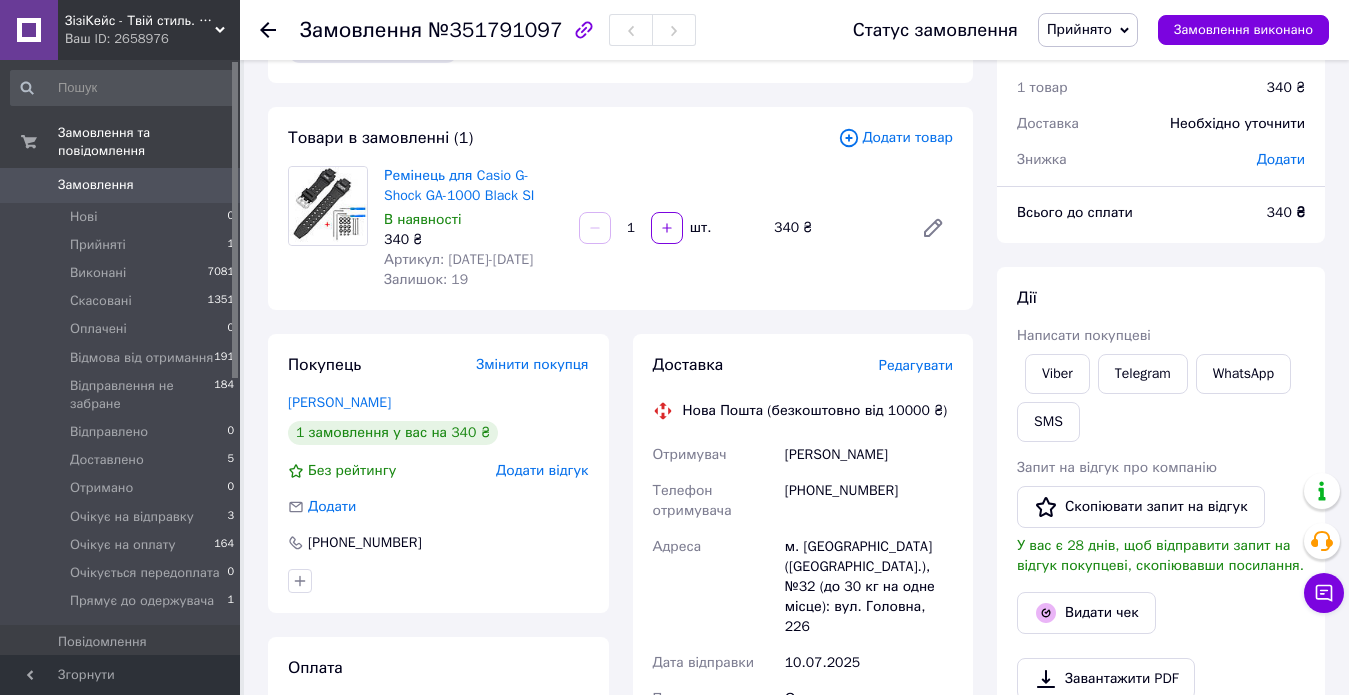 scroll, scrollTop: 100, scrollLeft: 0, axis: vertical 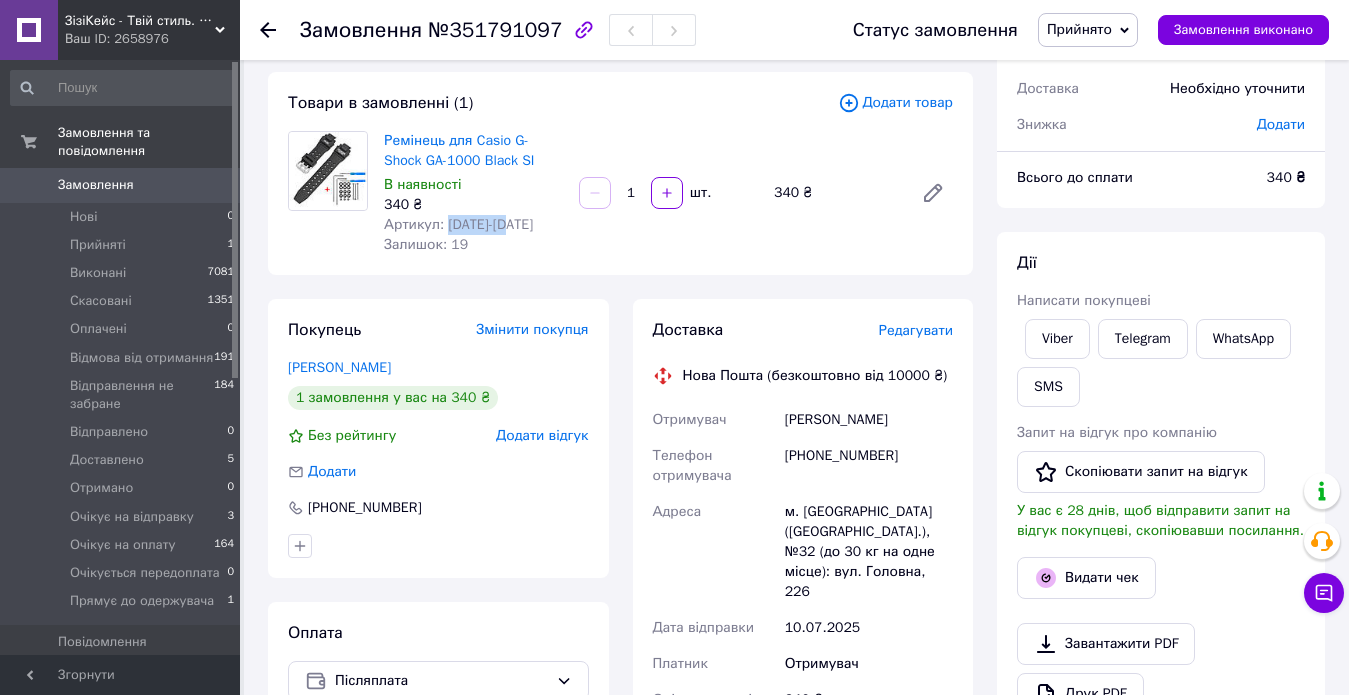 drag, startPoint x: 511, startPoint y: 229, endPoint x: 444, endPoint y: 223, distance: 67.26812 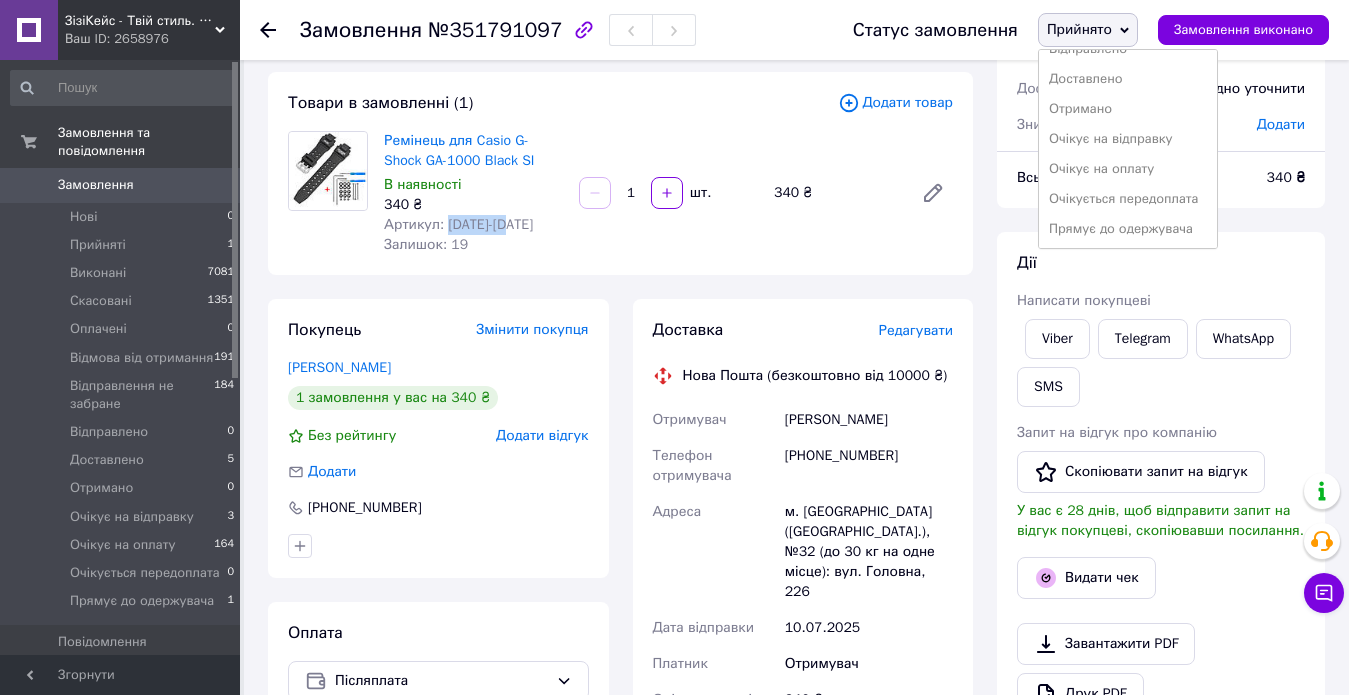 scroll, scrollTop: 172, scrollLeft: 0, axis: vertical 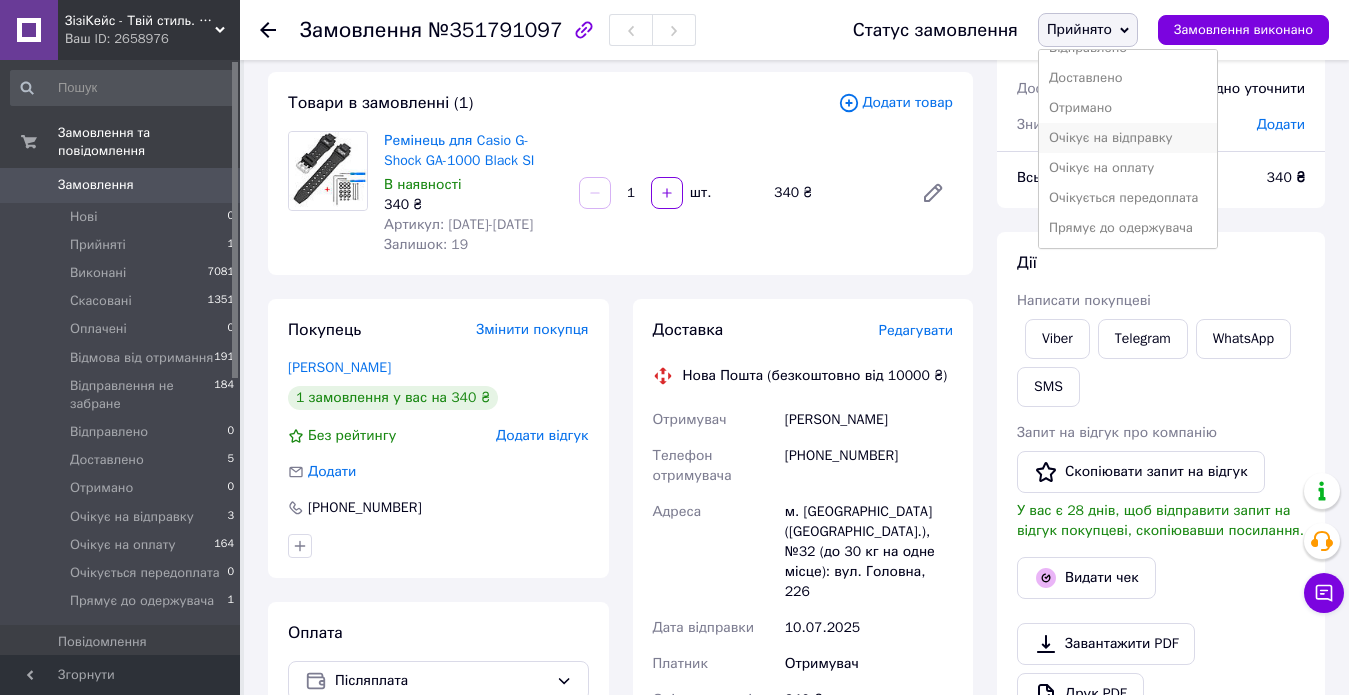click on "Очікує на відправку" at bounding box center (1128, 138) 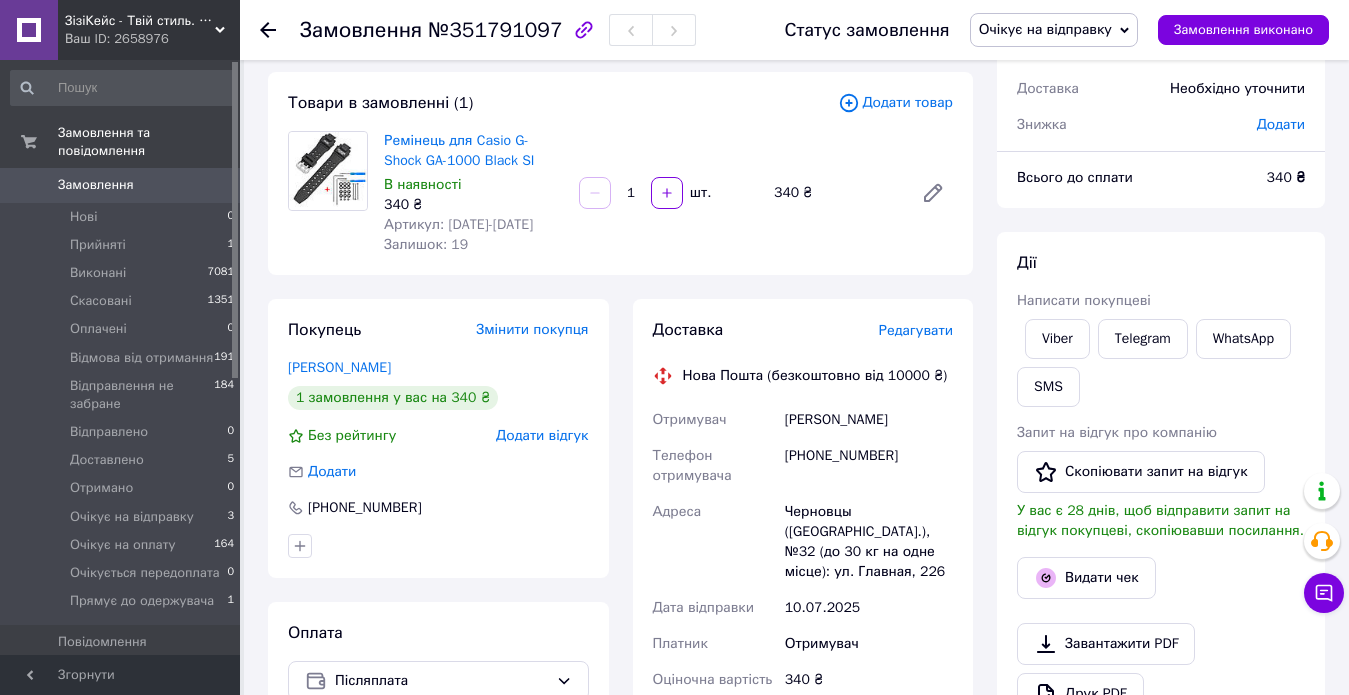 drag, startPoint x: 906, startPoint y: 427, endPoint x: 787, endPoint y: 423, distance: 119.06721 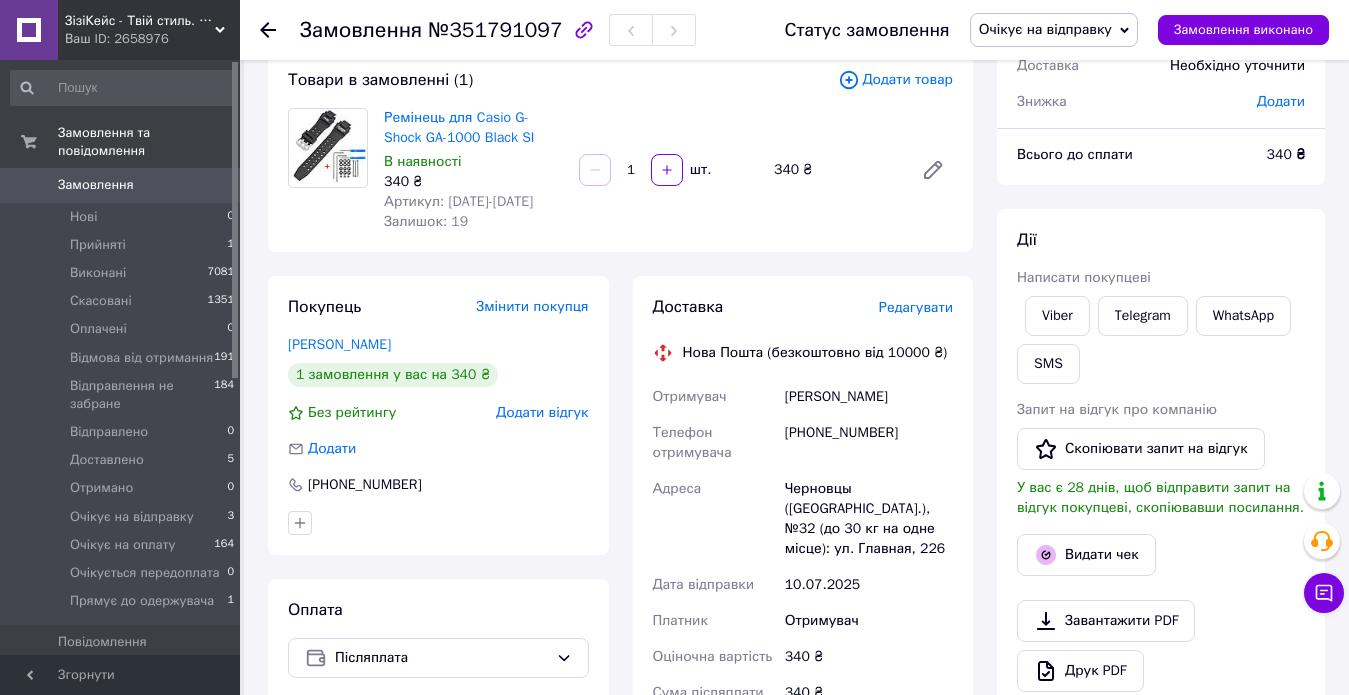 scroll, scrollTop: 200, scrollLeft: 0, axis: vertical 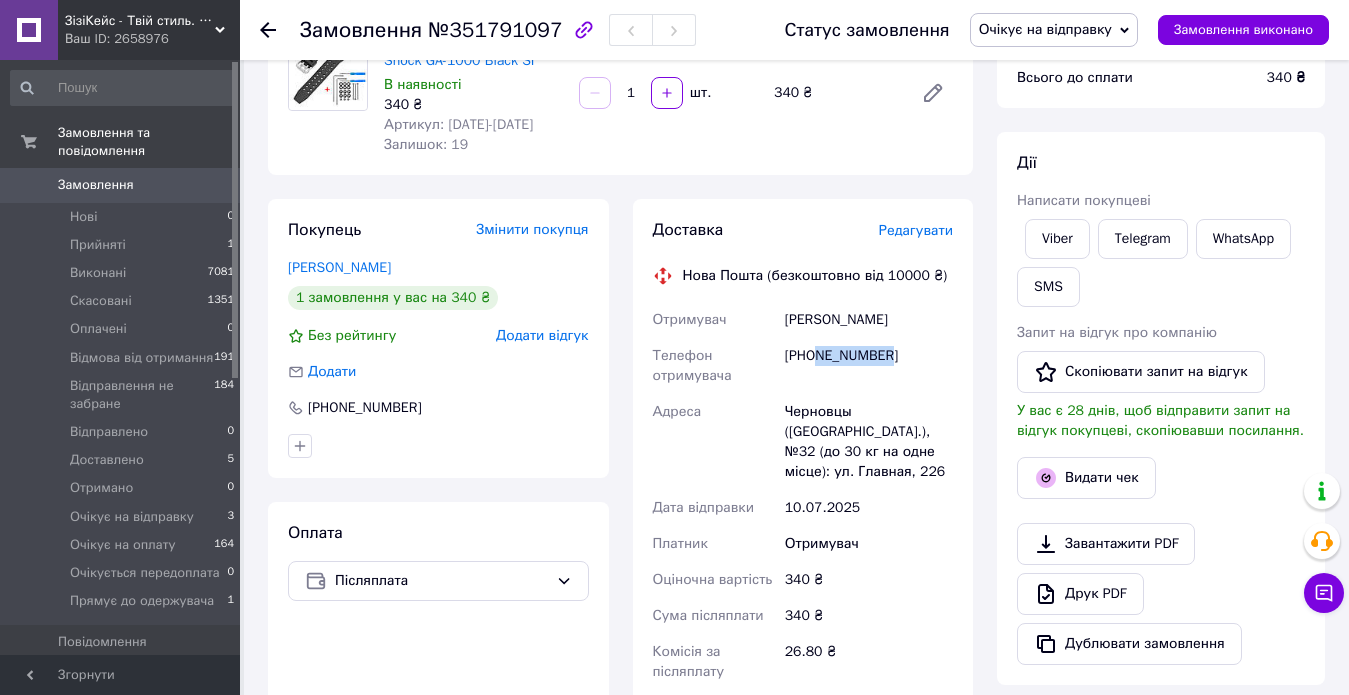 drag, startPoint x: 891, startPoint y: 359, endPoint x: 816, endPoint y: 359, distance: 75 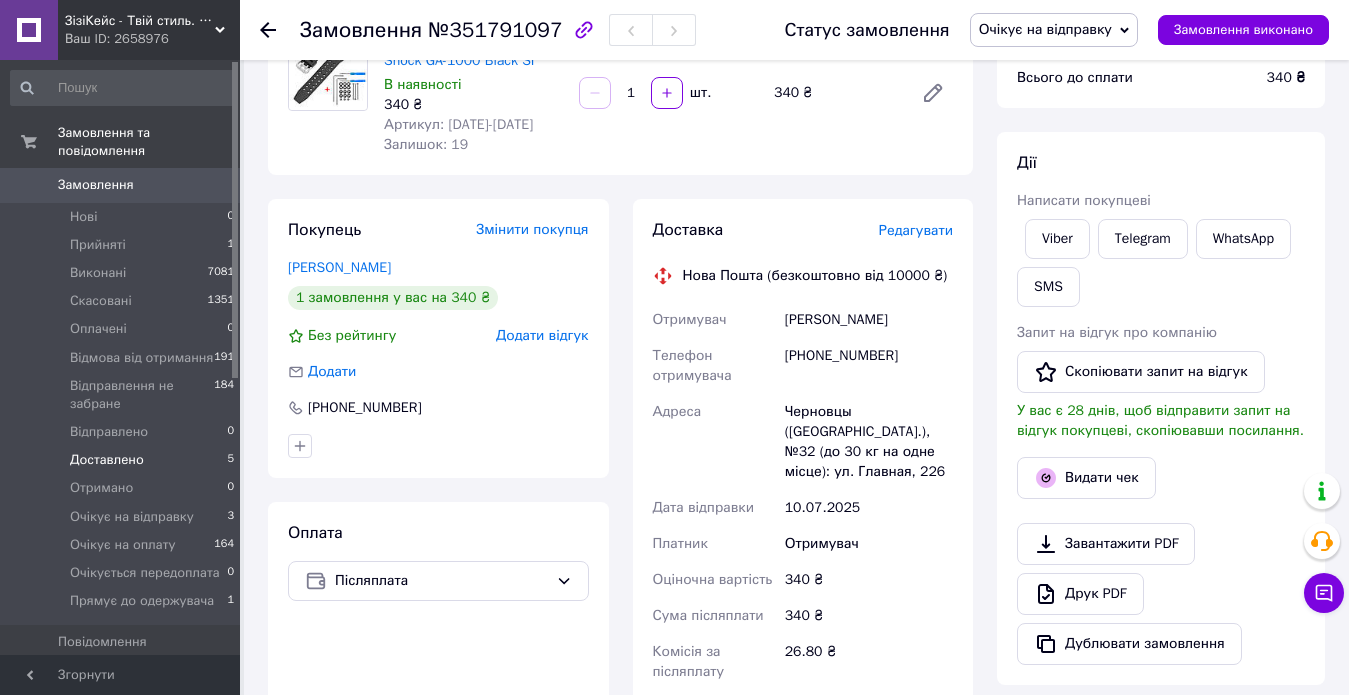 click on "Доставлено" at bounding box center (107, 460) 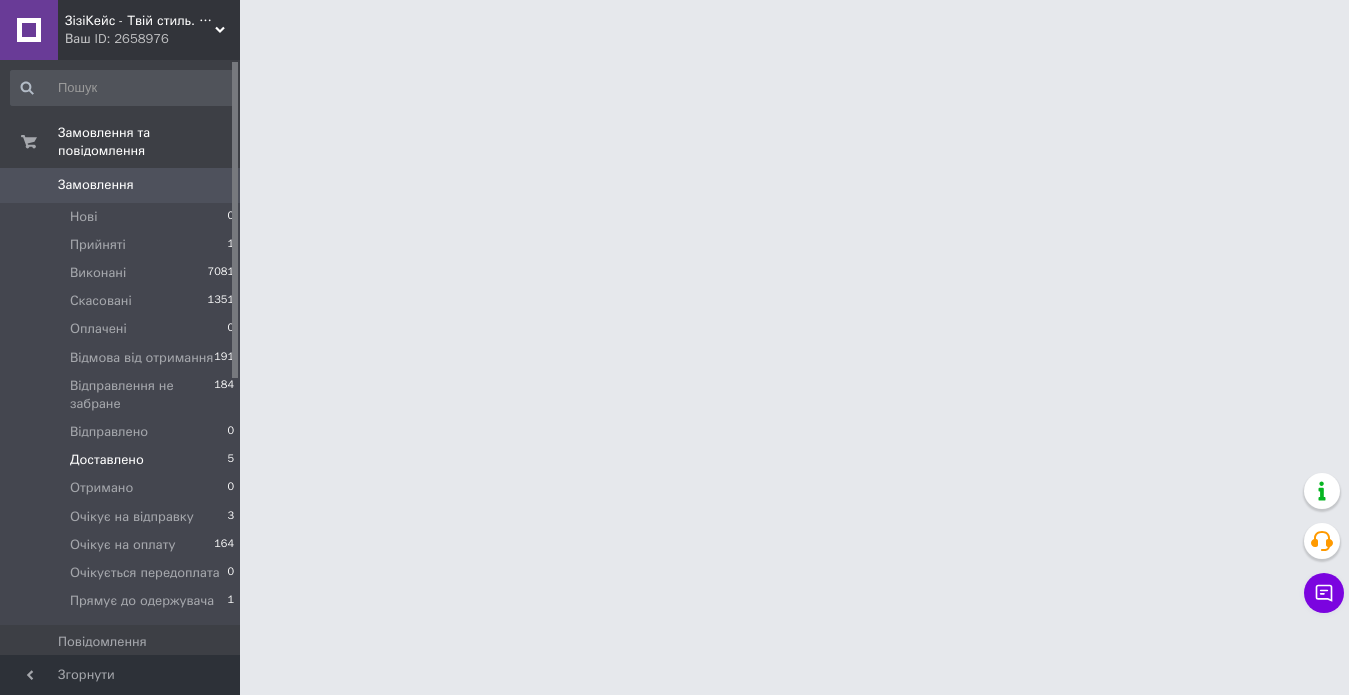 scroll, scrollTop: 0, scrollLeft: 0, axis: both 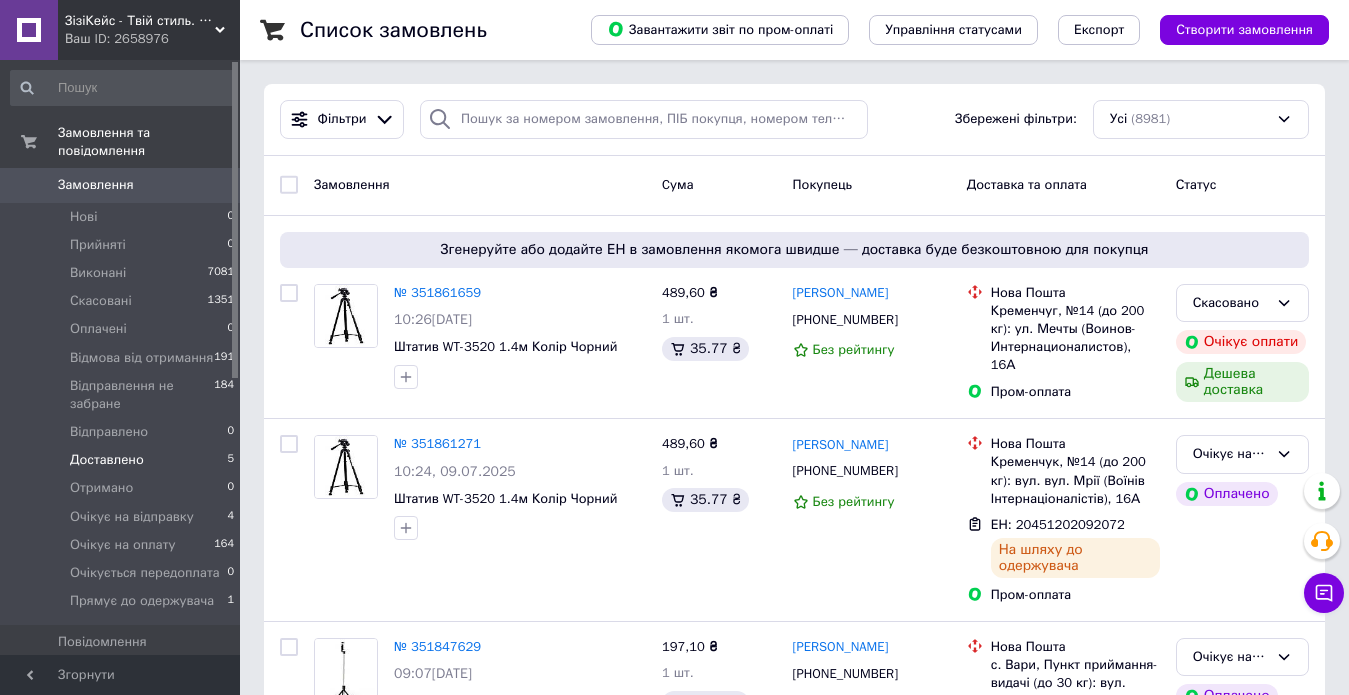 click on "Доставлено" at bounding box center (107, 460) 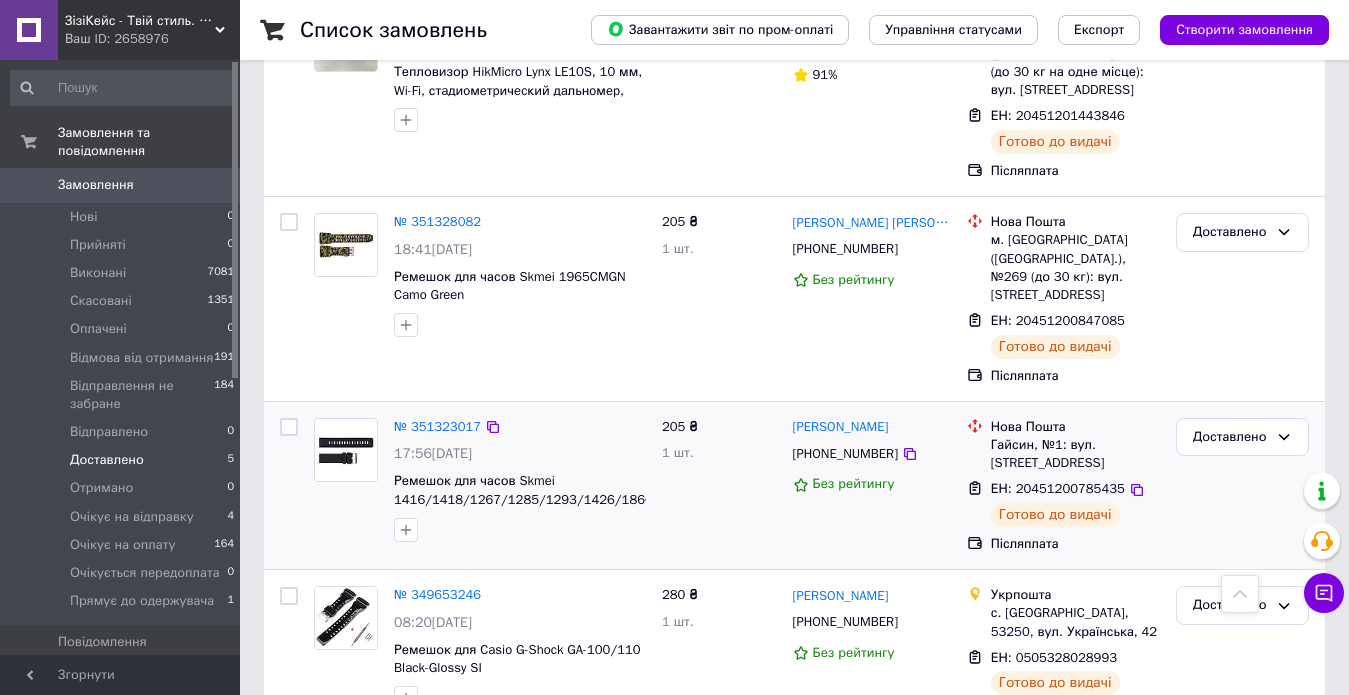 scroll, scrollTop: 493, scrollLeft: 0, axis: vertical 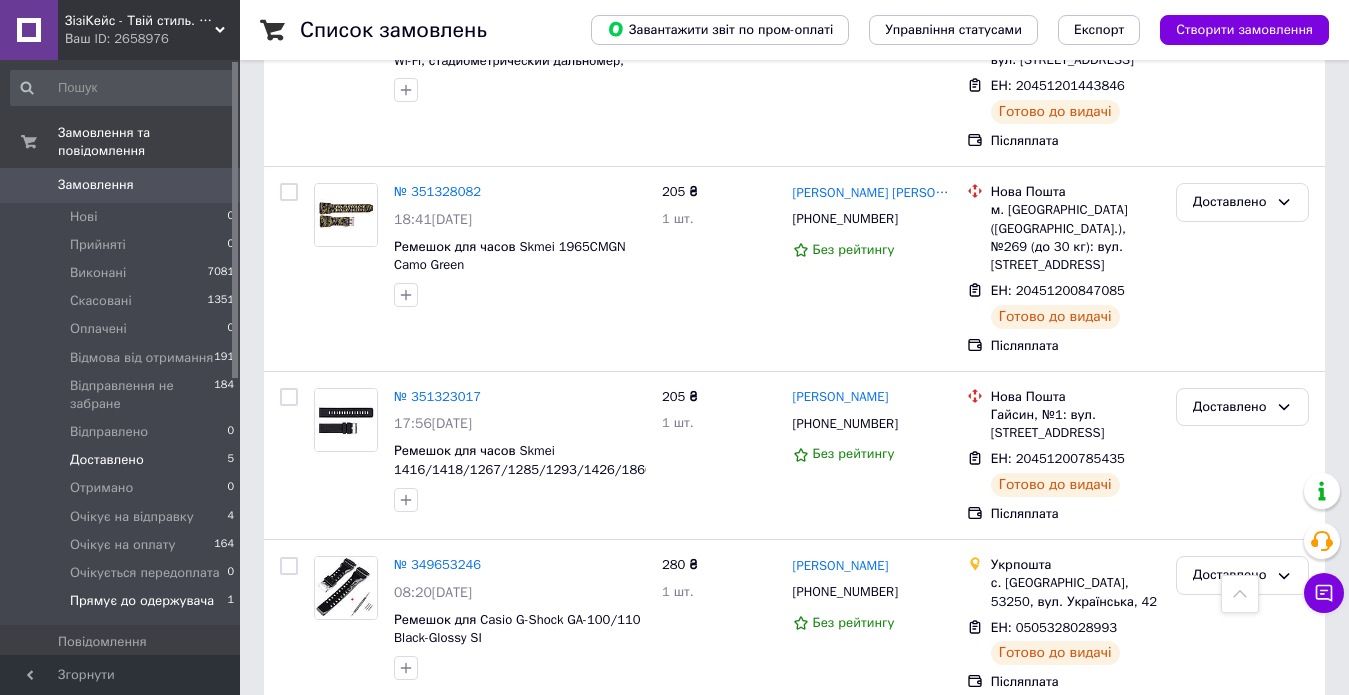 click on "Прямує до одержувача" at bounding box center (142, 601) 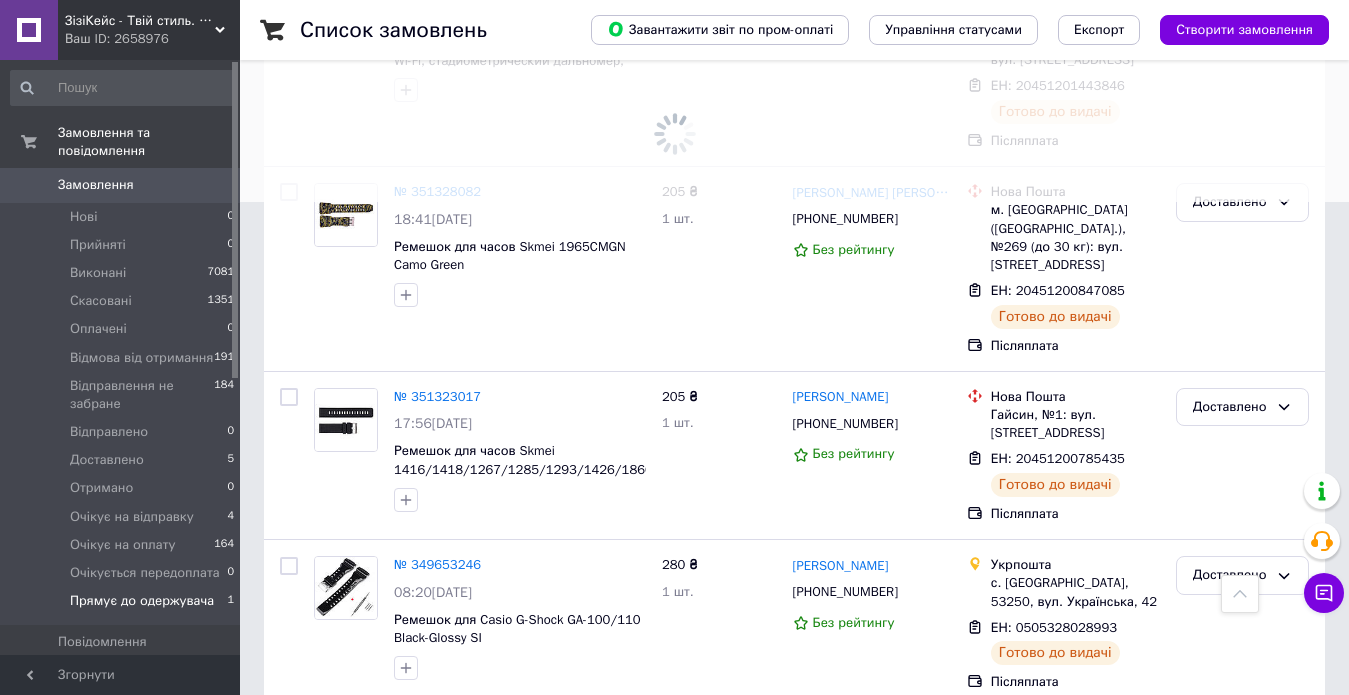 scroll, scrollTop: 0, scrollLeft: 0, axis: both 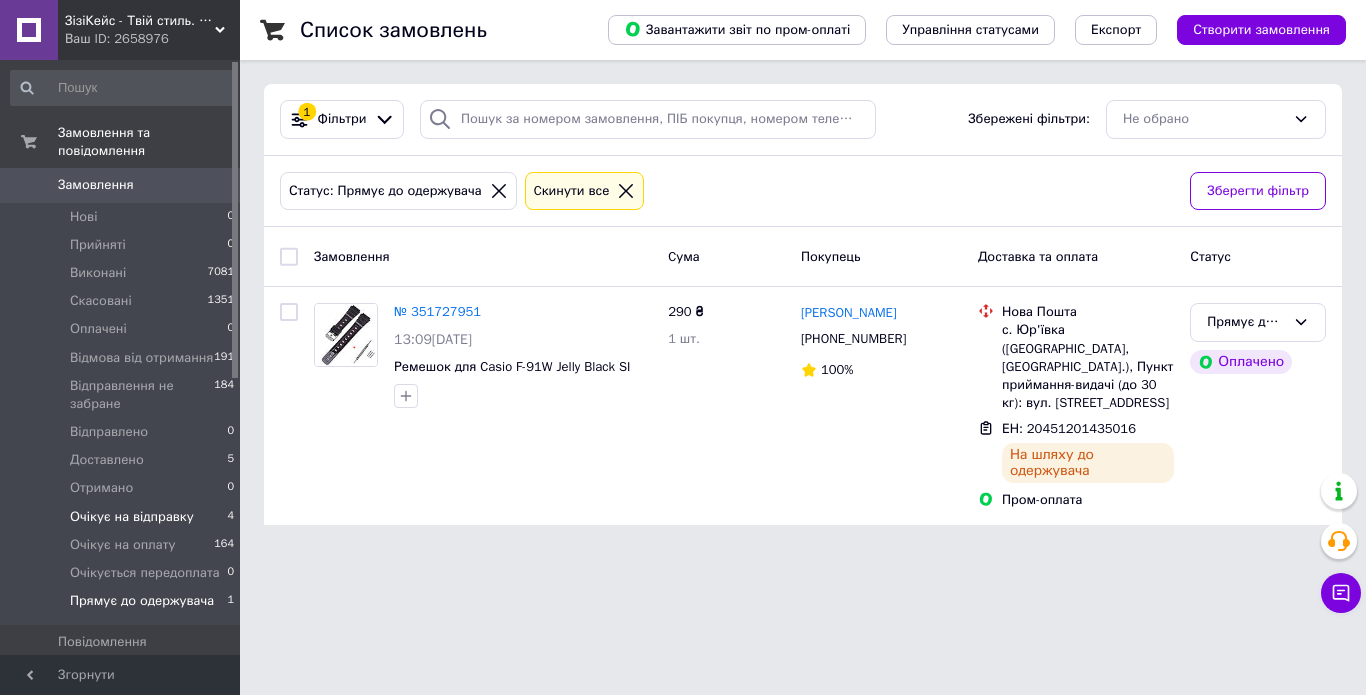 click on "Очікує на відправку" at bounding box center (132, 517) 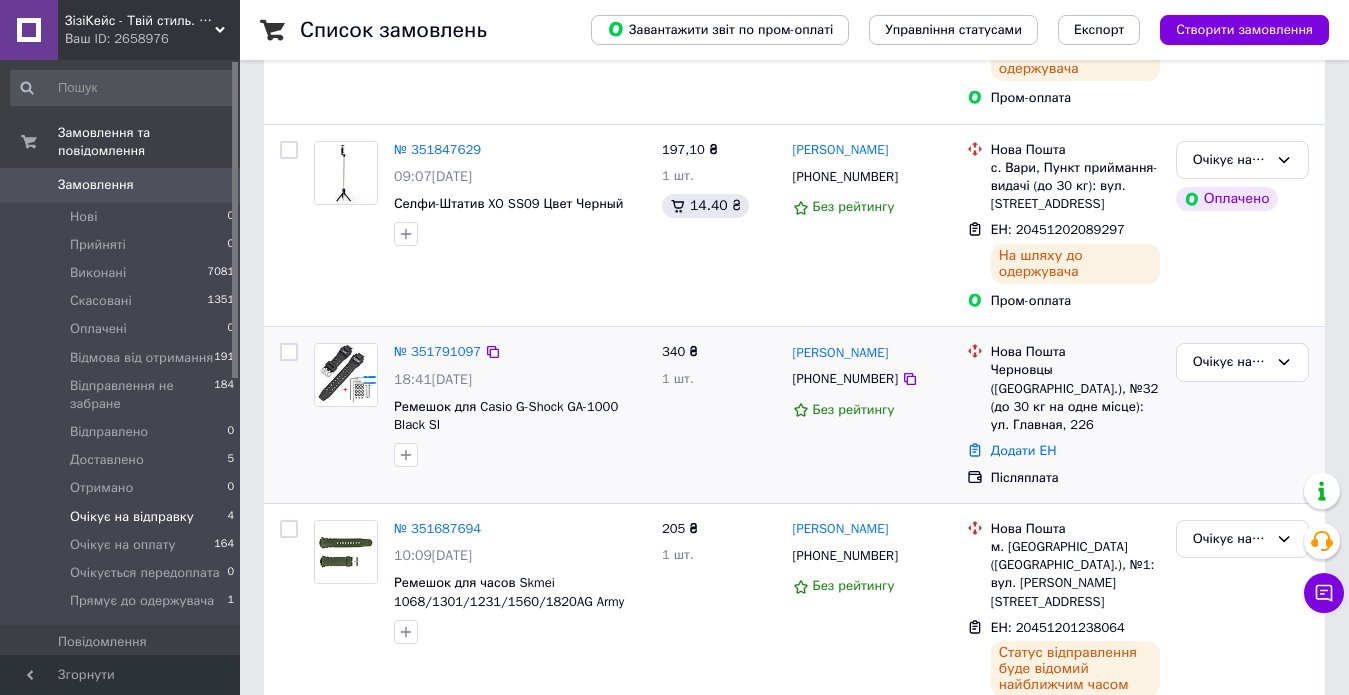 scroll, scrollTop: 397, scrollLeft: 0, axis: vertical 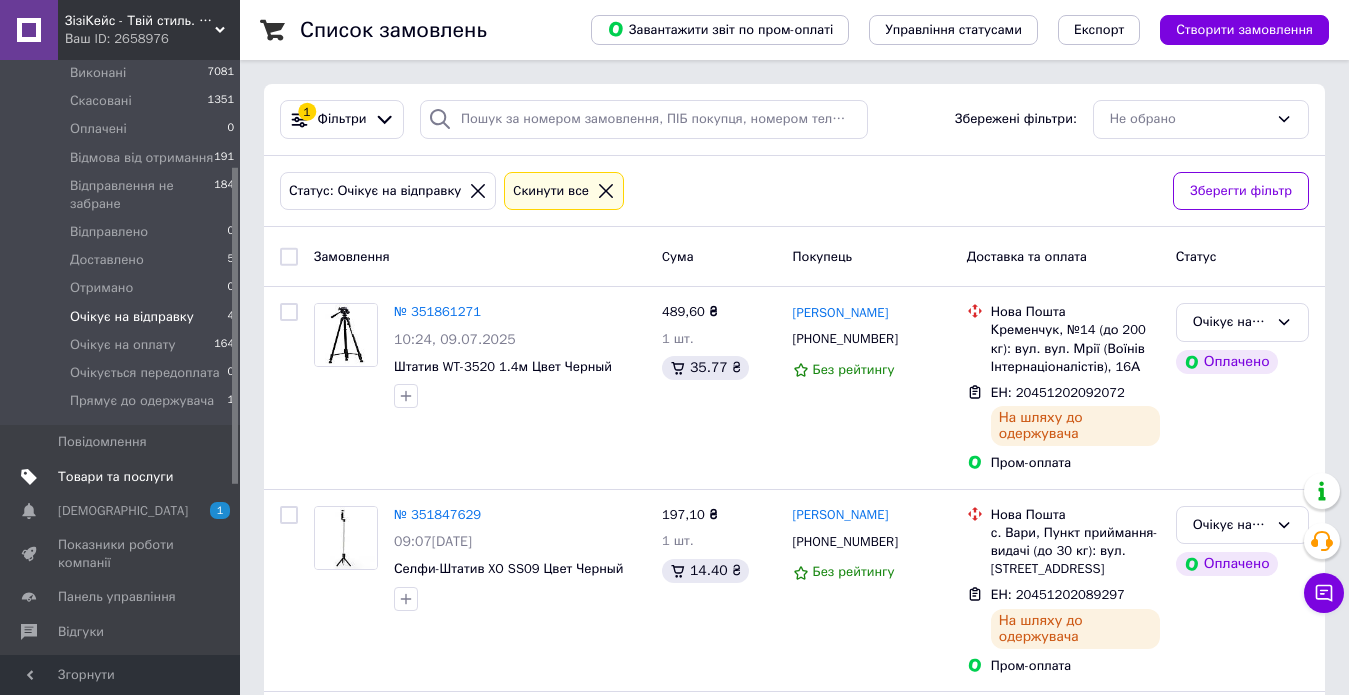 click on "Товари та послуги" at bounding box center [115, 477] 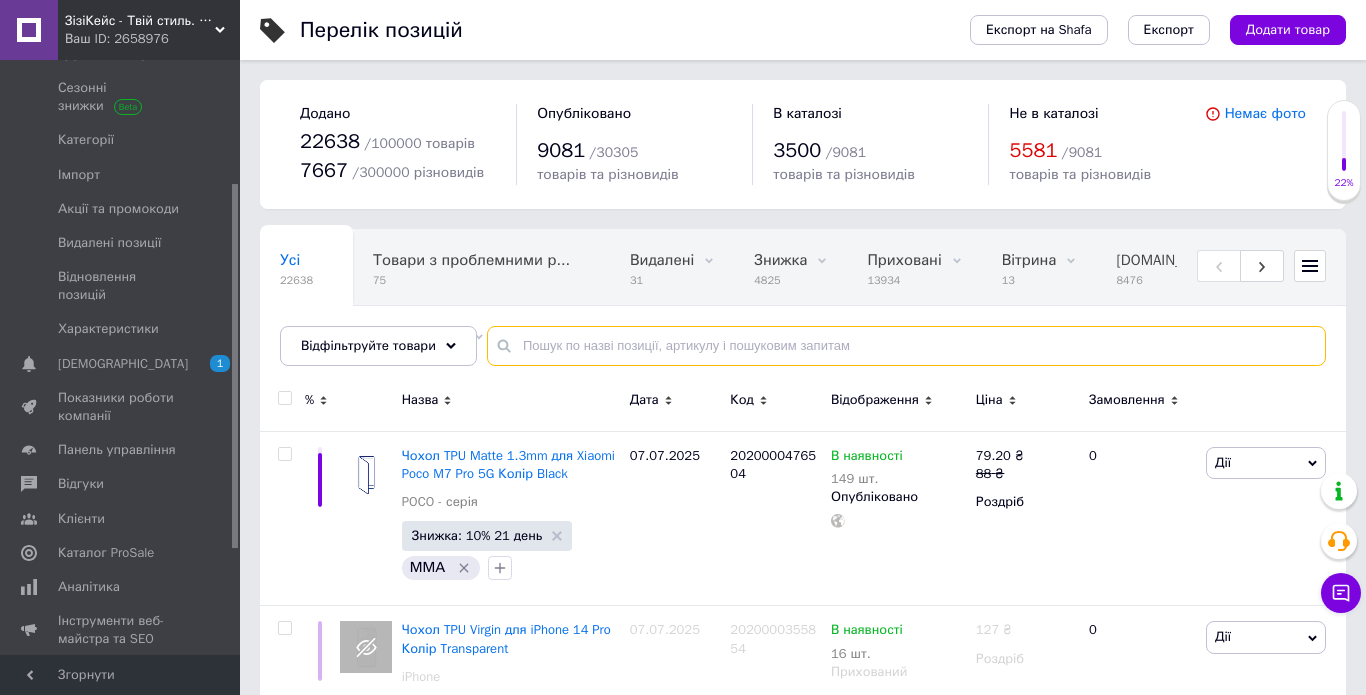 click at bounding box center (906, 346) 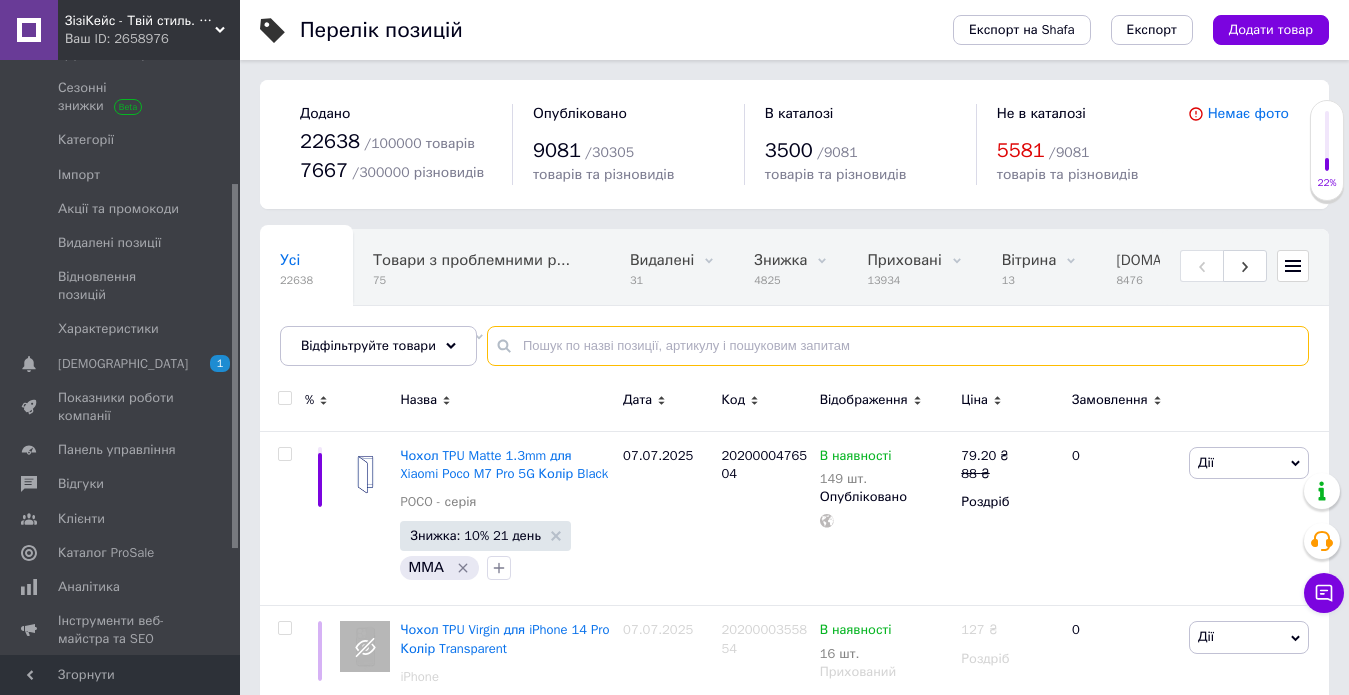 paste on "7534" 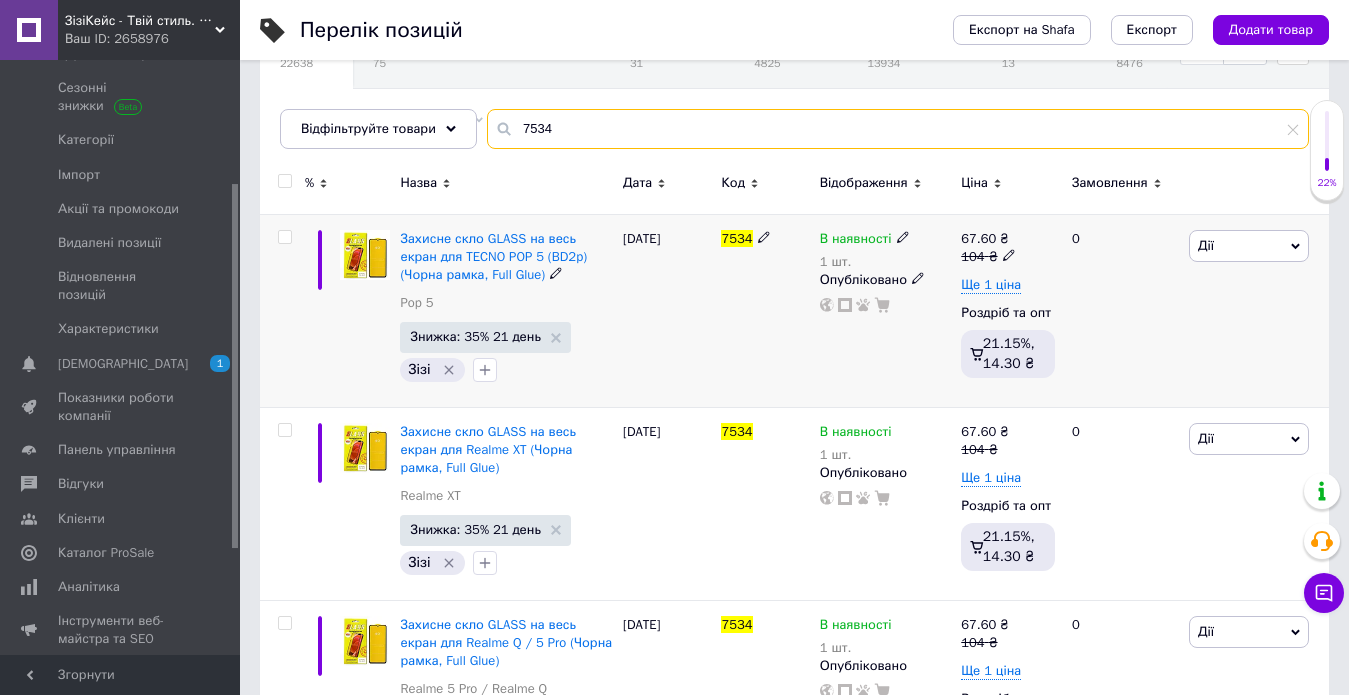 scroll, scrollTop: 327, scrollLeft: 0, axis: vertical 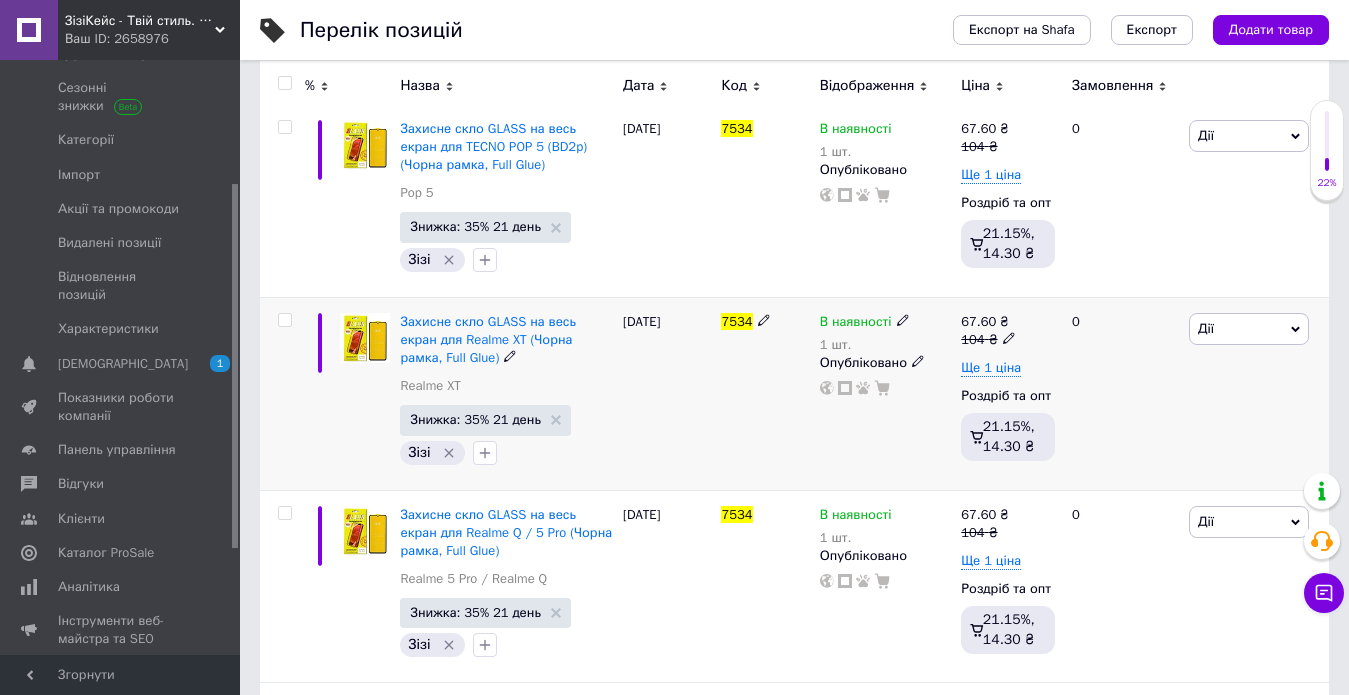 type on "7534" 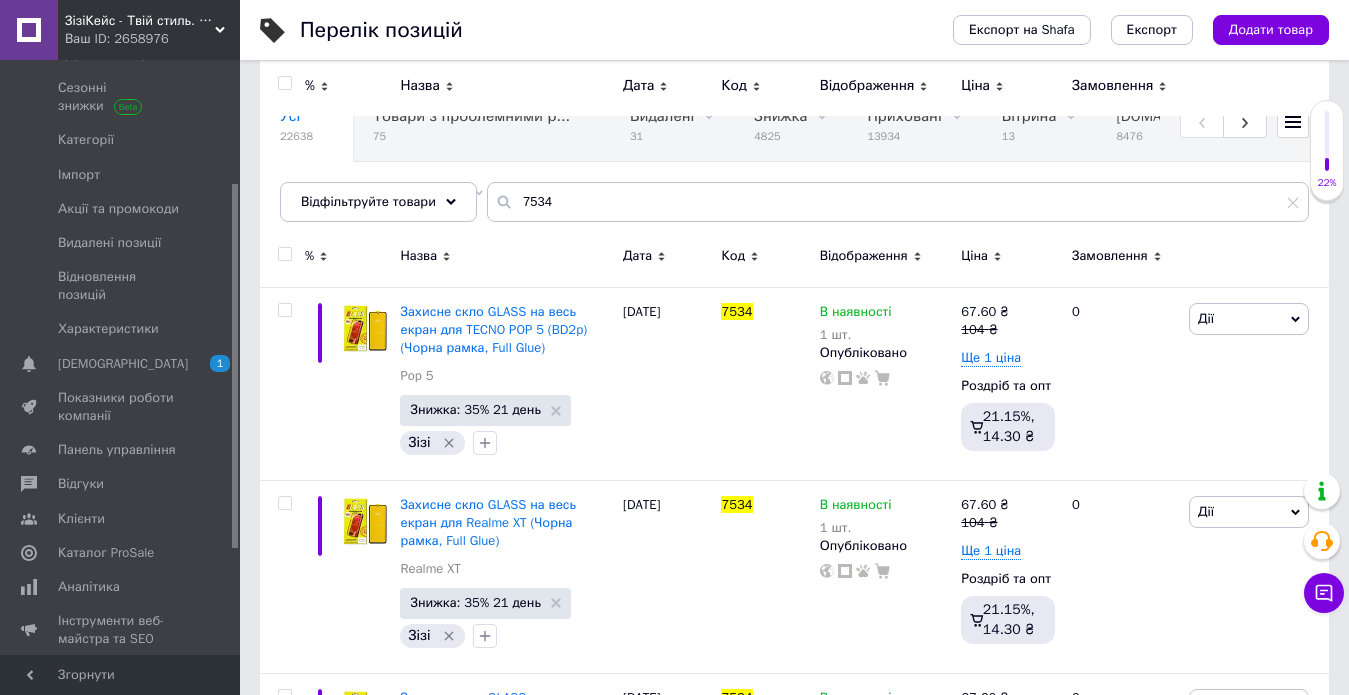scroll, scrollTop: 127, scrollLeft: 0, axis: vertical 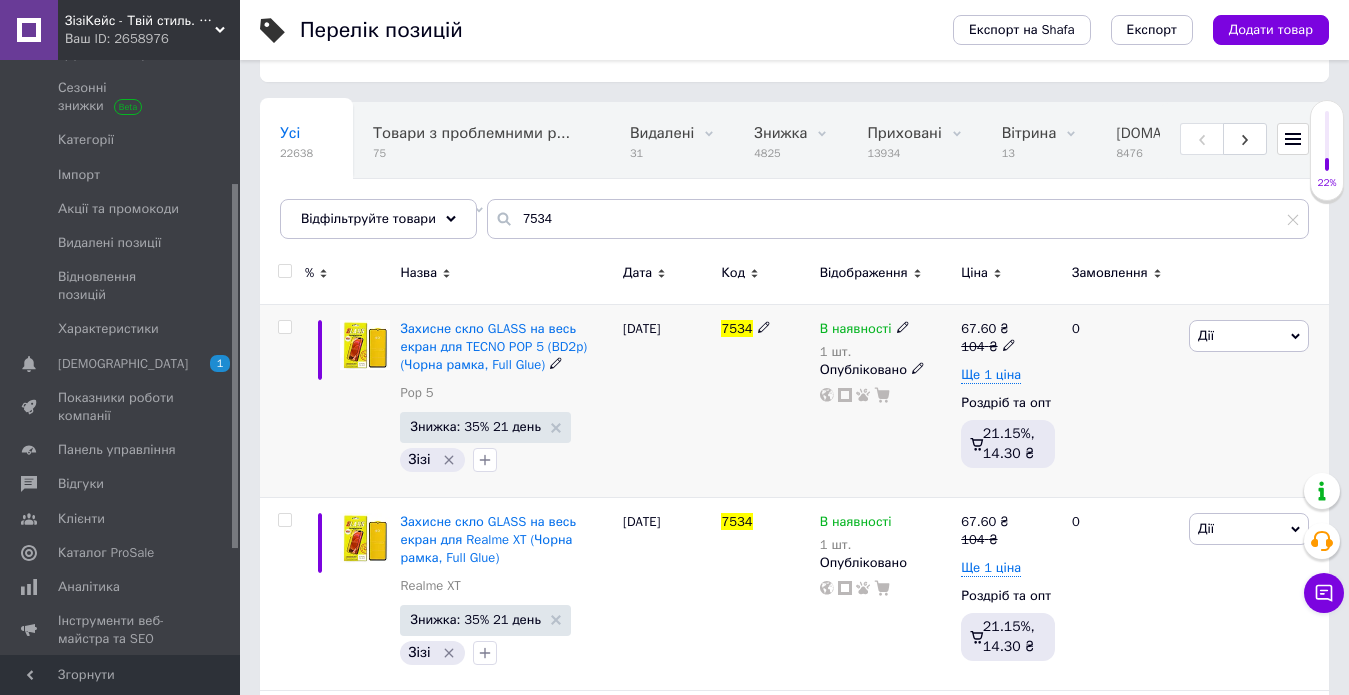 click on "В наявності" at bounding box center [856, 331] 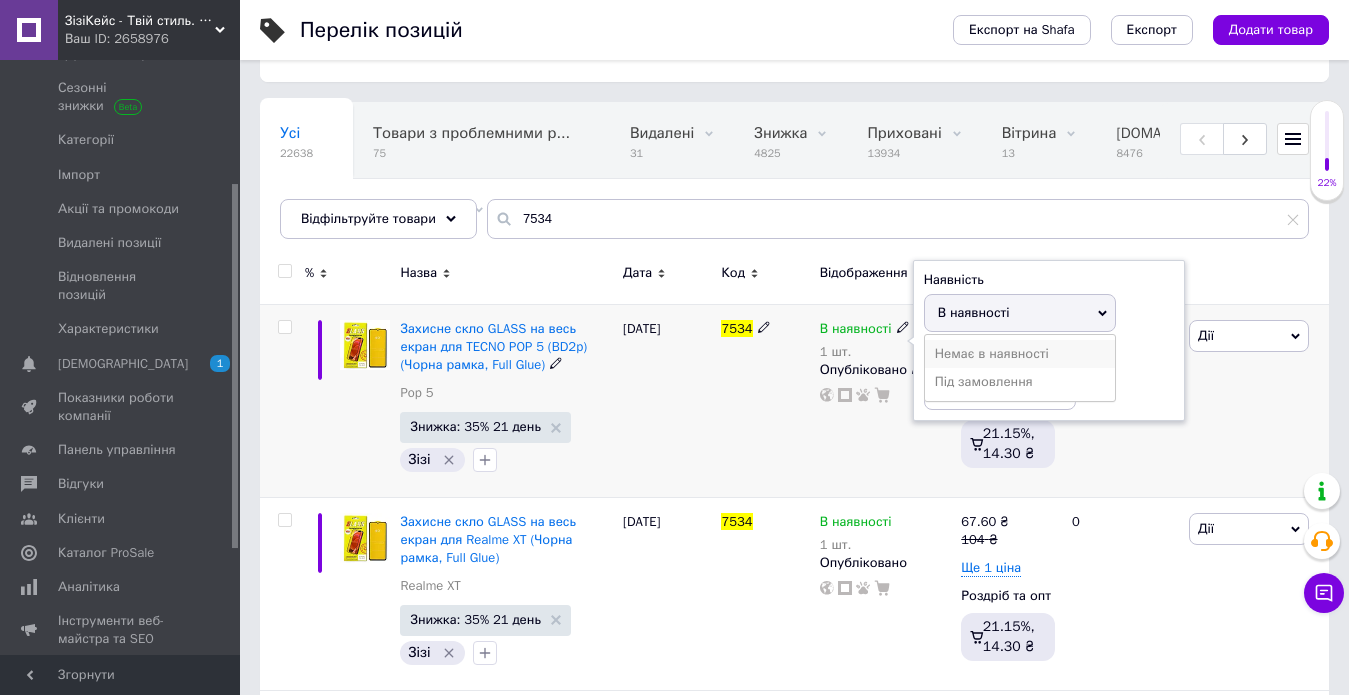 click on "Немає в наявності" at bounding box center [1020, 354] 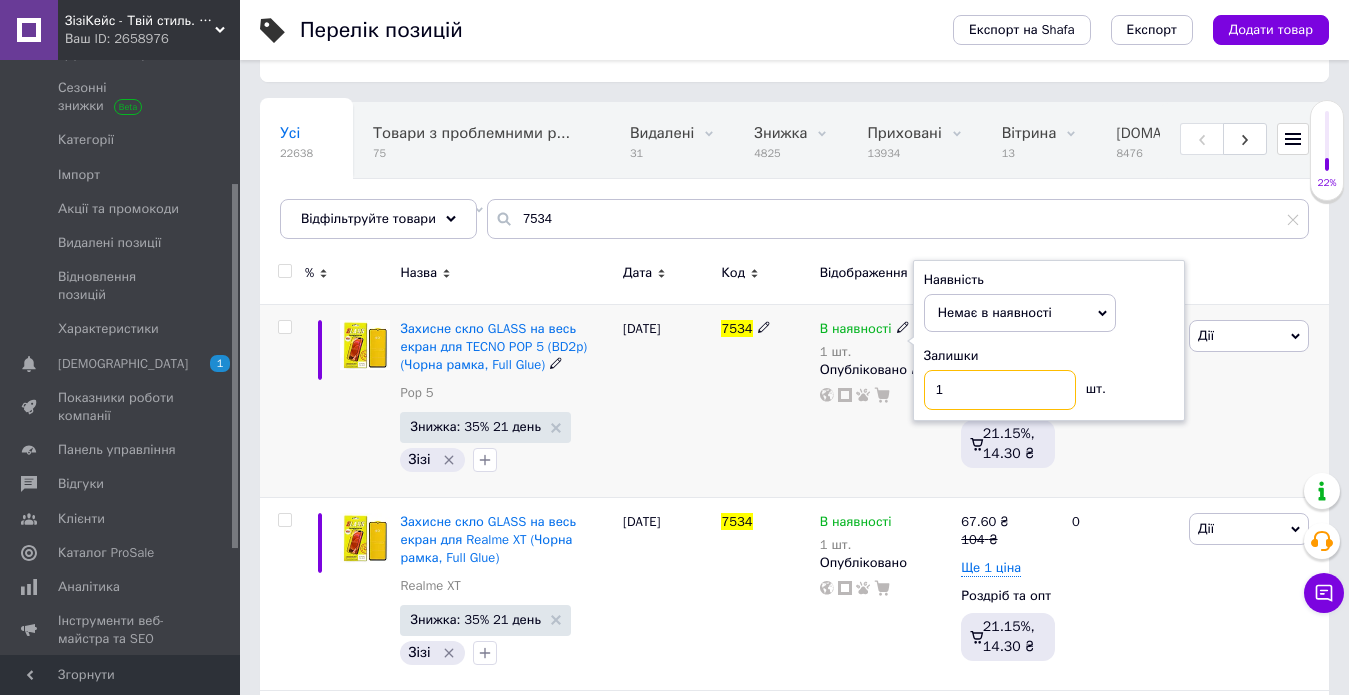 drag, startPoint x: 958, startPoint y: 380, endPoint x: 938, endPoint y: 382, distance: 20.09975 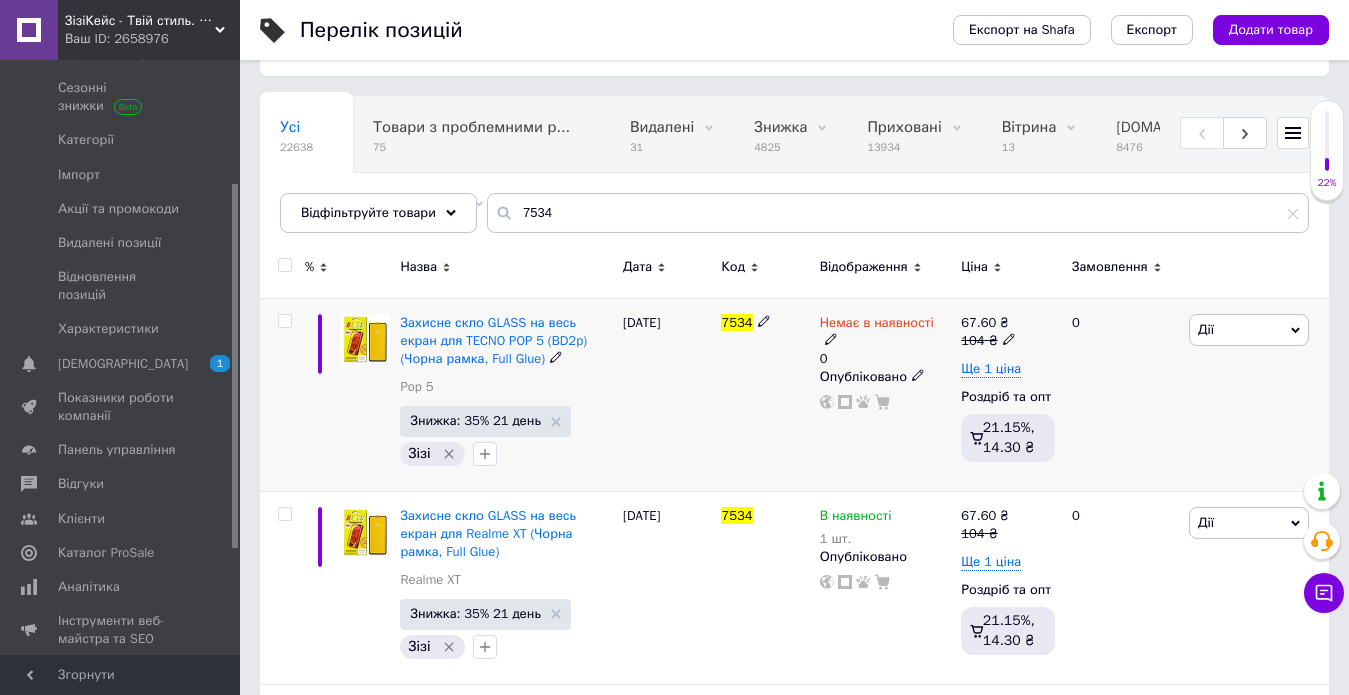 scroll, scrollTop: 227, scrollLeft: 0, axis: vertical 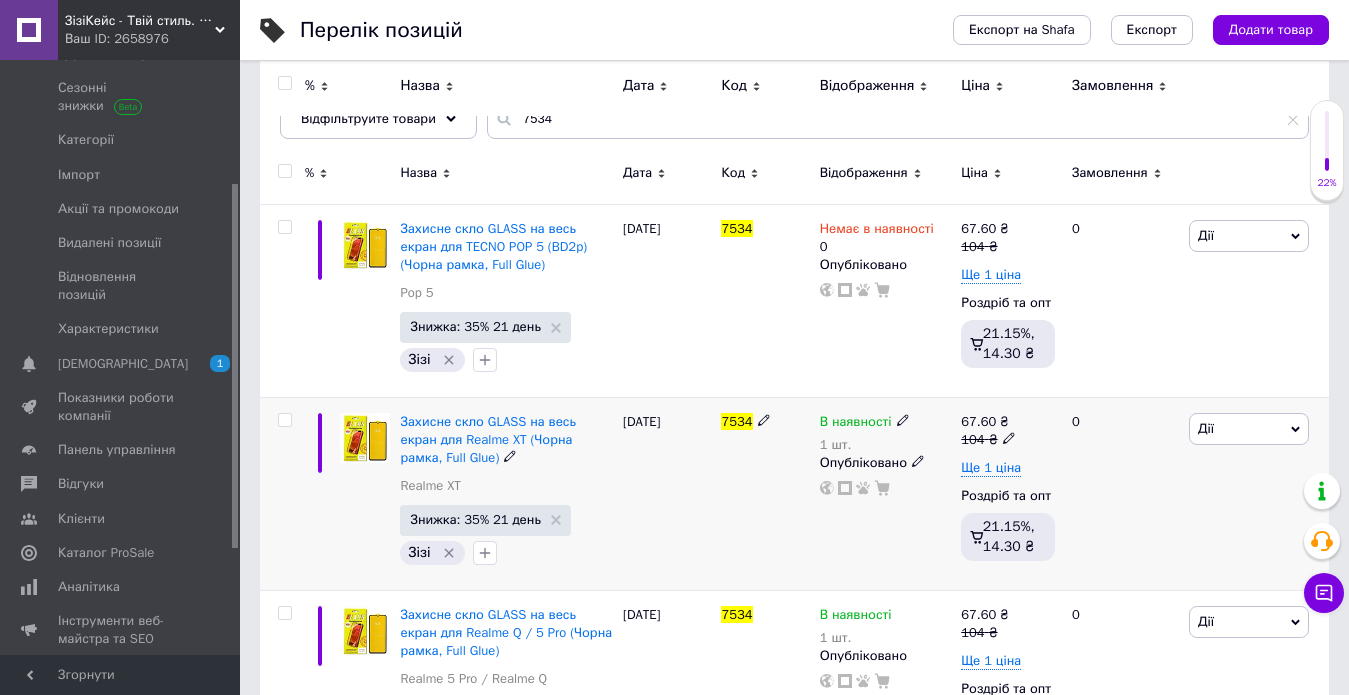 click on "В наявності" at bounding box center [856, 424] 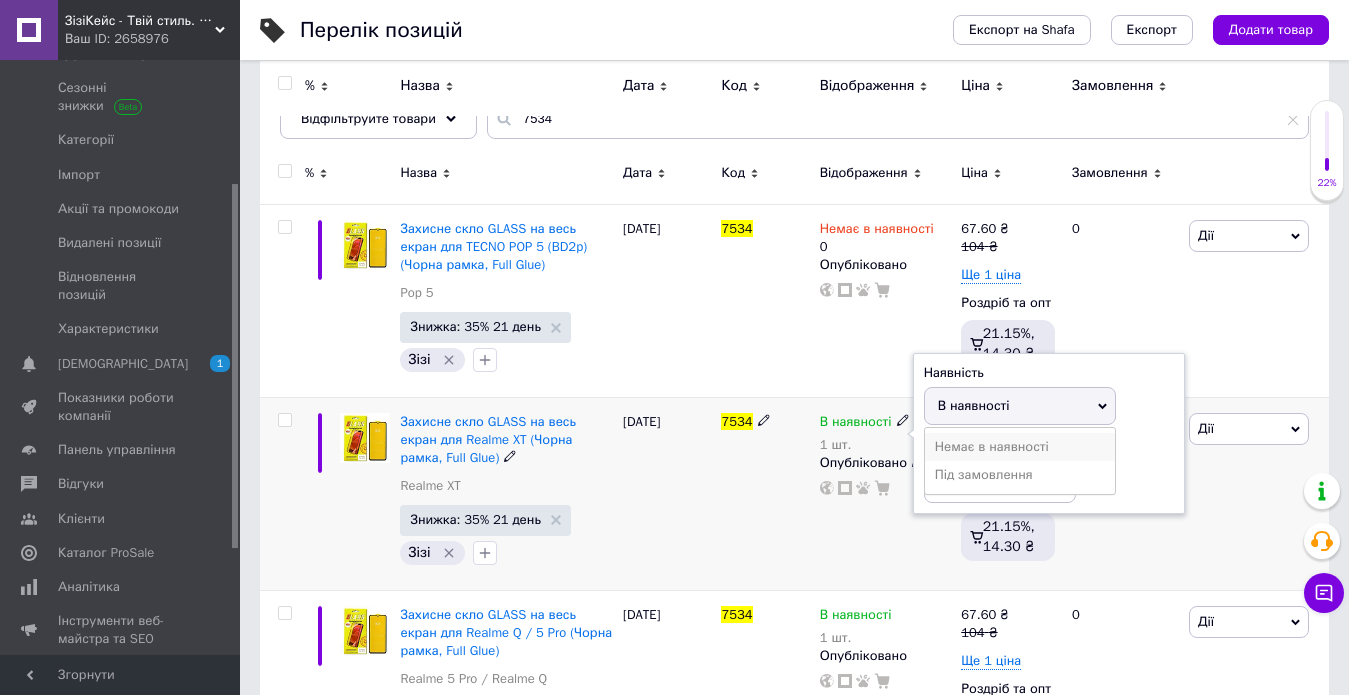 click on "Немає в наявності" at bounding box center (1020, 447) 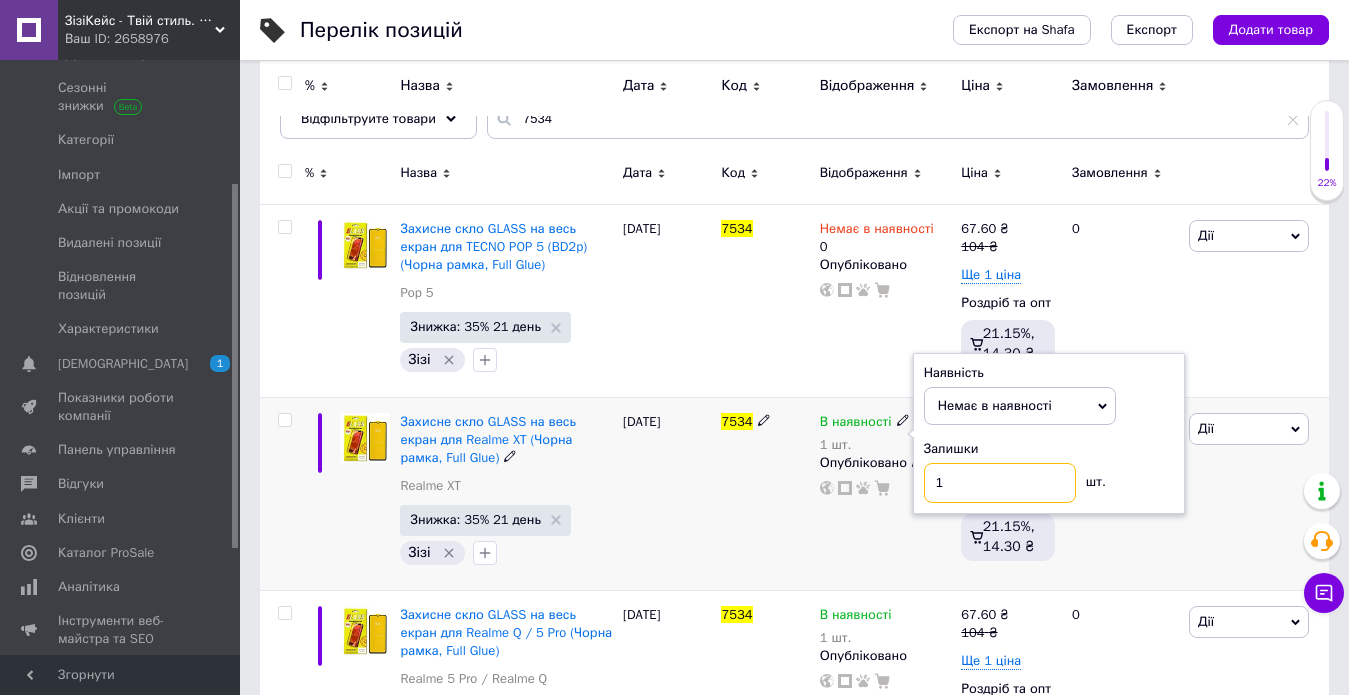 drag, startPoint x: 962, startPoint y: 479, endPoint x: 936, endPoint y: 483, distance: 26.305893 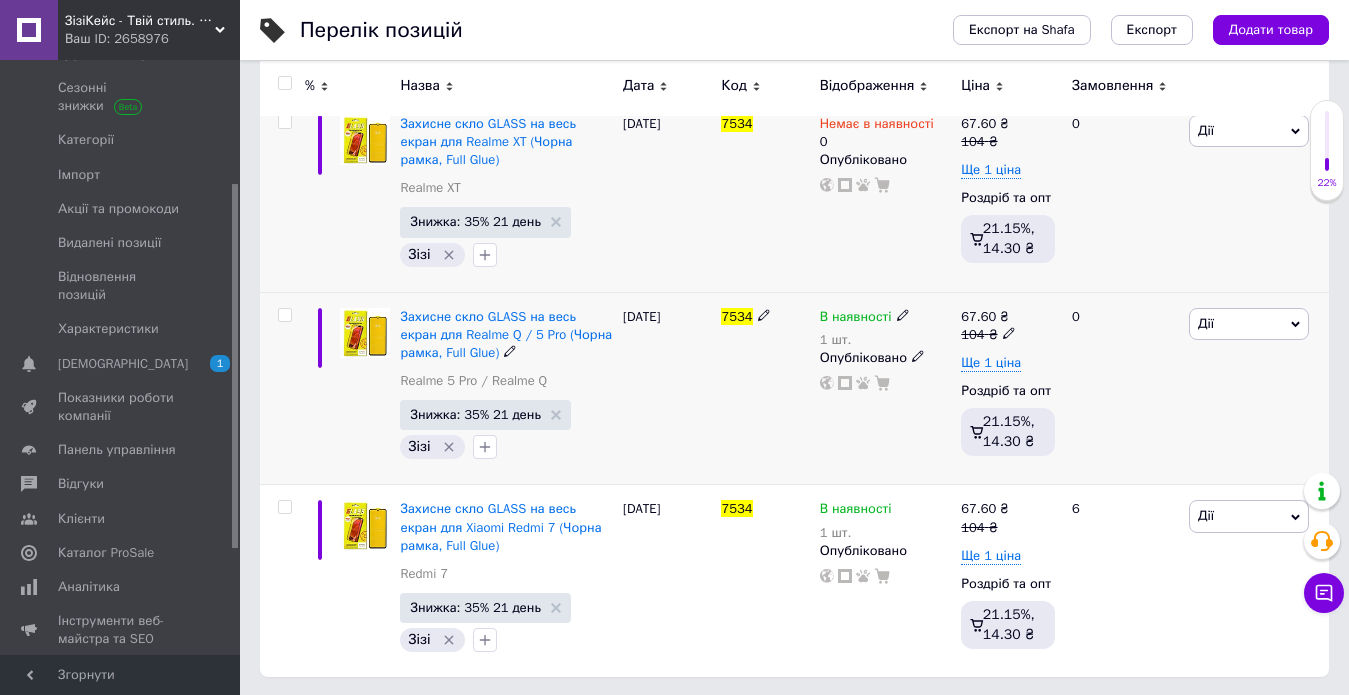 scroll, scrollTop: 527, scrollLeft: 0, axis: vertical 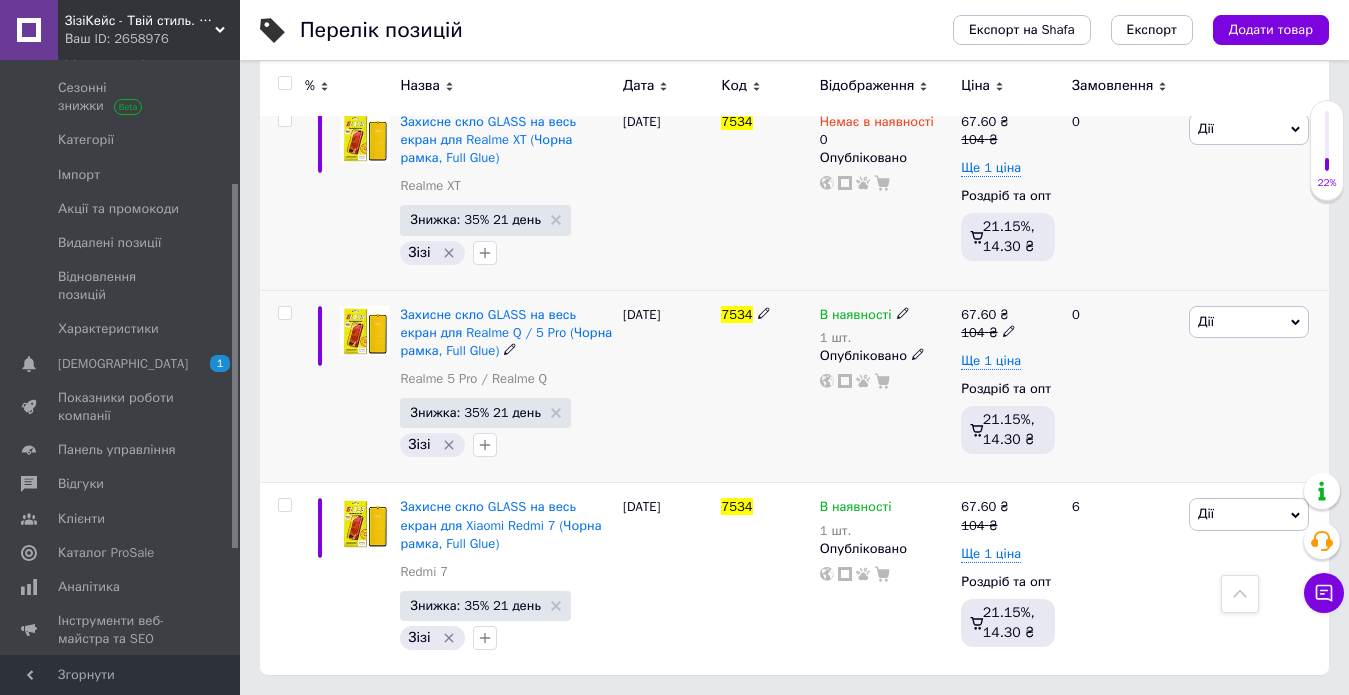 drag, startPoint x: 868, startPoint y: 385, endPoint x: 864, endPoint y: 314, distance: 71.11259 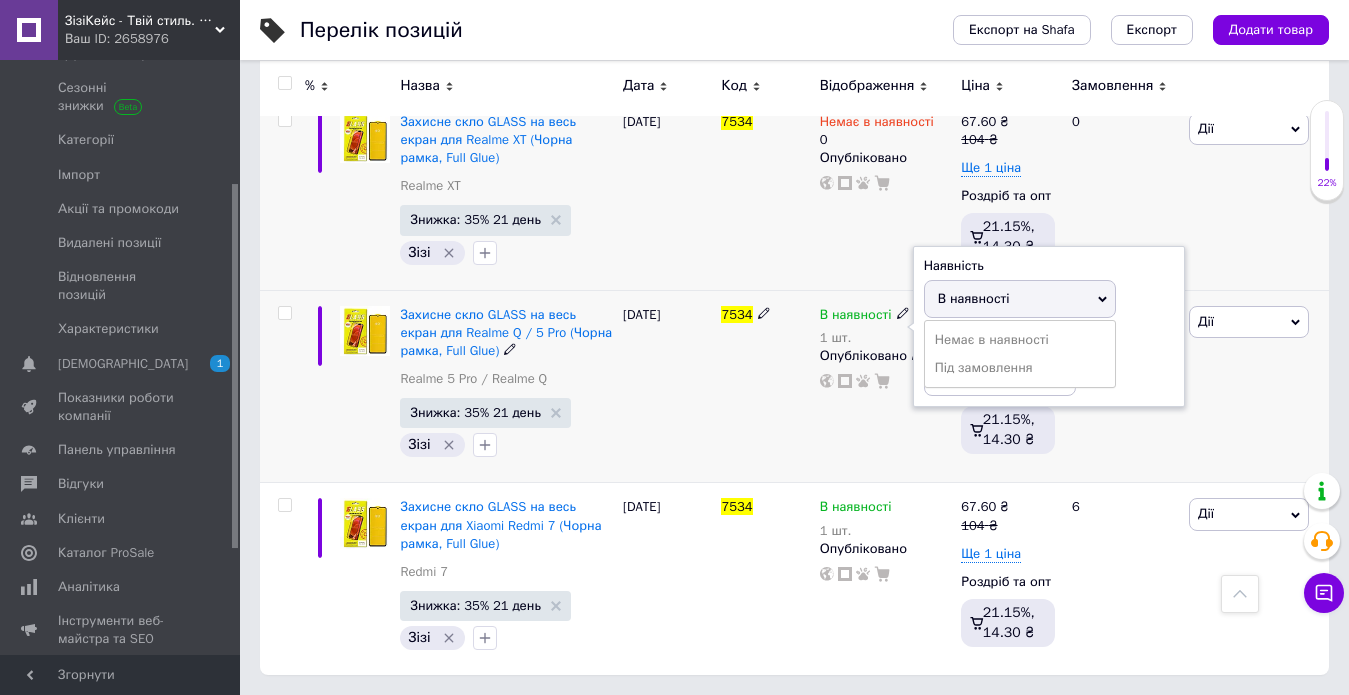 click on "Немає в наявності" at bounding box center [1020, 340] 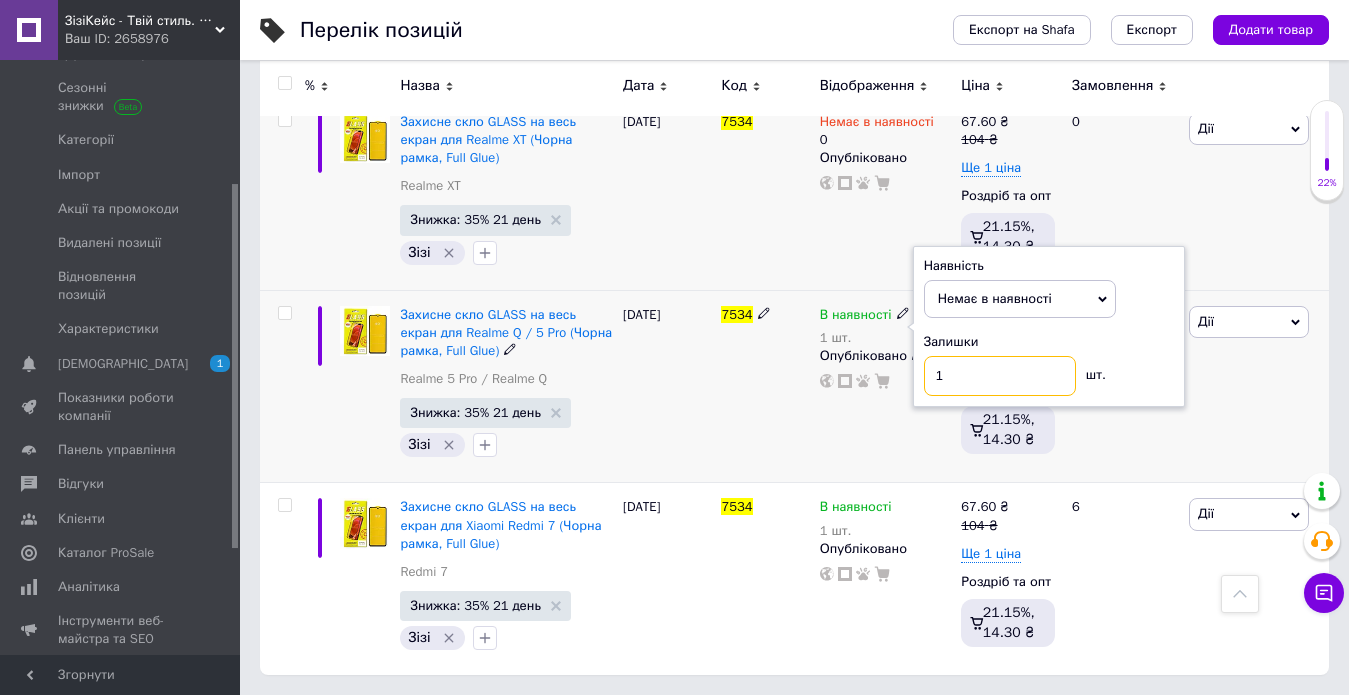 drag, startPoint x: 943, startPoint y: 380, endPoint x: 928, endPoint y: 379, distance: 15.033297 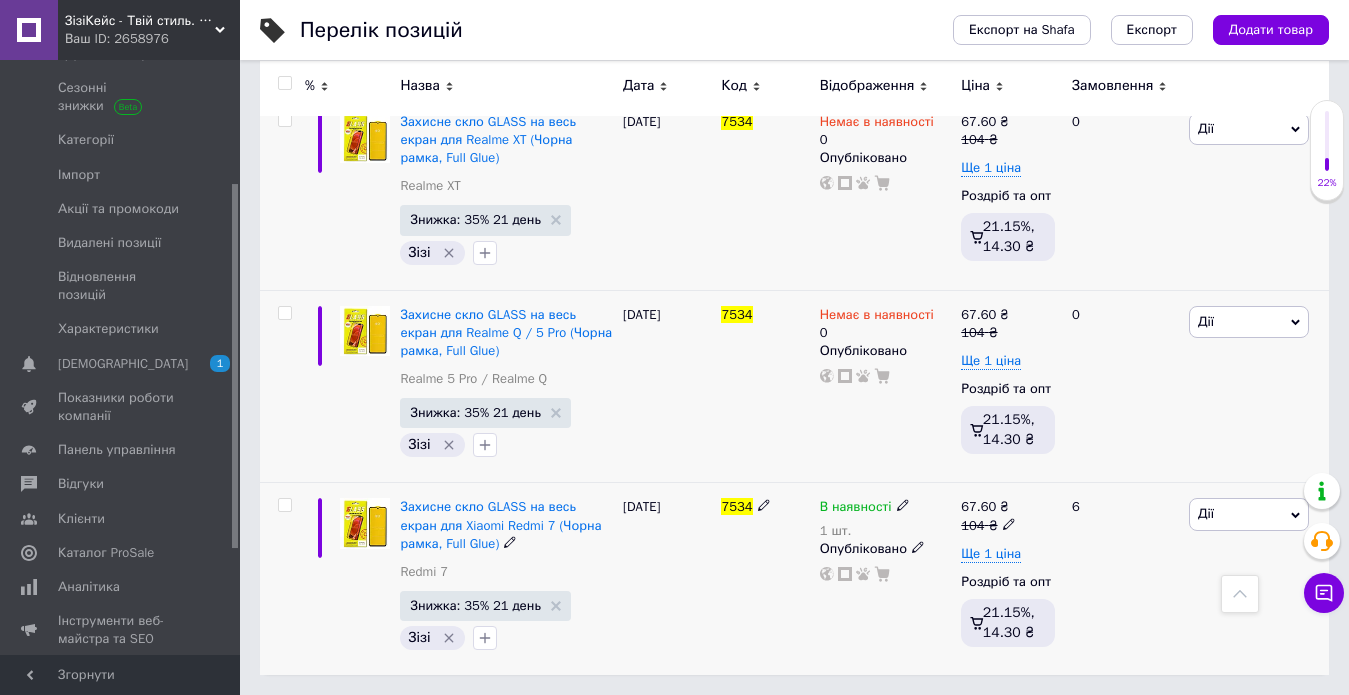 click on "В наявності" at bounding box center (856, 509) 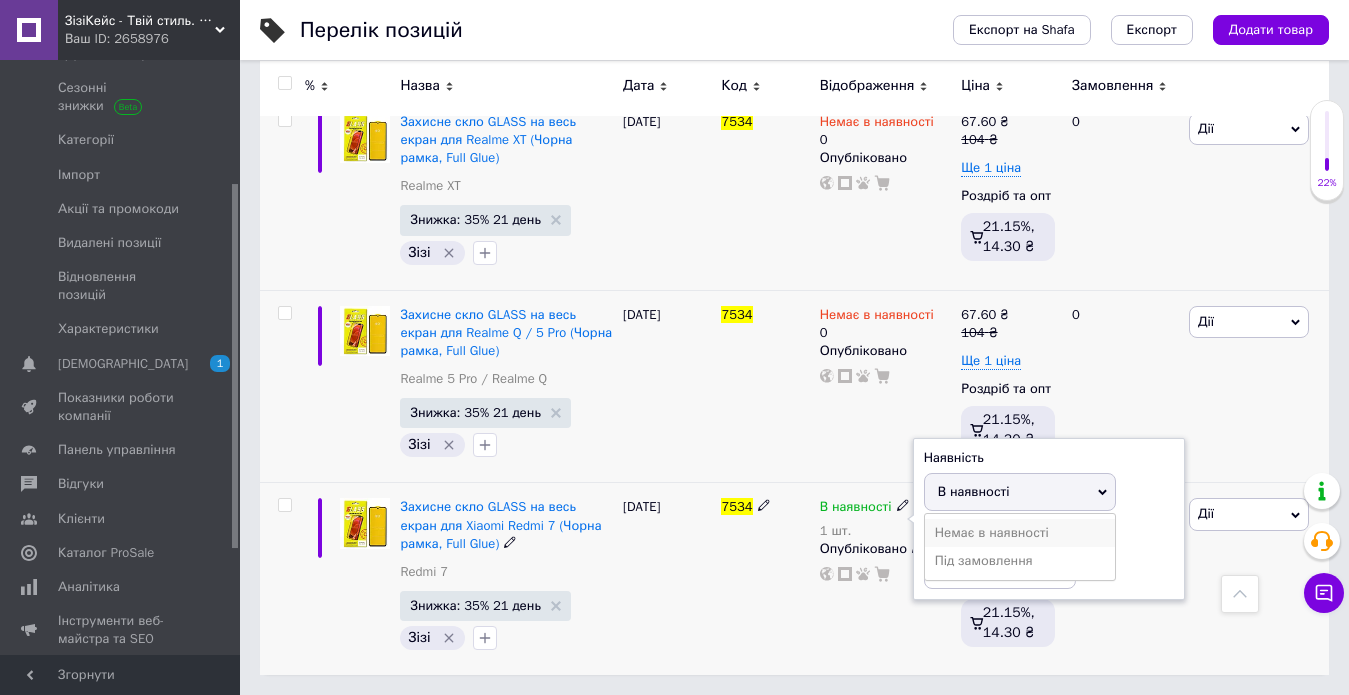 click on "Немає в наявності" at bounding box center (1020, 533) 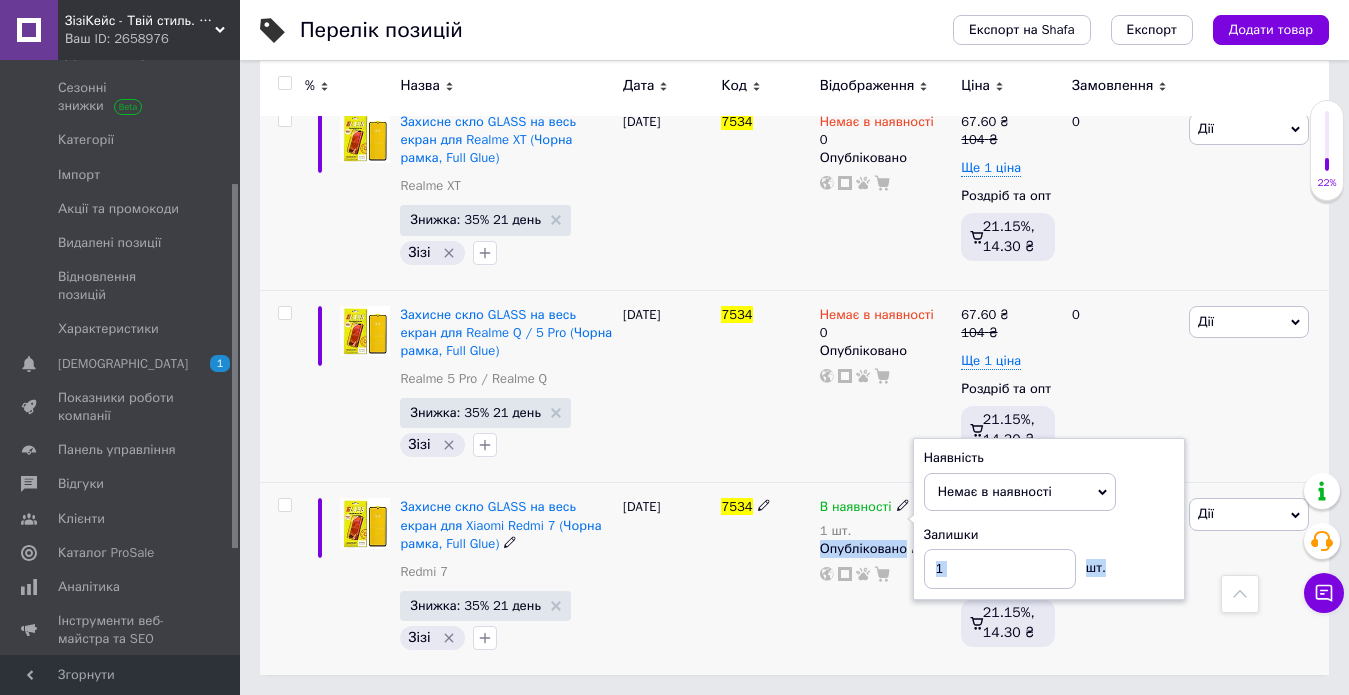 drag, startPoint x: 924, startPoint y: 553, endPoint x: 908, endPoint y: 558, distance: 16.763054 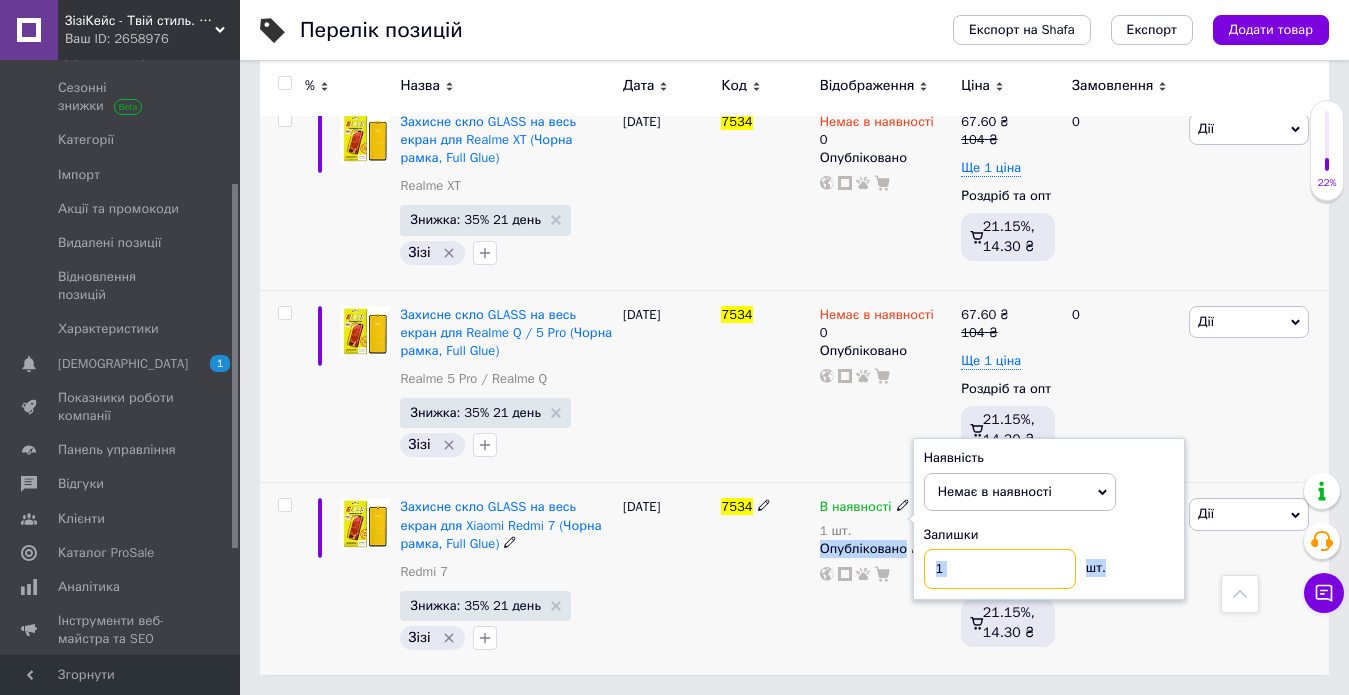 click on "1" at bounding box center (1000, 569) 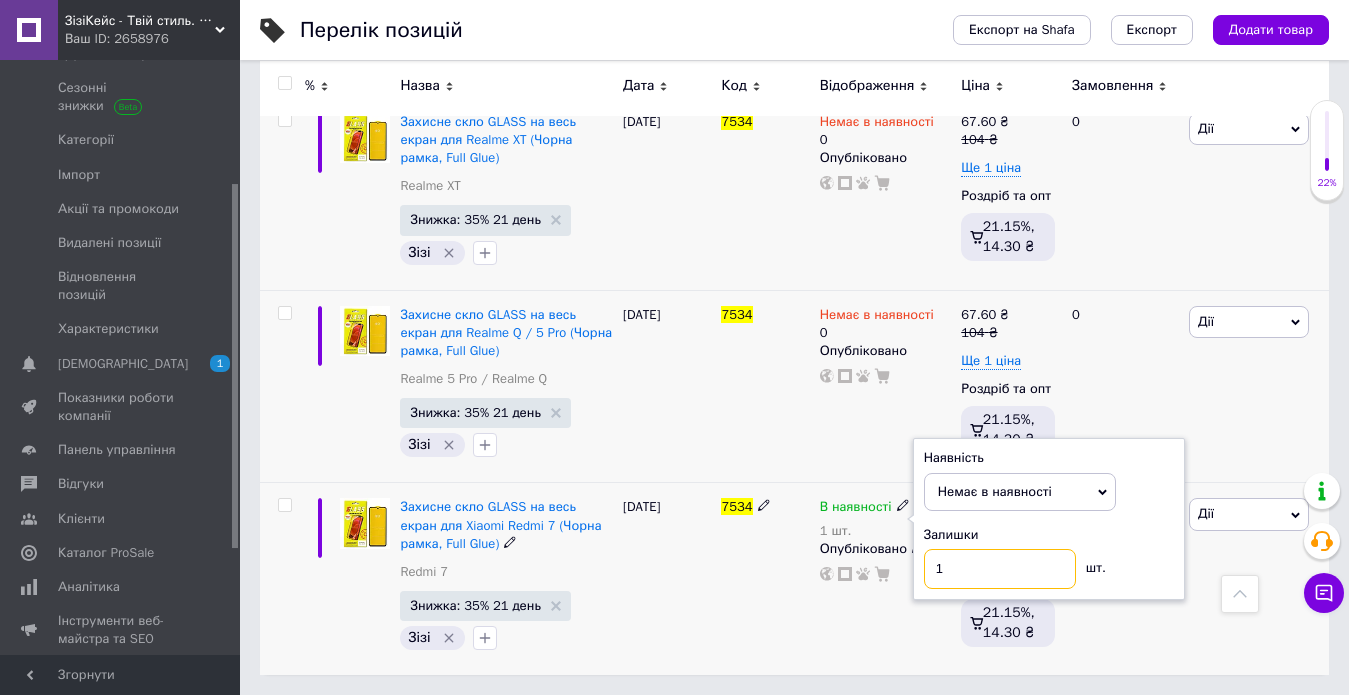 drag, startPoint x: 949, startPoint y: 564, endPoint x: 935, endPoint y: 568, distance: 14.56022 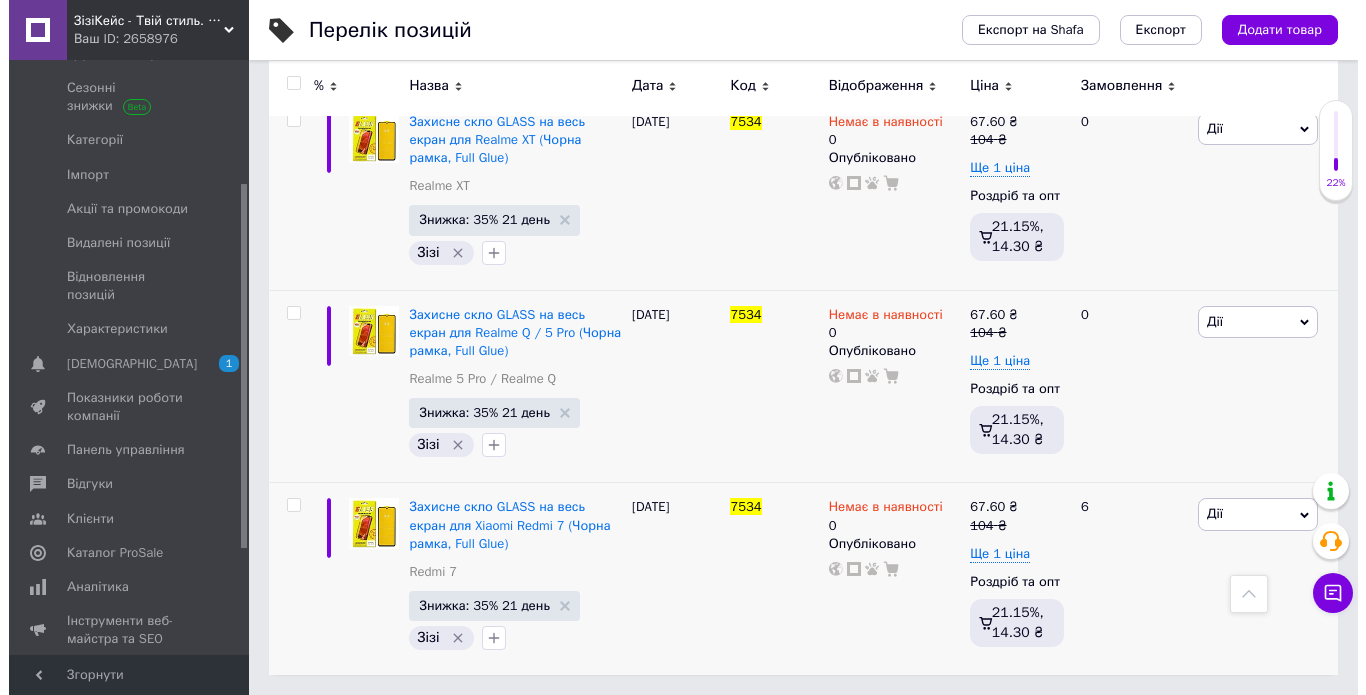 scroll, scrollTop: 0, scrollLeft: 0, axis: both 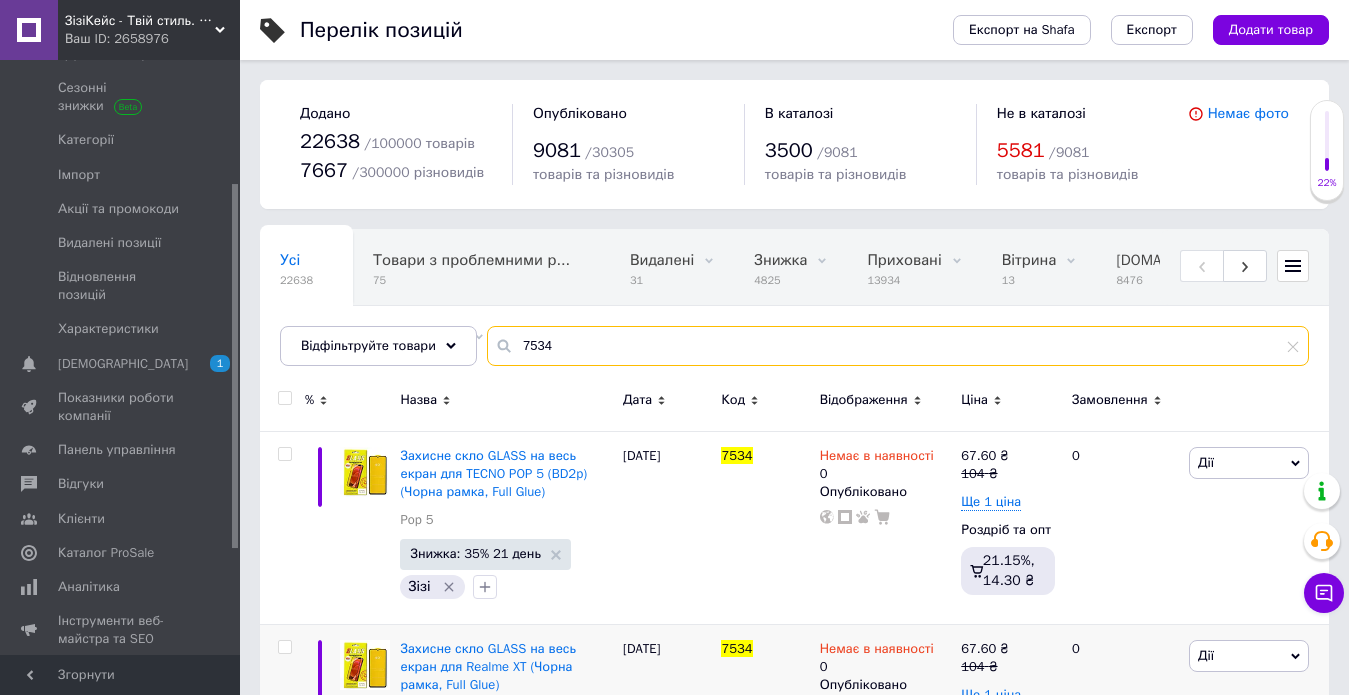 drag, startPoint x: 574, startPoint y: 342, endPoint x: 511, endPoint y: 348, distance: 63.28507 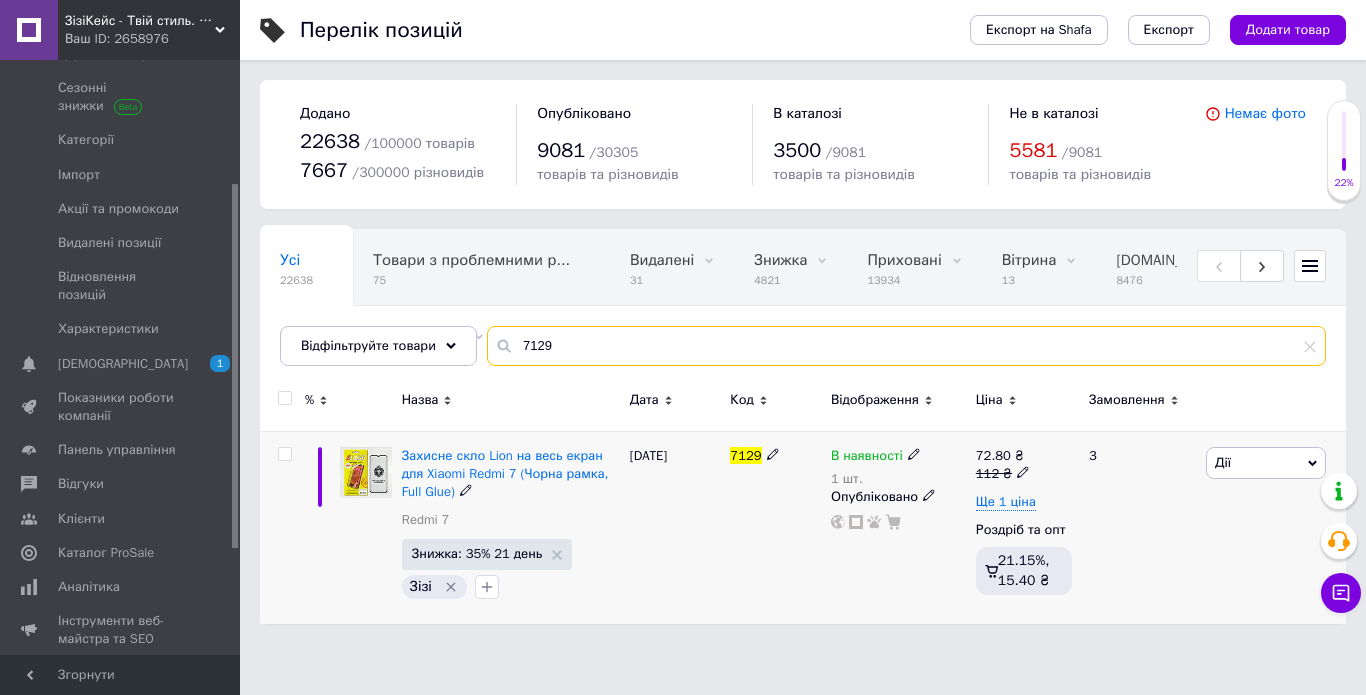 type on "7129" 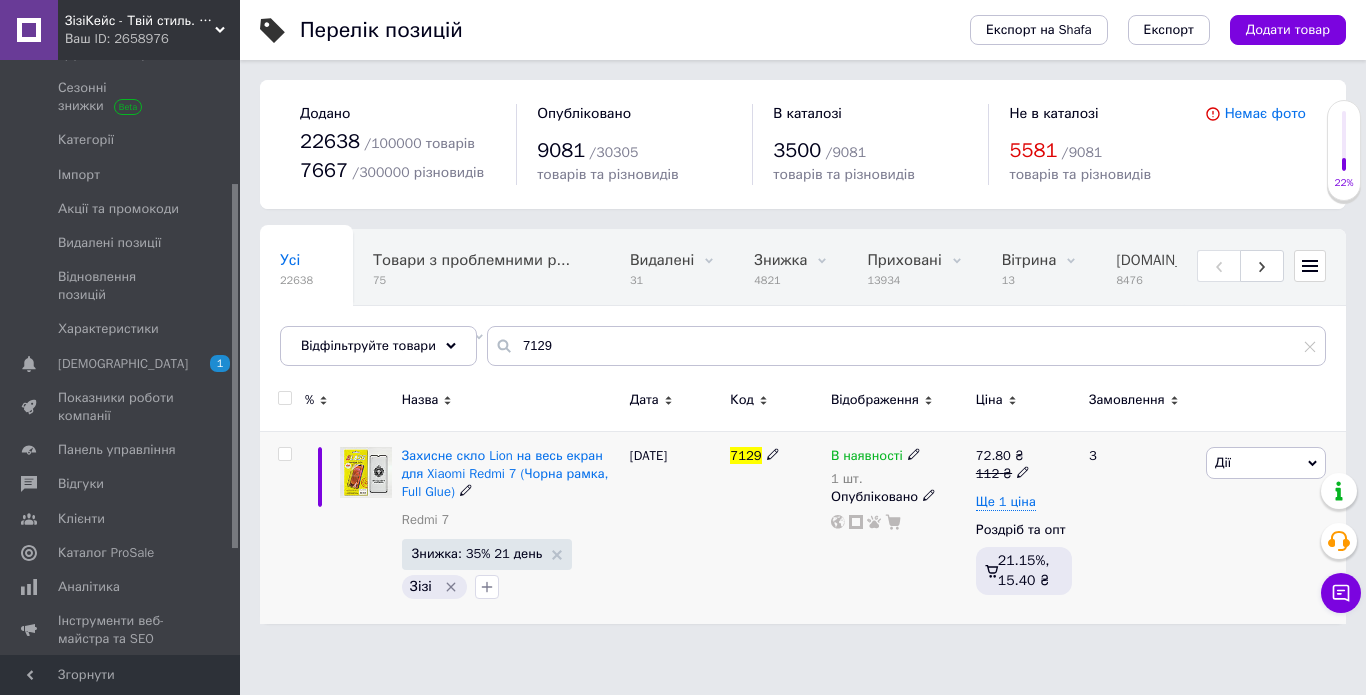 click on "В наявності" at bounding box center (867, 458) 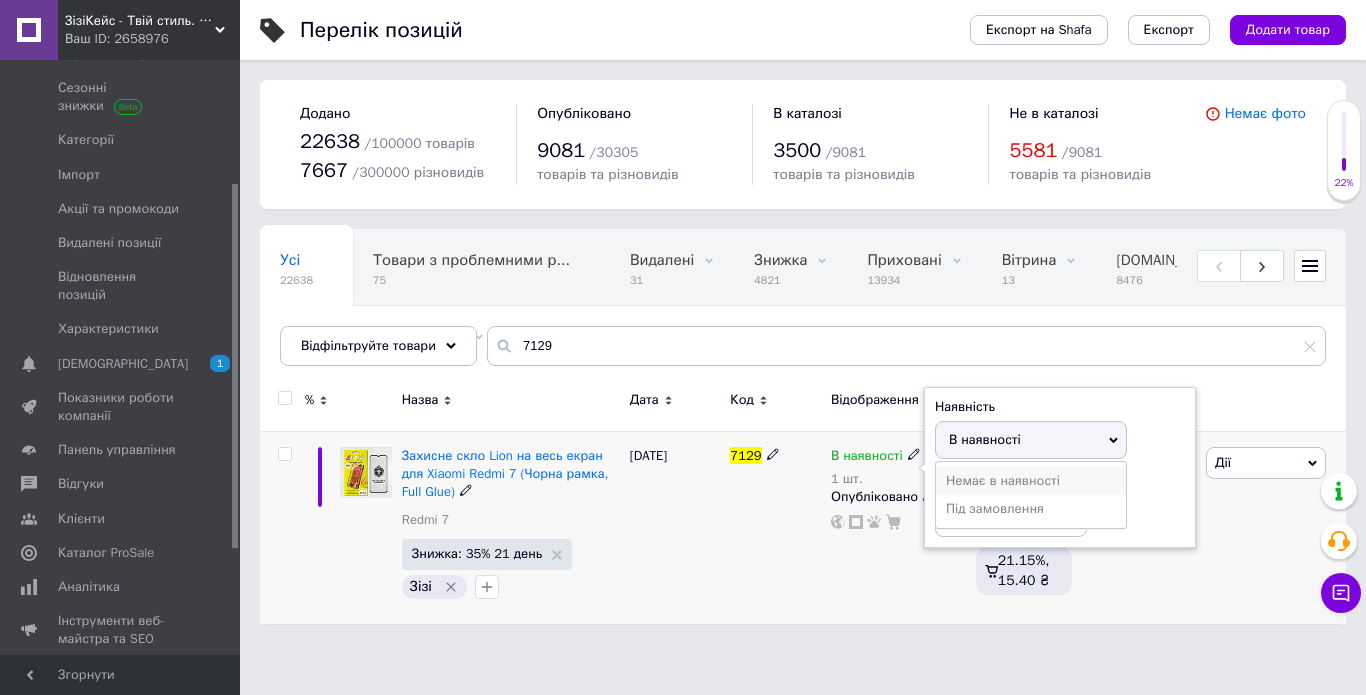 click on "Немає в наявності" at bounding box center (1031, 481) 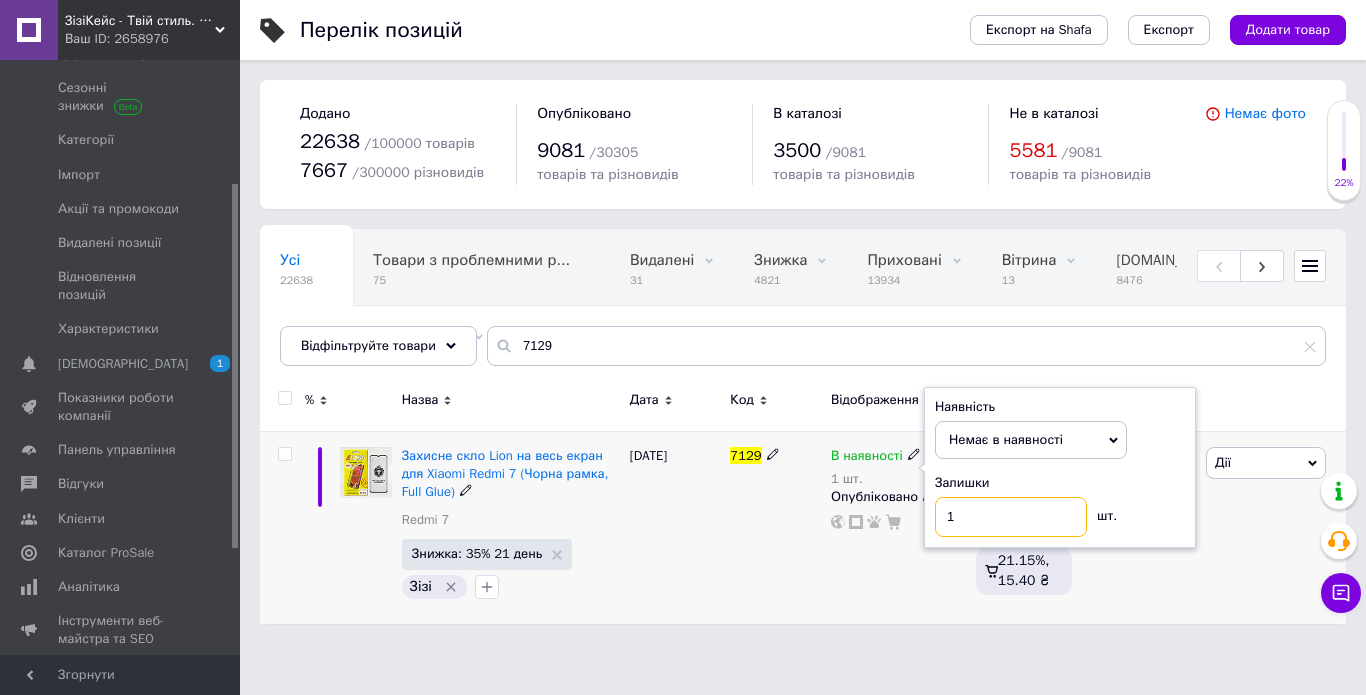 drag, startPoint x: 964, startPoint y: 507, endPoint x: 940, endPoint y: 509, distance: 24.083189 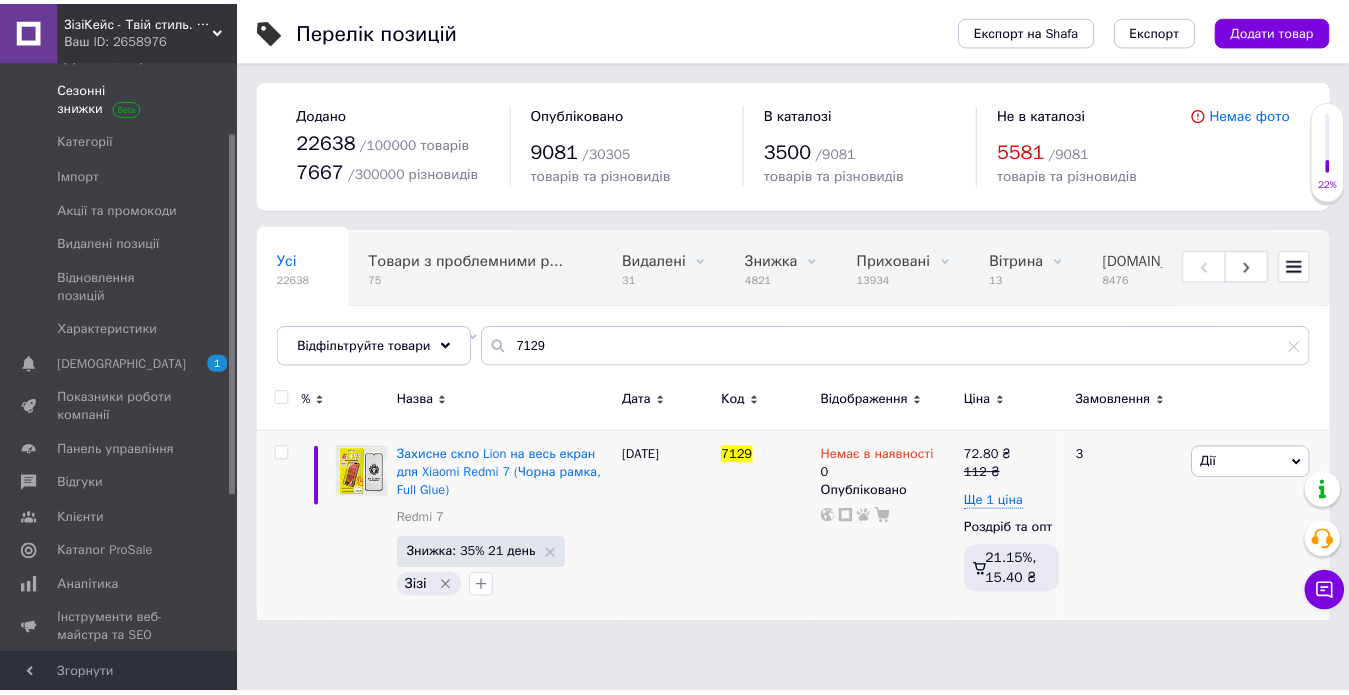 scroll, scrollTop: 0, scrollLeft: 0, axis: both 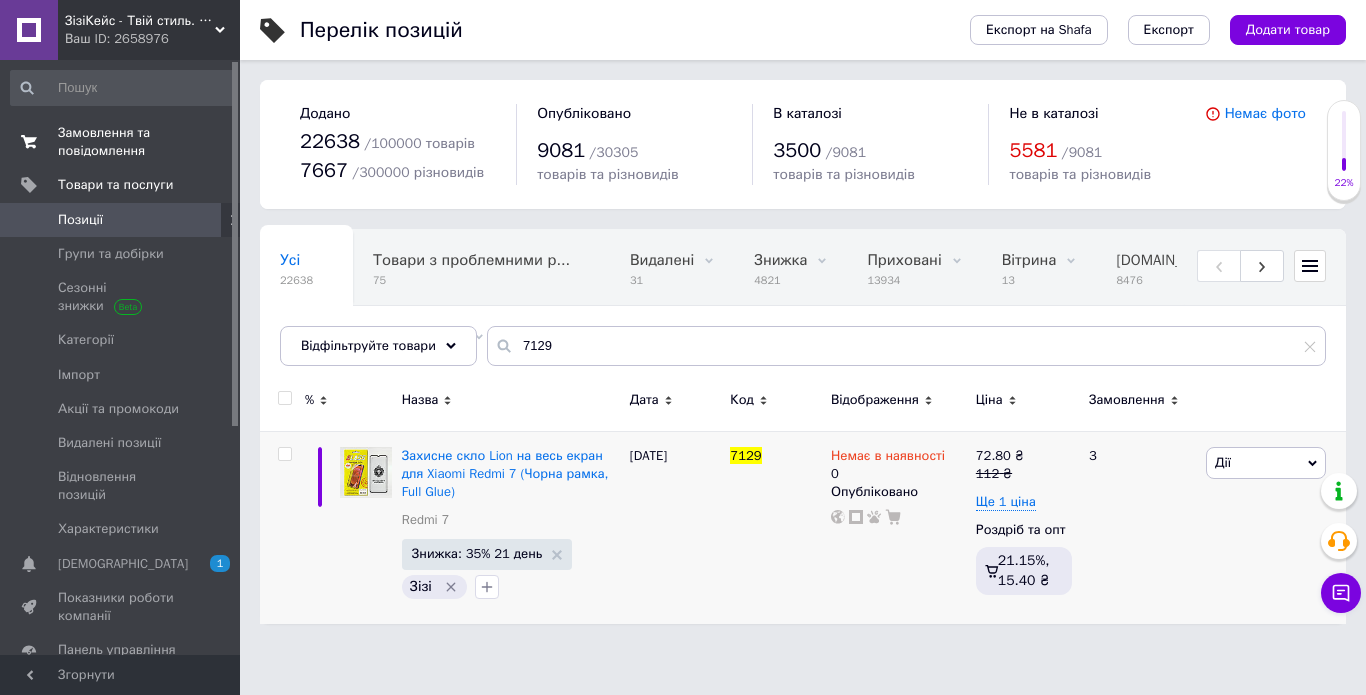 click on "Замовлення та повідомлення" at bounding box center (121, 142) 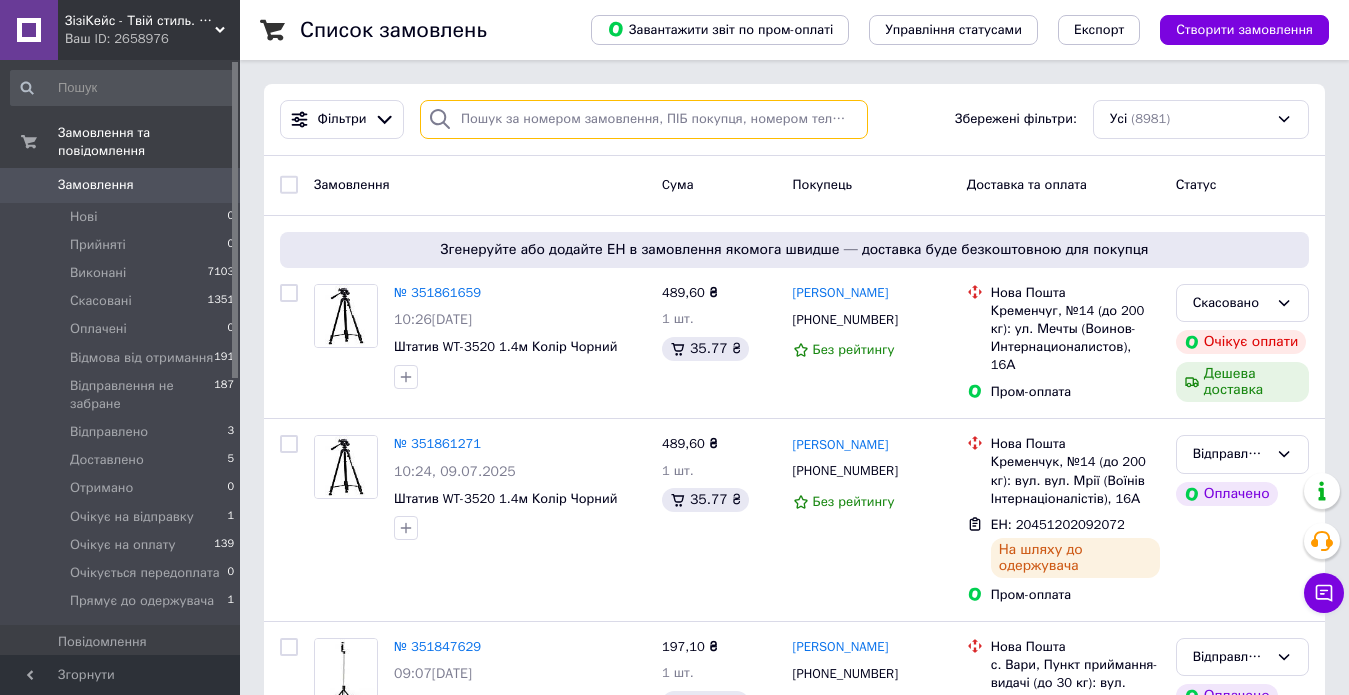 click at bounding box center (644, 119) 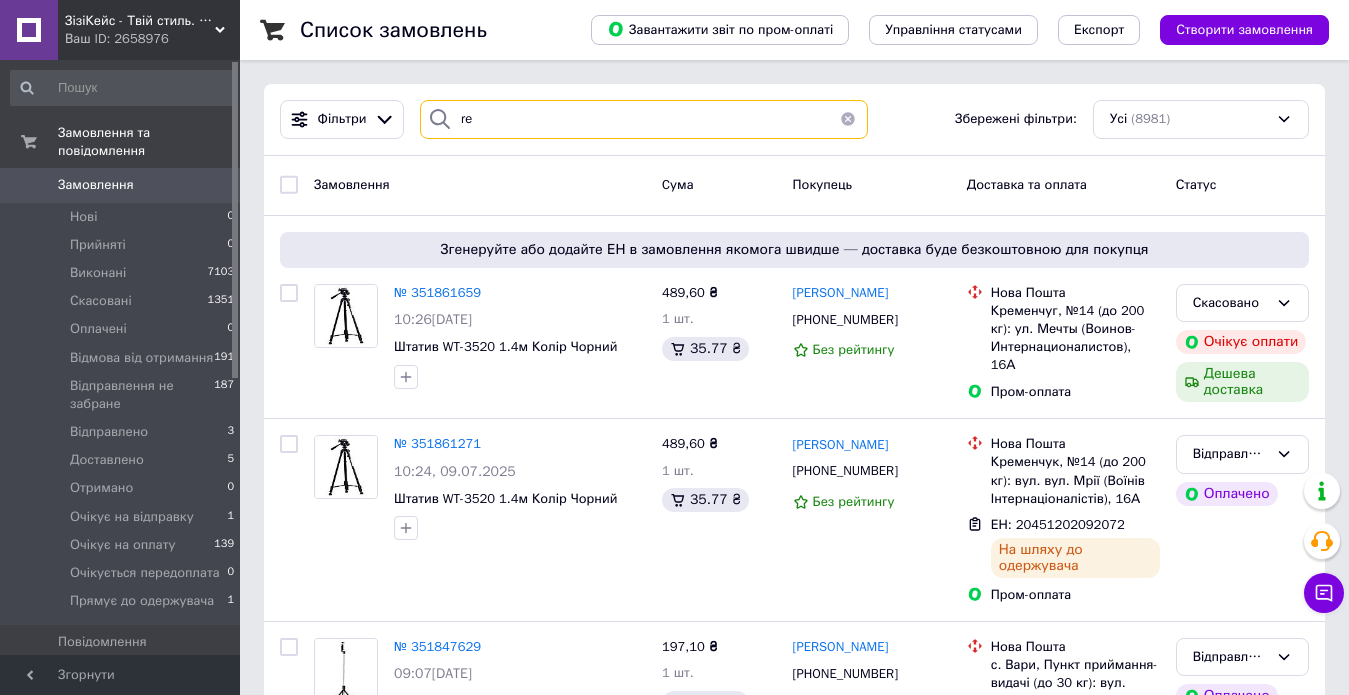 type on "r" 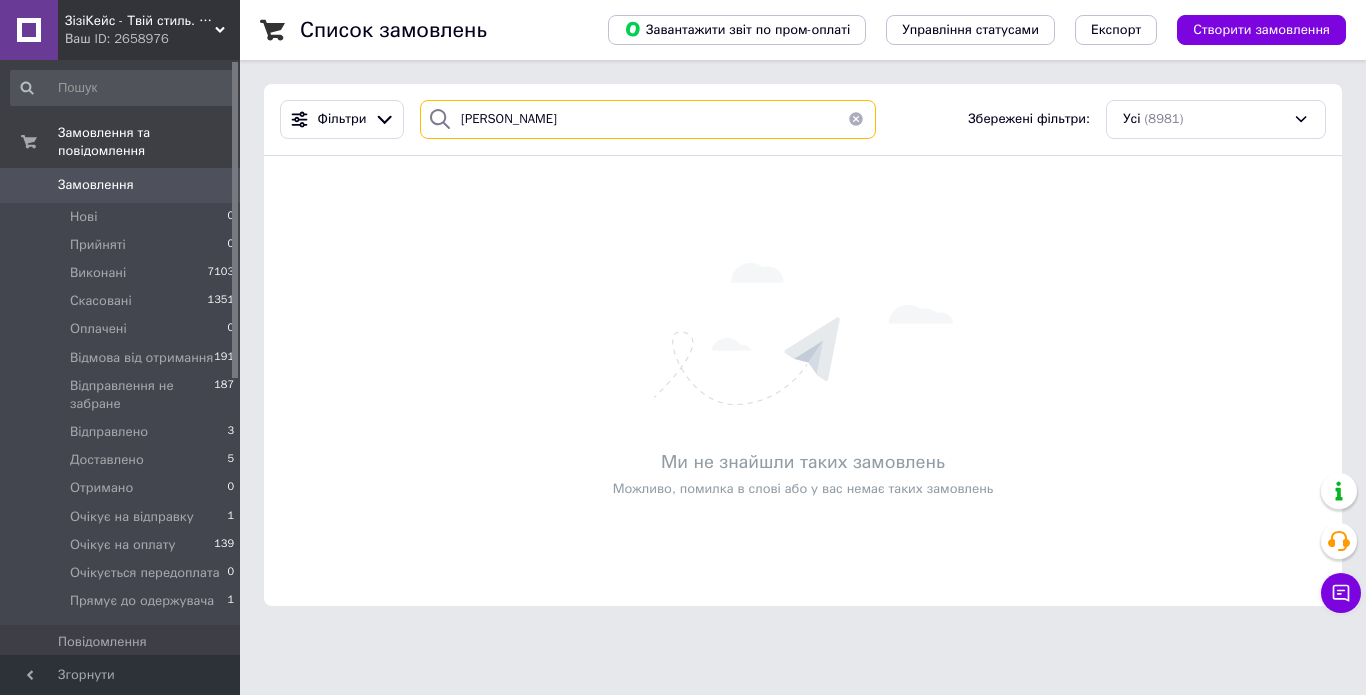click on "куліш" at bounding box center [648, 119] 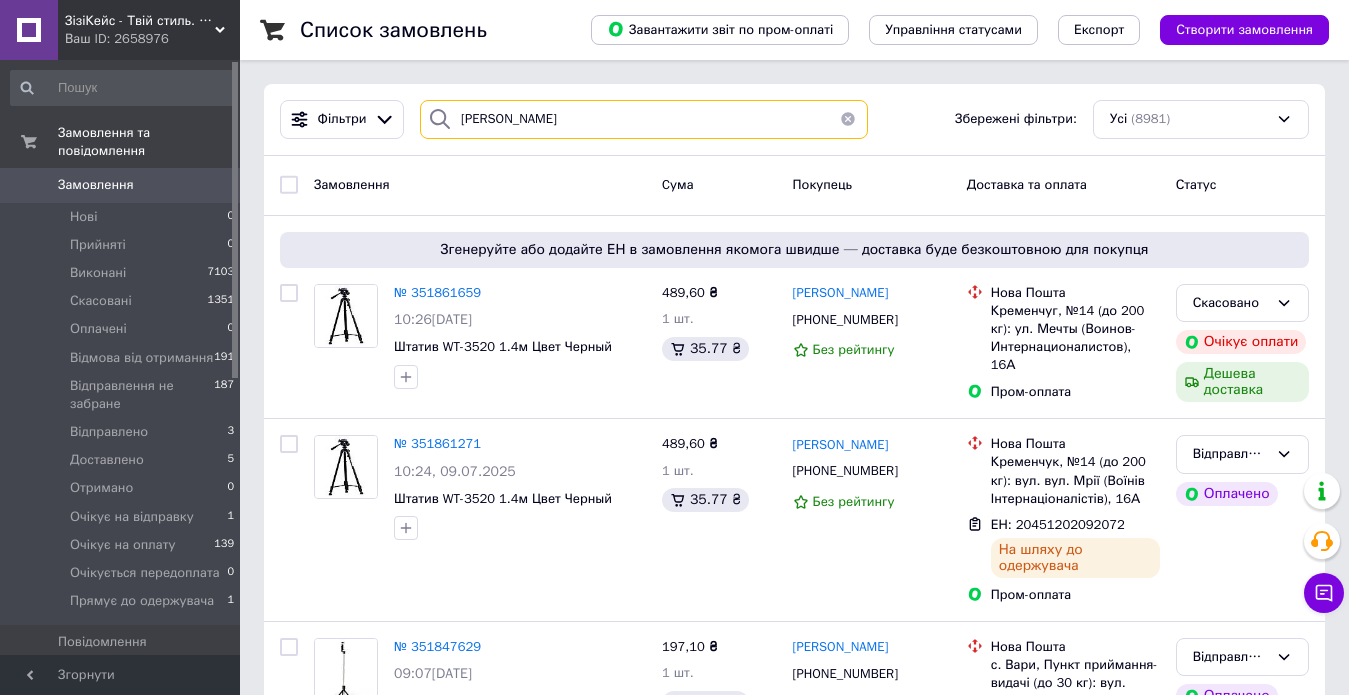 click on "куліш" at bounding box center [644, 119] 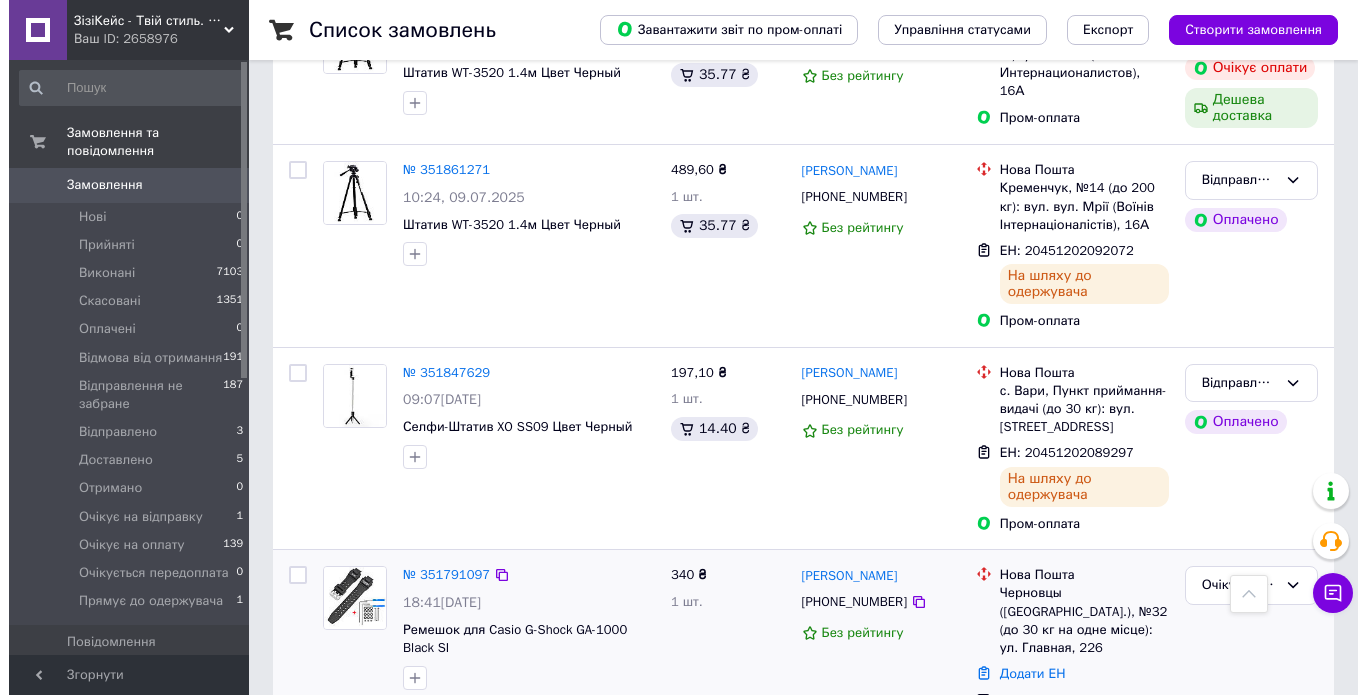 scroll, scrollTop: 0, scrollLeft: 0, axis: both 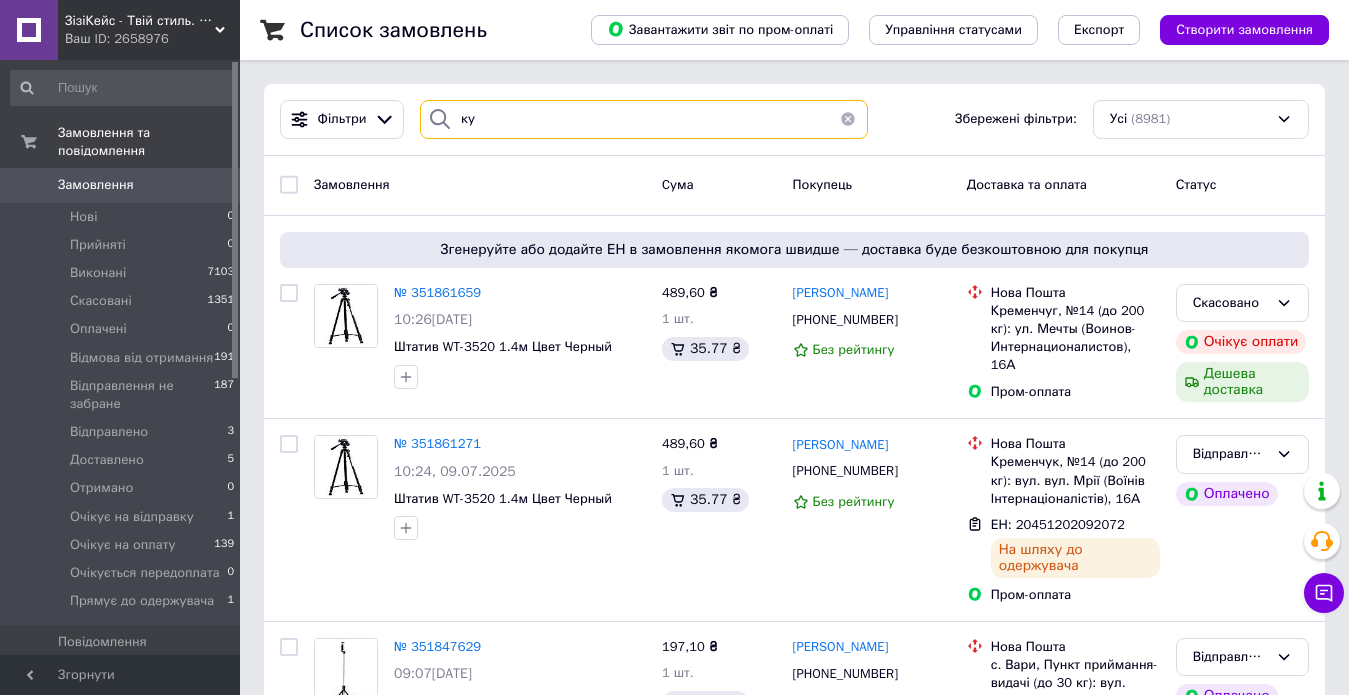 type on "к" 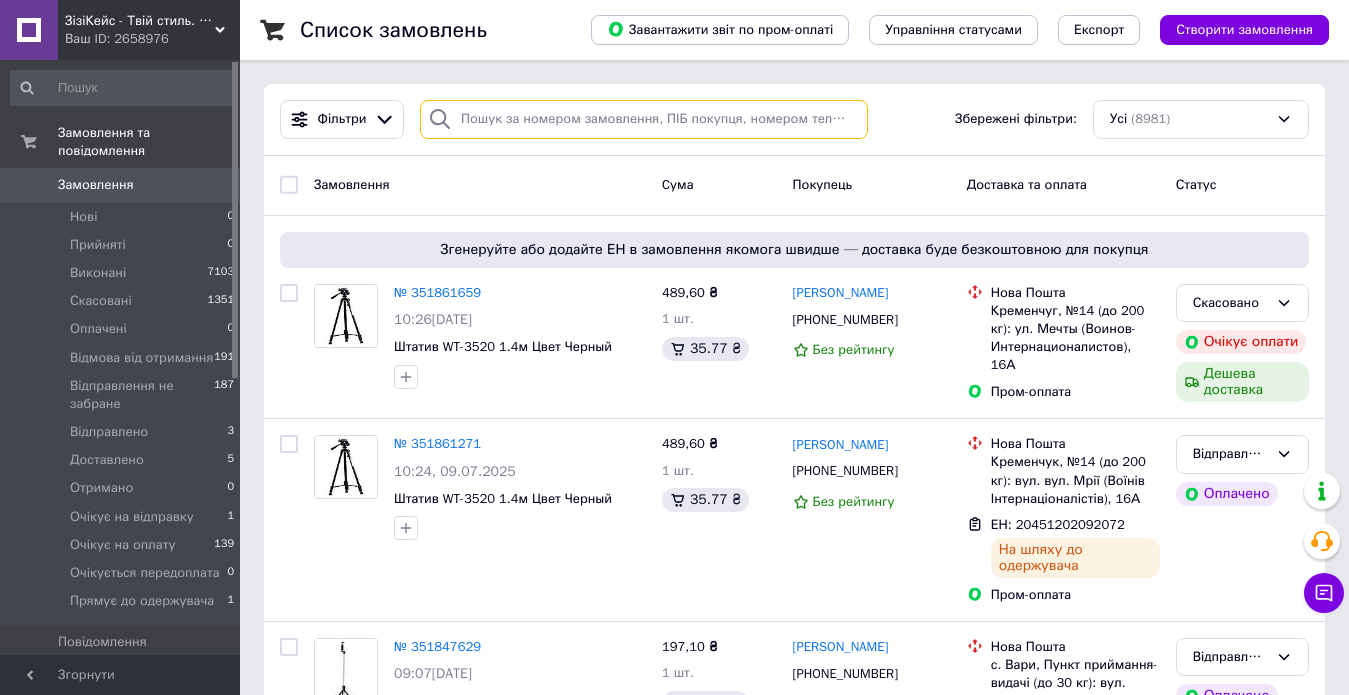 click at bounding box center (644, 119) 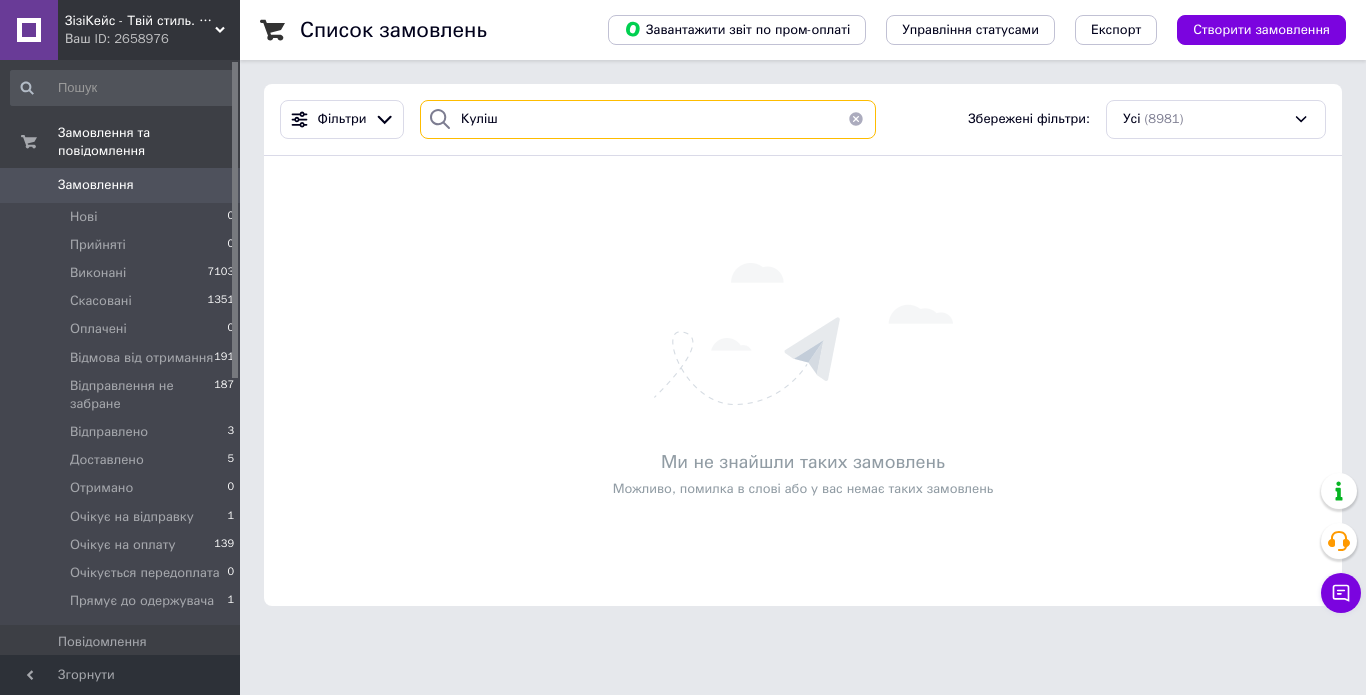 drag, startPoint x: 501, startPoint y: 125, endPoint x: 457, endPoint y: 124, distance: 44.011364 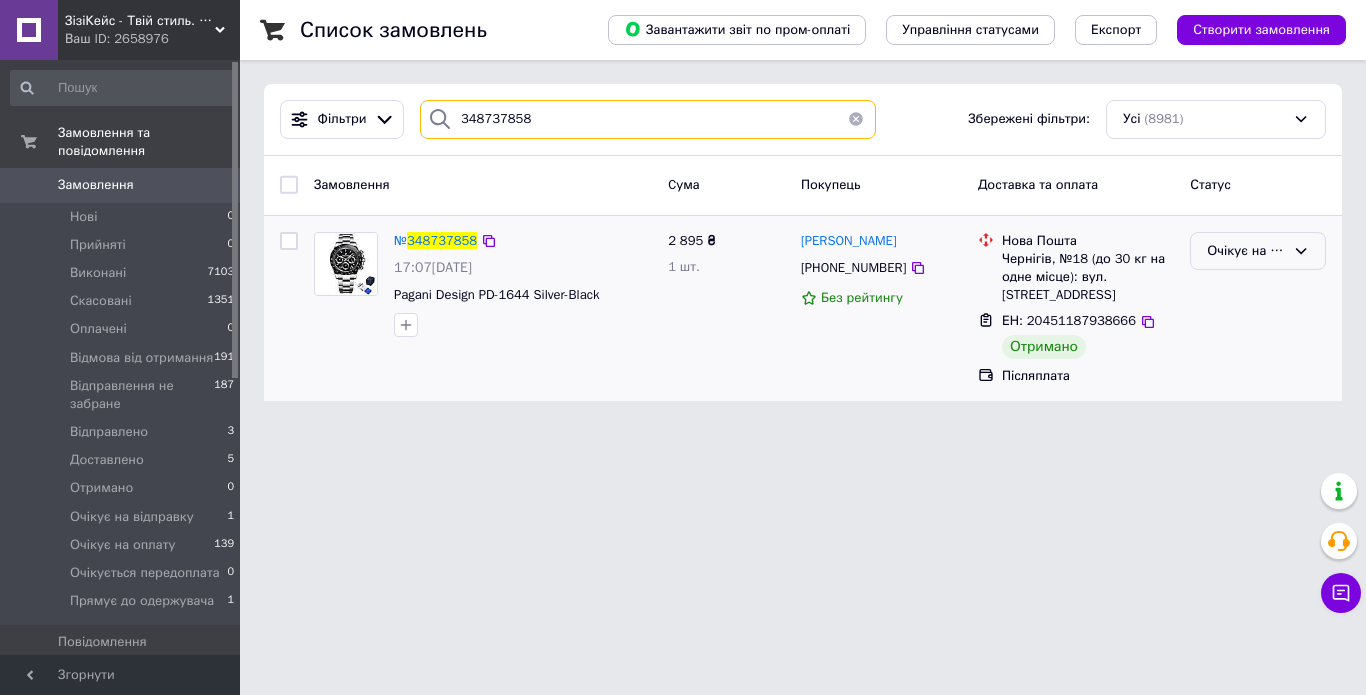 type on "348737858" 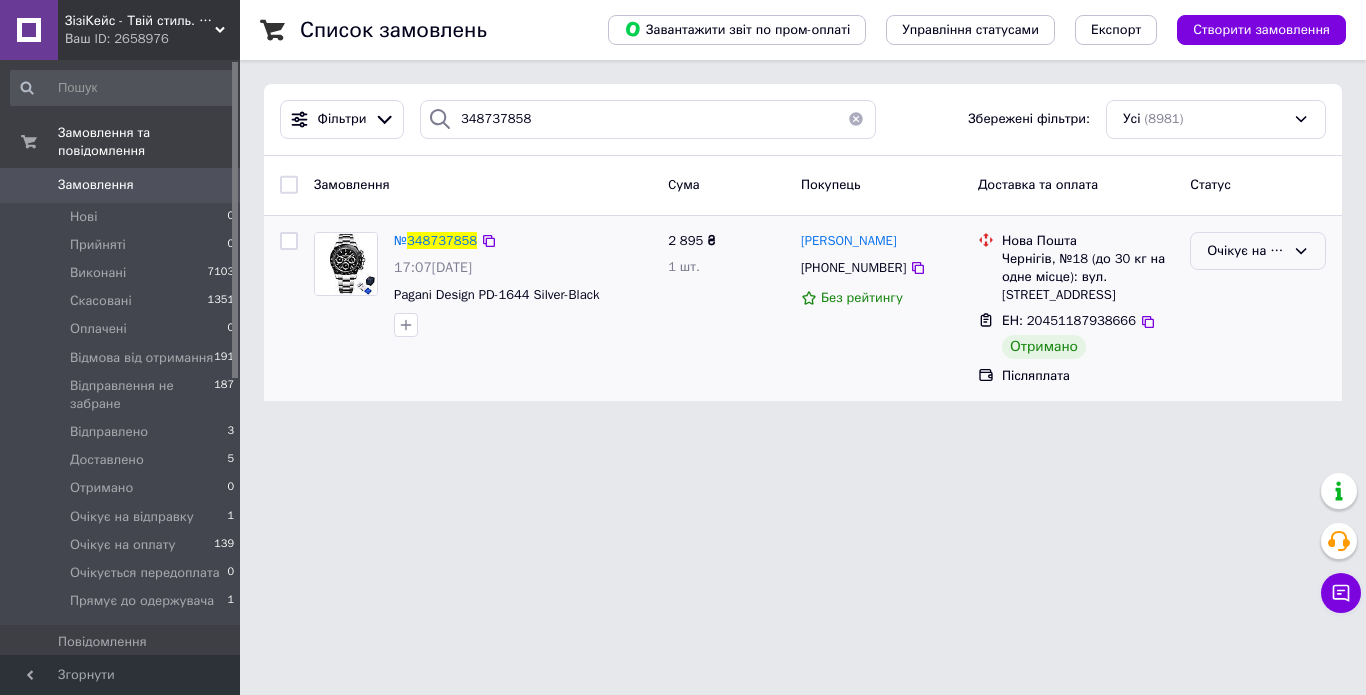 click on "Очікує на оплату" at bounding box center (1246, 251) 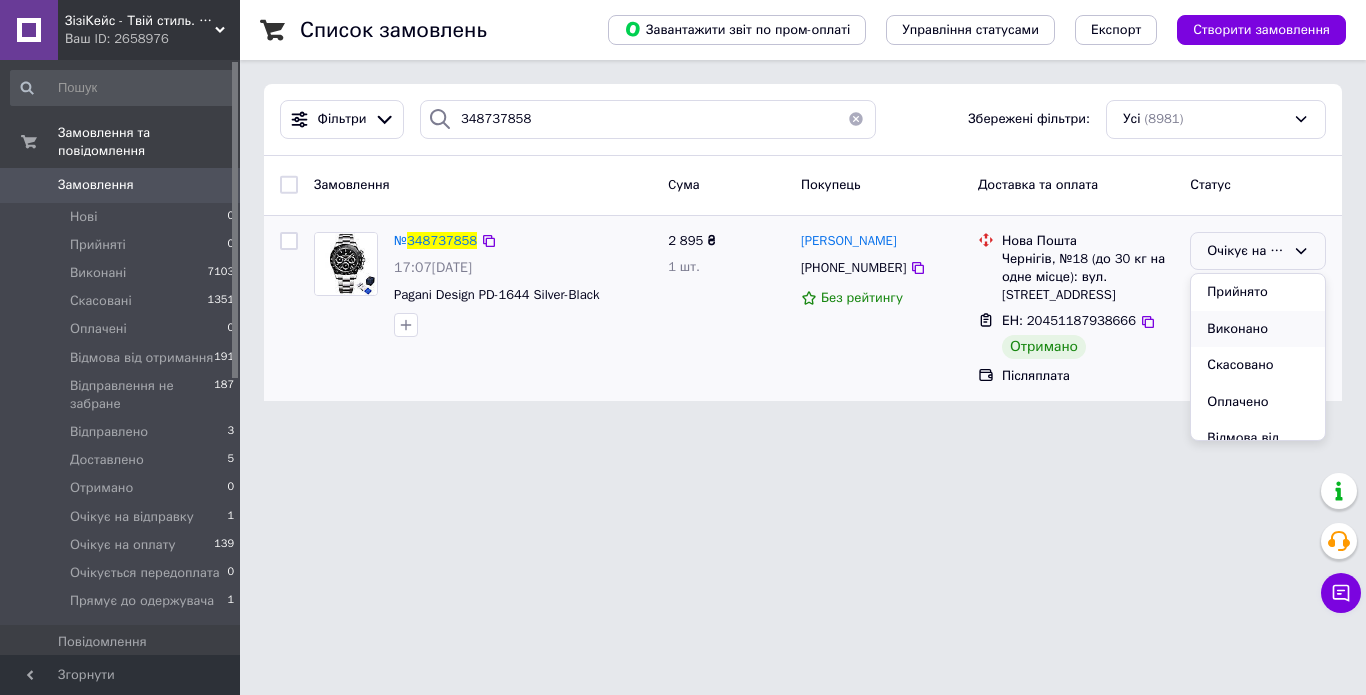 click on "Виконано" at bounding box center [1258, 329] 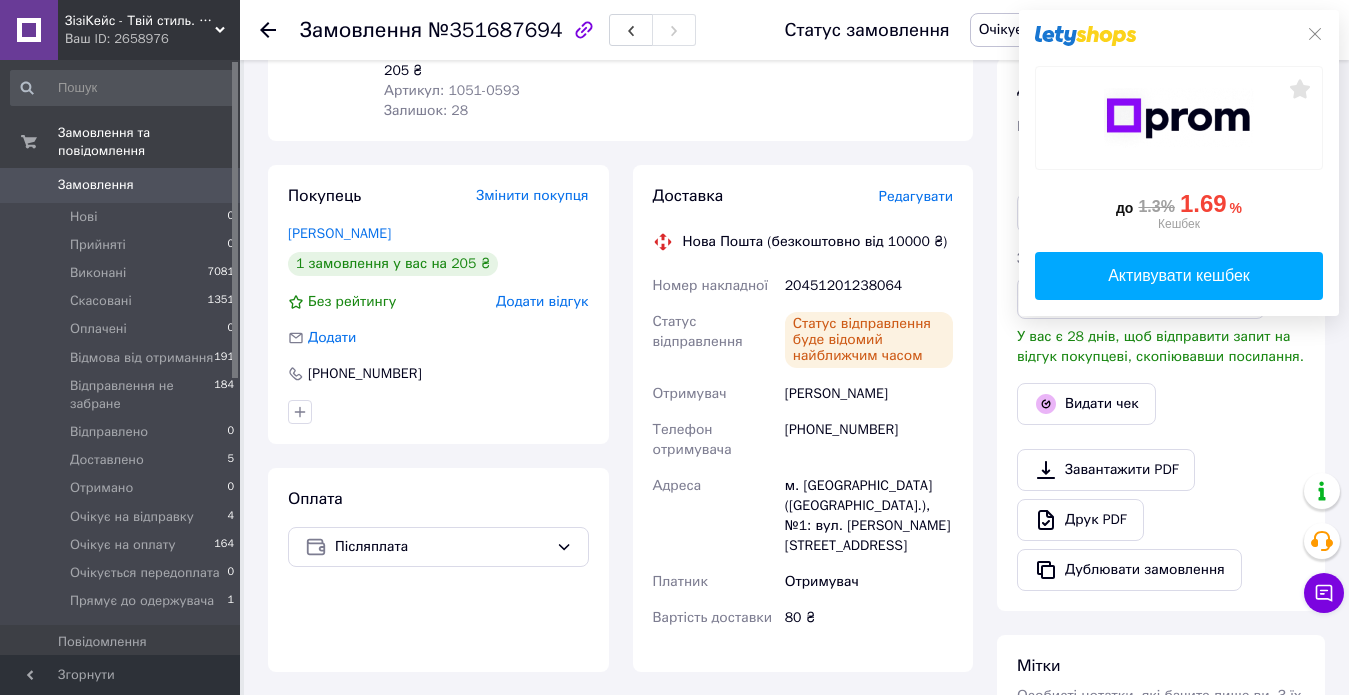 scroll, scrollTop: 0, scrollLeft: 0, axis: both 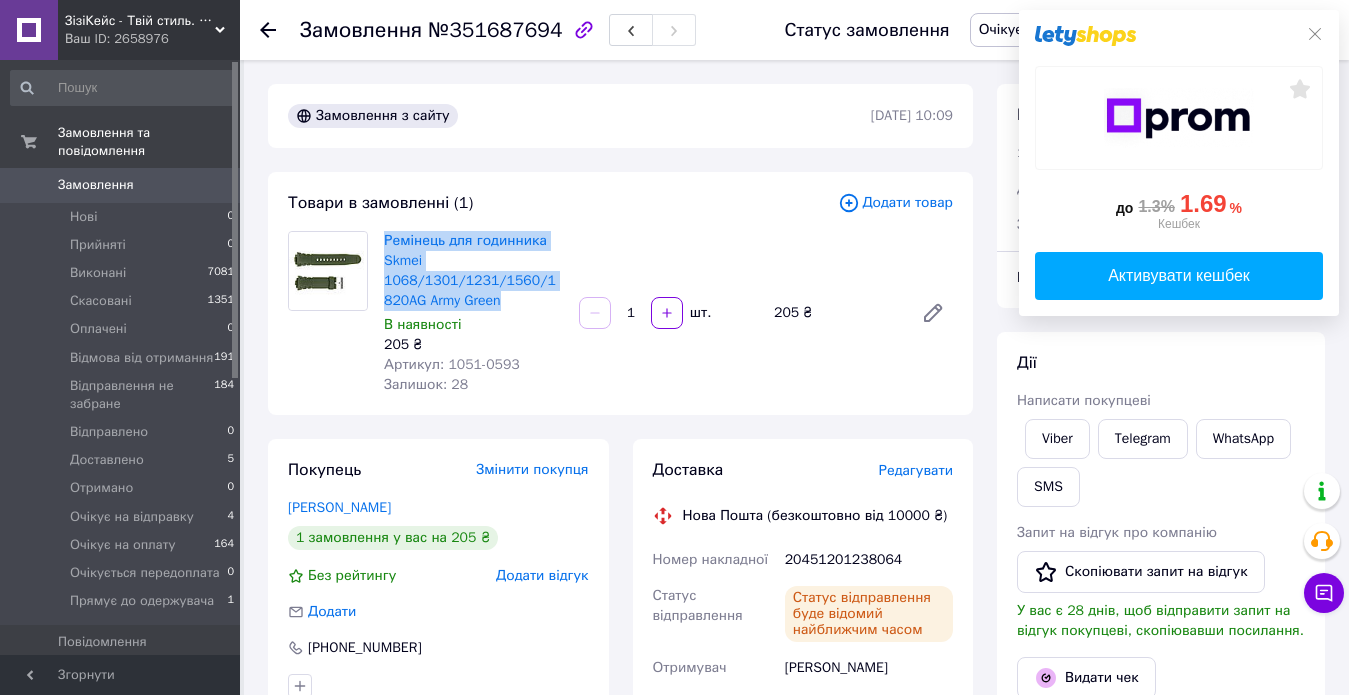drag, startPoint x: 377, startPoint y: 235, endPoint x: 486, endPoint y: 308, distance: 131.18689 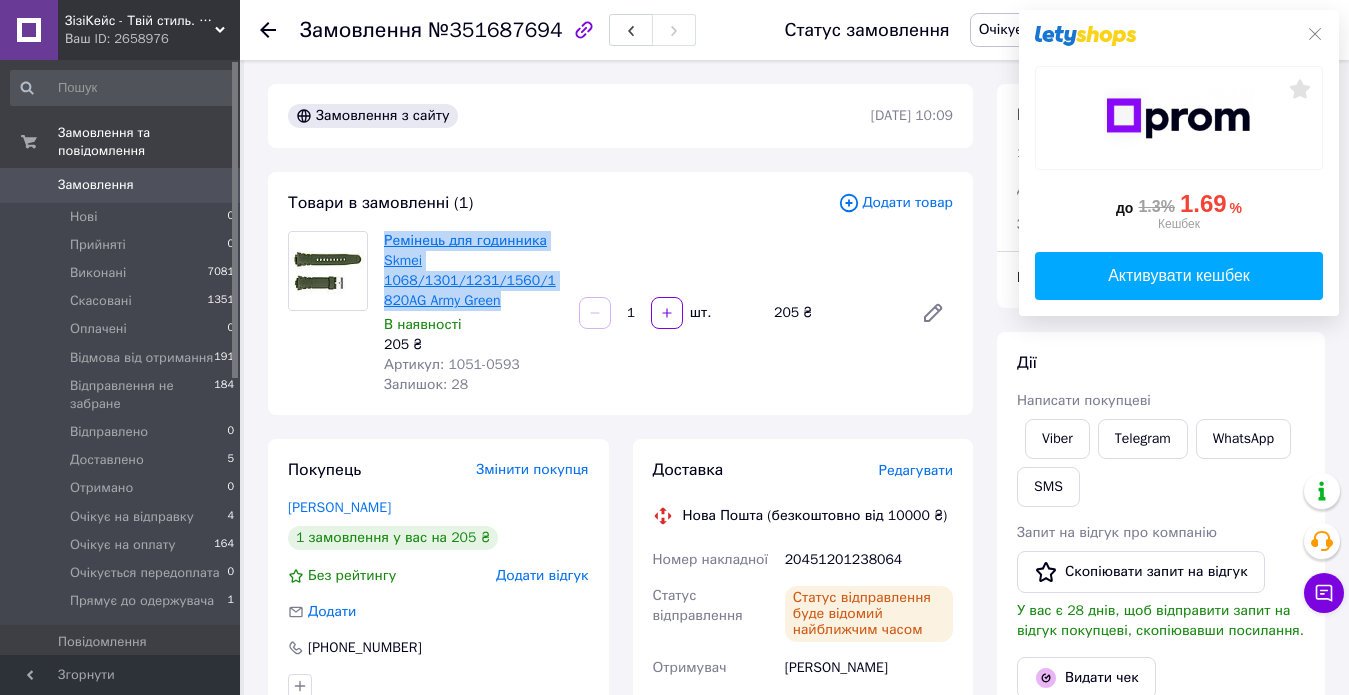 copy on "Ремінець для годинника Skmei 1068/1301/1231/1560/1820AG Army Green" 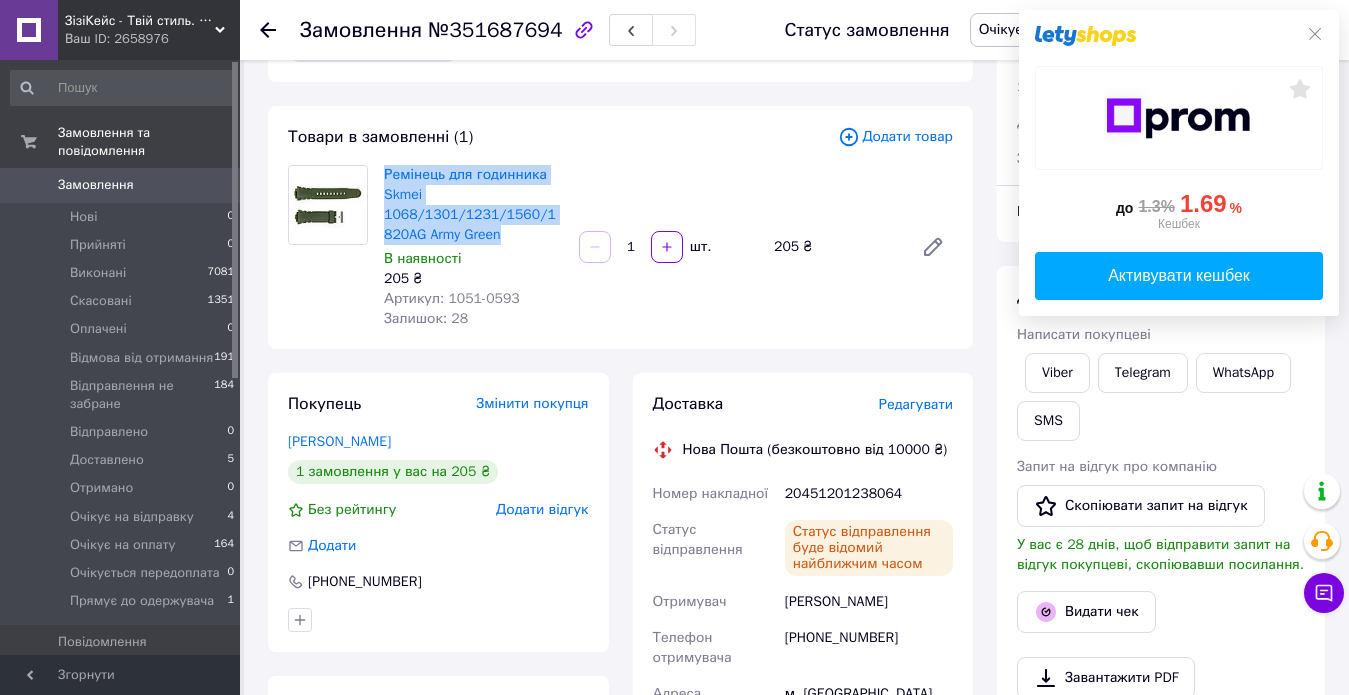 scroll, scrollTop: 100, scrollLeft: 0, axis: vertical 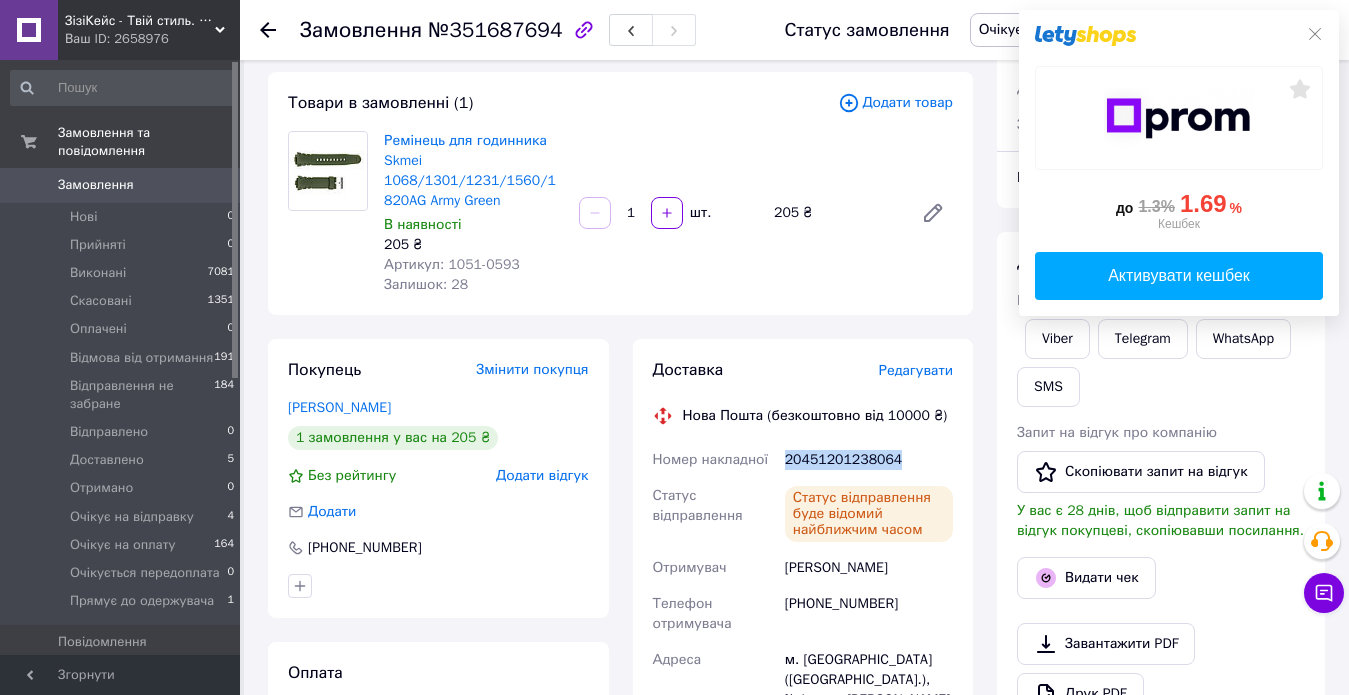 drag, startPoint x: 888, startPoint y: 461, endPoint x: 787, endPoint y: 455, distance: 101.17806 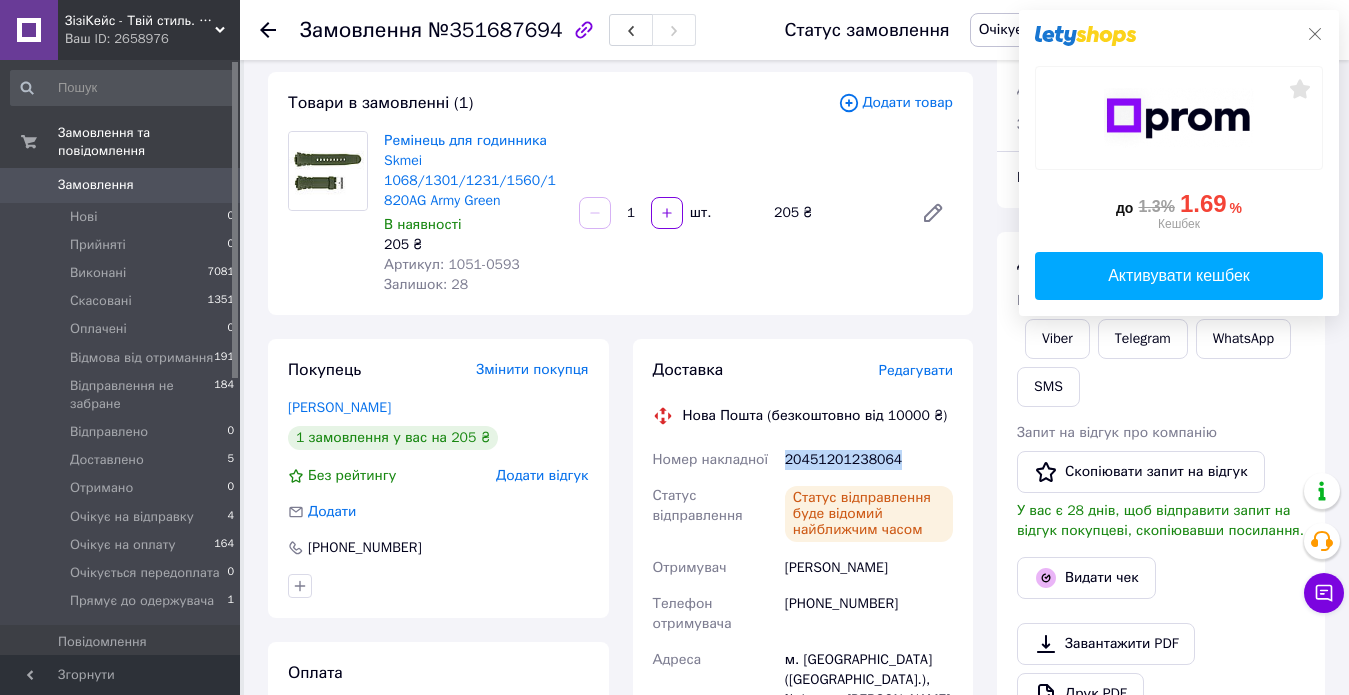 click 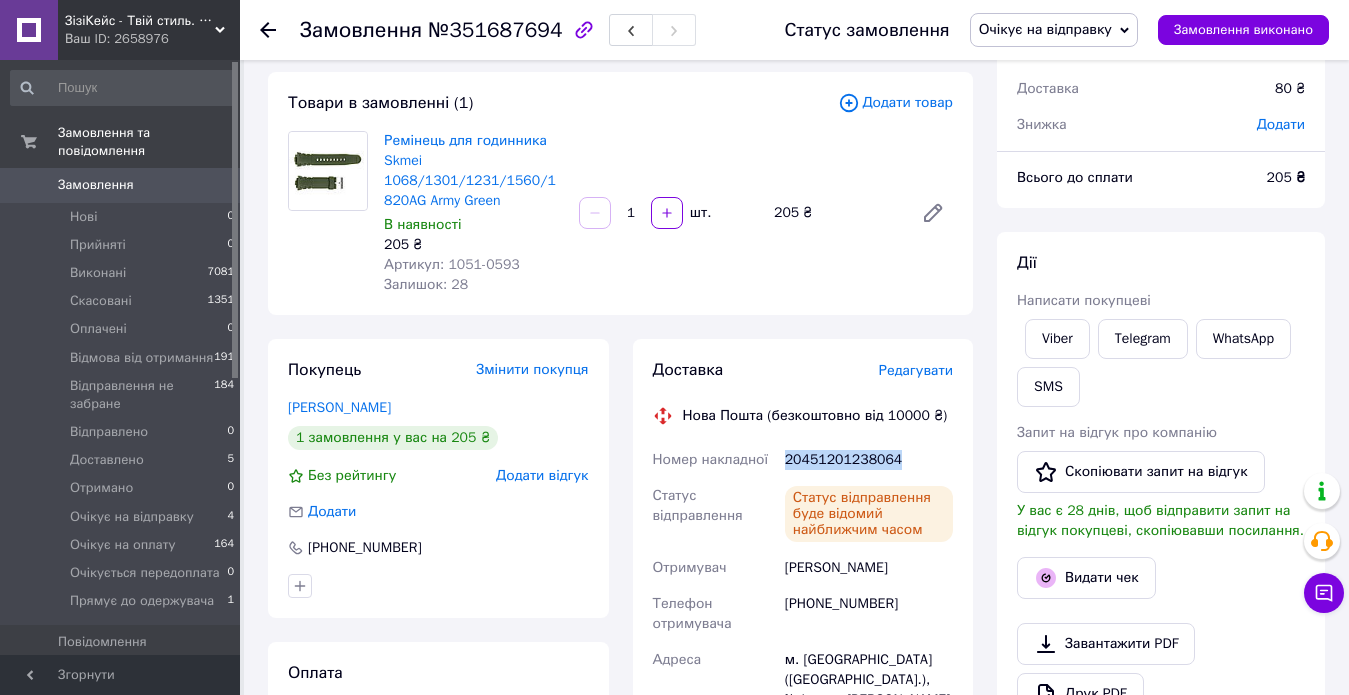 click on "Очікує на відправку" at bounding box center (1045, 29) 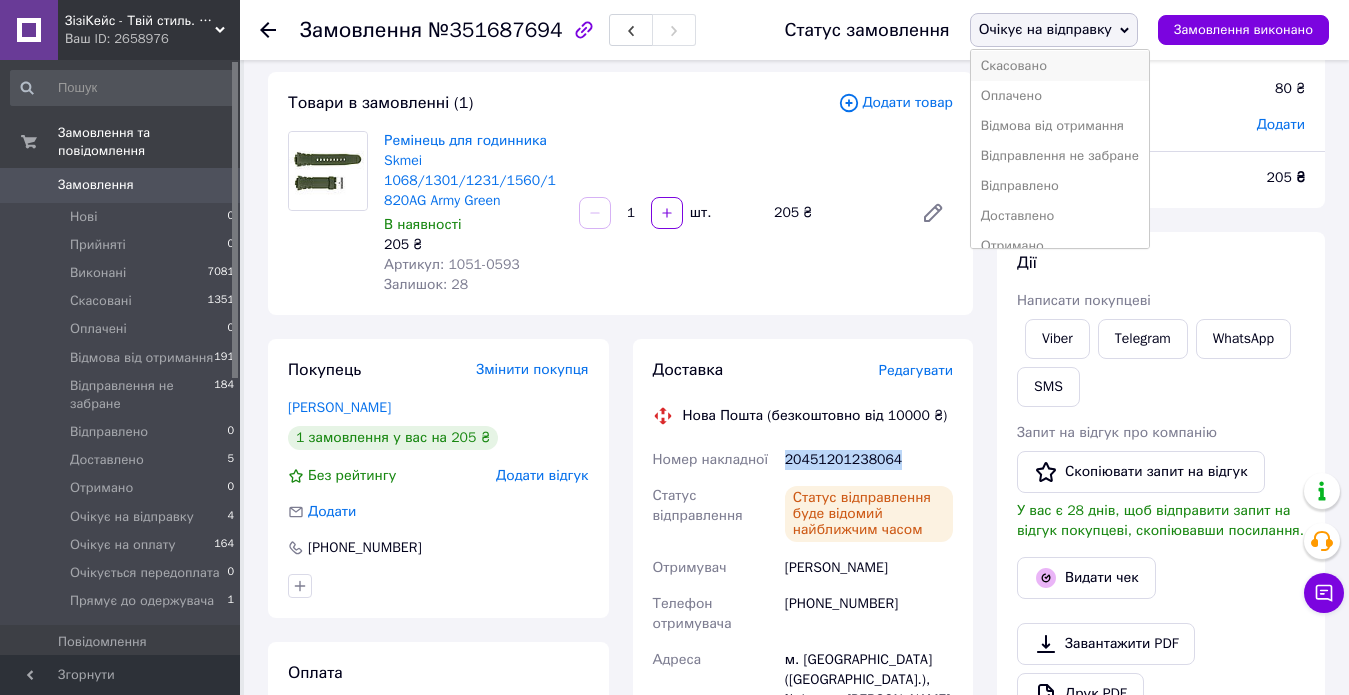 scroll, scrollTop: 100, scrollLeft: 0, axis: vertical 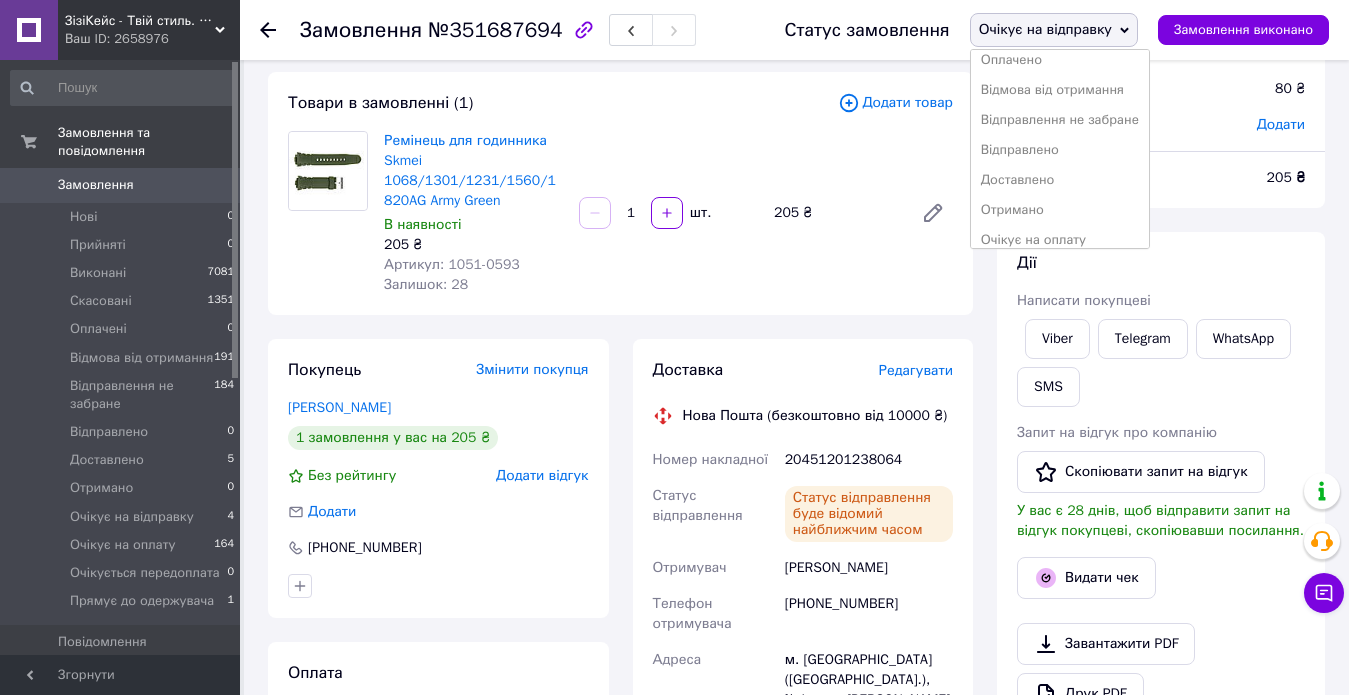 click on "Відправлено" at bounding box center (1060, 150) 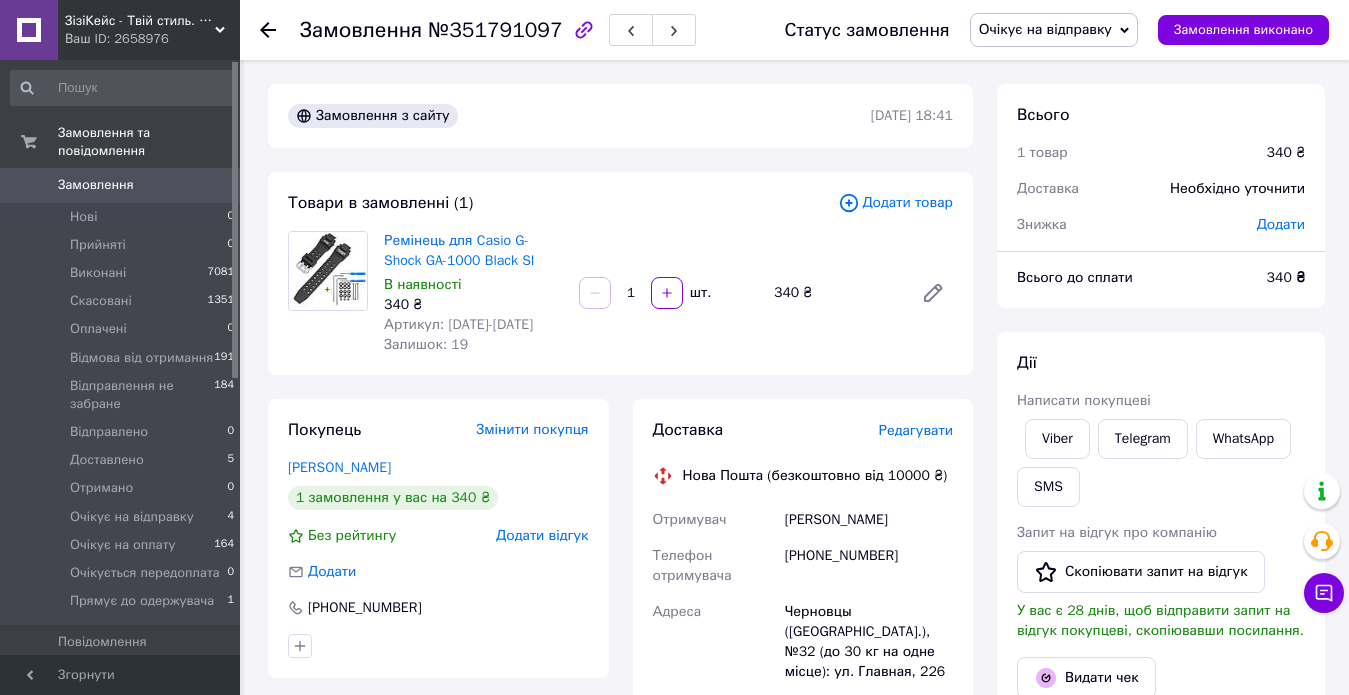 scroll, scrollTop: 0, scrollLeft: 0, axis: both 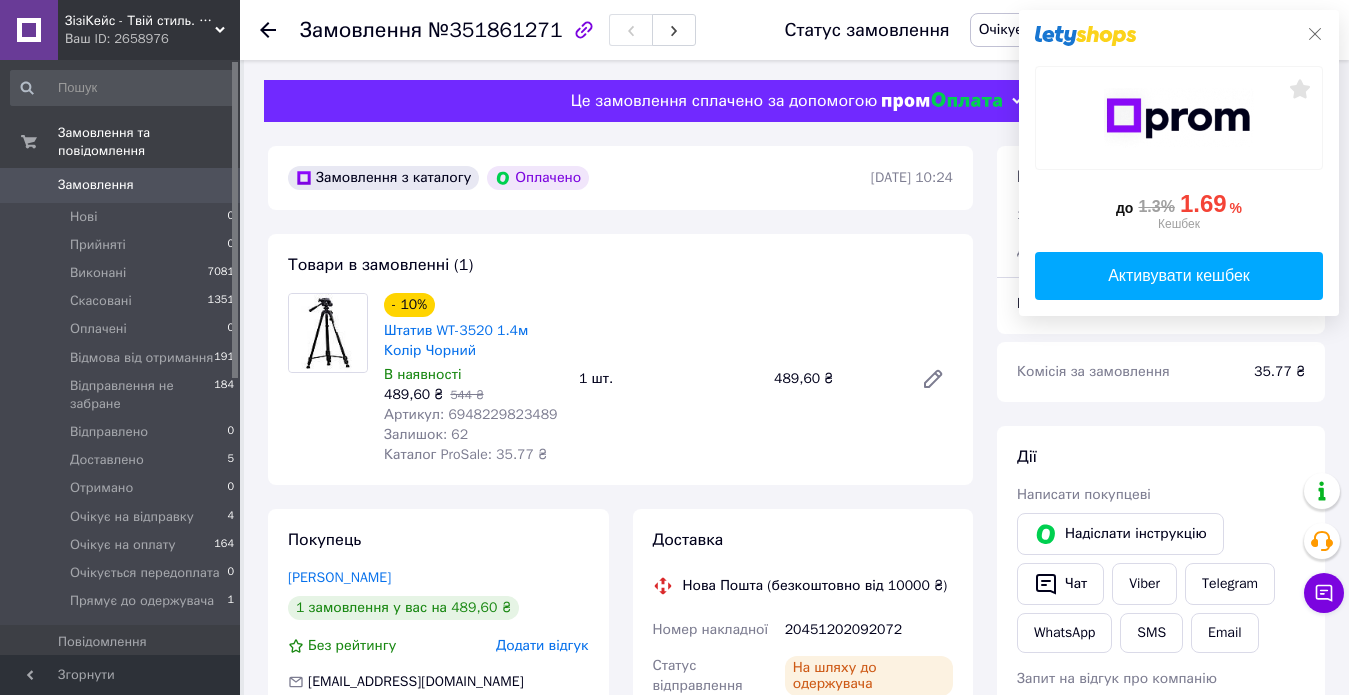 click 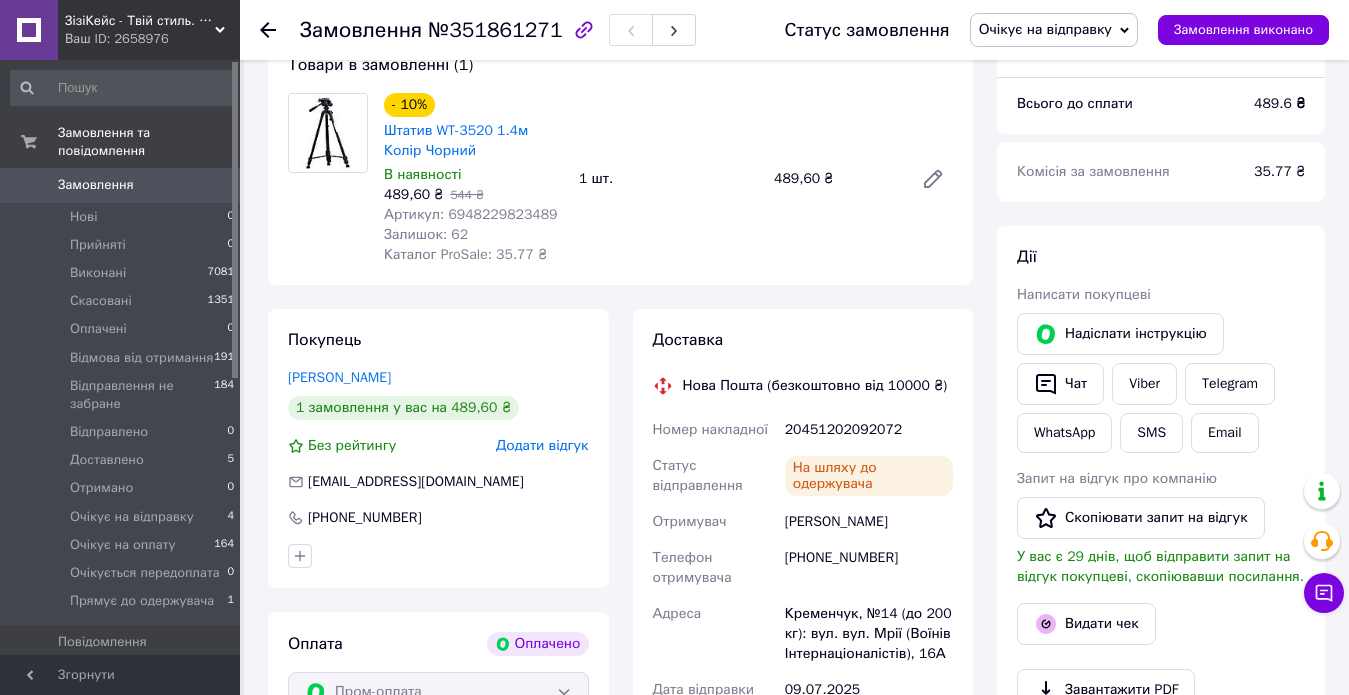 scroll, scrollTop: 300, scrollLeft: 0, axis: vertical 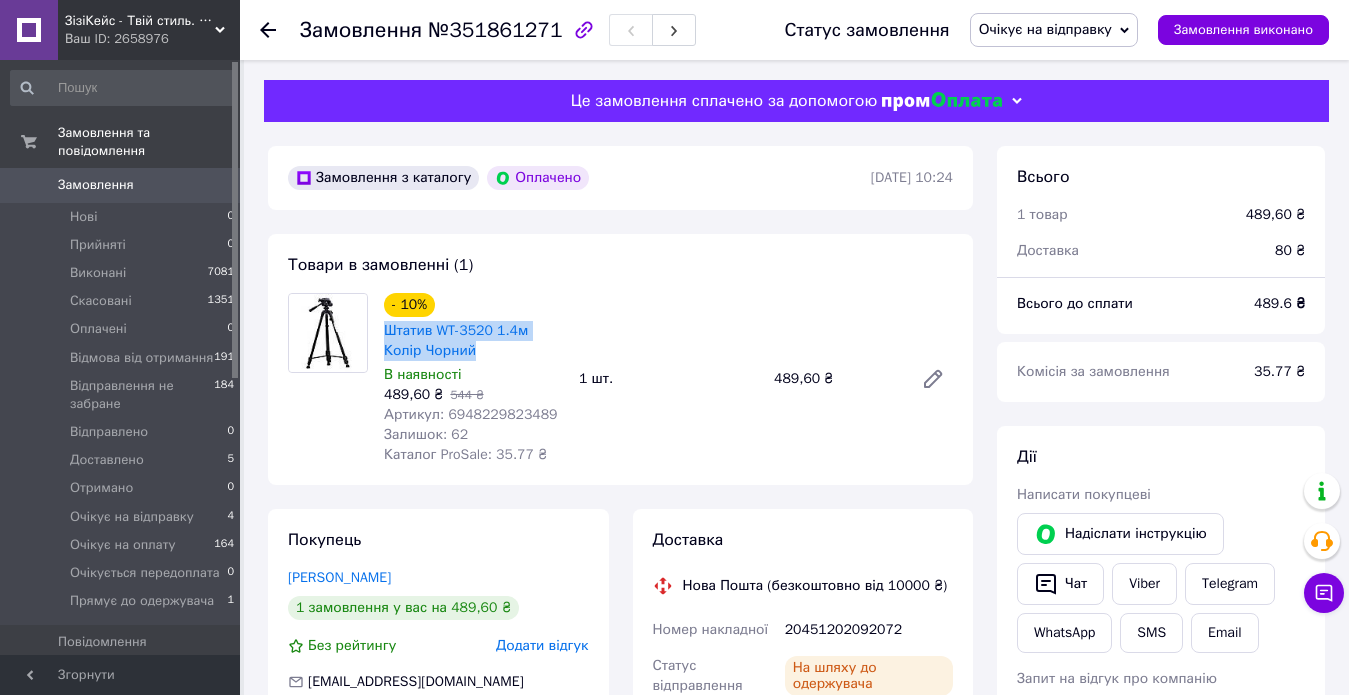 drag, startPoint x: 379, startPoint y: 333, endPoint x: 438, endPoint y: 349, distance: 61.13101 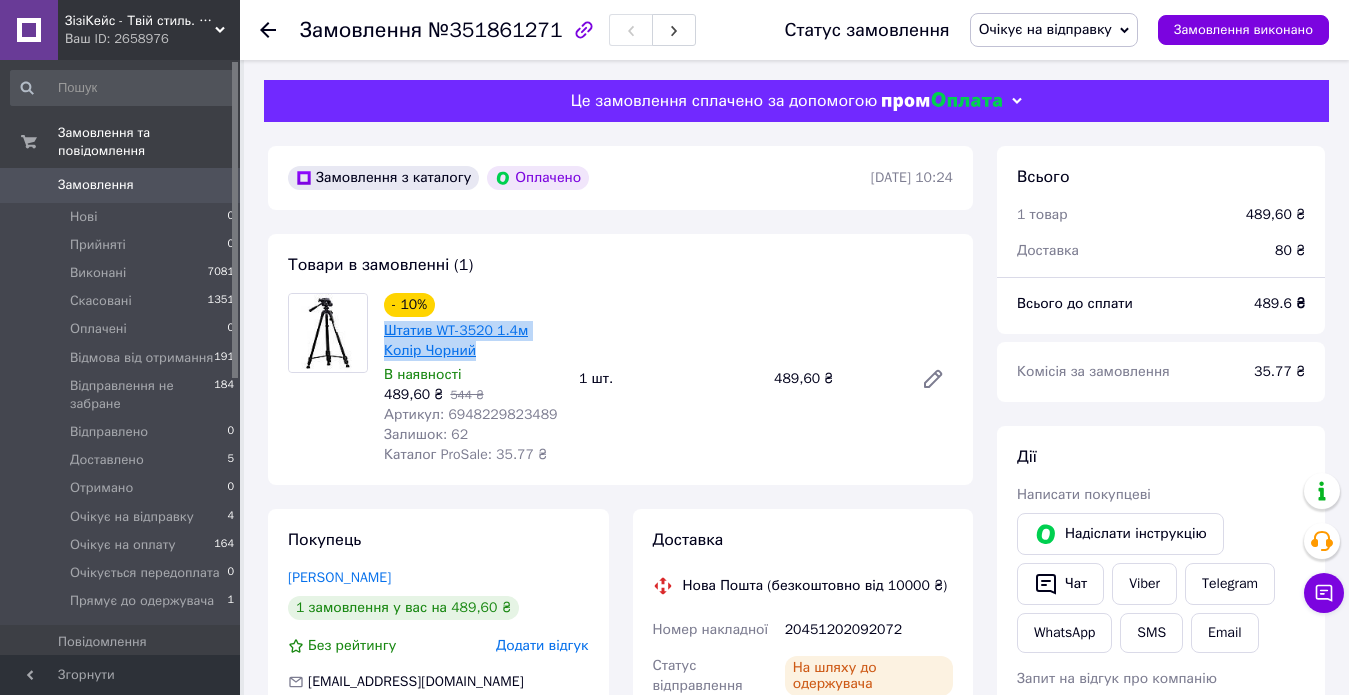 copy on "Штатив WT-3520 1.4м Колір Чорний" 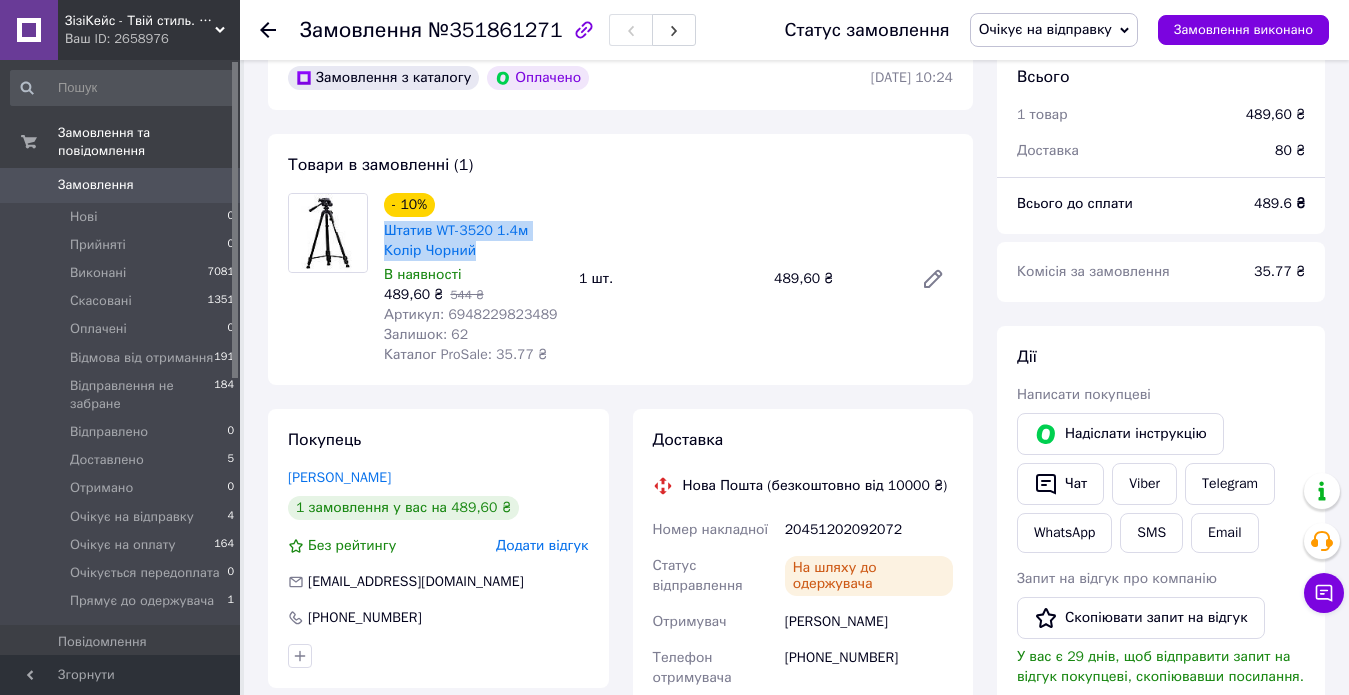 scroll, scrollTop: 300, scrollLeft: 0, axis: vertical 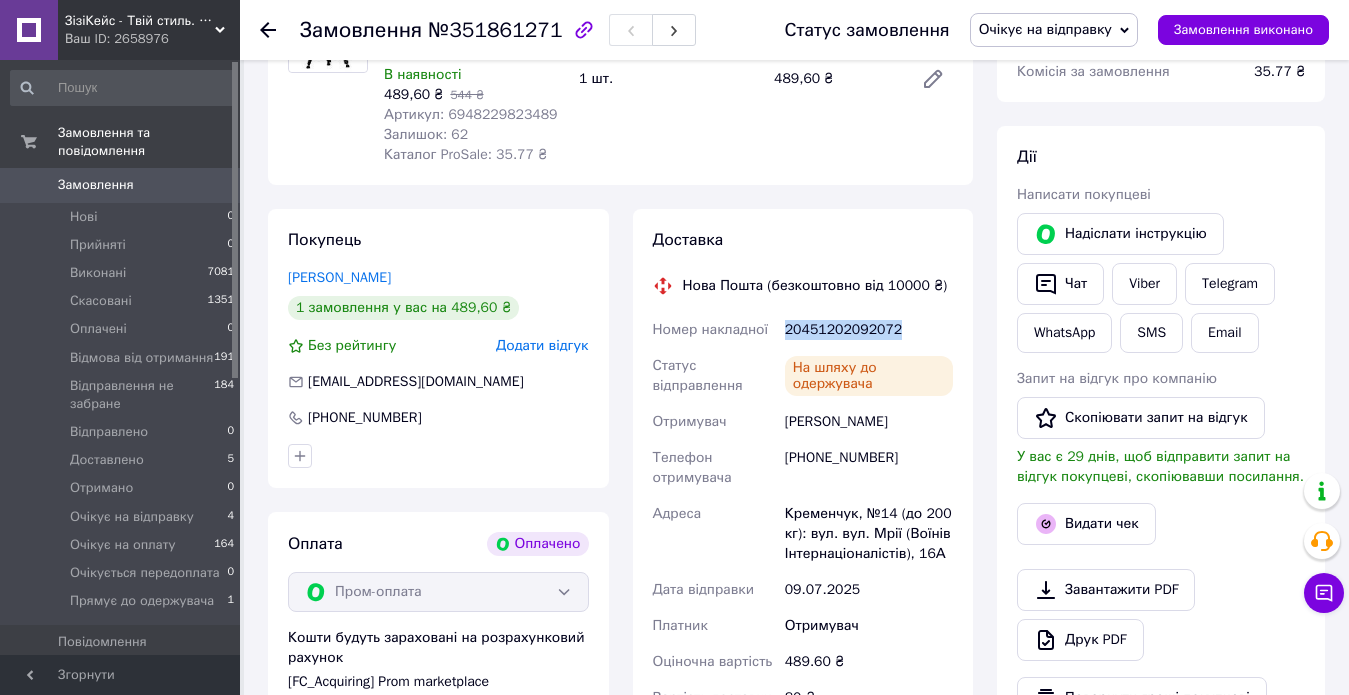 drag, startPoint x: 895, startPoint y: 333, endPoint x: 788, endPoint y: 333, distance: 107 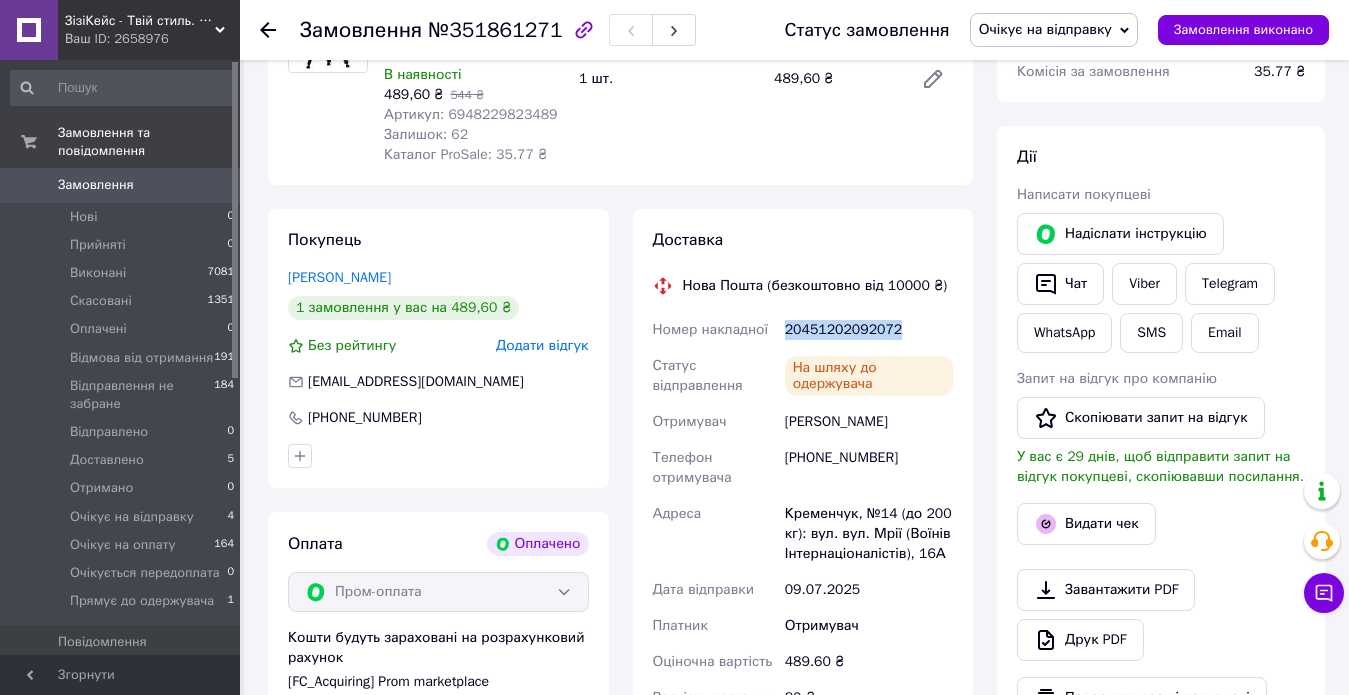 copy on "20451202092072" 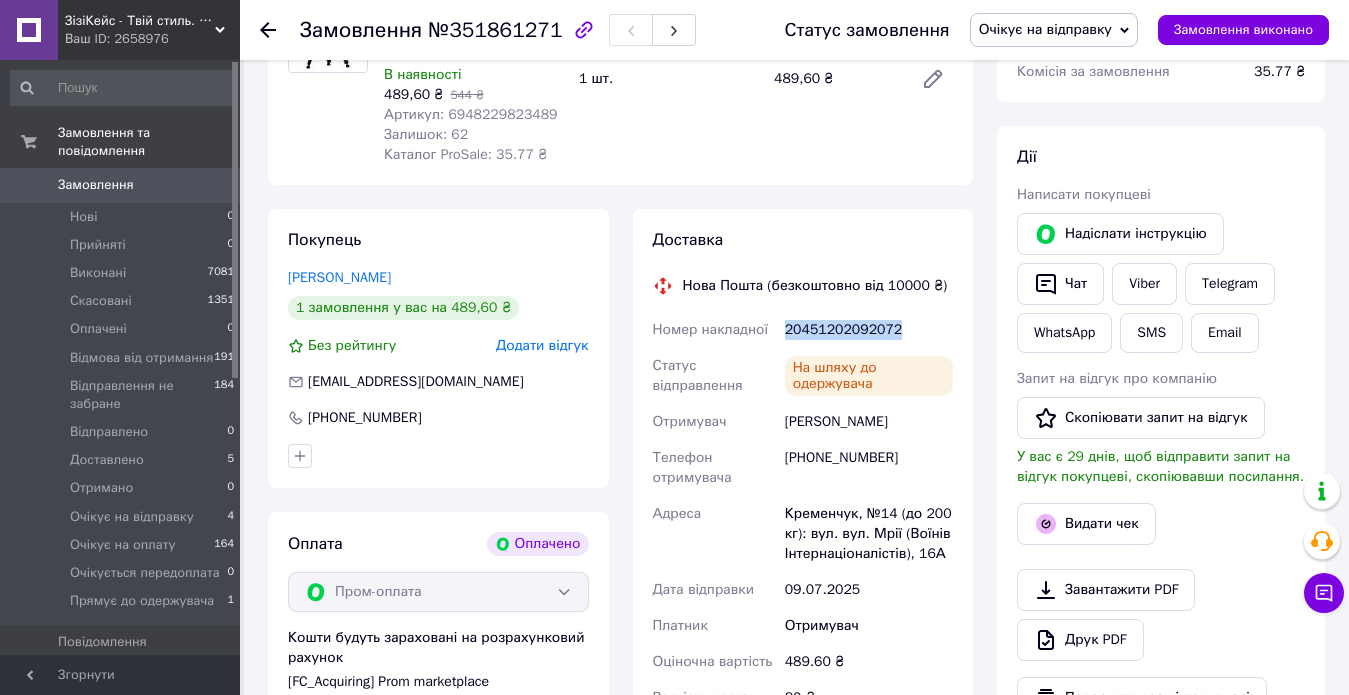 click on "Очікує на відправку" at bounding box center (1045, 29) 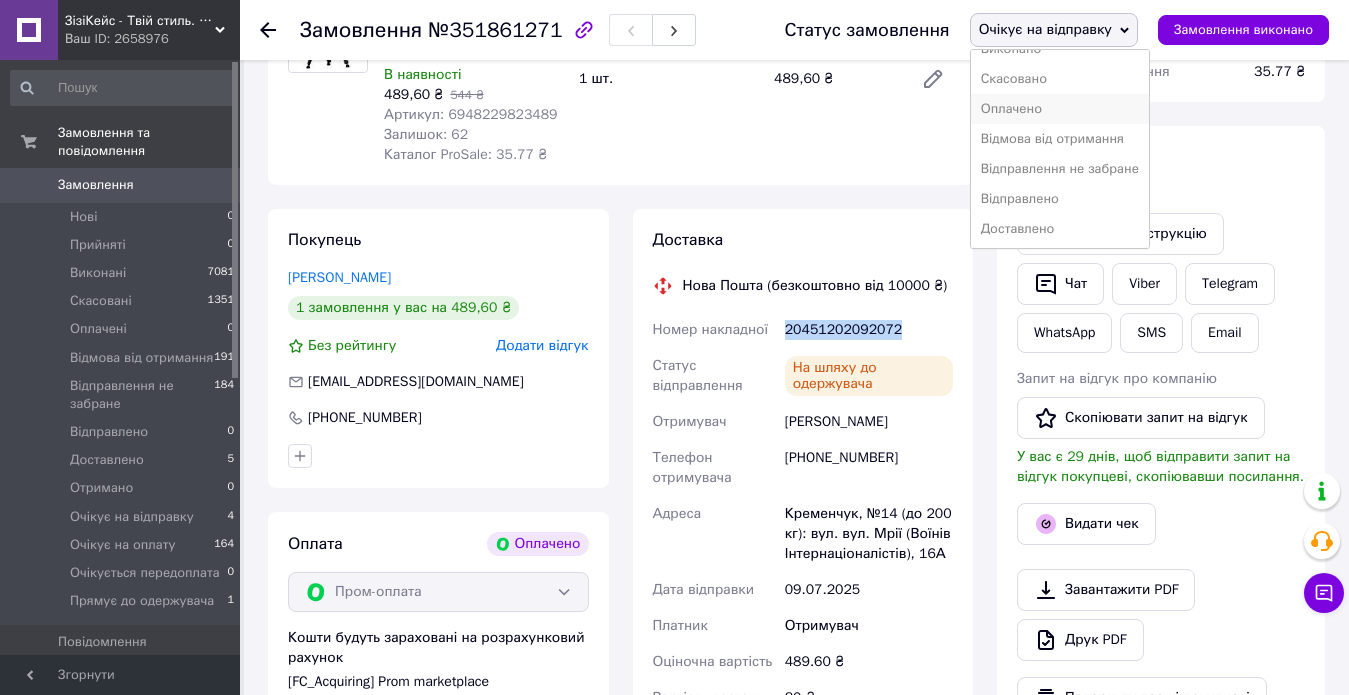 scroll, scrollTop: 100, scrollLeft: 0, axis: vertical 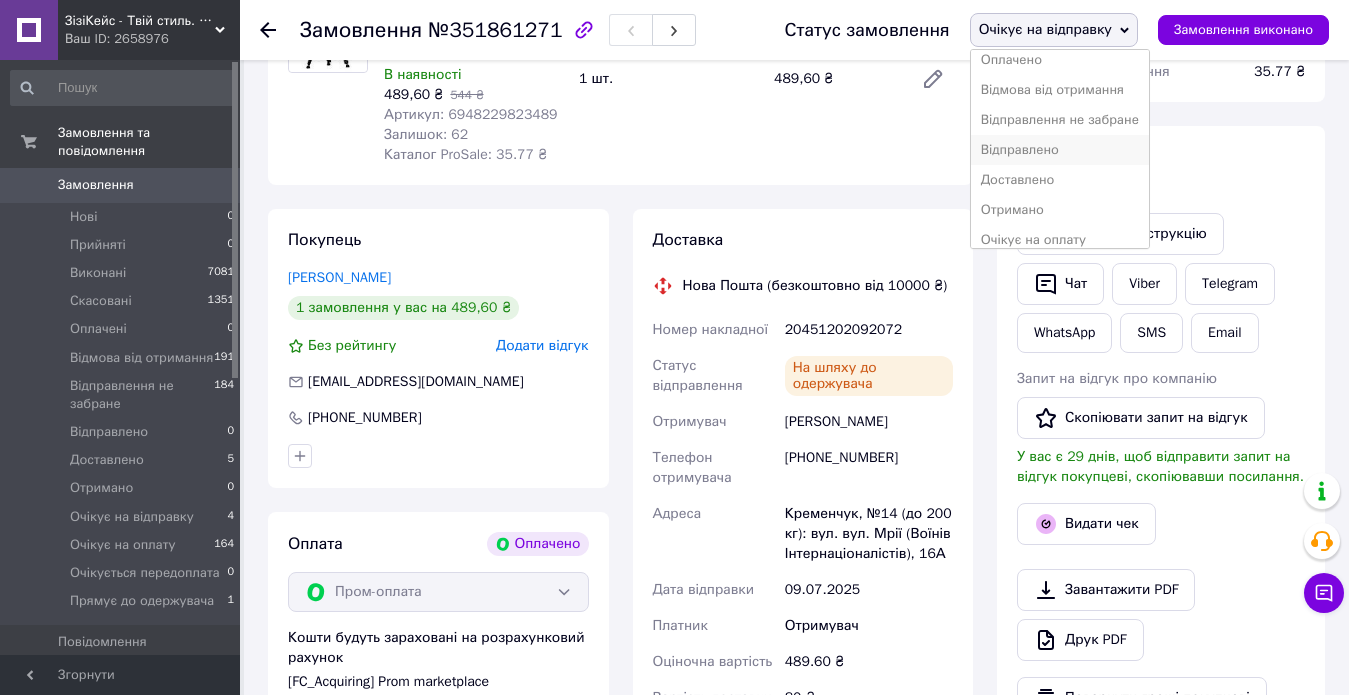 click on "Відправлено" at bounding box center (1060, 150) 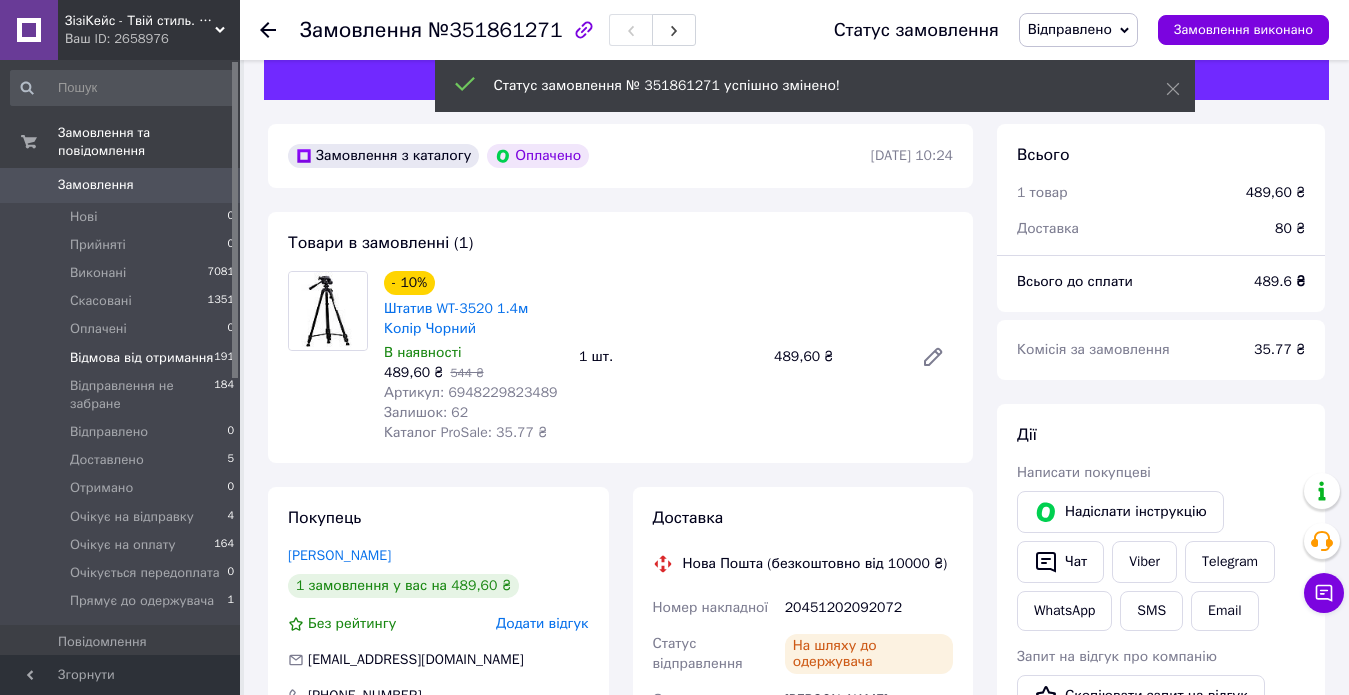 scroll, scrollTop: 0, scrollLeft: 0, axis: both 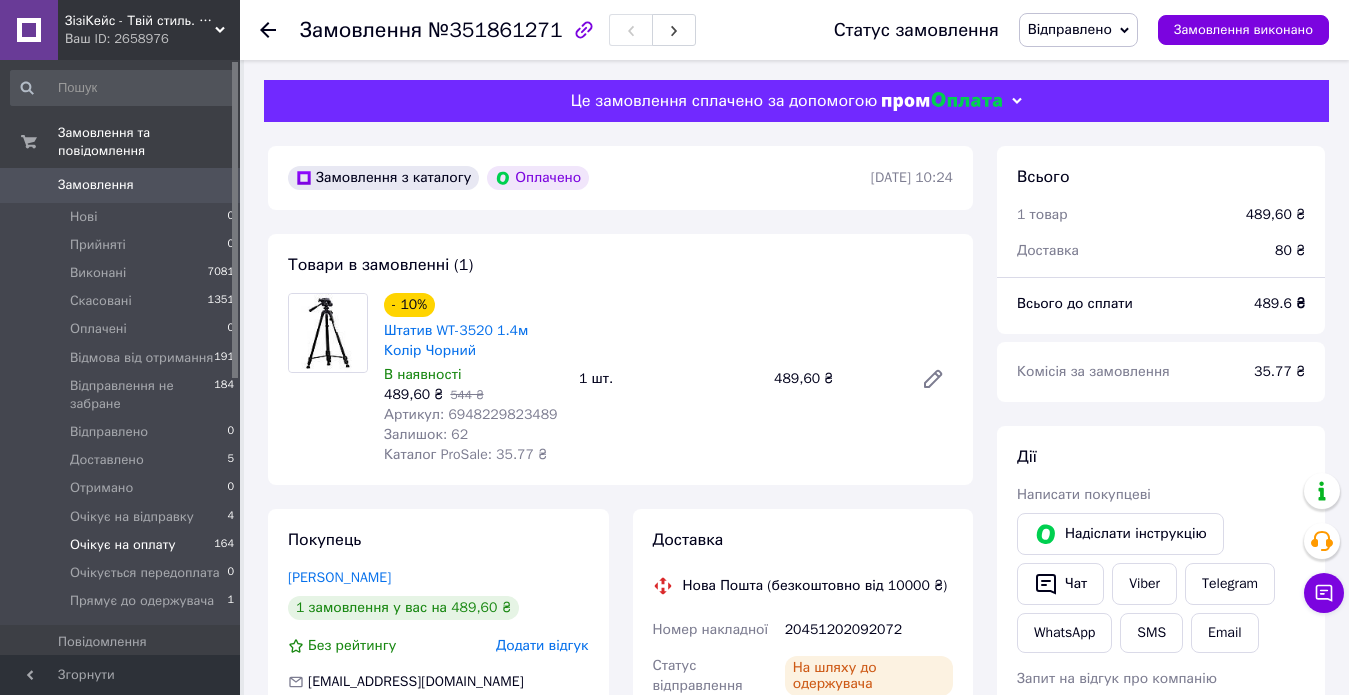 click on "Очікує на оплату" at bounding box center [123, 545] 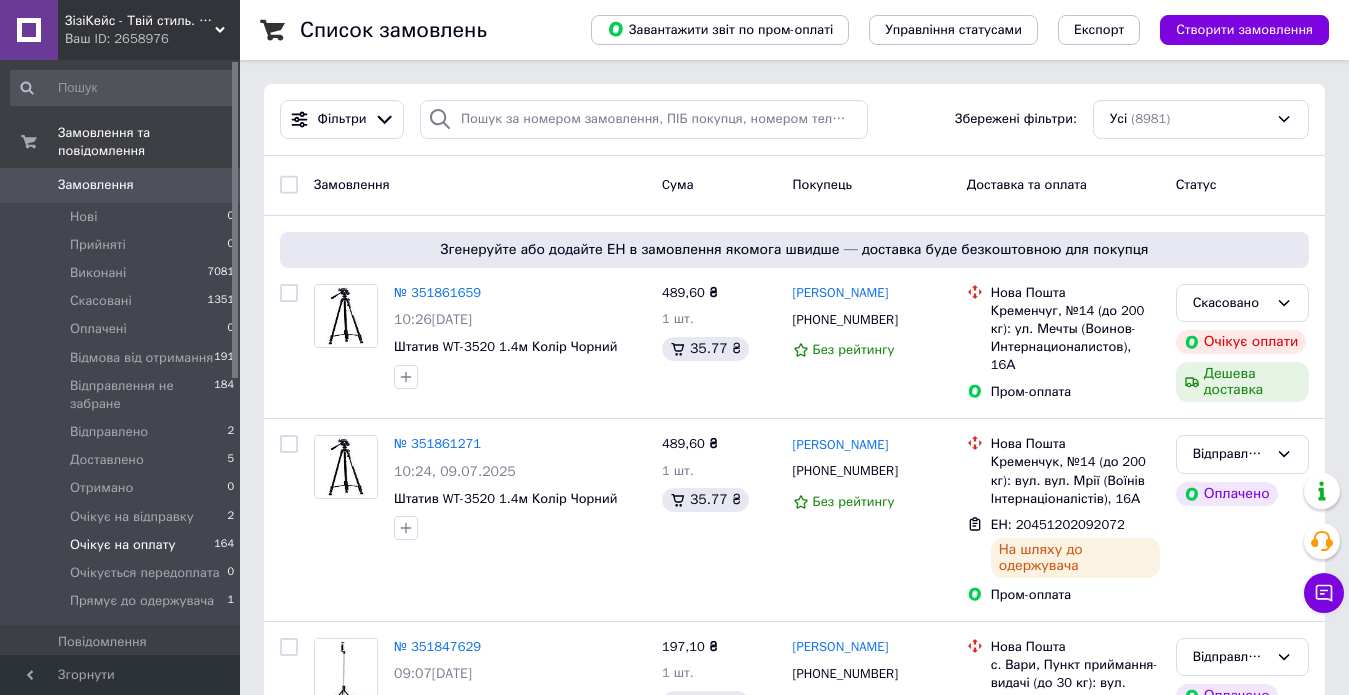 click on "Очікує на оплату" at bounding box center (123, 545) 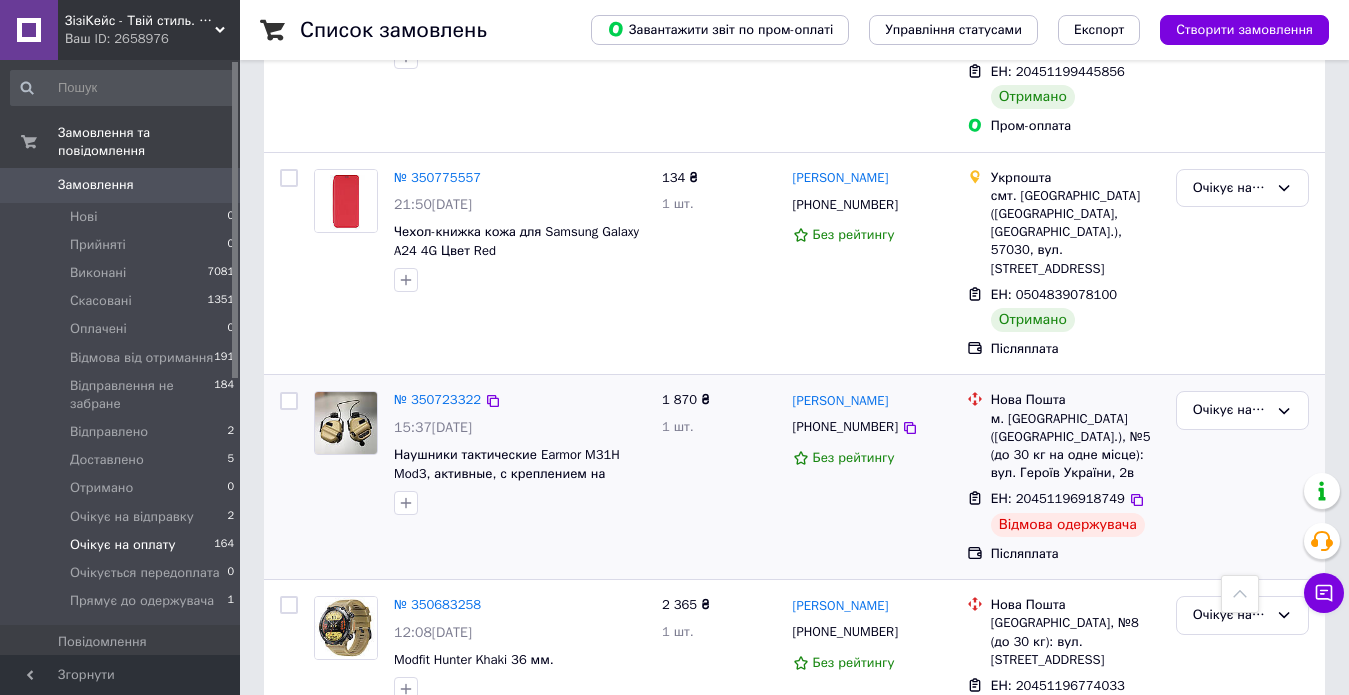 scroll, scrollTop: 1400, scrollLeft: 0, axis: vertical 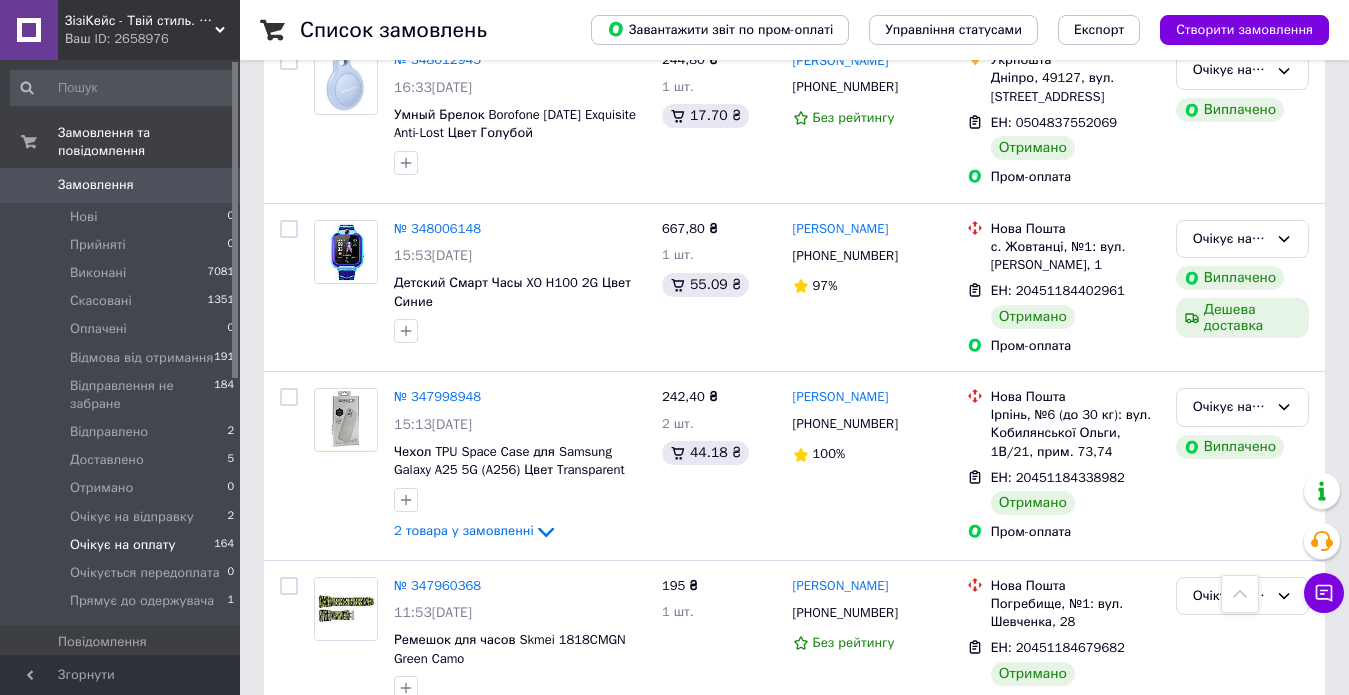 click on "Наступна" at bounding box center (405, 1815) 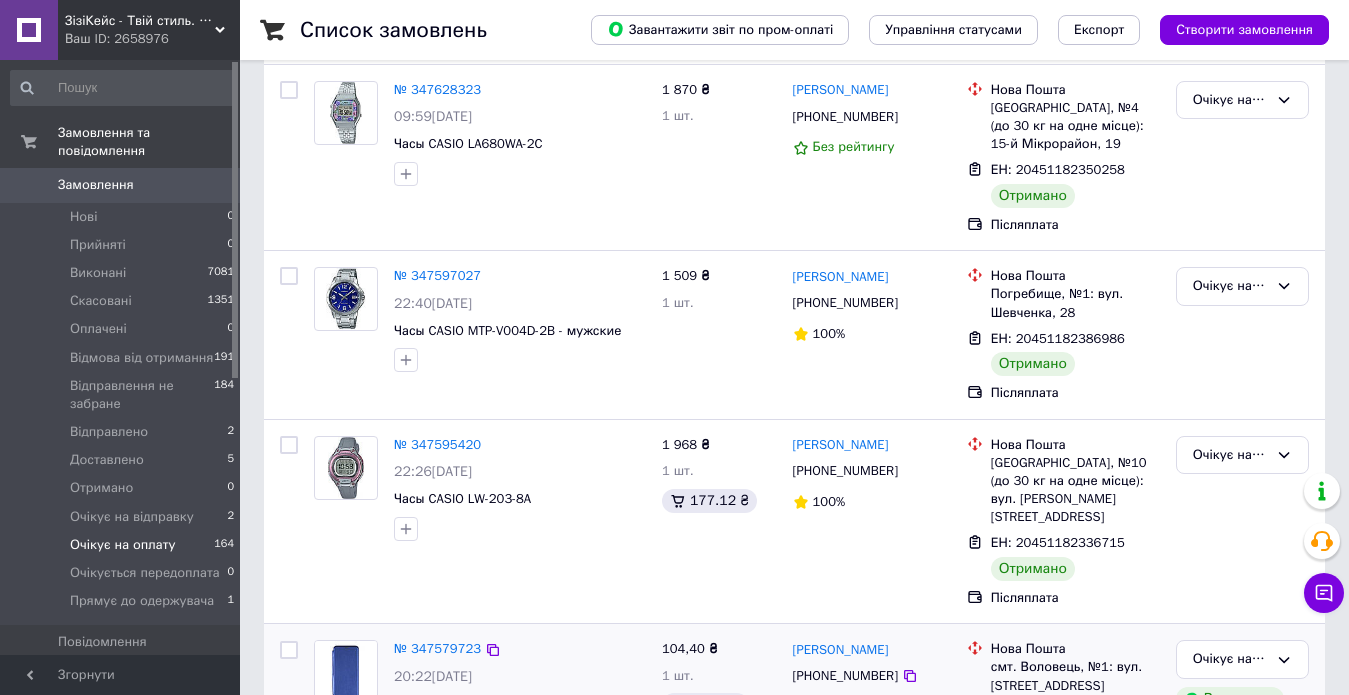 scroll, scrollTop: 500, scrollLeft: 0, axis: vertical 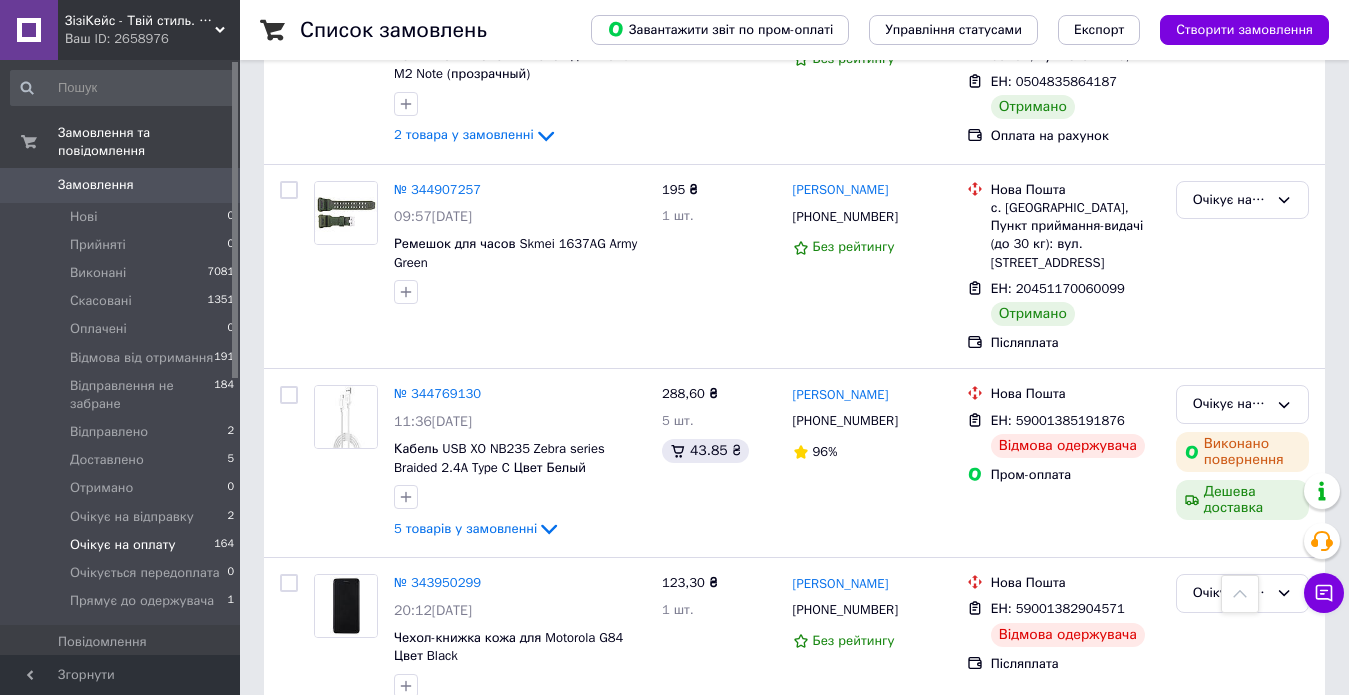 click on "Очікує на оплату" at bounding box center (1230, 971) 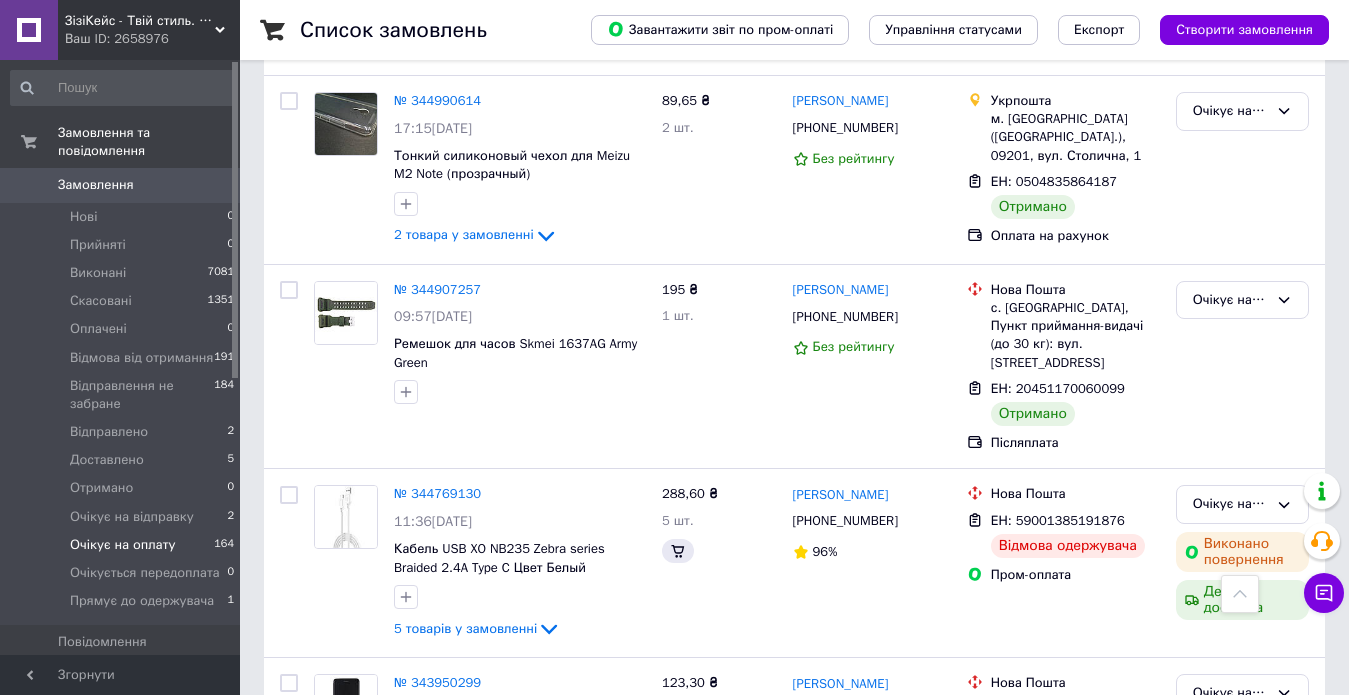 scroll, scrollTop: 11470, scrollLeft: 0, axis: vertical 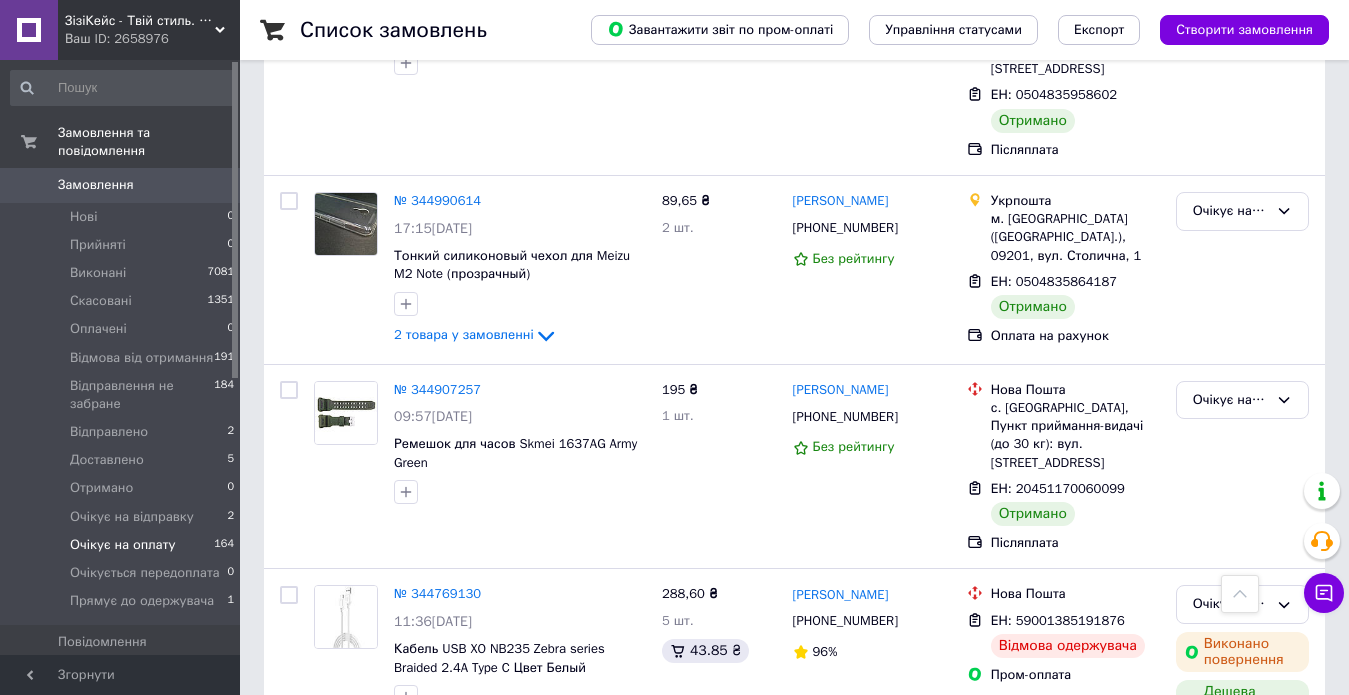 click on "Очікує на оплату" at bounding box center [1230, 950] 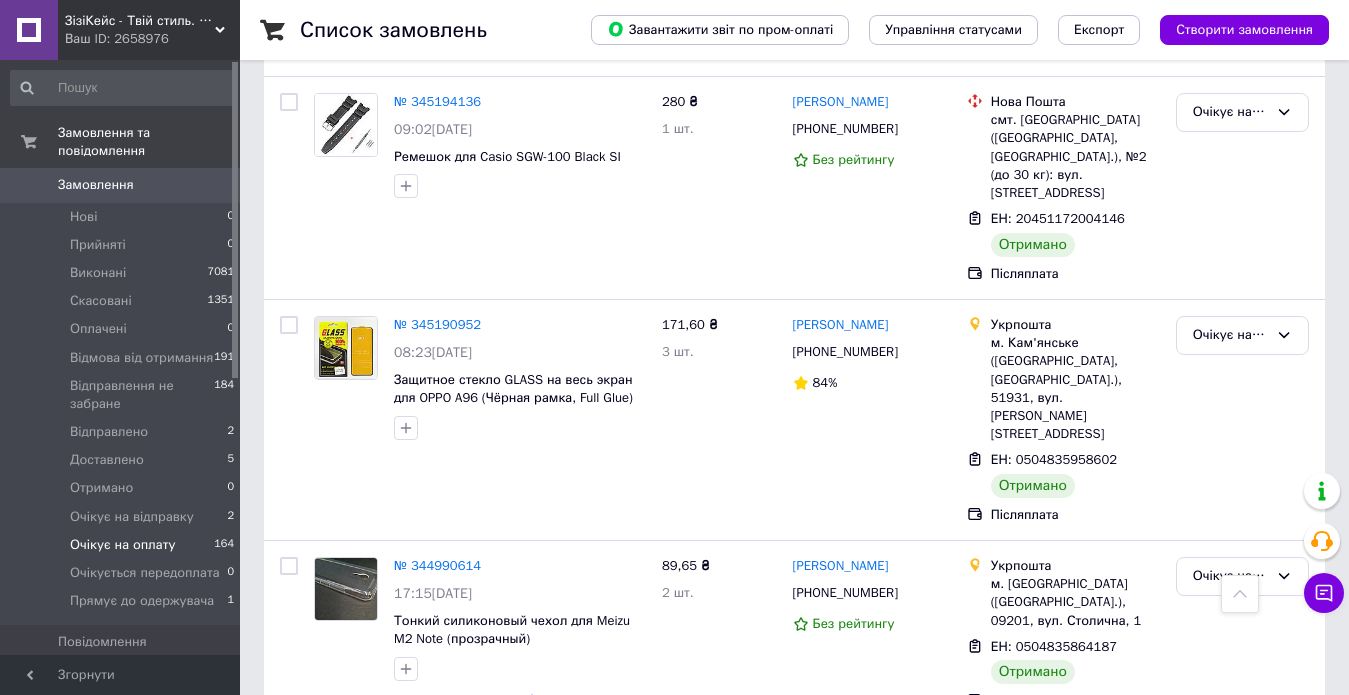 scroll, scrollTop: 11070, scrollLeft: 0, axis: vertical 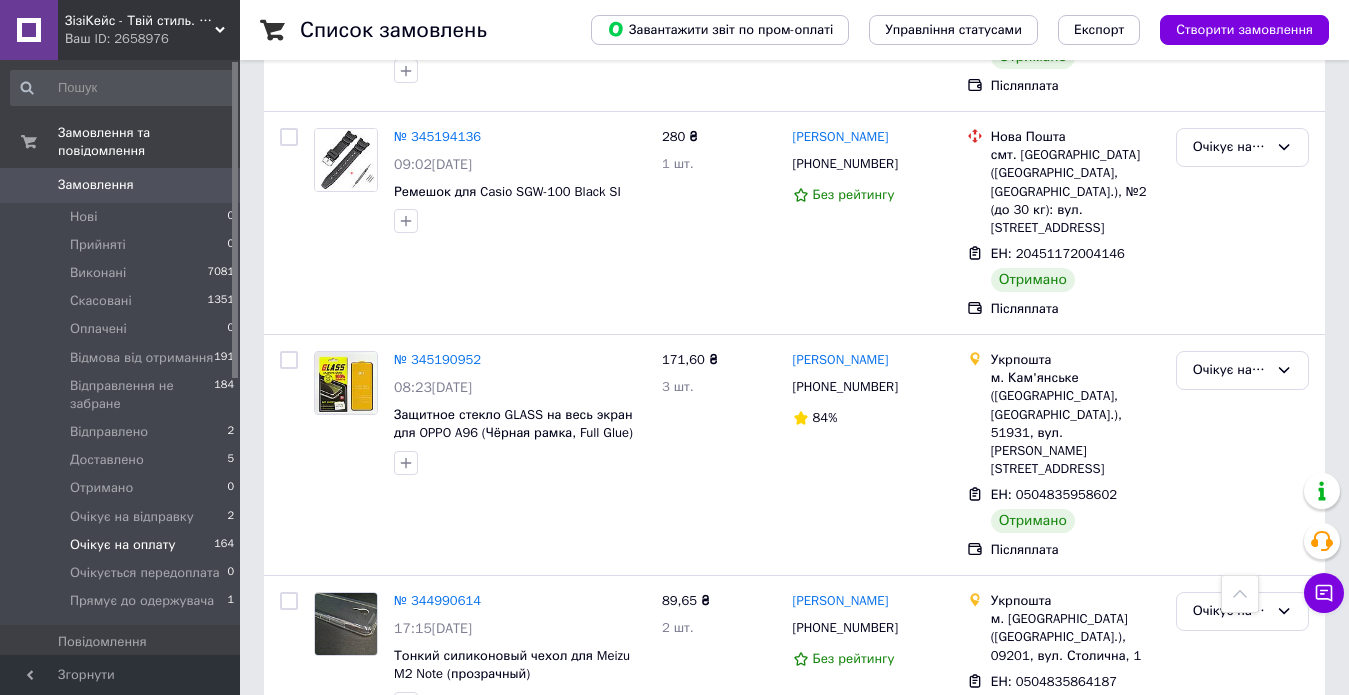 click 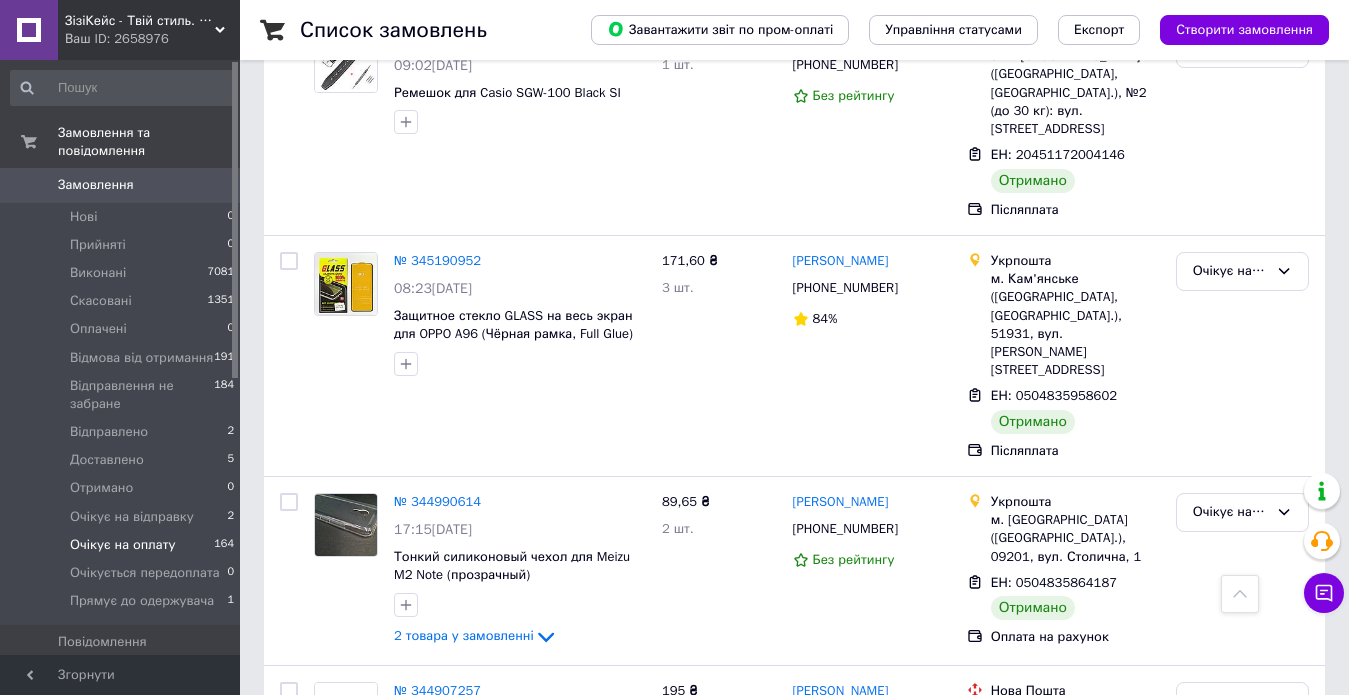 scroll, scrollTop: 11170, scrollLeft: 0, axis: vertical 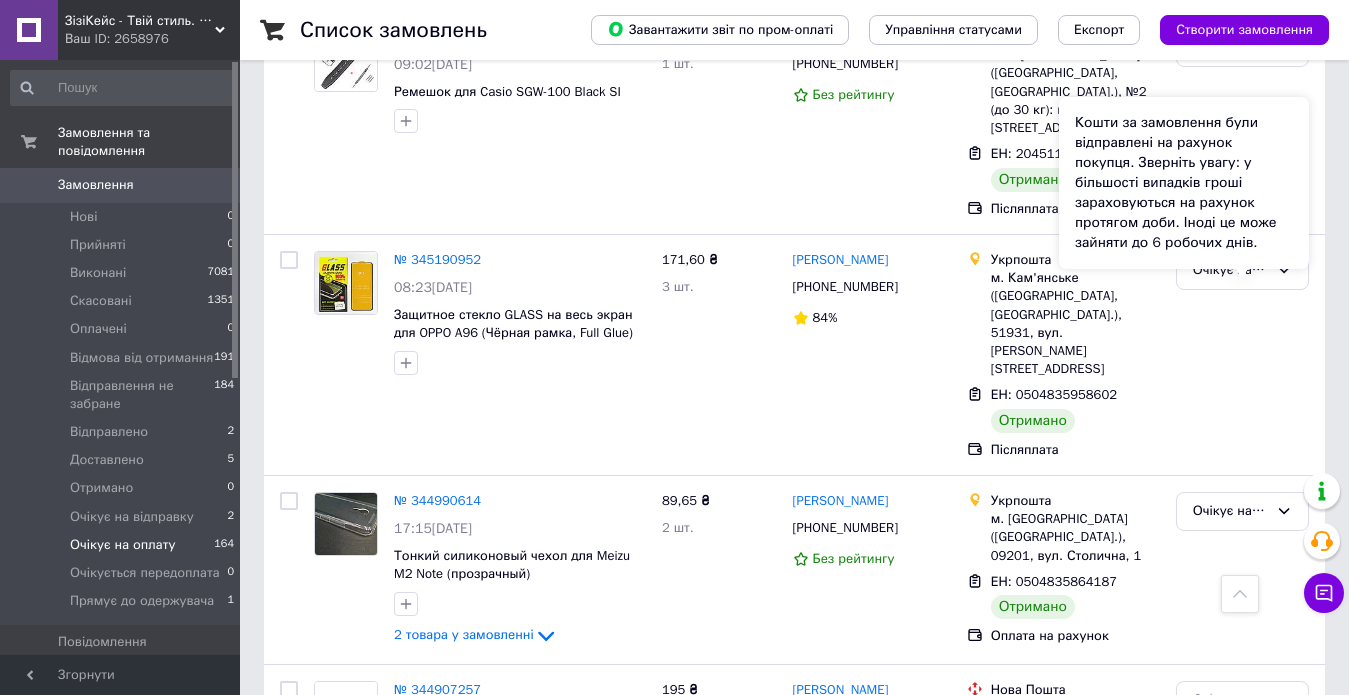 click on "Кошти за замовлення були відправлені на рахунок покупця. Зверніть увагу: у більшості випадків гроші зараховуються на рахунок протягом доби. Іноді це може зайняти до 6 робочих днів." at bounding box center [1184, 183] 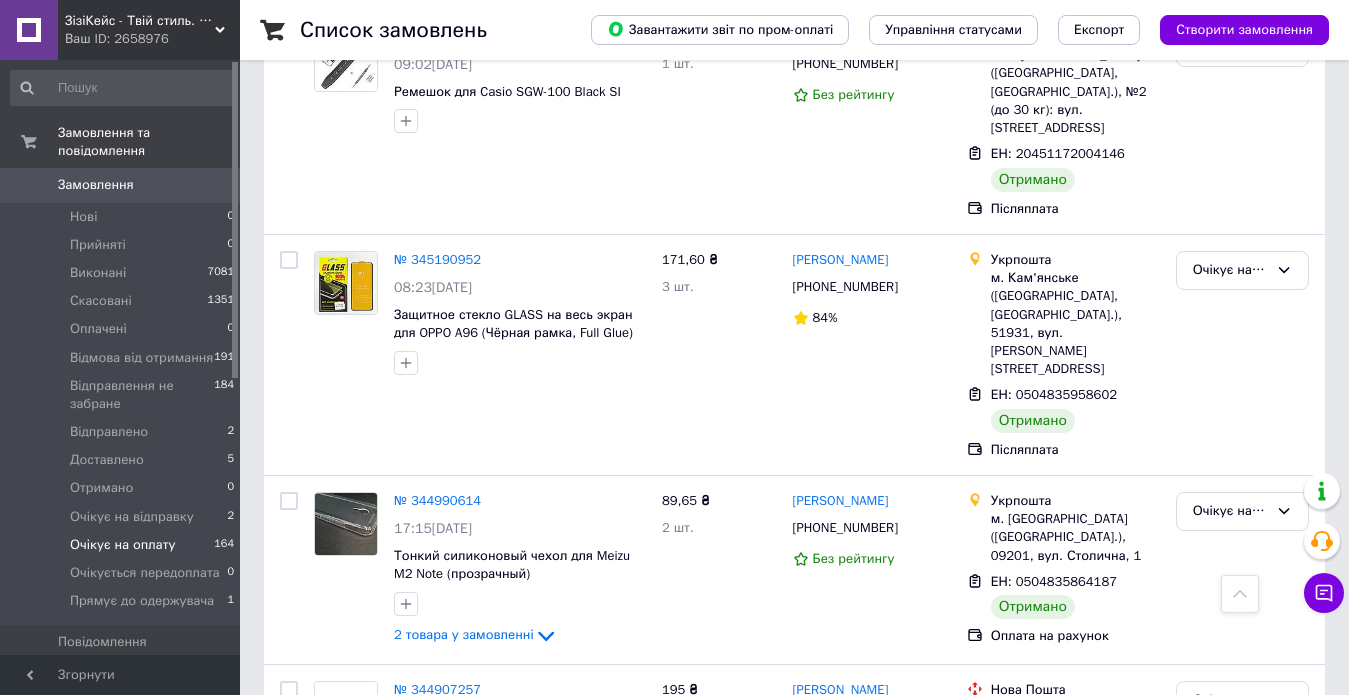 click on "Очікує на оплату" at bounding box center [1242, 904] 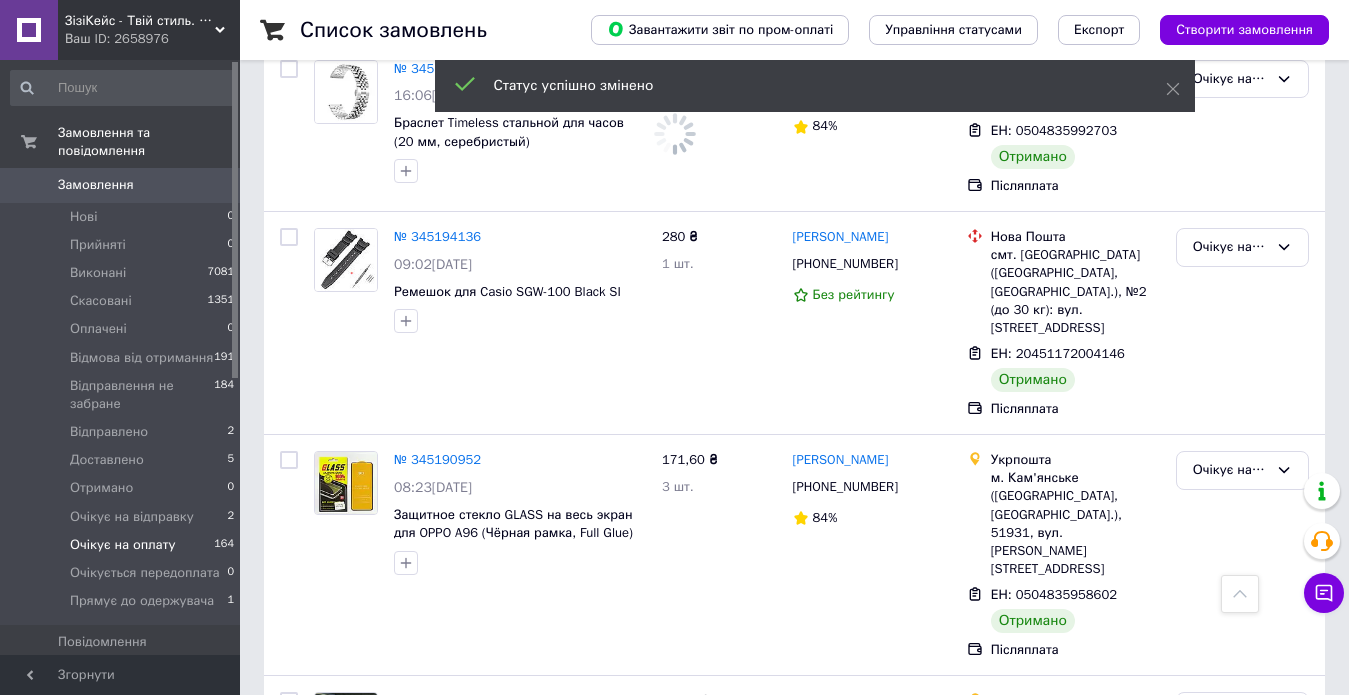 scroll, scrollTop: 10870, scrollLeft: 0, axis: vertical 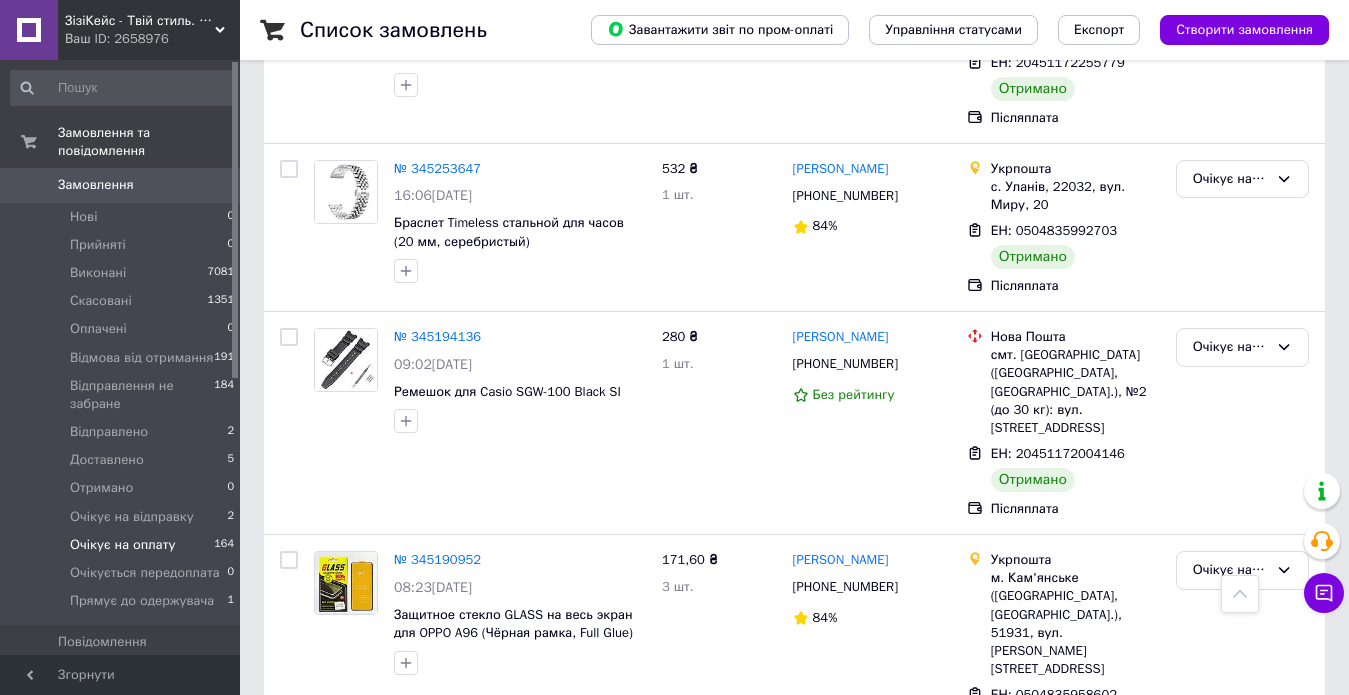 click on "Очікує на оплату" at bounding box center [1242, 1000] 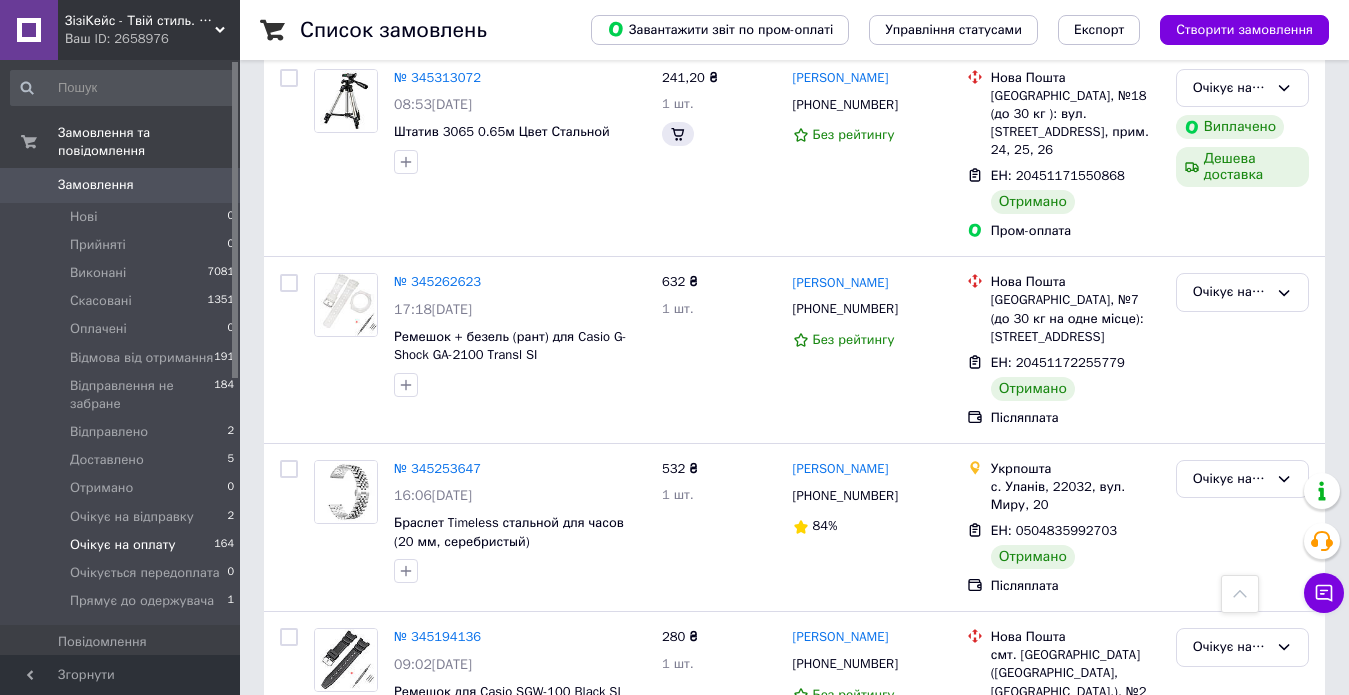 scroll, scrollTop: 10370, scrollLeft: 0, axis: vertical 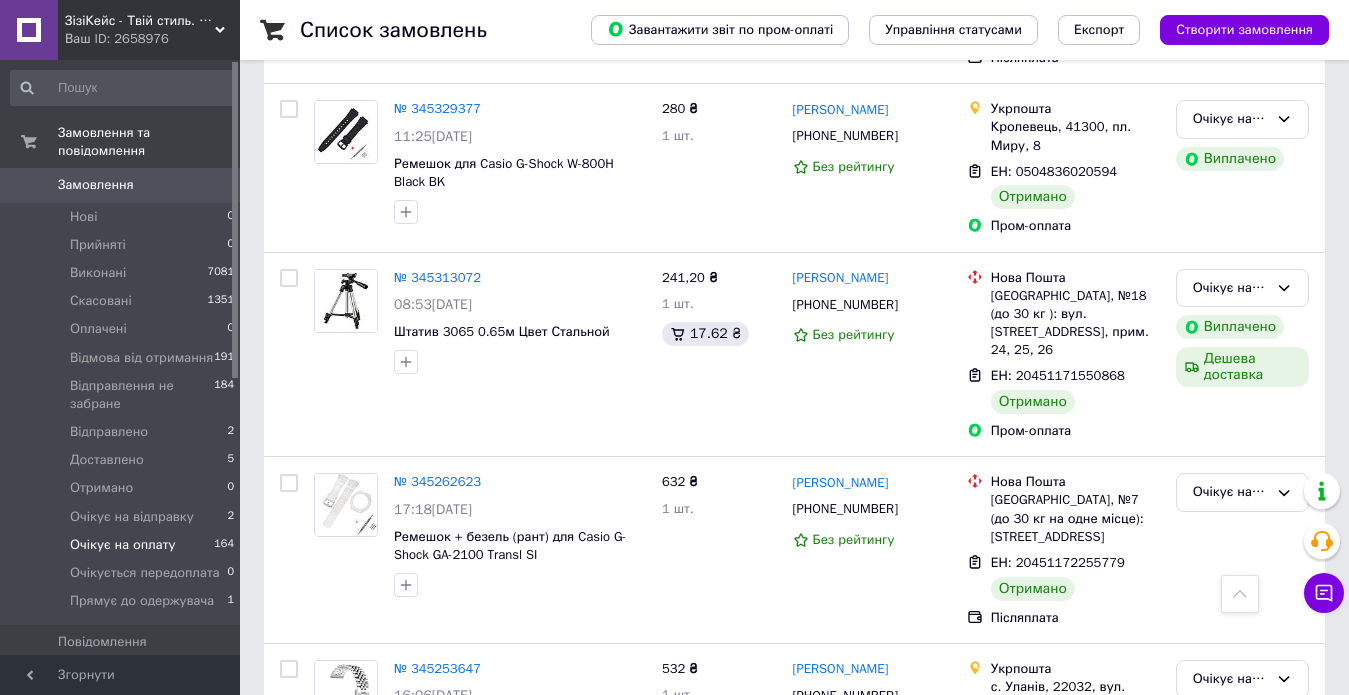click on "Очікує на оплату" at bounding box center [1230, 847] 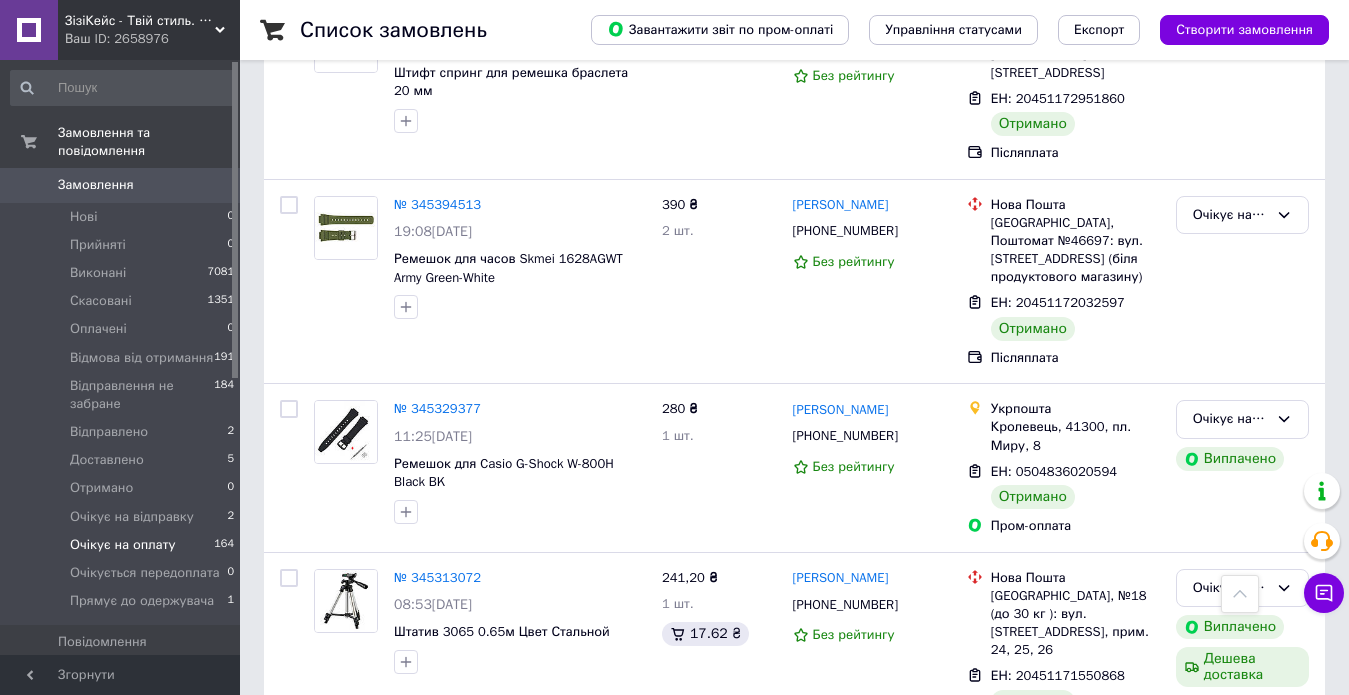 scroll, scrollTop: 9970, scrollLeft: 0, axis: vertical 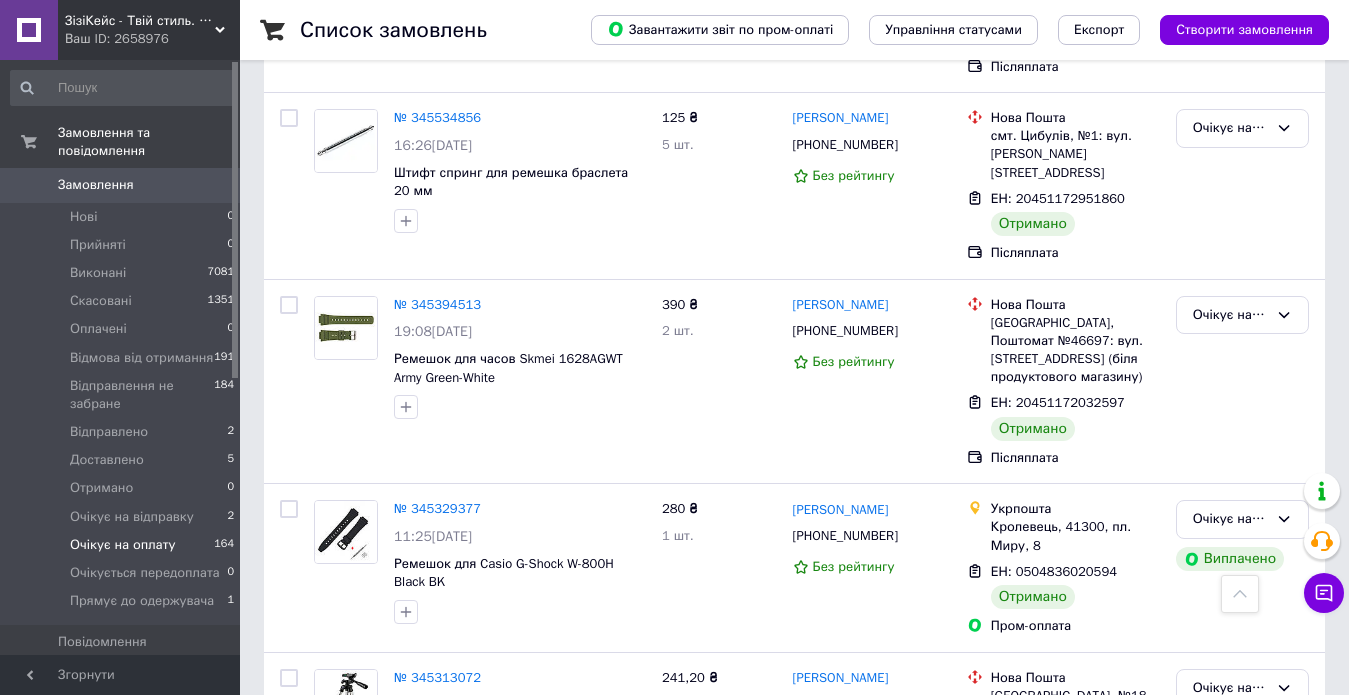 click on "Очікує на оплату" at bounding box center (1230, 892) 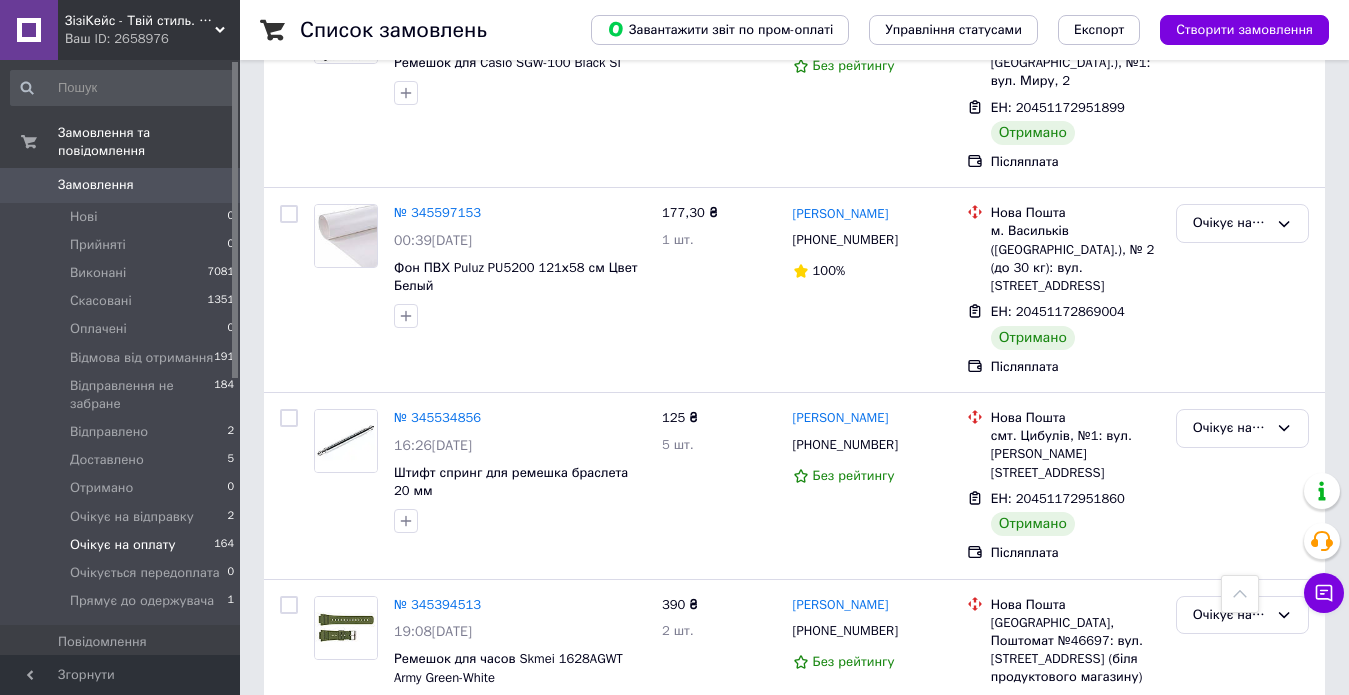 scroll, scrollTop: 9470, scrollLeft: 0, axis: vertical 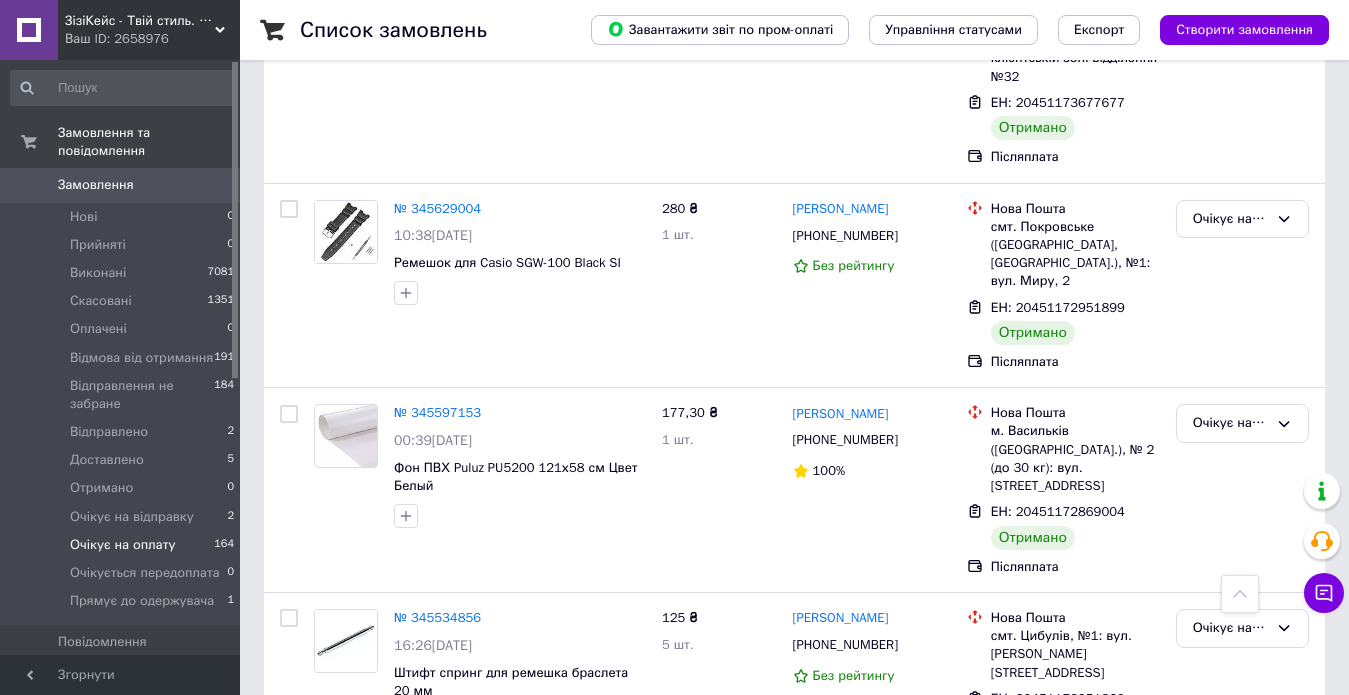 click on "Очікує на оплату" at bounding box center (1242, 815) 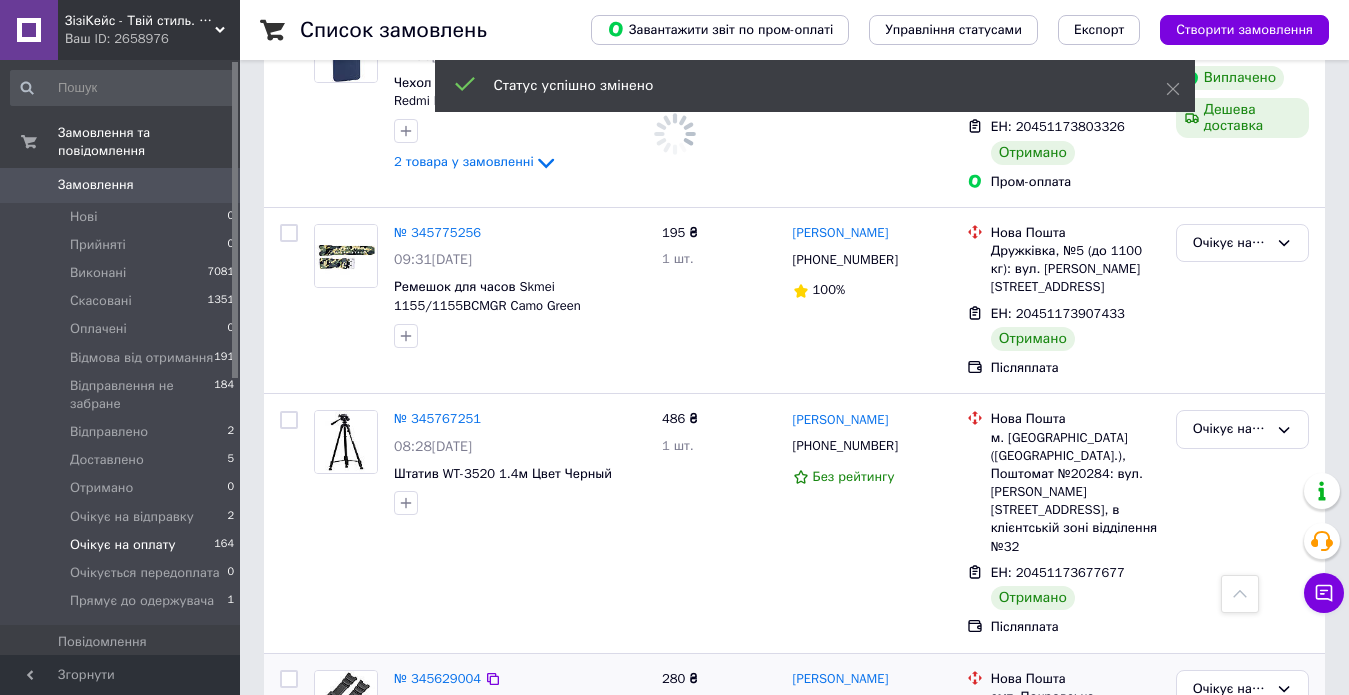 scroll, scrollTop: 8970, scrollLeft: 0, axis: vertical 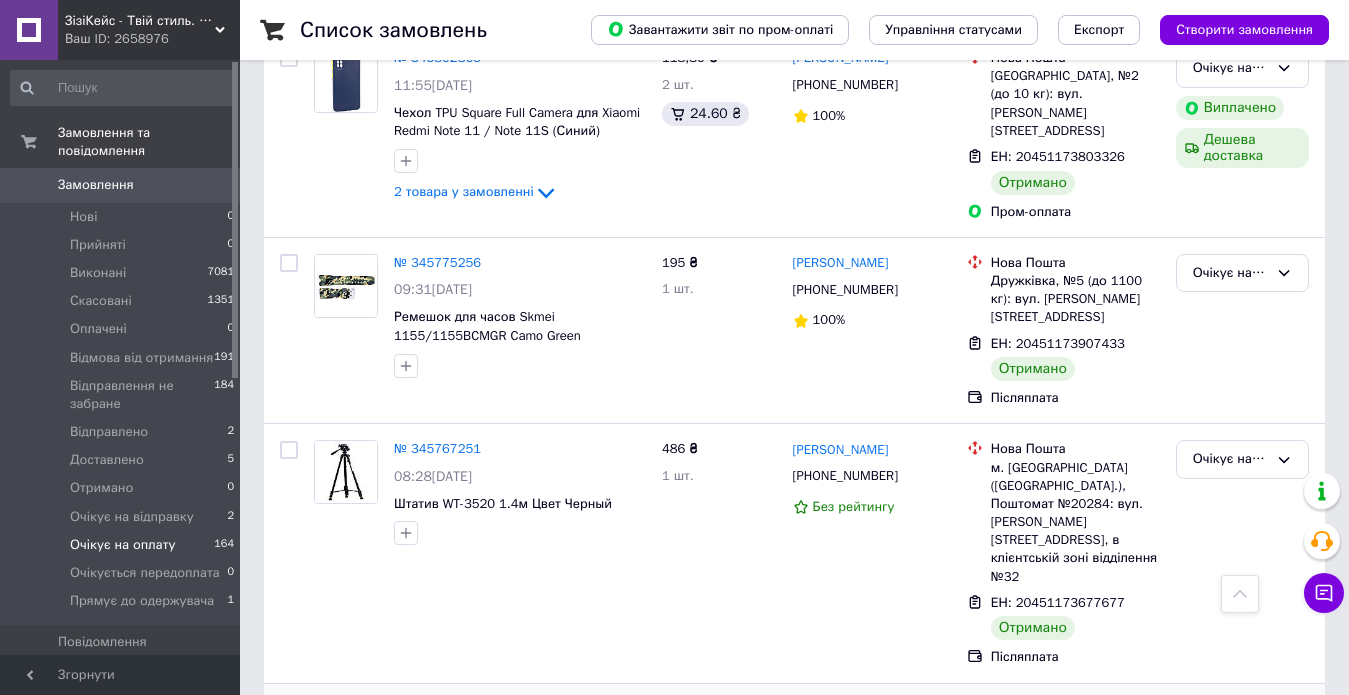 click on "Очікує на оплату" at bounding box center [1230, 719] 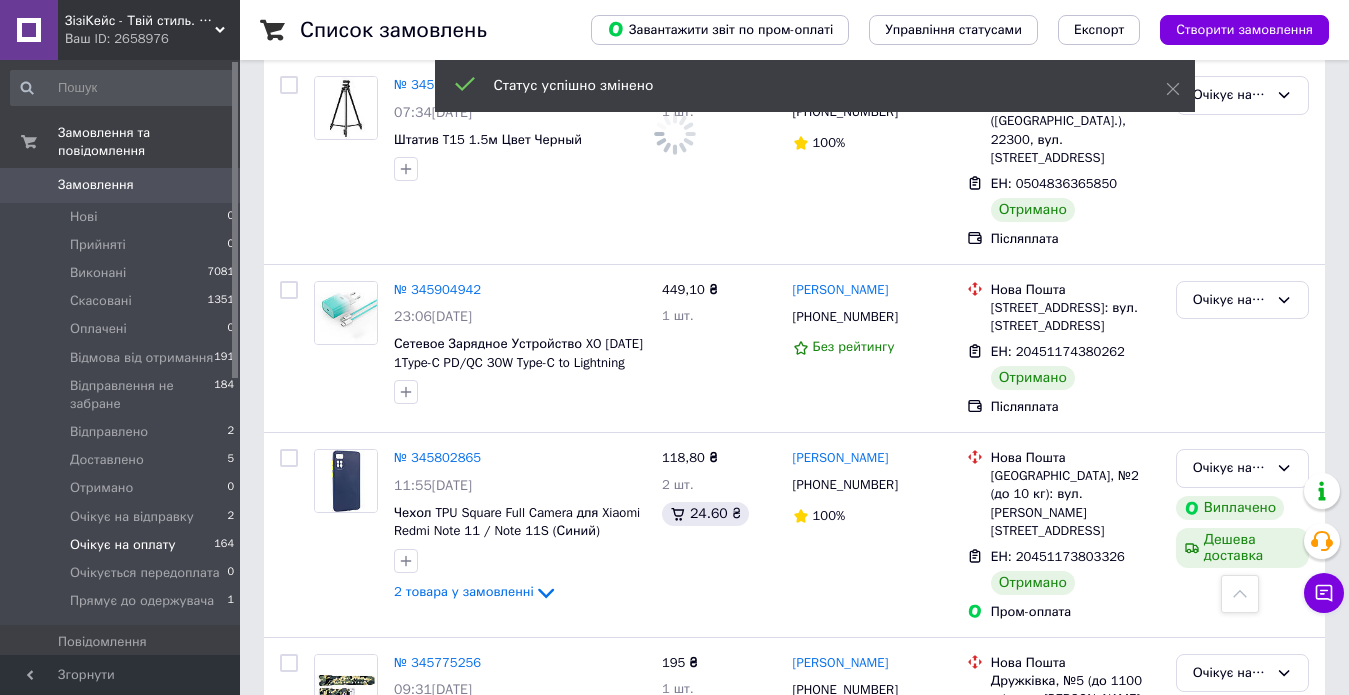 scroll, scrollTop: 8470, scrollLeft: 0, axis: vertical 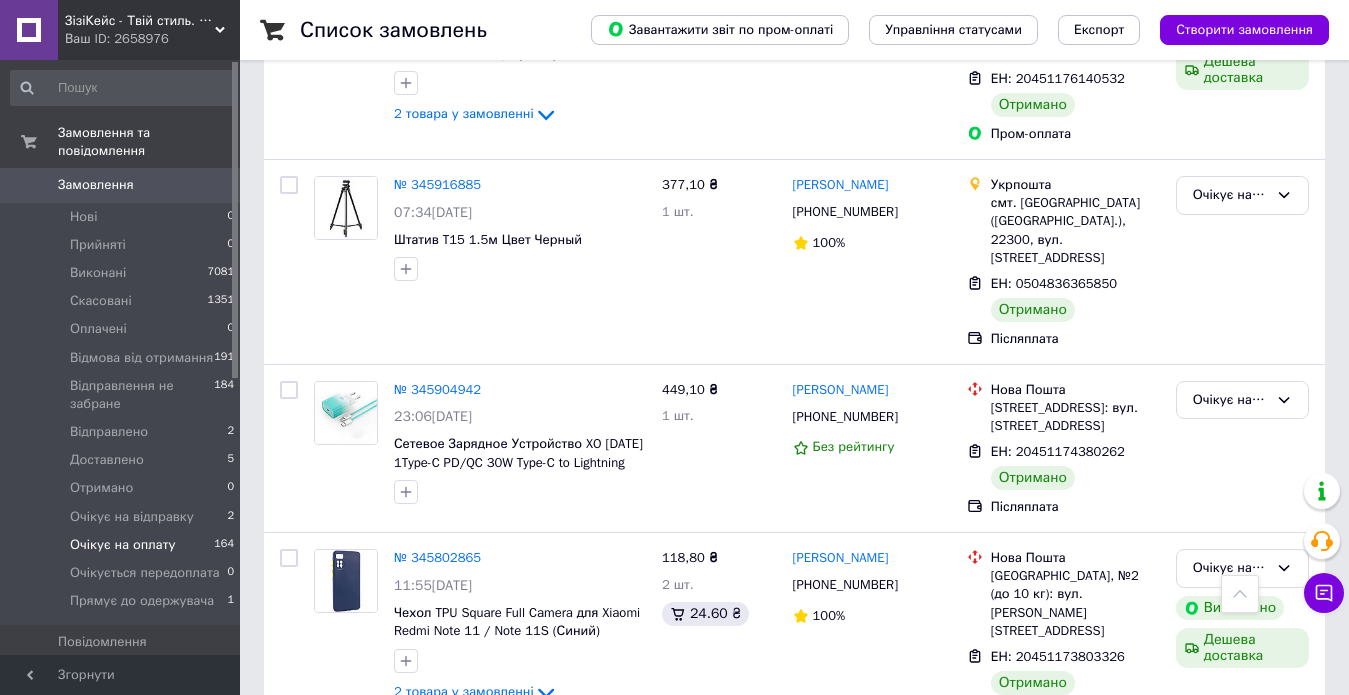 click 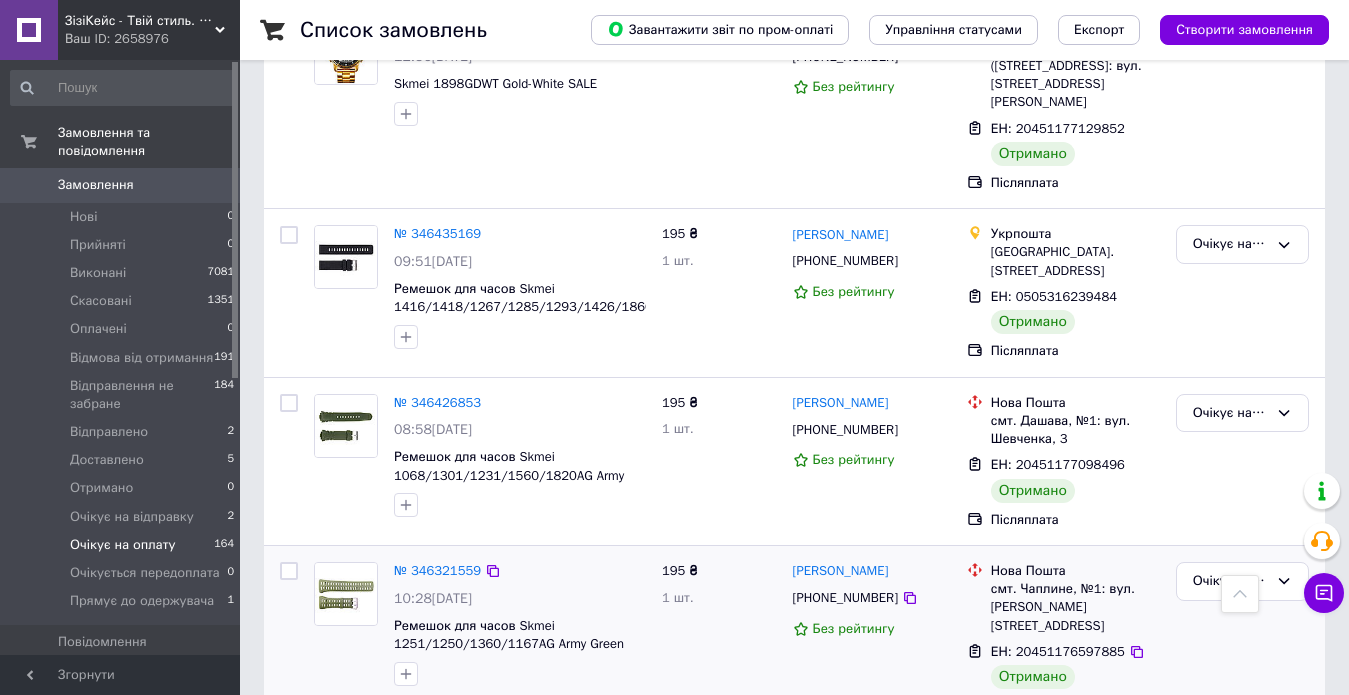 scroll, scrollTop: 7370, scrollLeft: 0, axis: vertical 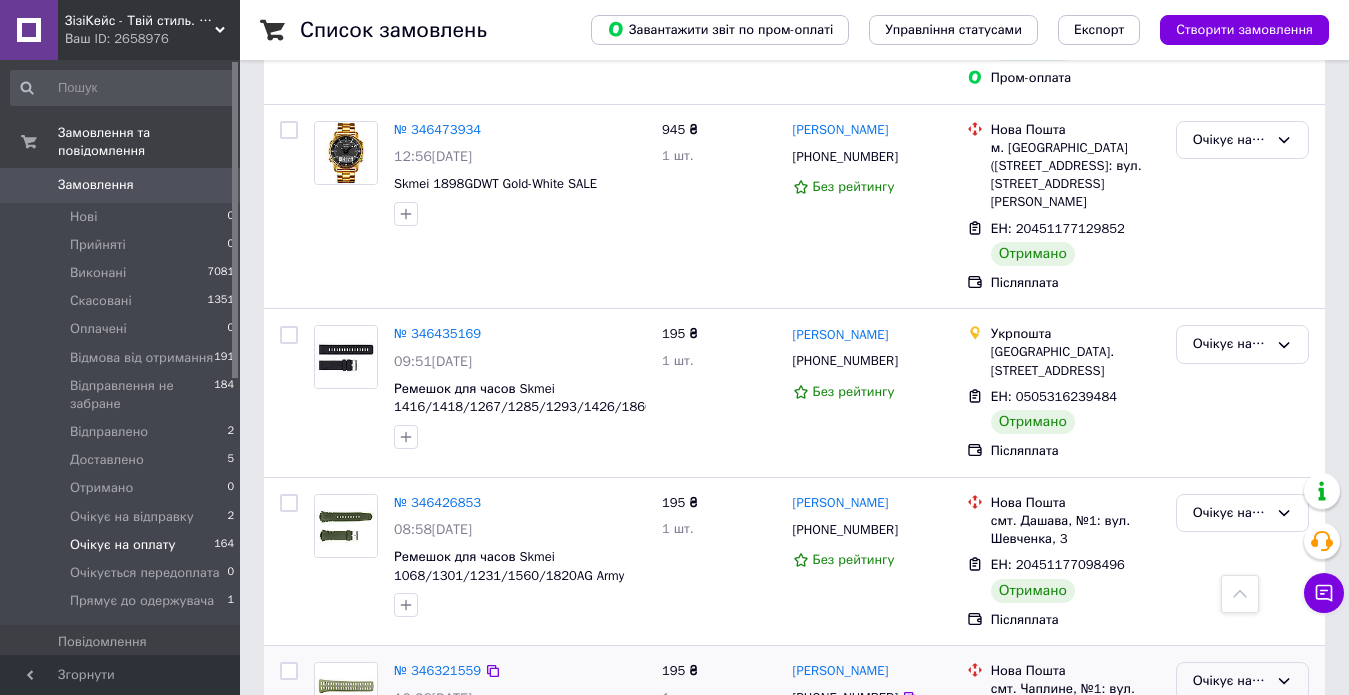 click on "Очікує на оплату" at bounding box center [1242, 681] 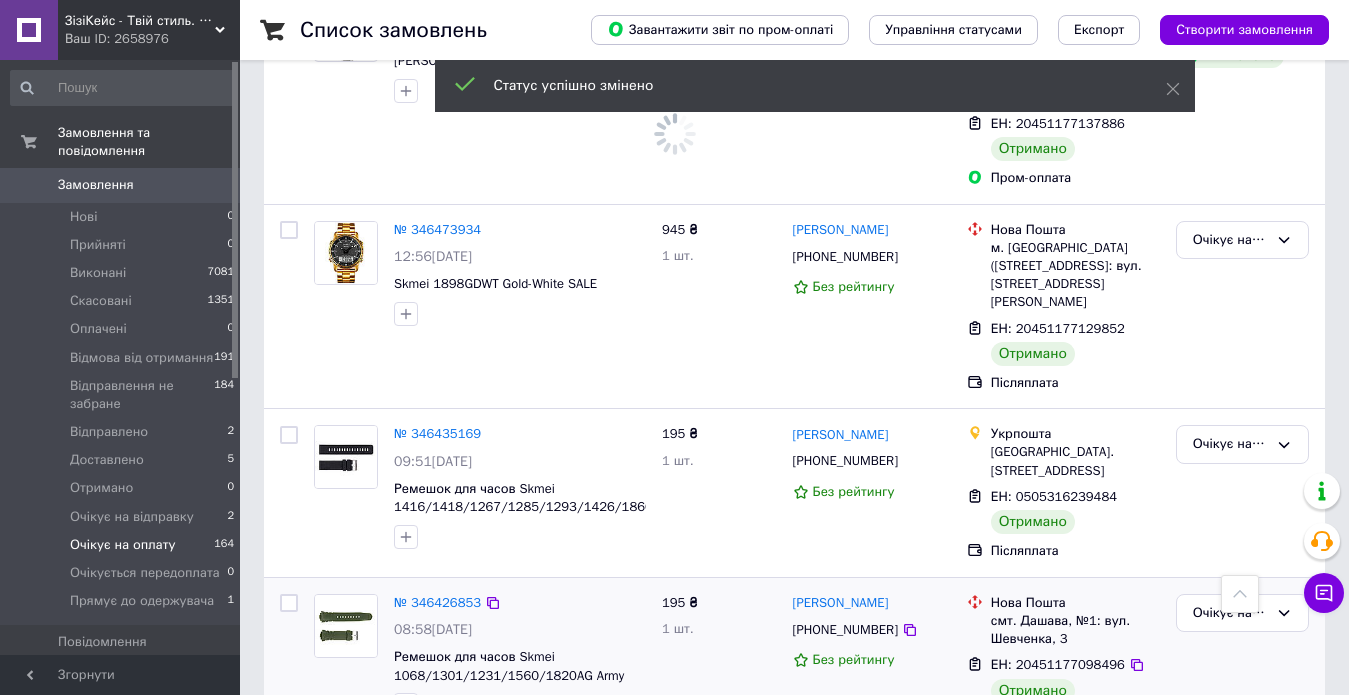 scroll, scrollTop: 7170, scrollLeft: 0, axis: vertical 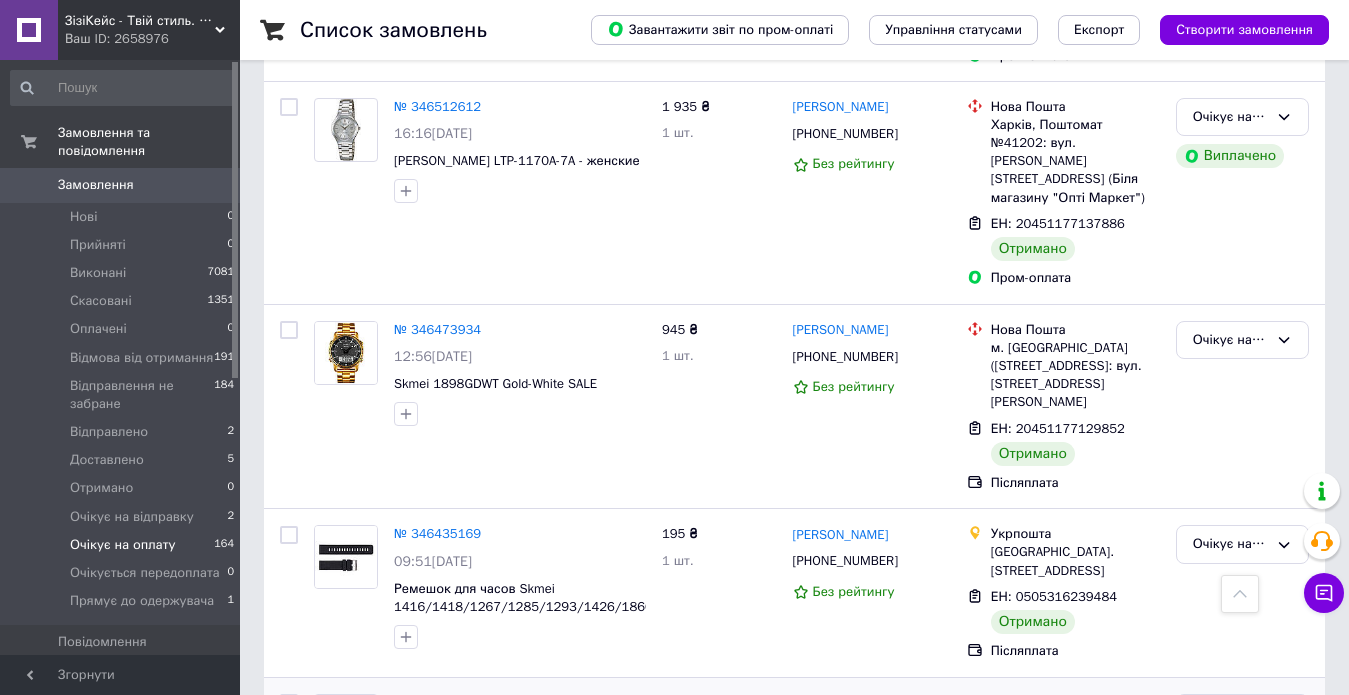 click on "Очікує на оплату" at bounding box center [1230, 713] 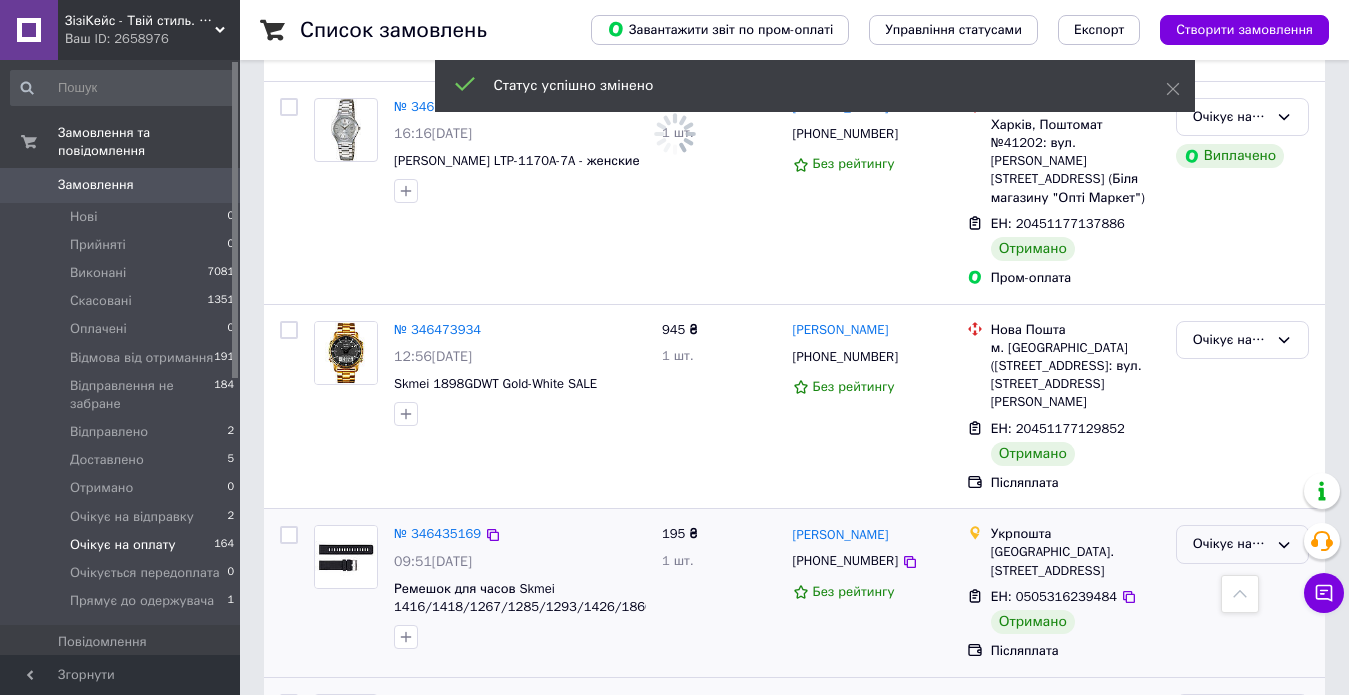 click on "Очікує на оплату" at bounding box center [1230, 544] 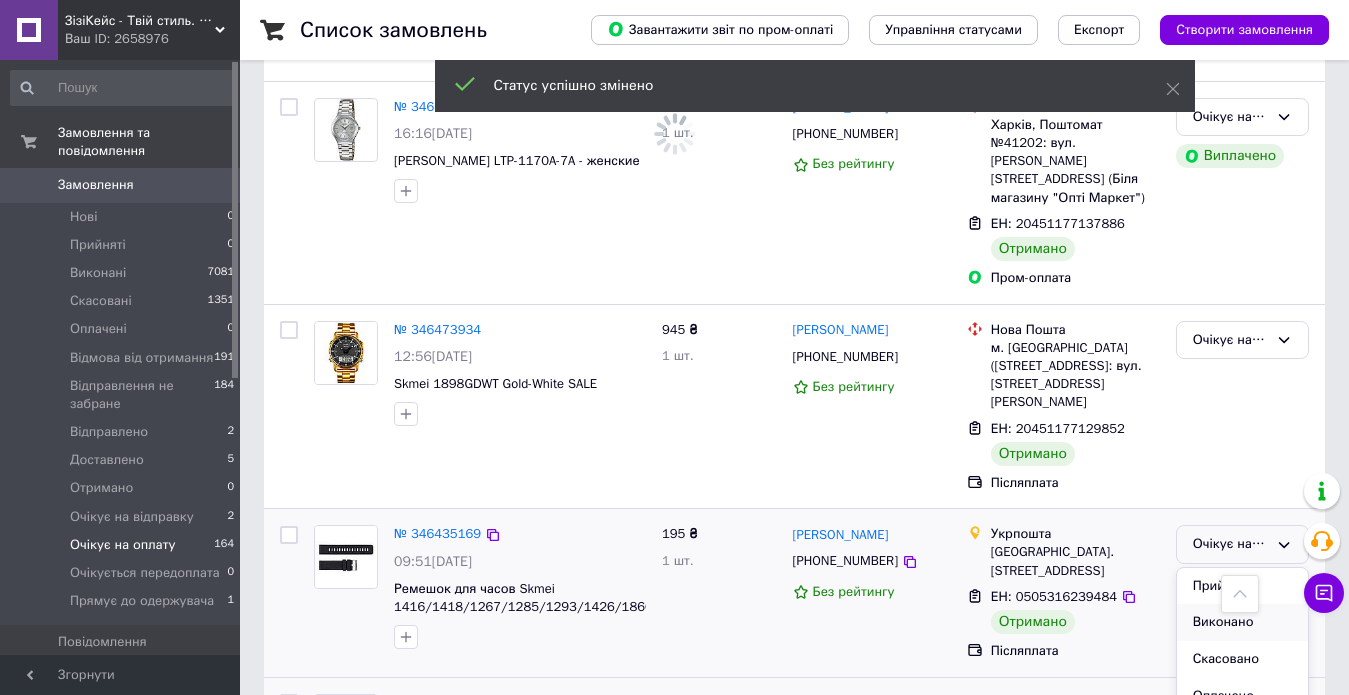 click on "Виконано" at bounding box center (1242, 622) 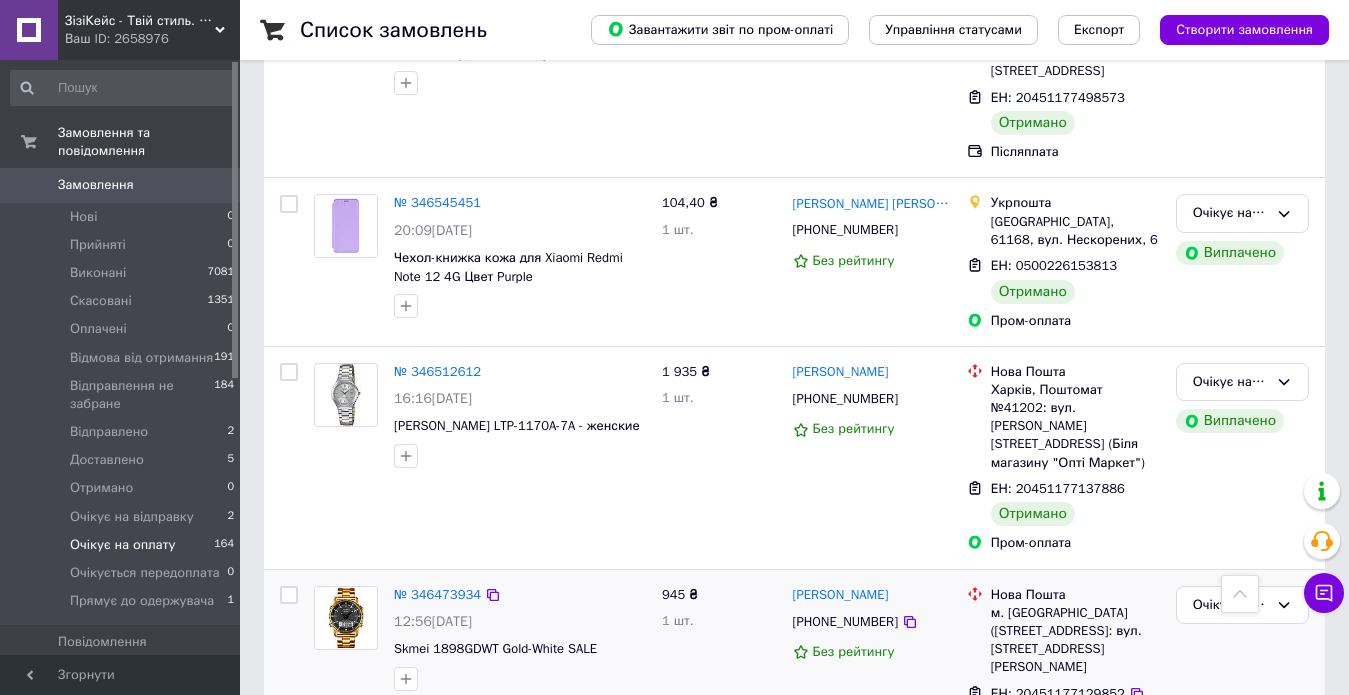 scroll, scrollTop: 6870, scrollLeft: 0, axis: vertical 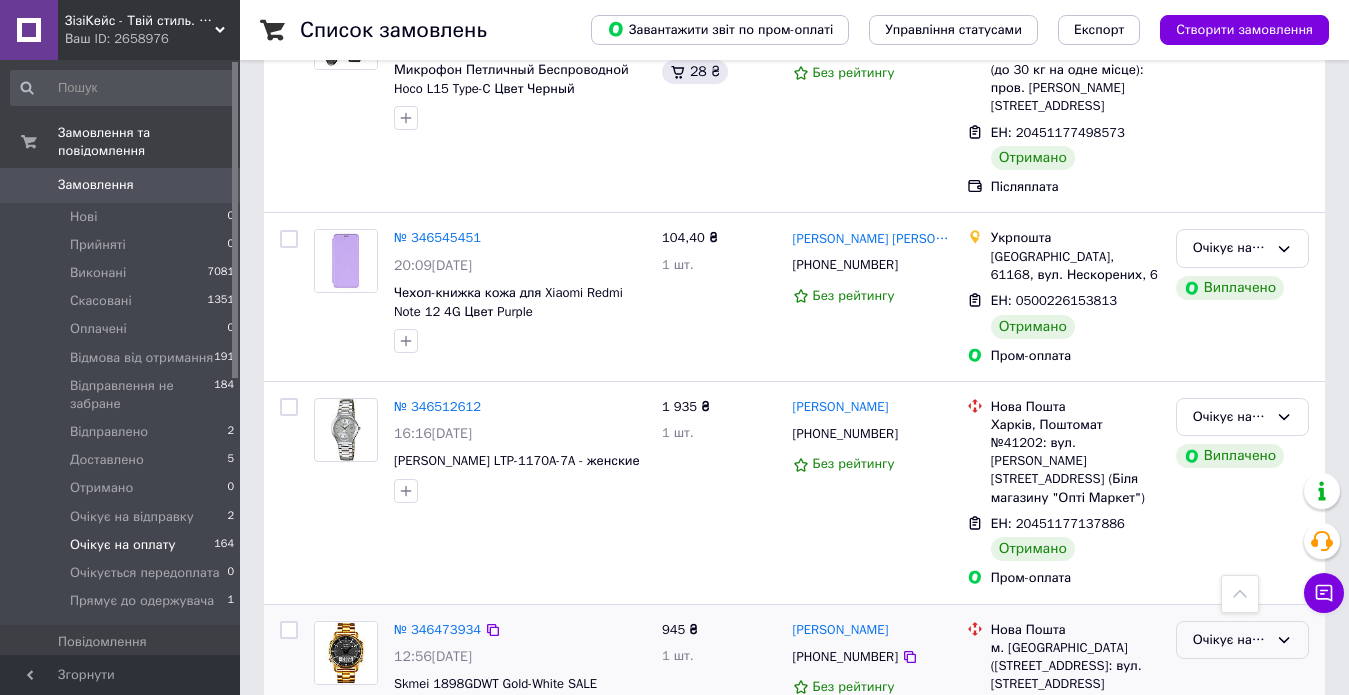 click on "Очікує на оплату" at bounding box center (1242, 640) 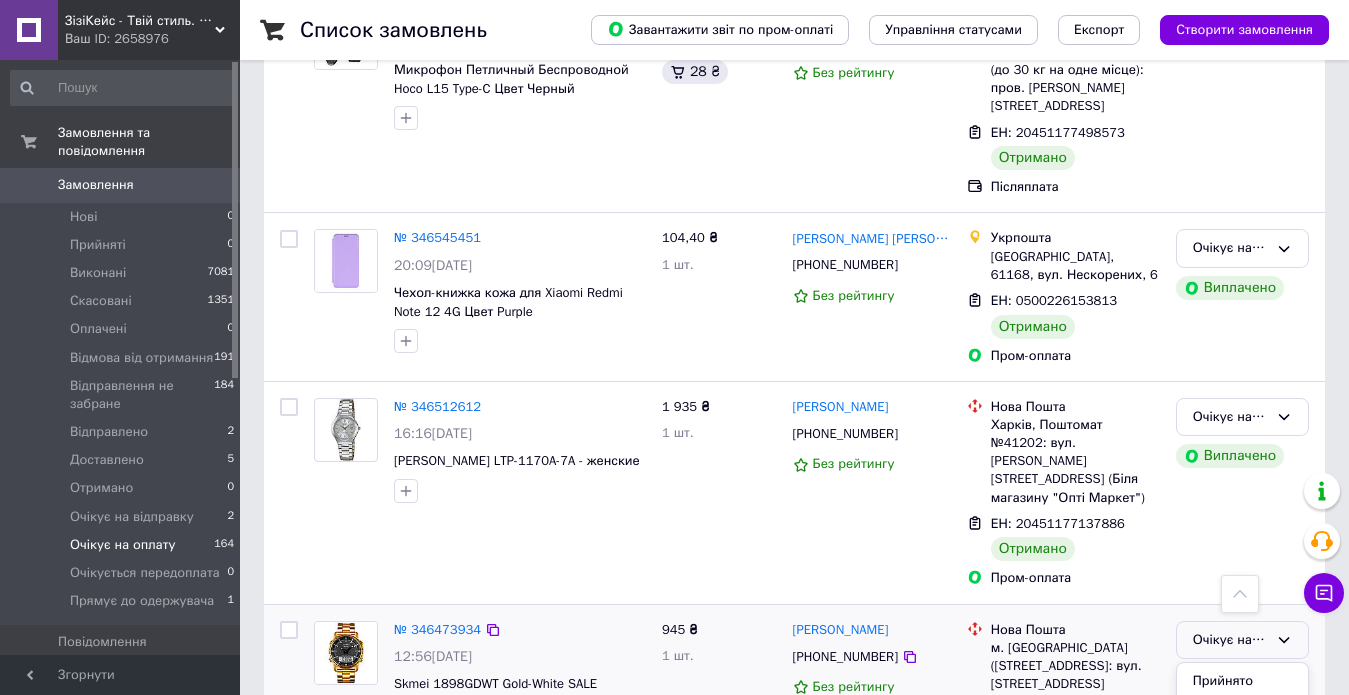 click on "Виконано" at bounding box center [1242, 718] 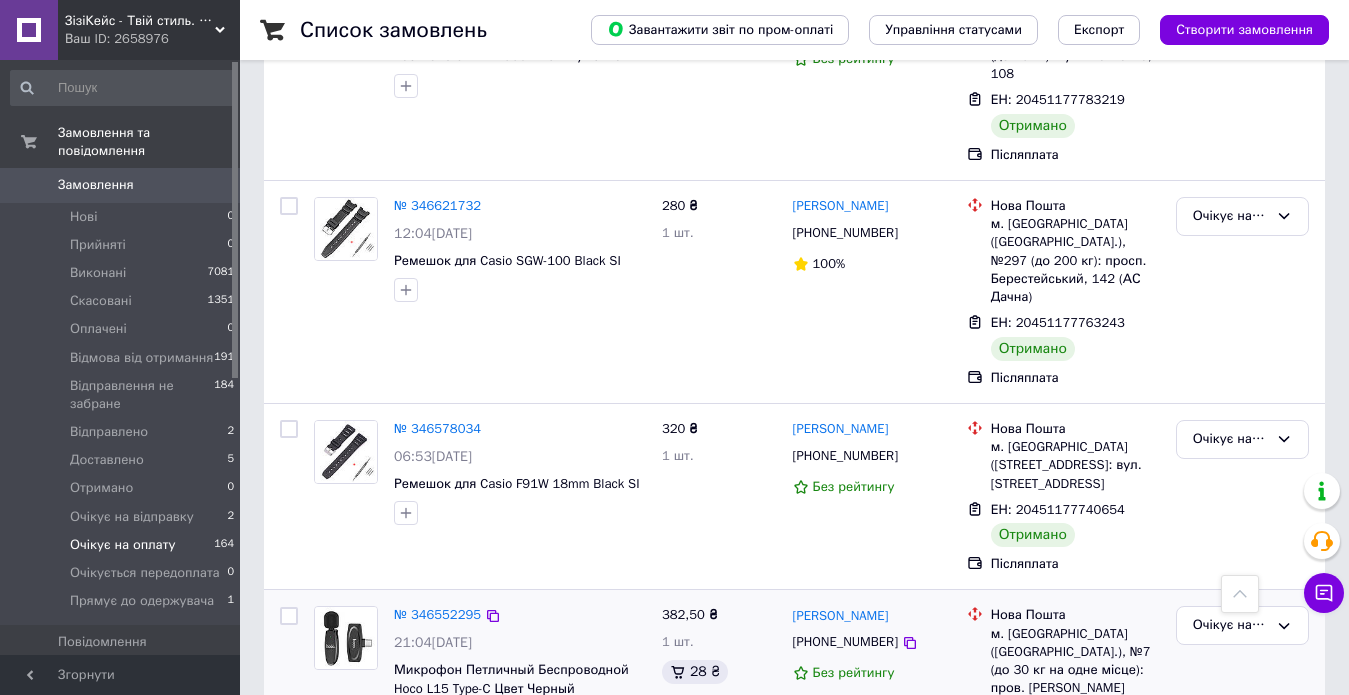 scroll, scrollTop: 5970, scrollLeft: 0, axis: vertical 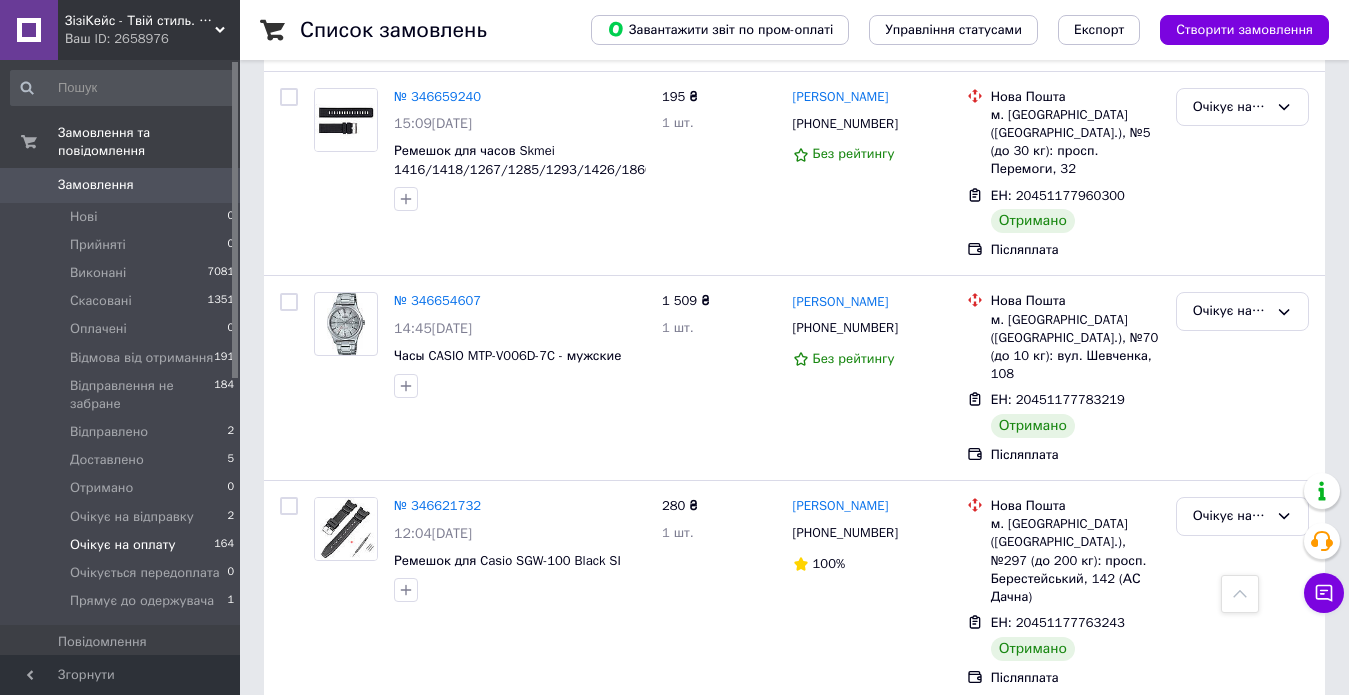 click on "Очікує на оплату" at bounding box center (1230, 739) 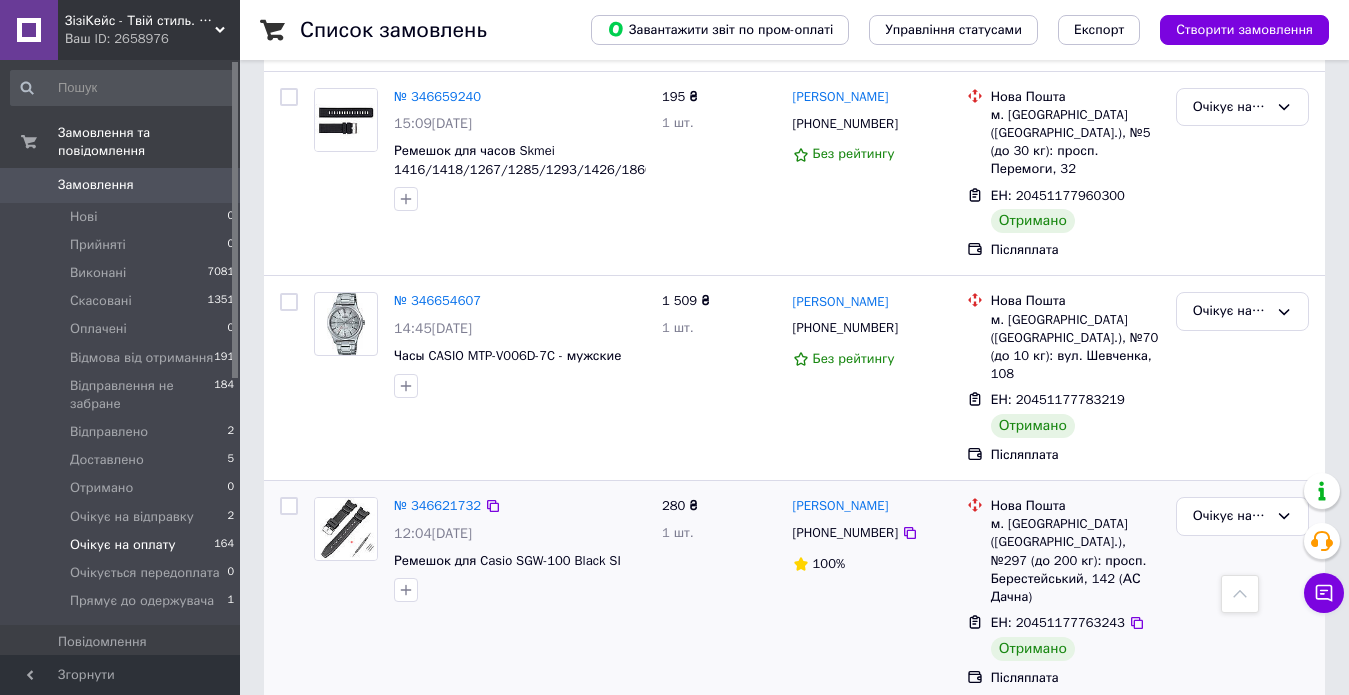 click on "Очікує на оплату" at bounding box center [1242, 592] 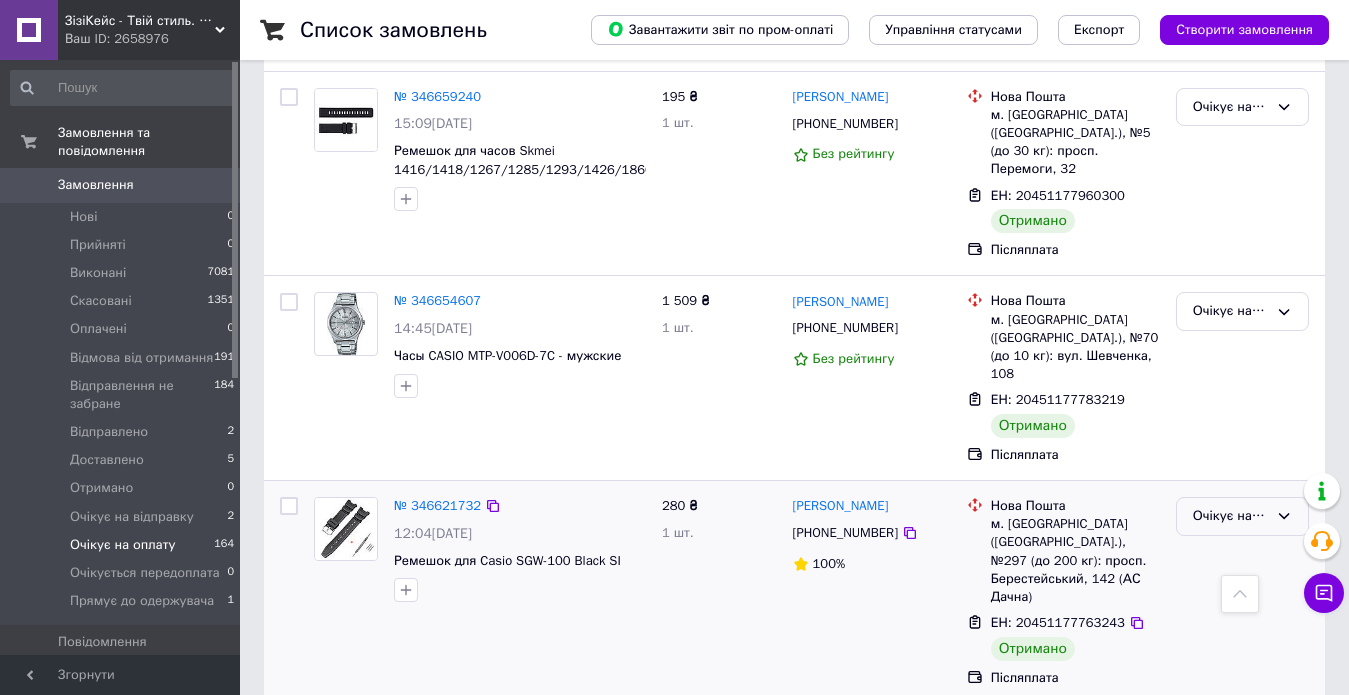click on "Очікує на оплату" at bounding box center [1242, 516] 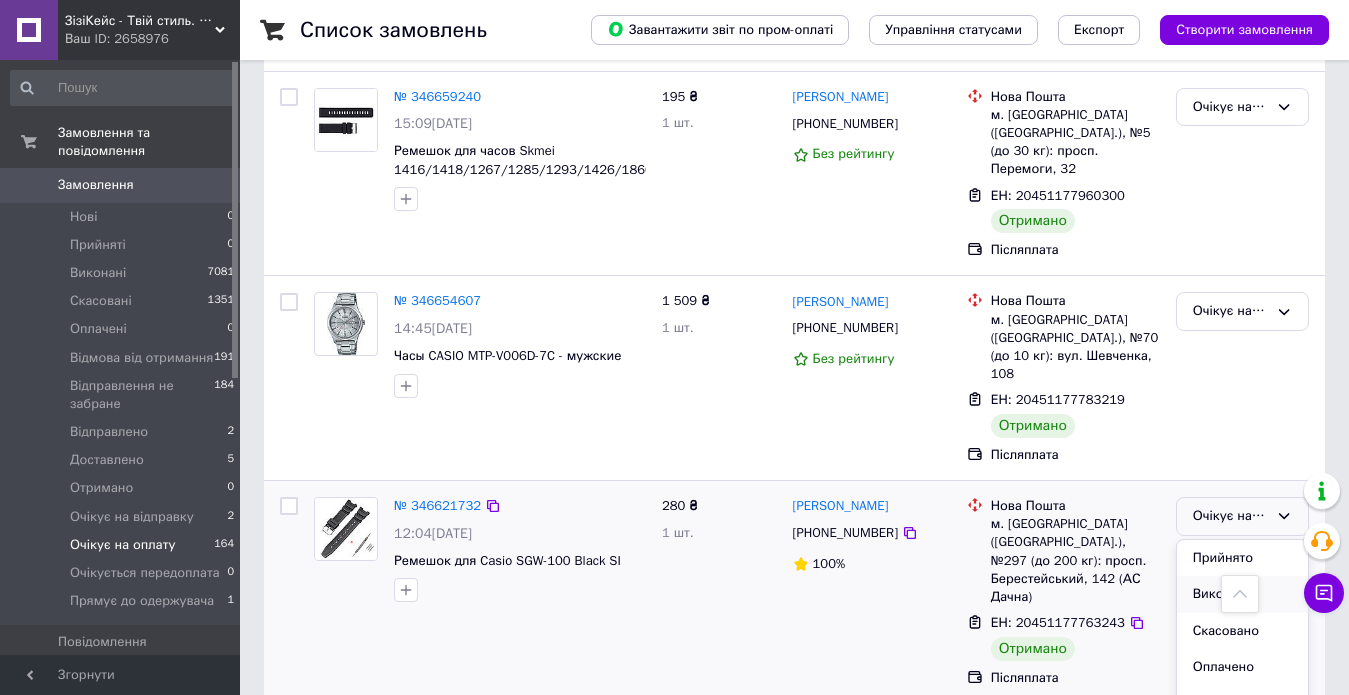 click on "Виконано" at bounding box center (1242, 594) 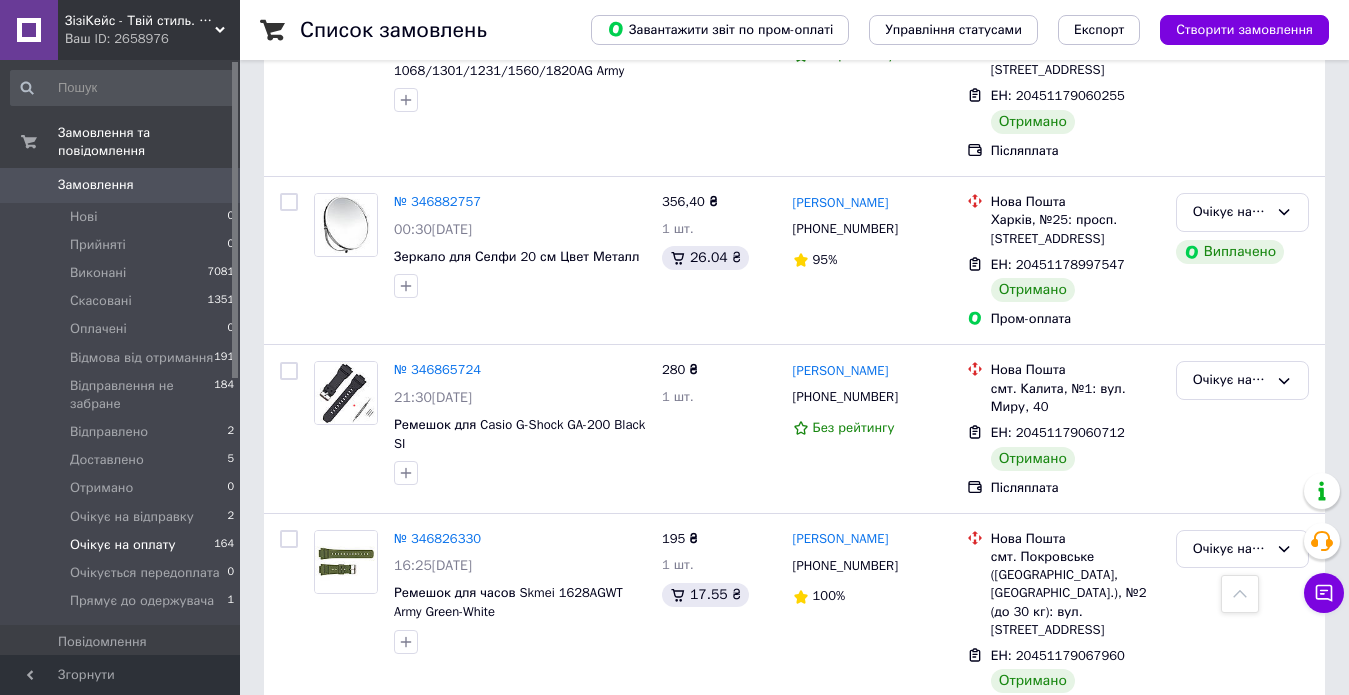 scroll, scrollTop: 5270, scrollLeft: 0, axis: vertical 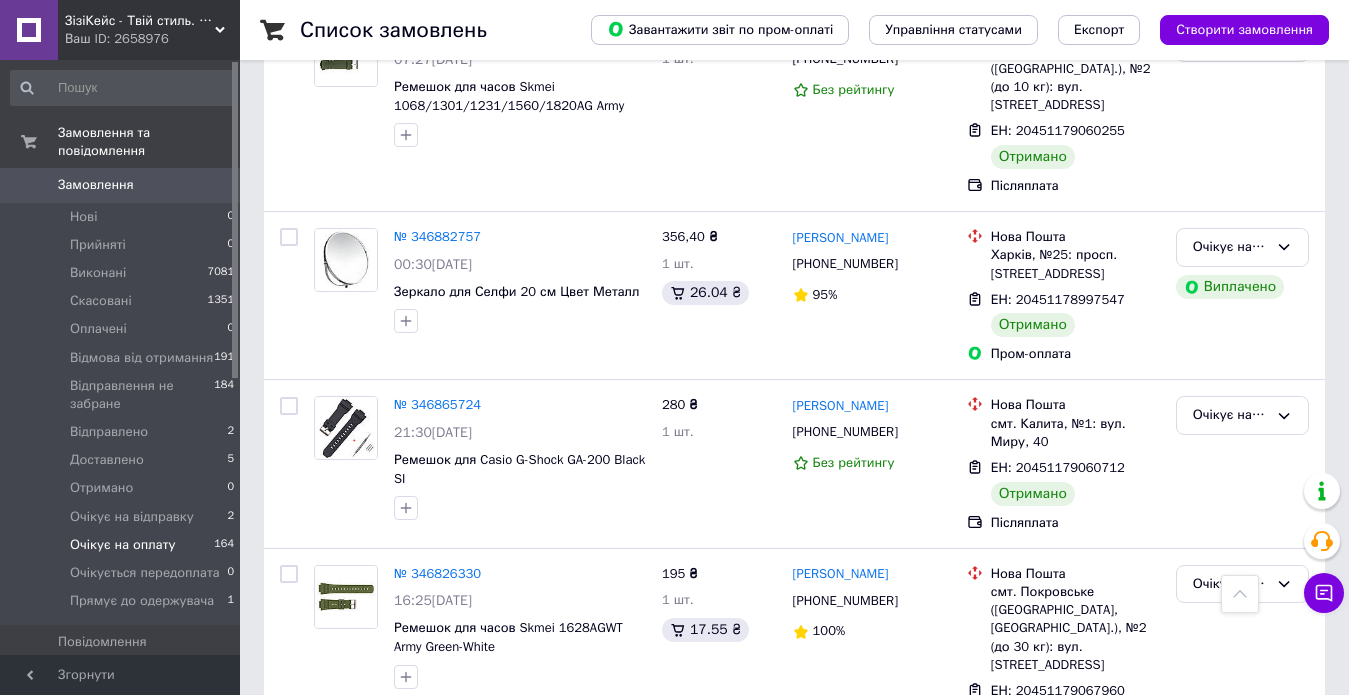click on "Очікує на оплату" at bounding box center [1230, 807] 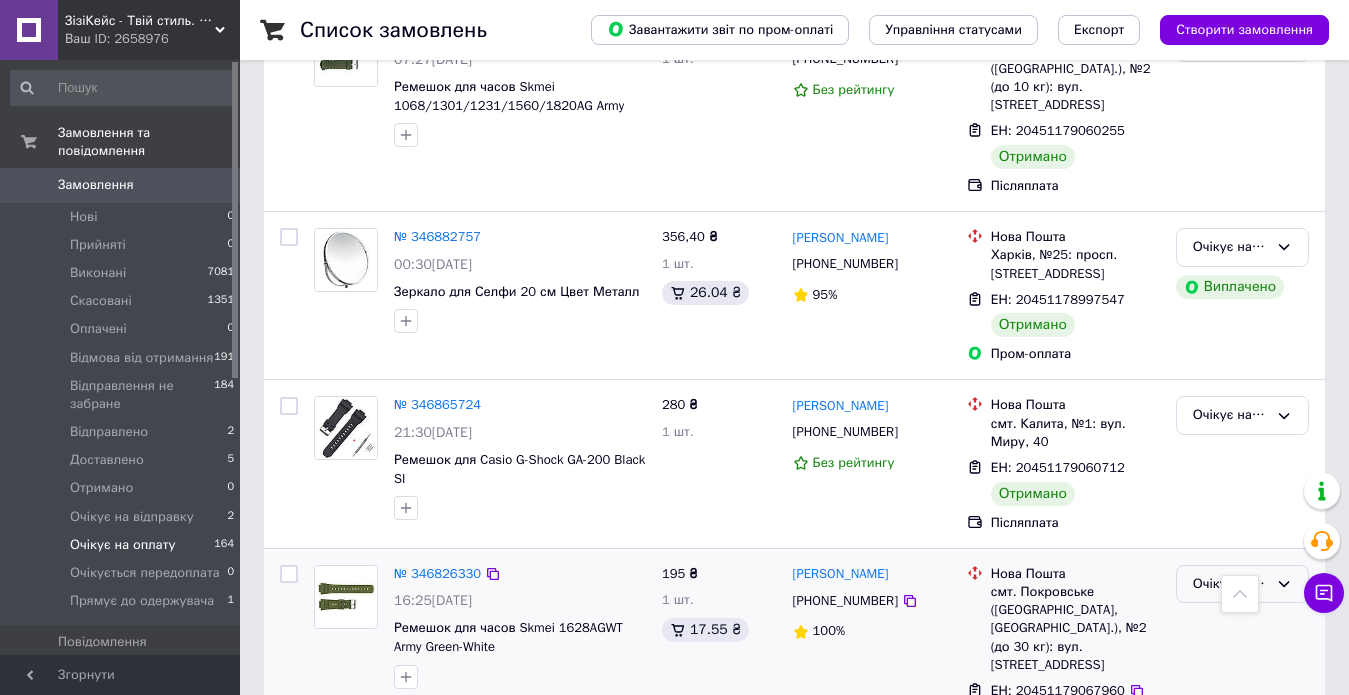 click on "Очікує на оплату" at bounding box center [1242, 584] 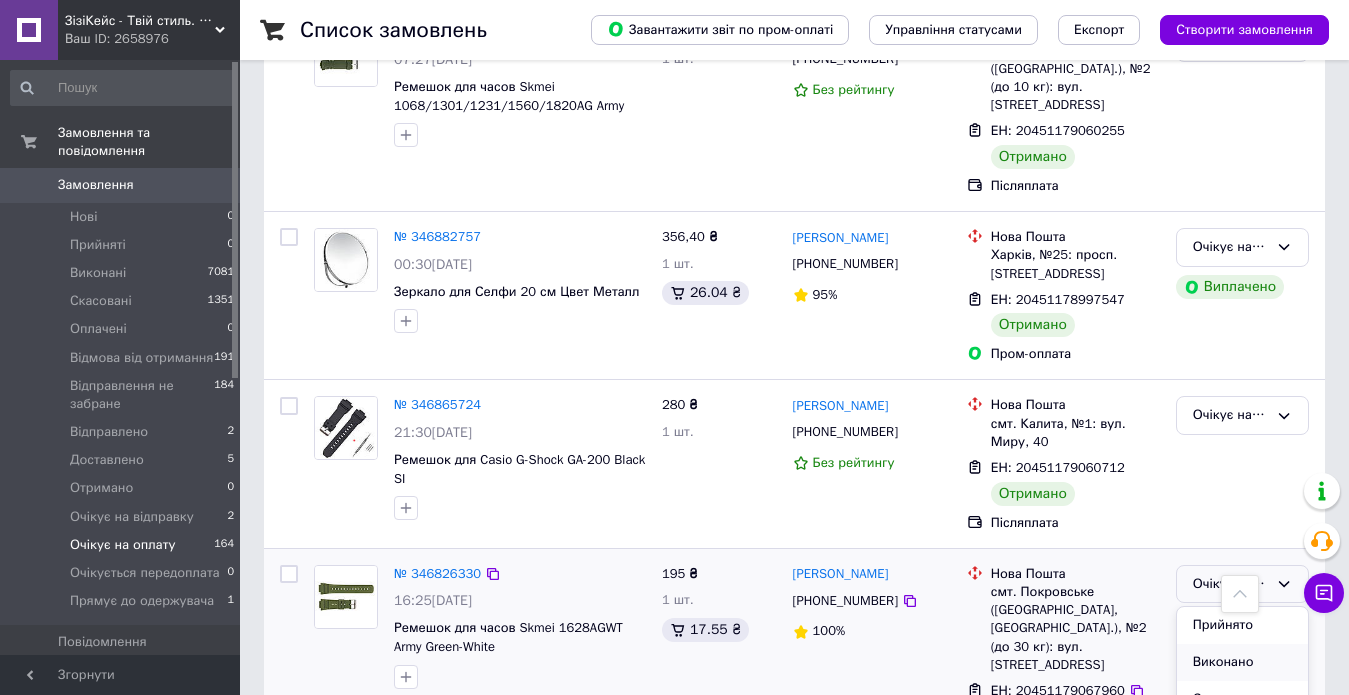 click on "Виконано" at bounding box center (1242, 662) 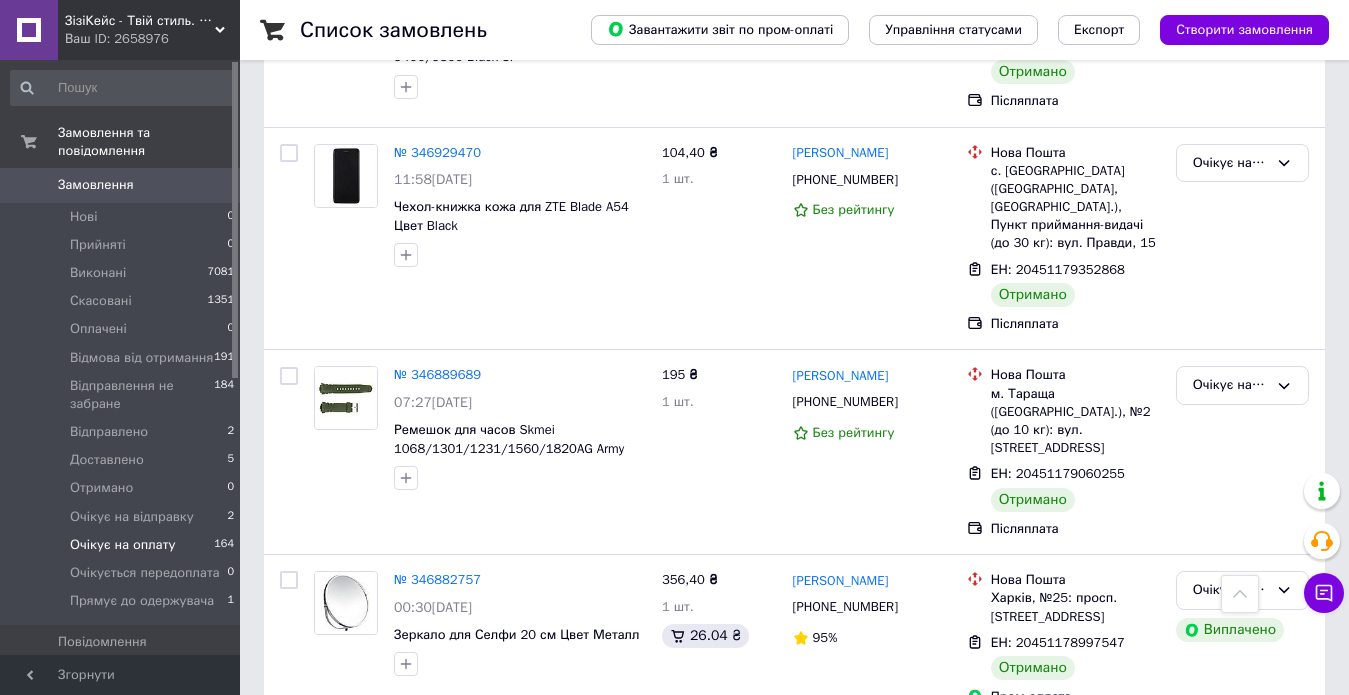 scroll, scrollTop: 4870, scrollLeft: 0, axis: vertical 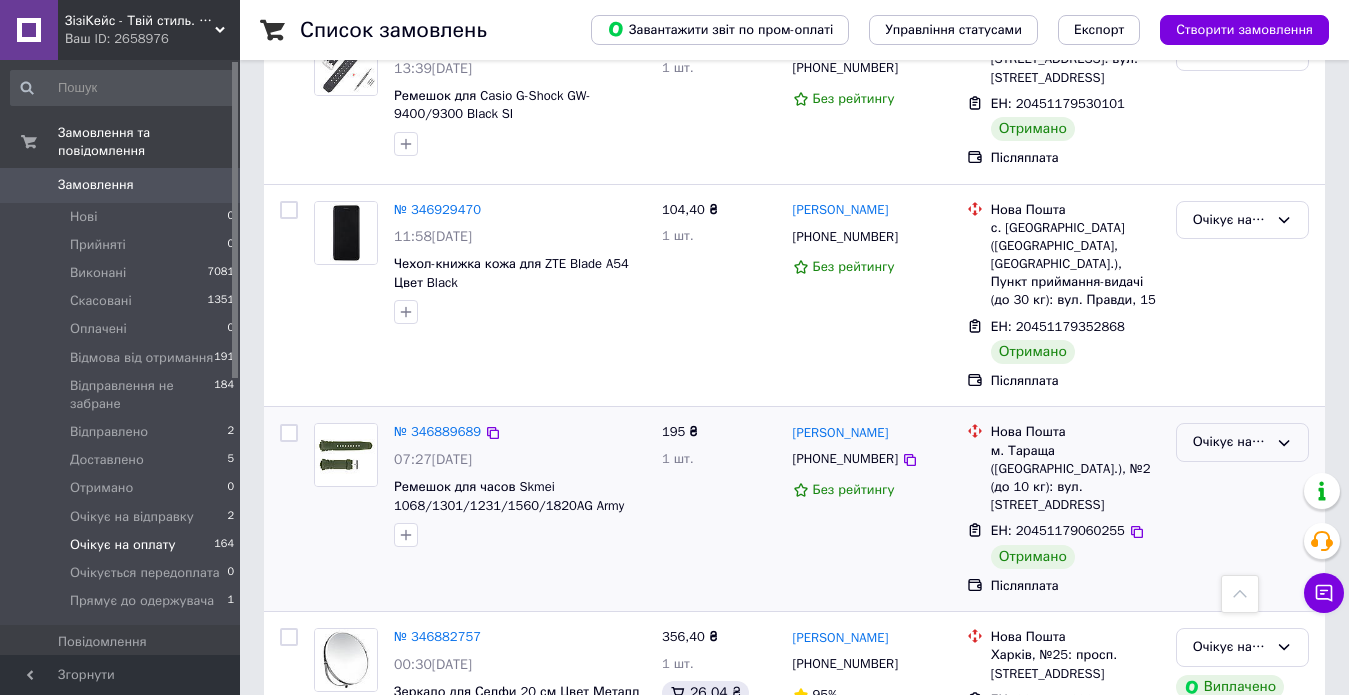 click on "Очікує на оплату" at bounding box center (1230, 442) 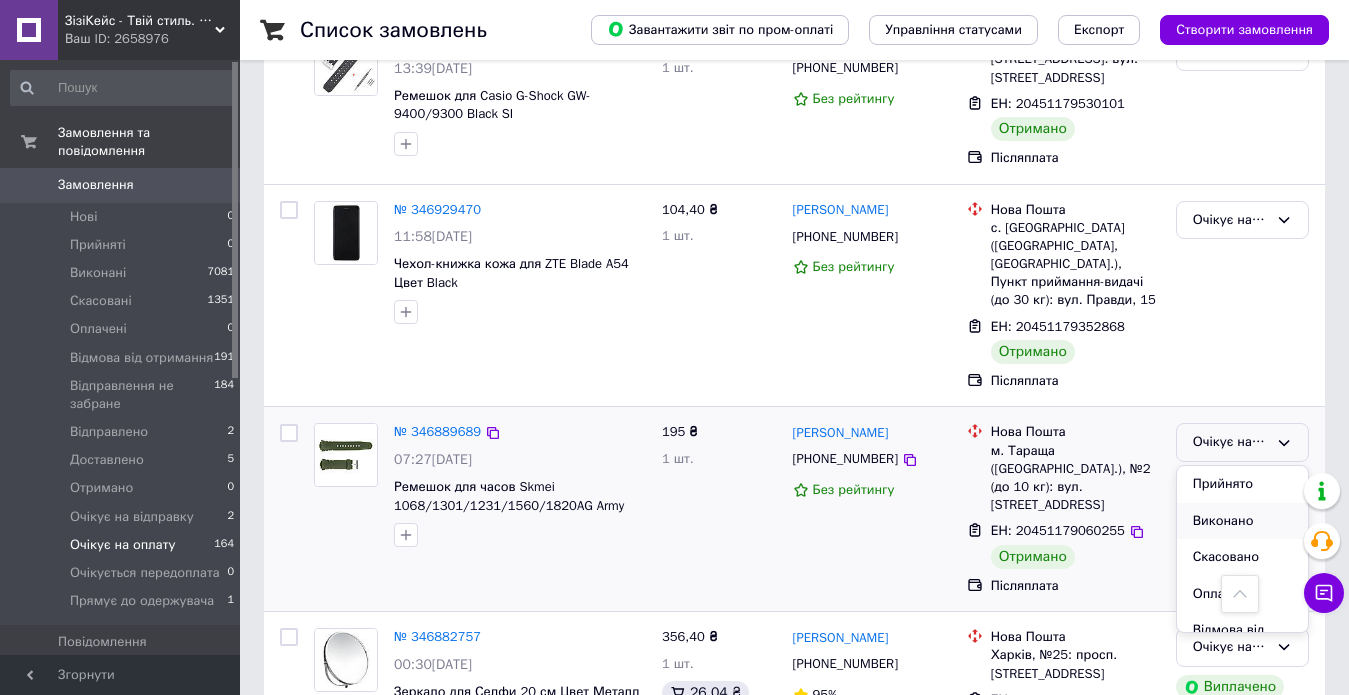 click on "Виконано" at bounding box center [1242, 521] 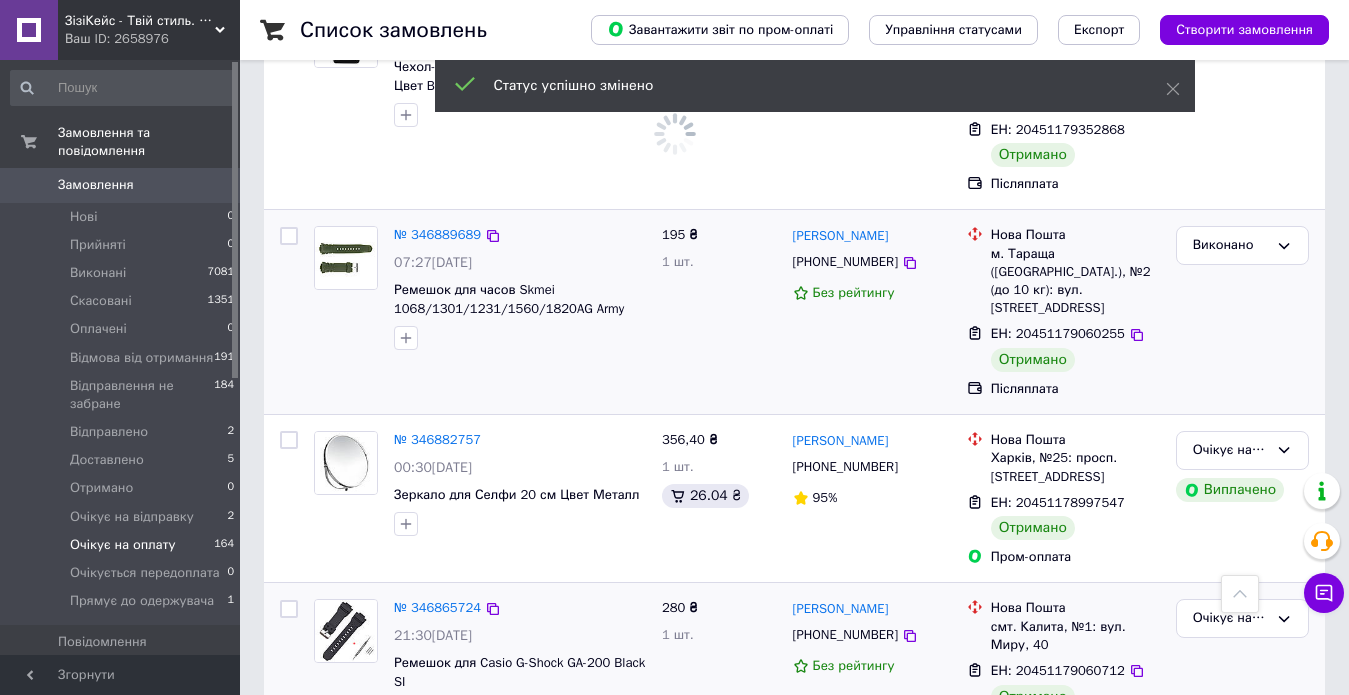 scroll, scrollTop: 5170, scrollLeft: 0, axis: vertical 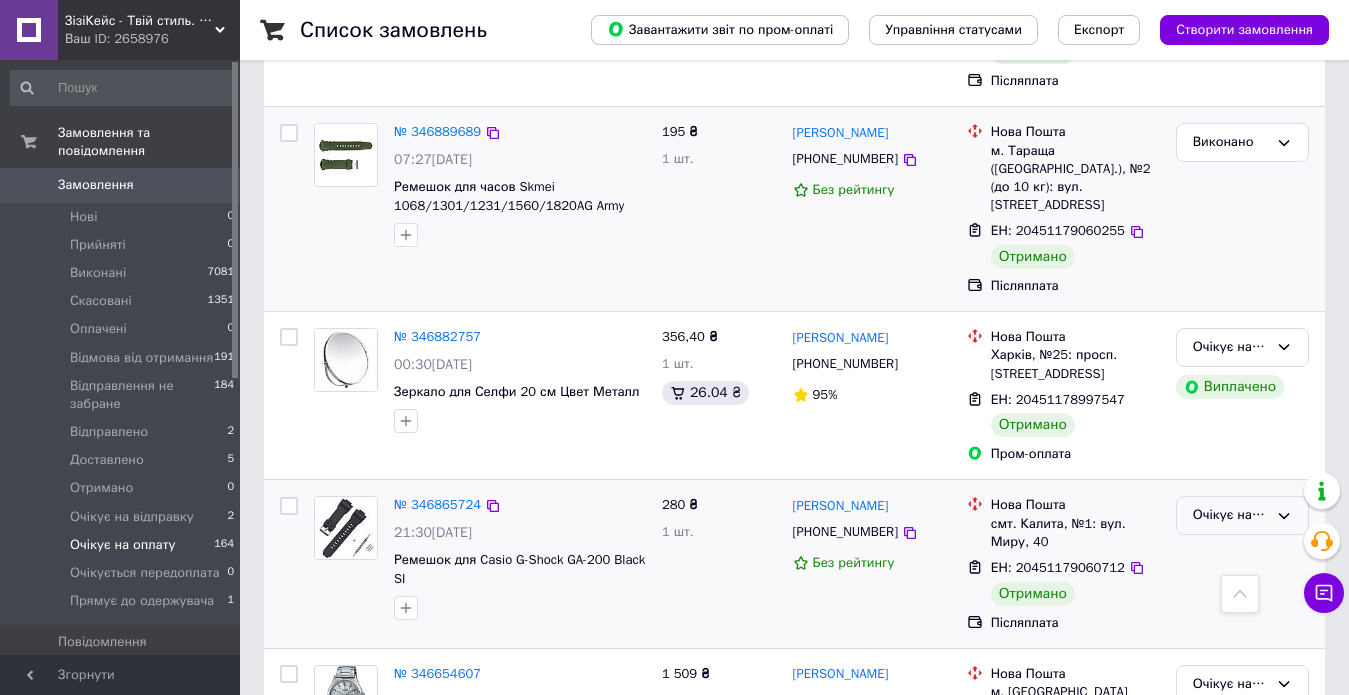click on "Очікує на оплату" at bounding box center (1242, 515) 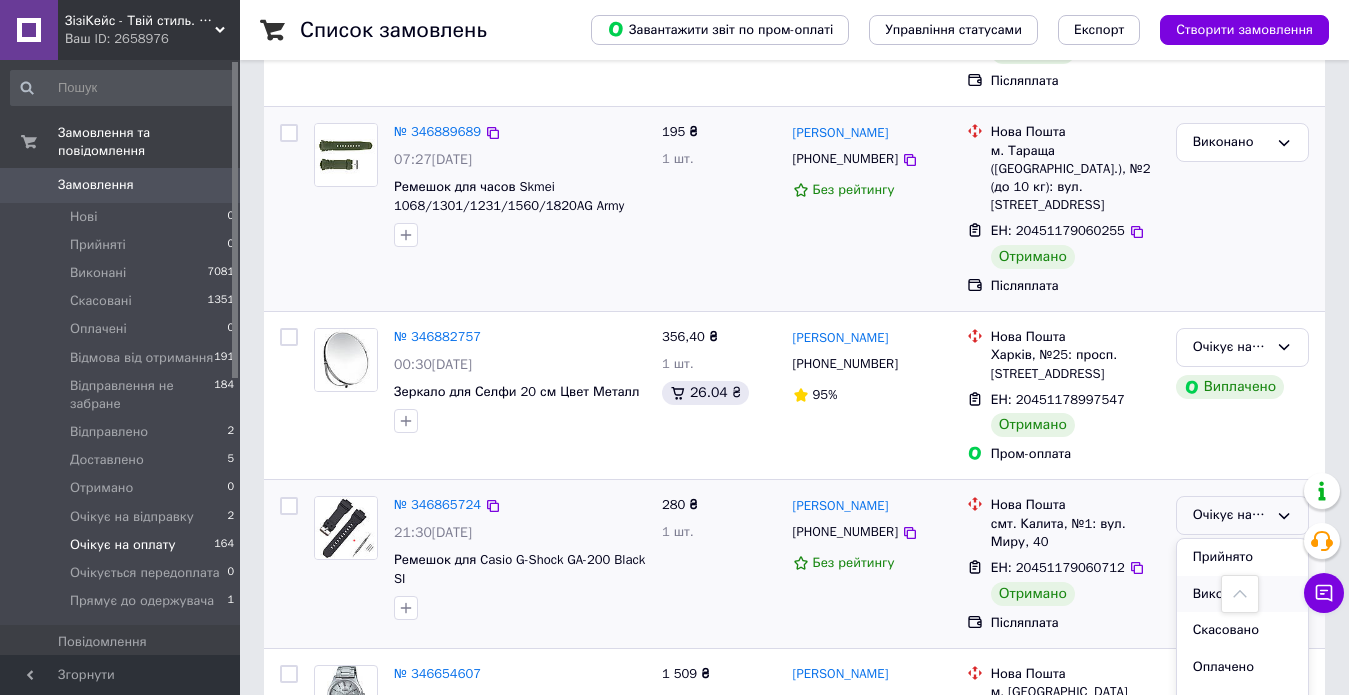 click on "Виконано" at bounding box center (1242, 594) 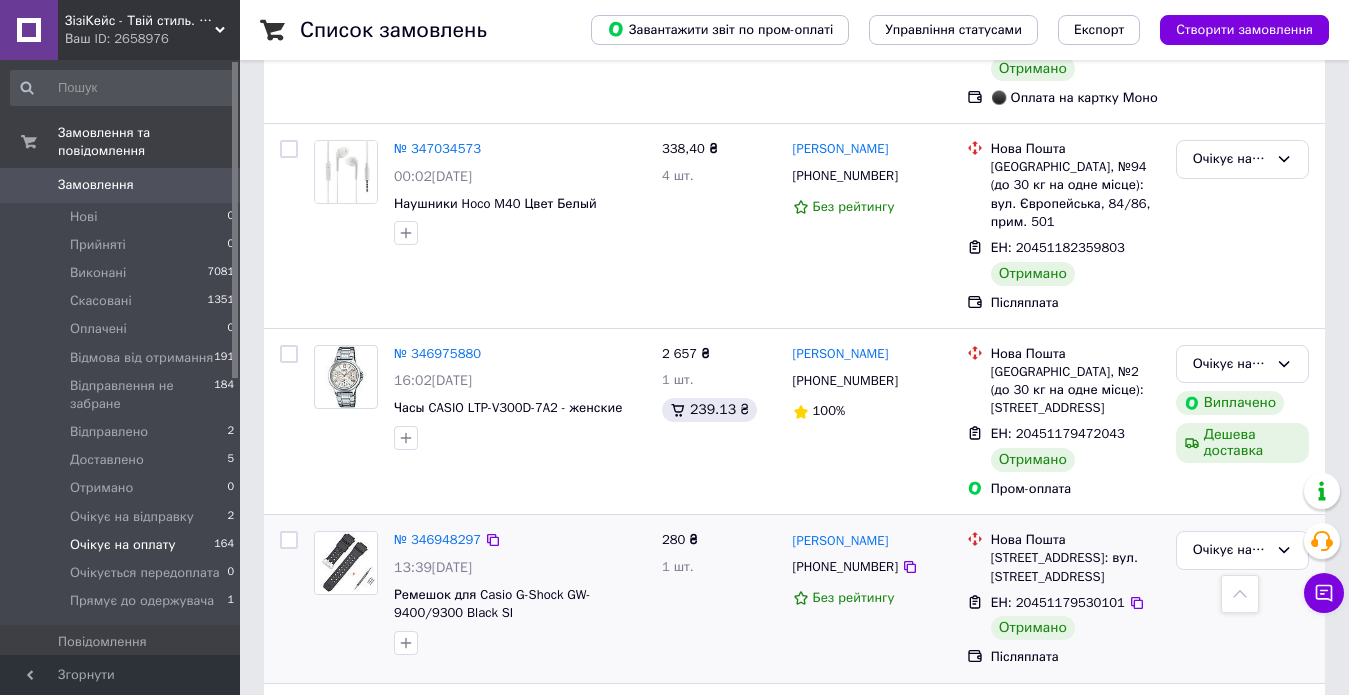 scroll, scrollTop: 4370, scrollLeft: 0, axis: vertical 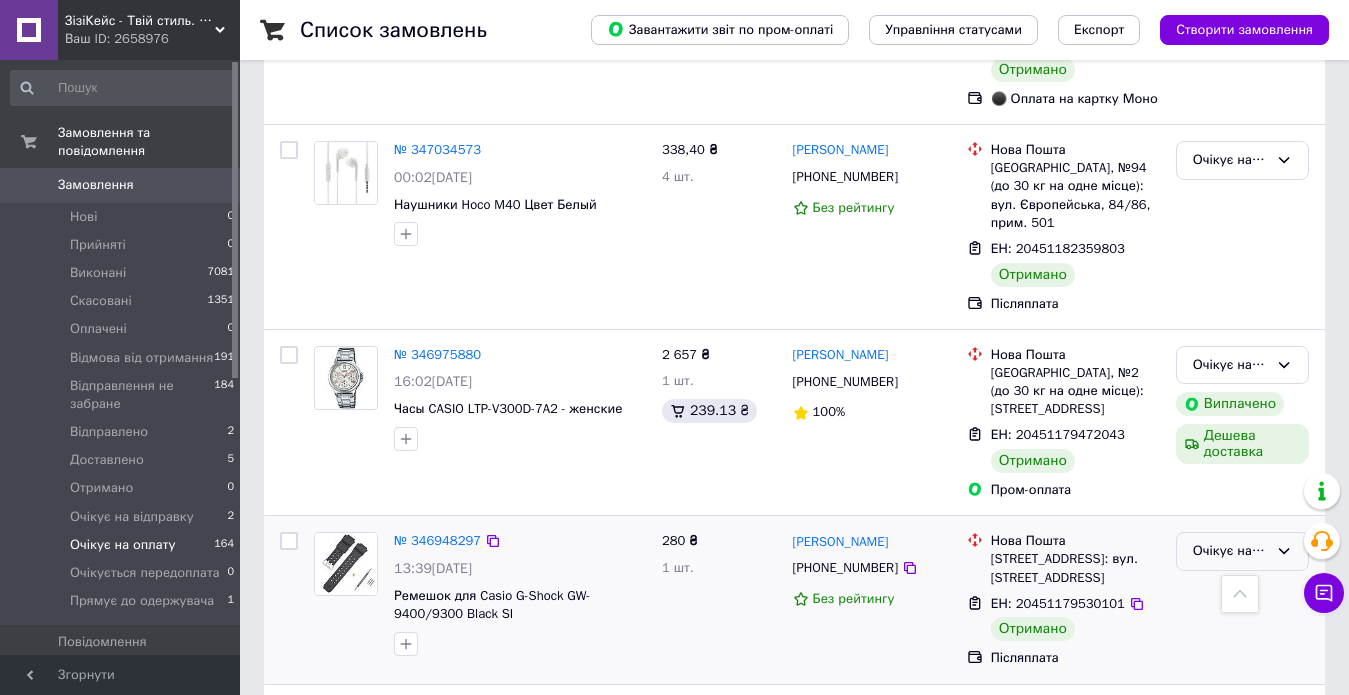 click on "Очікує на оплату" at bounding box center (1230, 551) 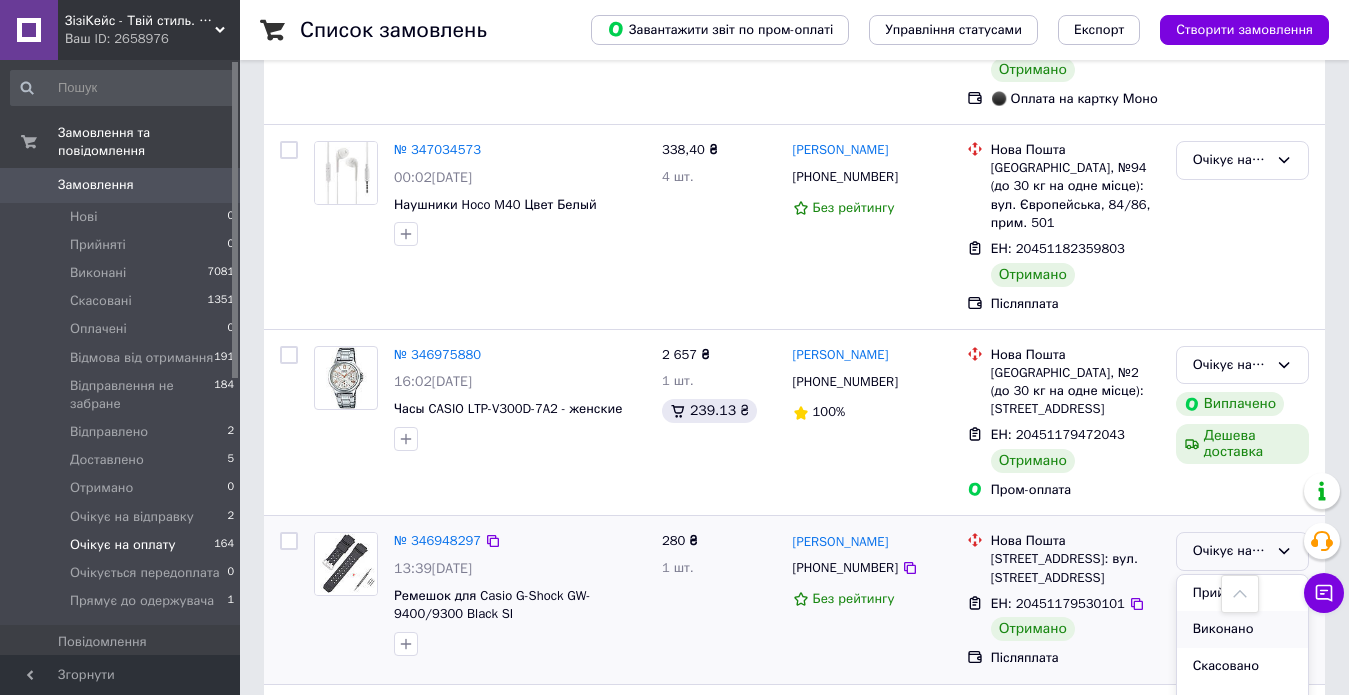 click on "Виконано" at bounding box center (1242, 629) 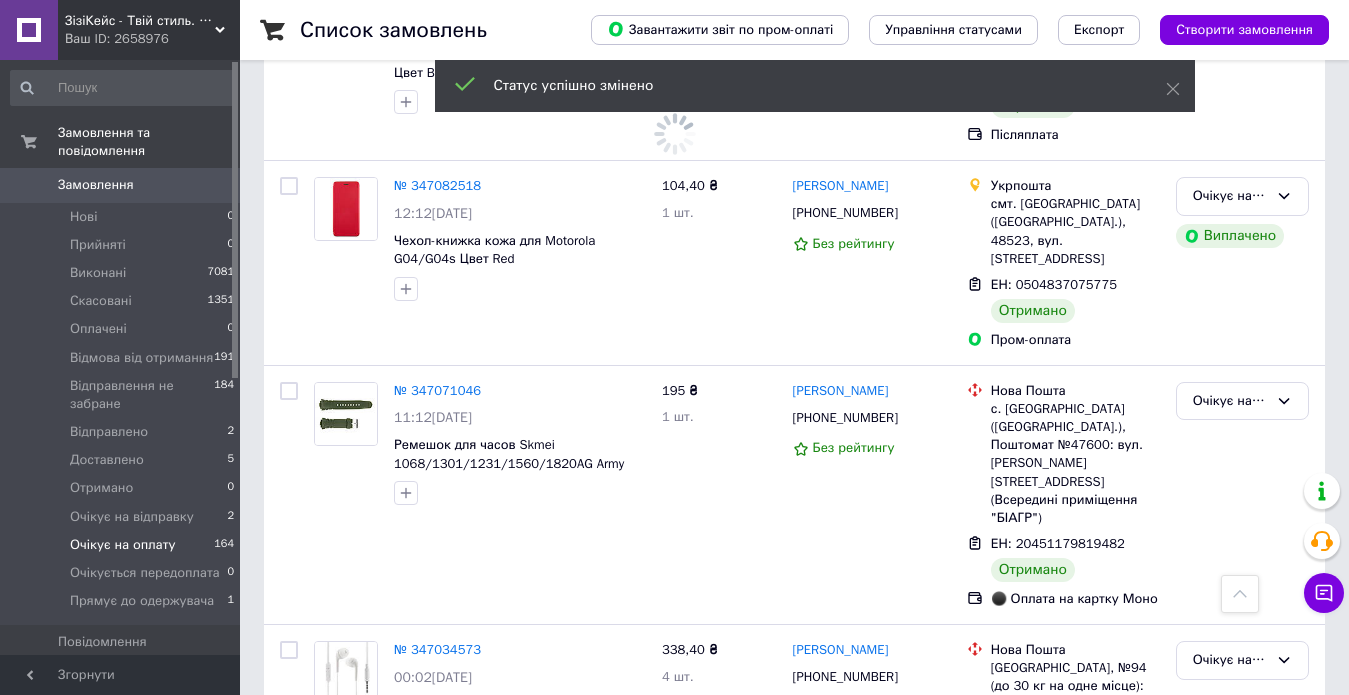 scroll, scrollTop: 3770, scrollLeft: 0, axis: vertical 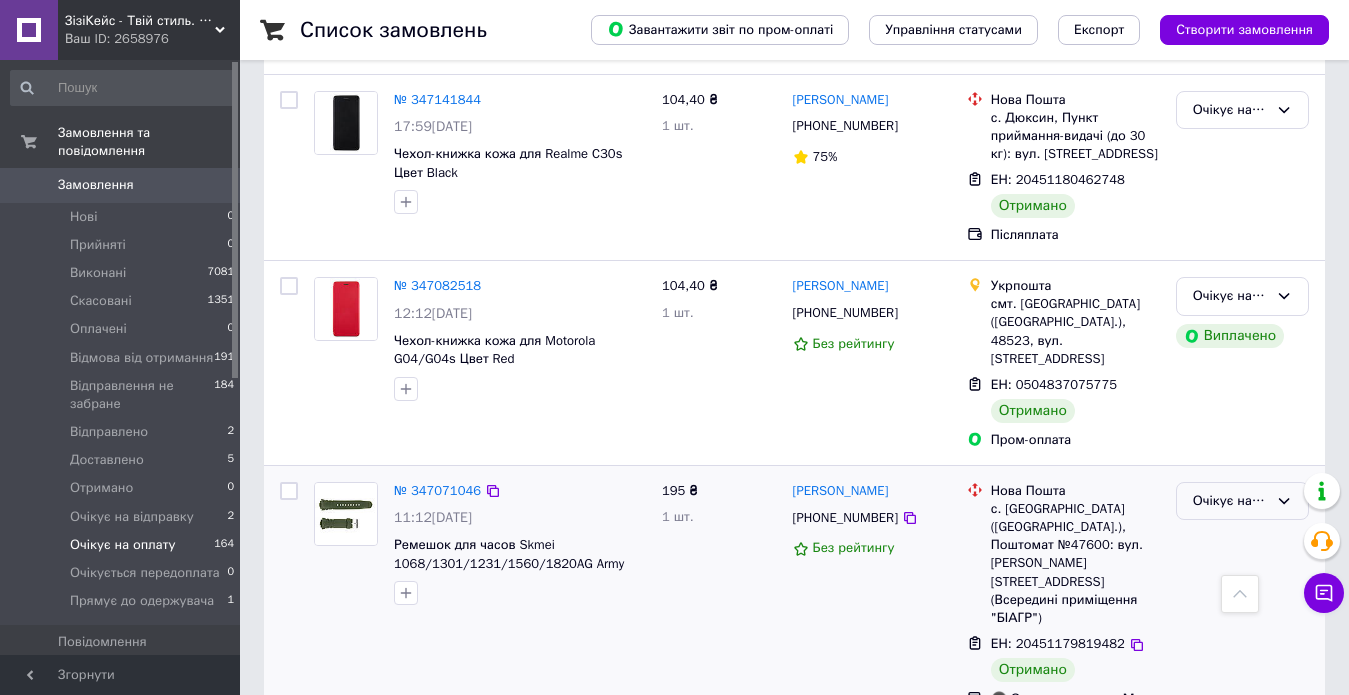 click on "Очікує на оплату" at bounding box center (1242, 501) 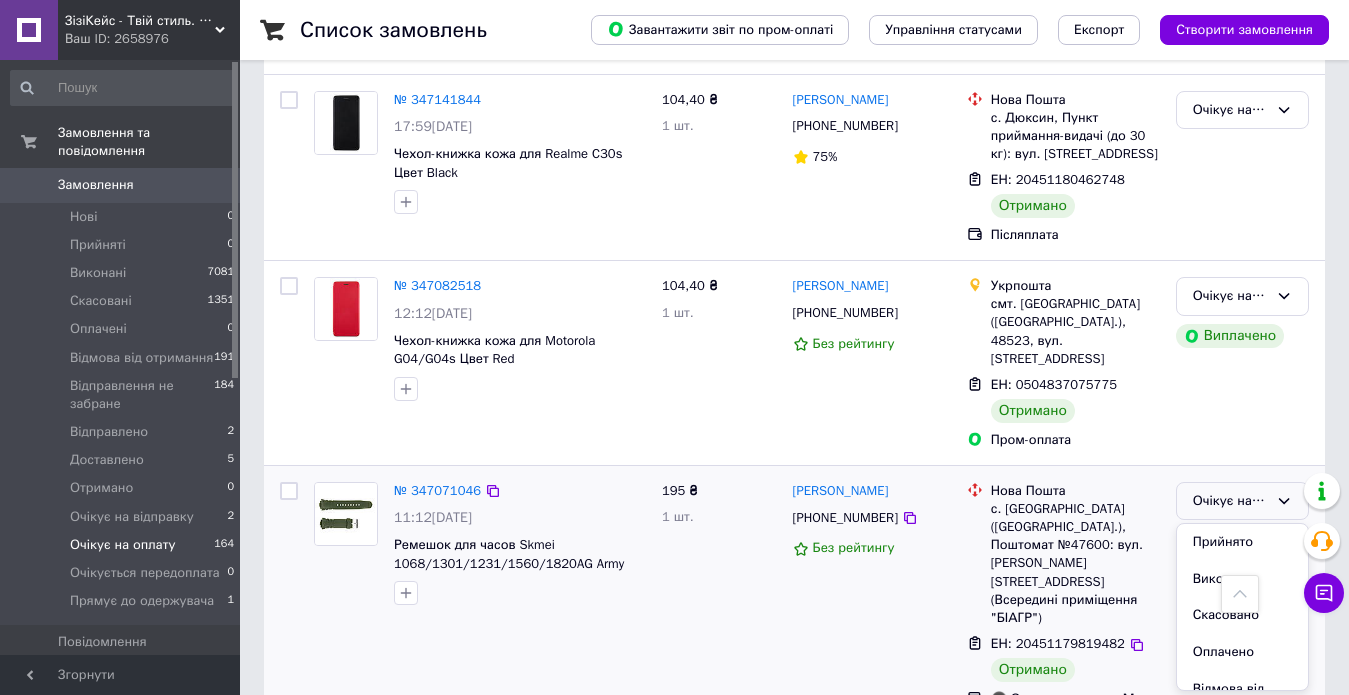 drag, startPoint x: 1229, startPoint y: 391, endPoint x: 1175, endPoint y: 403, distance: 55.31727 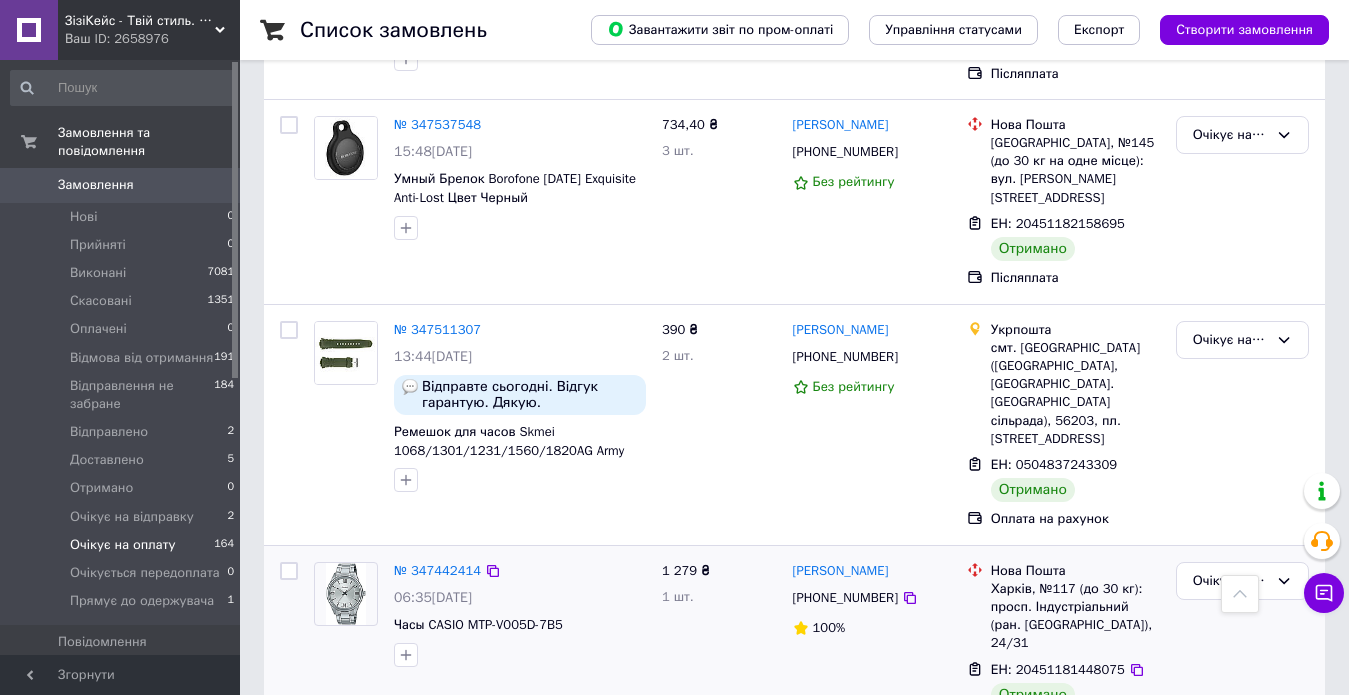 scroll, scrollTop: 1170, scrollLeft: 0, axis: vertical 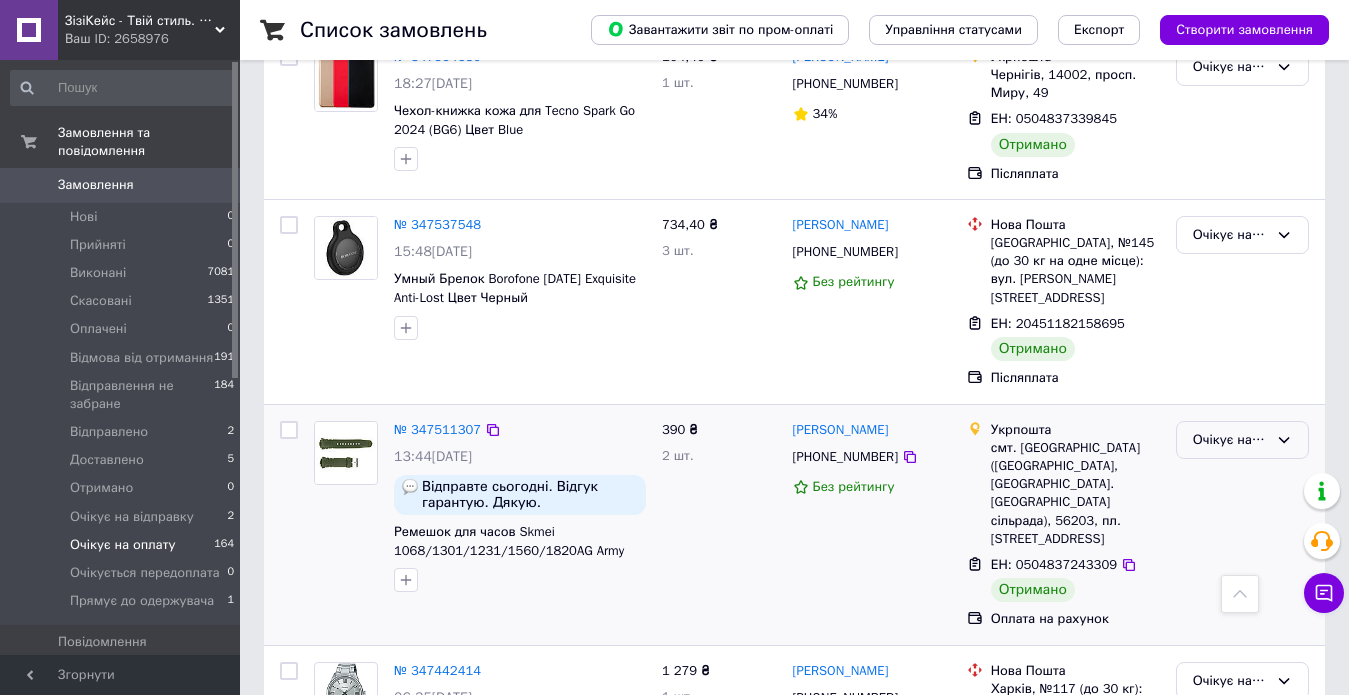 click on "Очікує на оплату" at bounding box center [1230, 440] 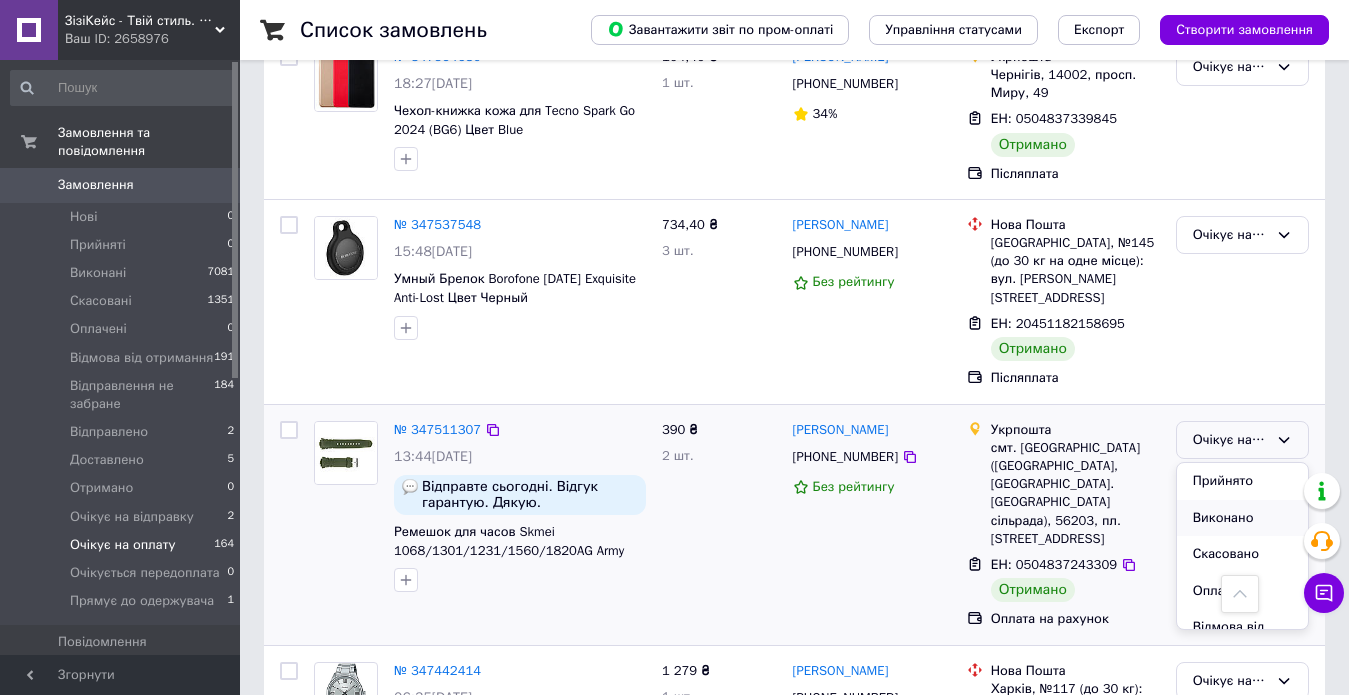 click on "Виконано" at bounding box center [1242, 518] 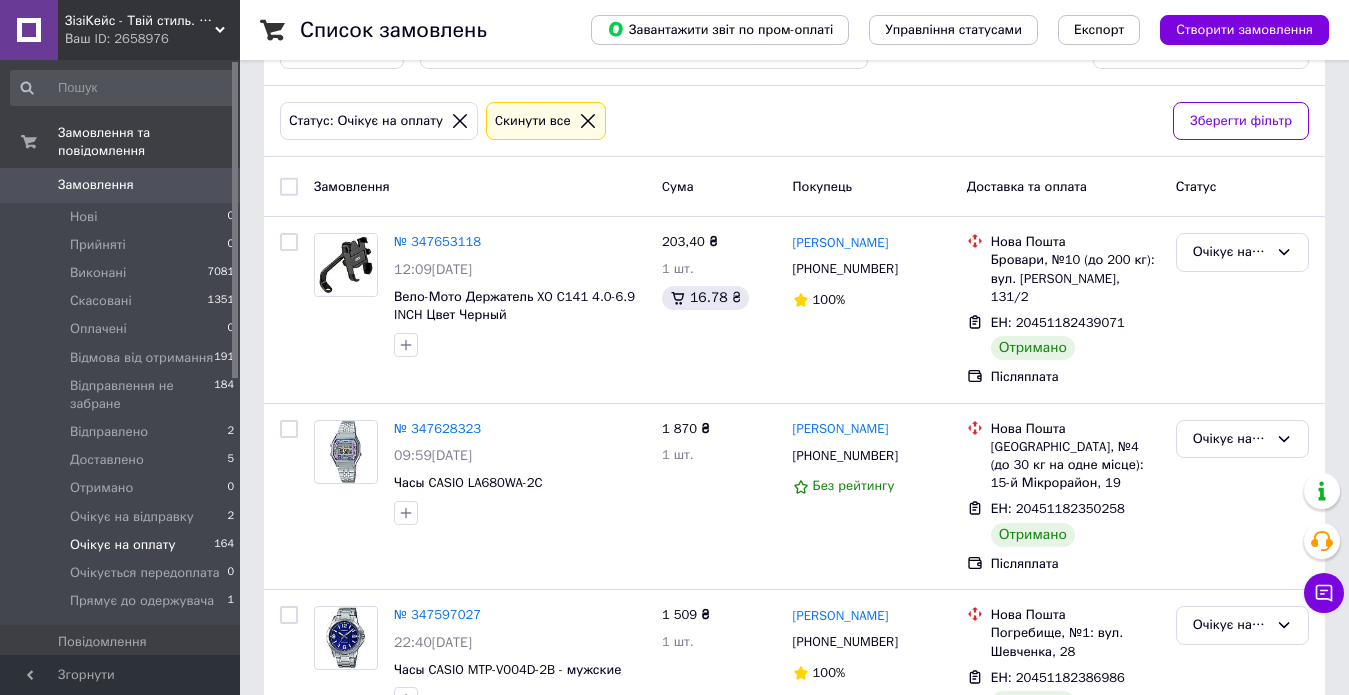 scroll, scrollTop: 0, scrollLeft: 0, axis: both 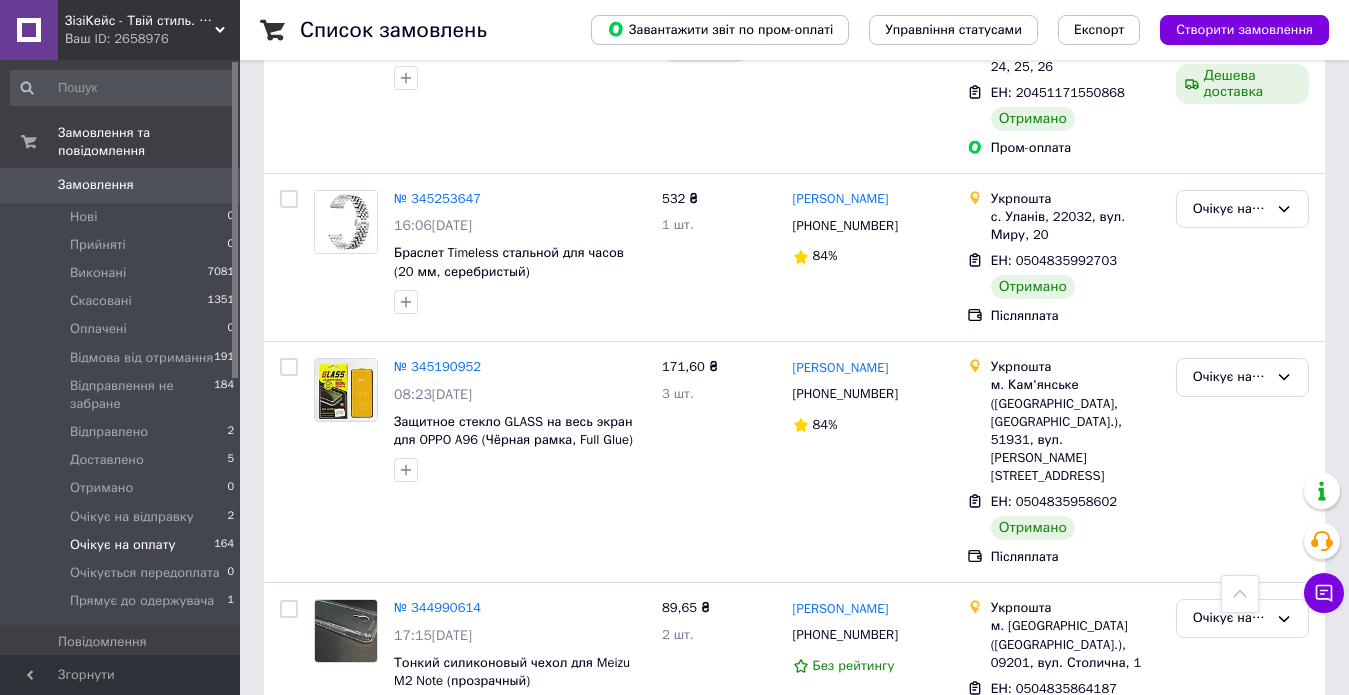 click on "1" at bounding box center (404, 1177) 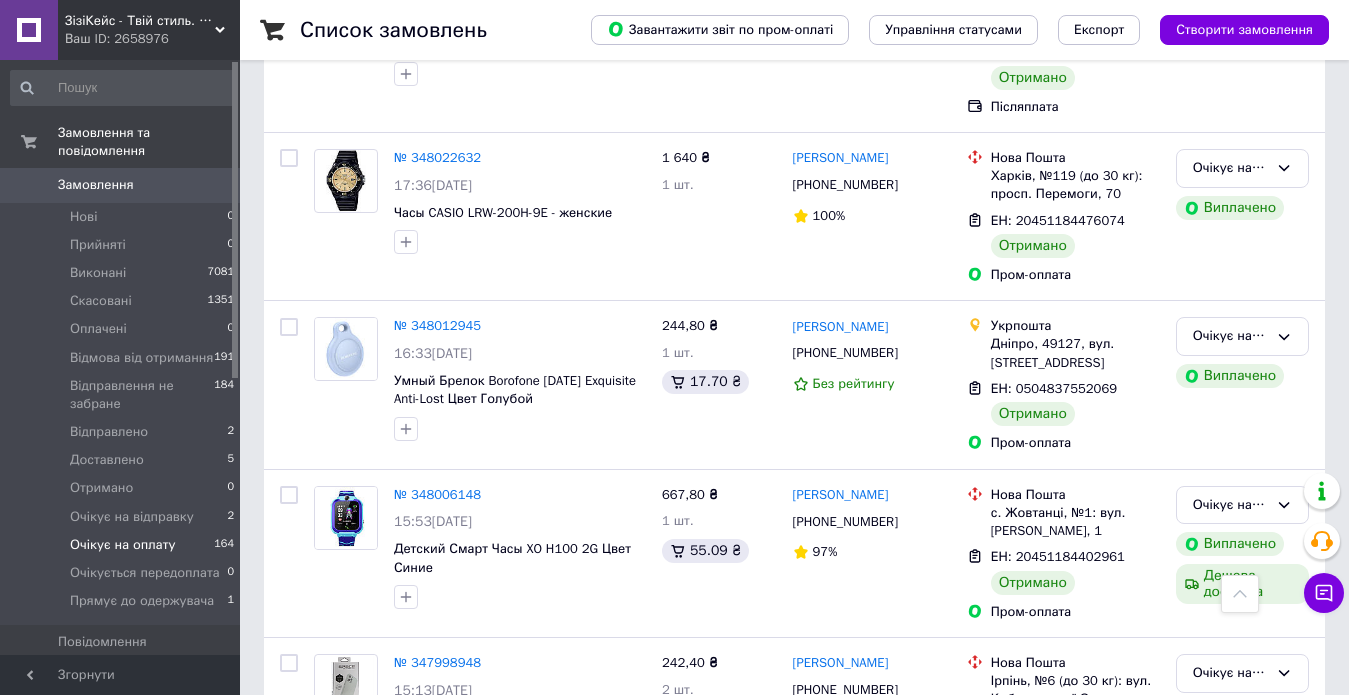 scroll, scrollTop: 18434, scrollLeft: 0, axis: vertical 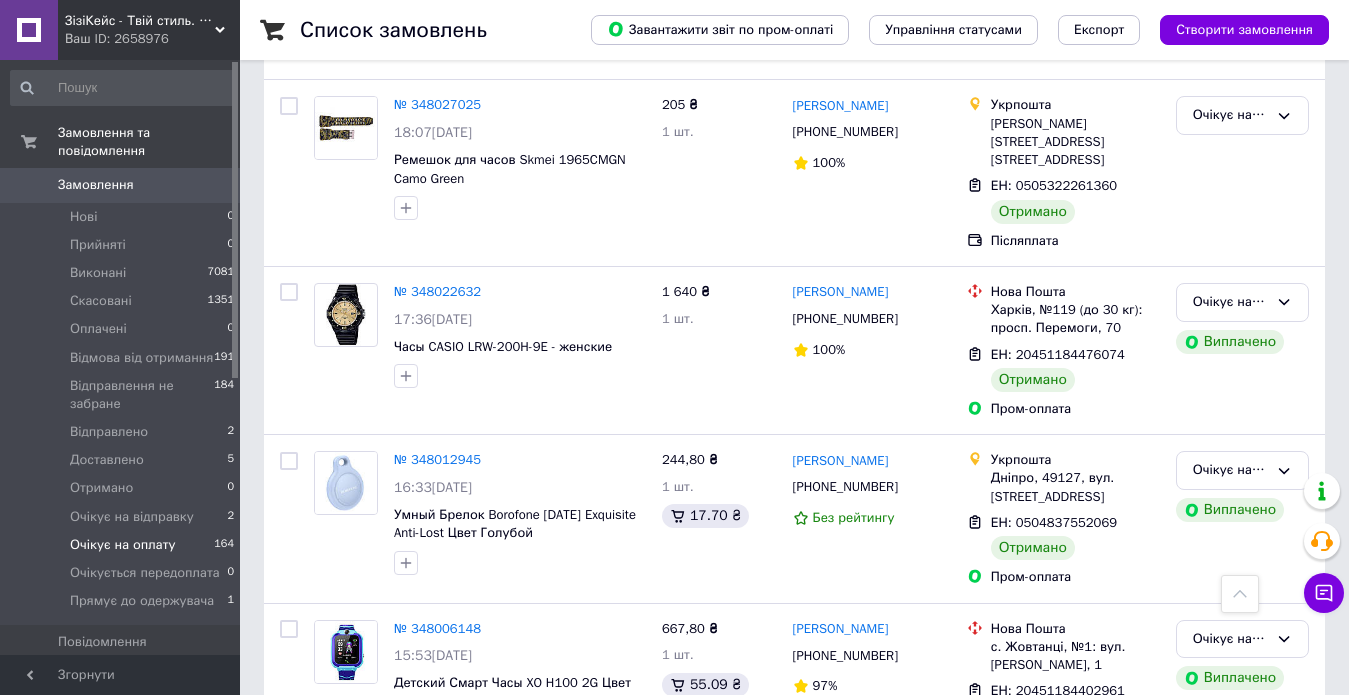 click on "Очікує на оплату" at bounding box center (1230, 1573) 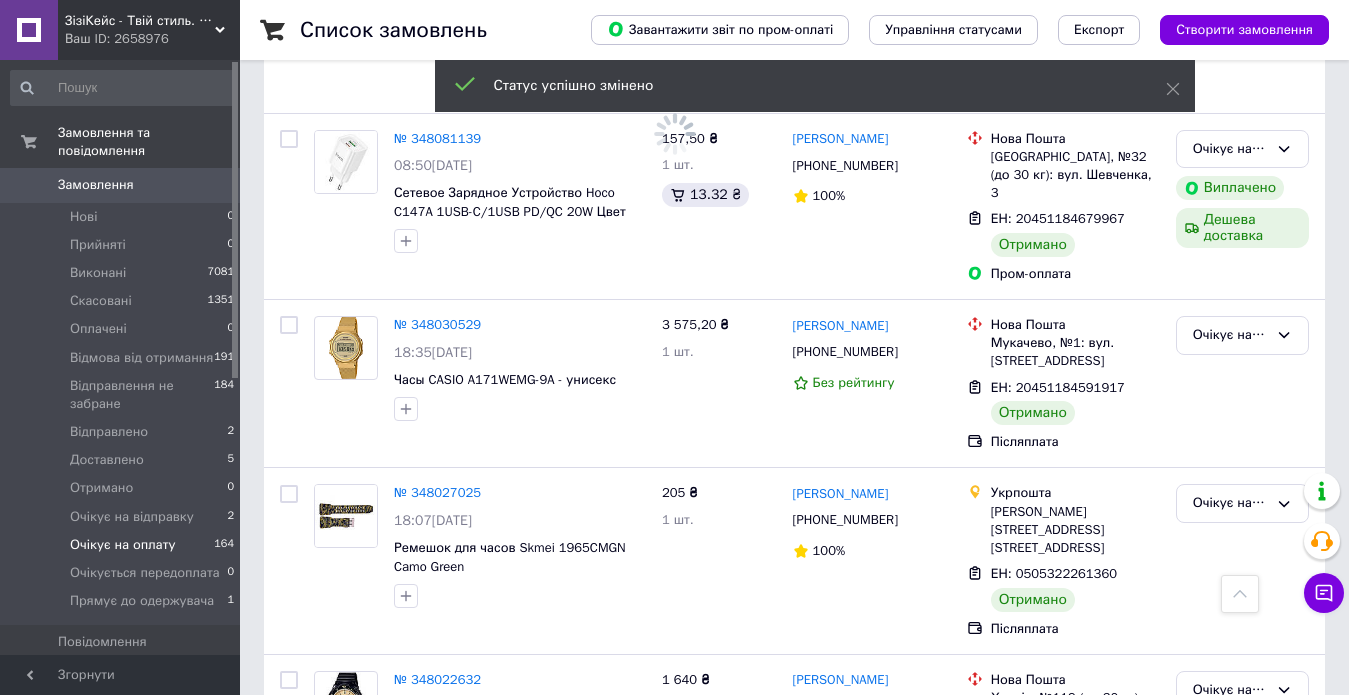 scroll, scrollTop: 17634, scrollLeft: 0, axis: vertical 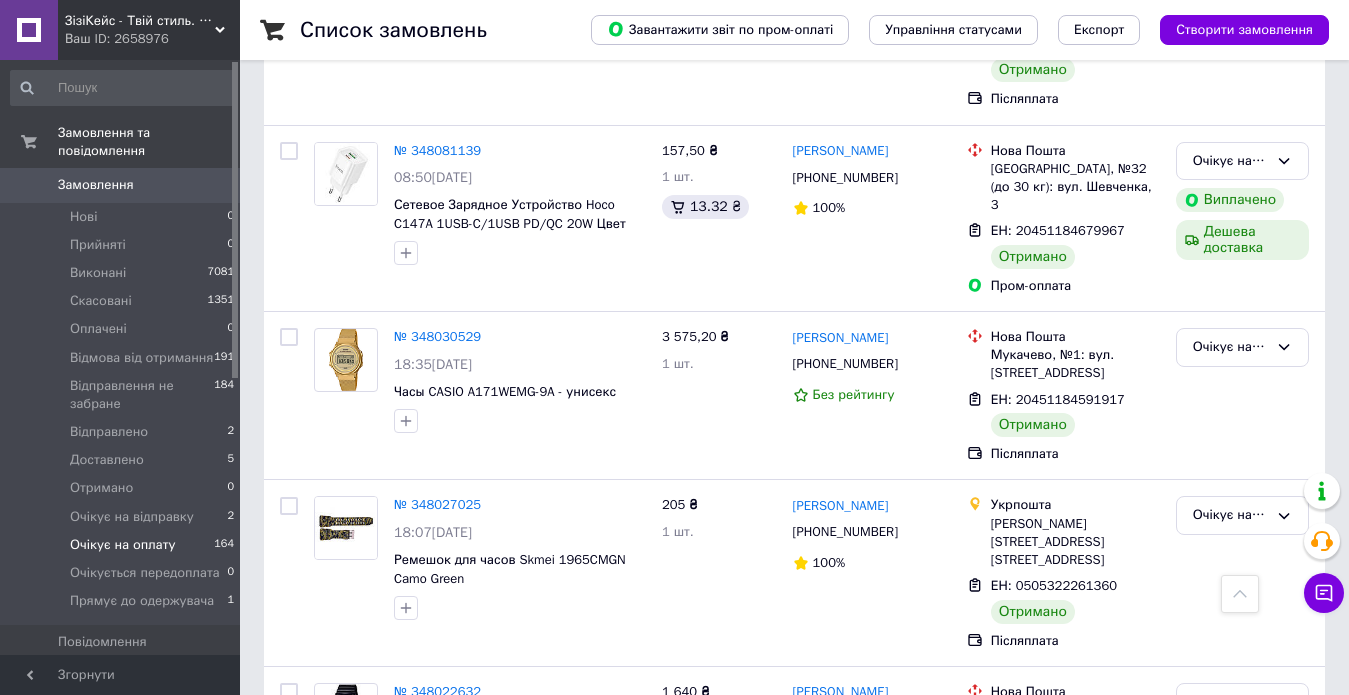 click on "Очікує на оплату" at bounding box center [1242, 1396] 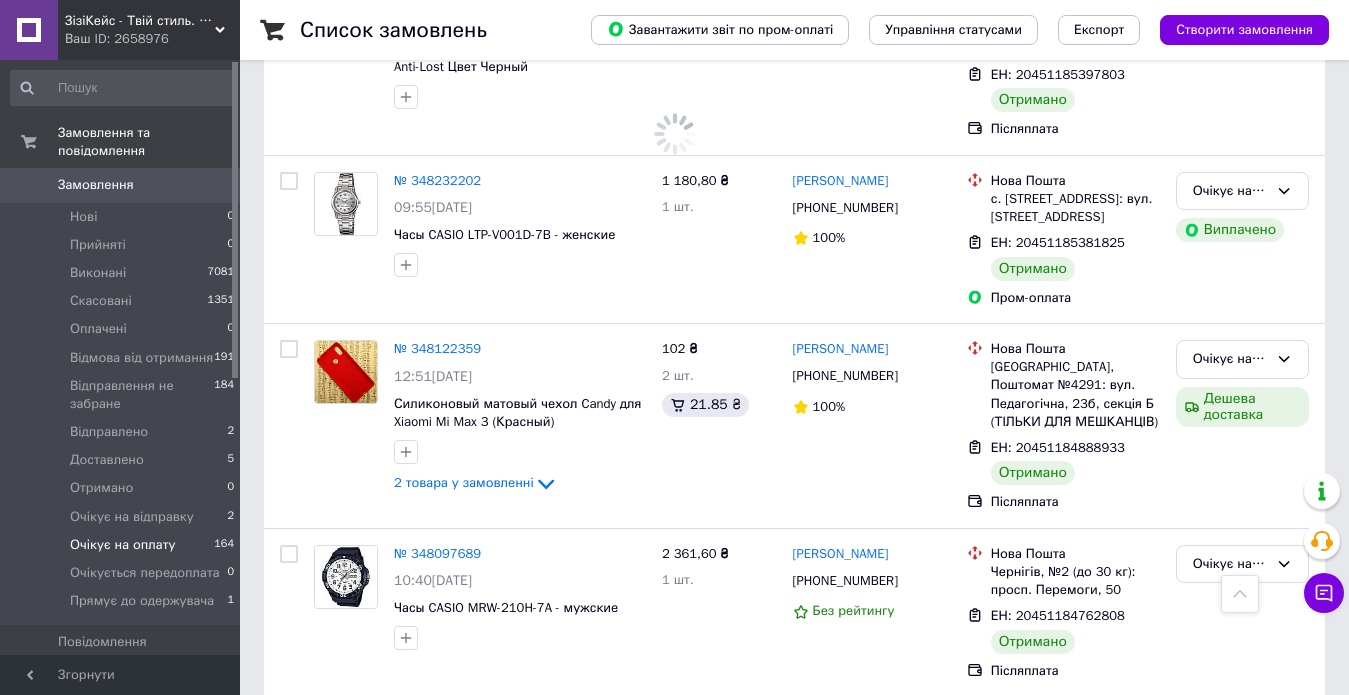 scroll, scrollTop: 16634, scrollLeft: 0, axis: vertical 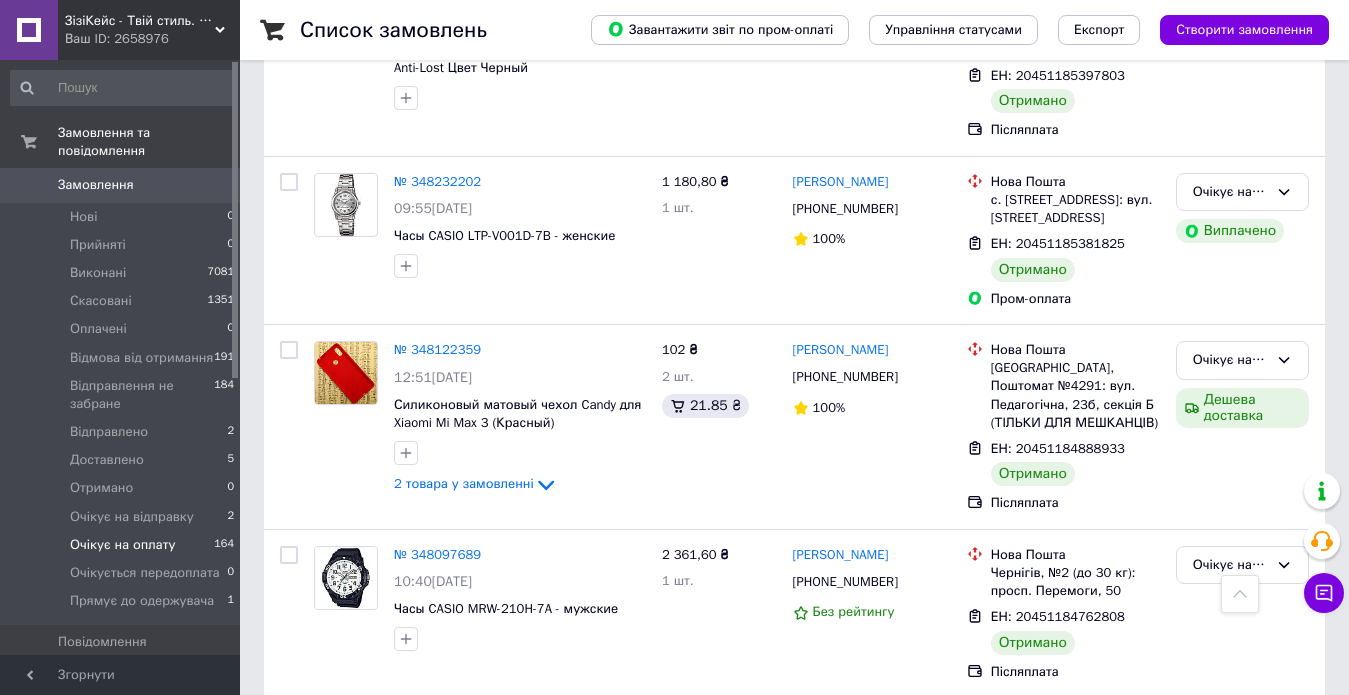 click on "Очікує на оплату" at bounding box center (1230, 1515) 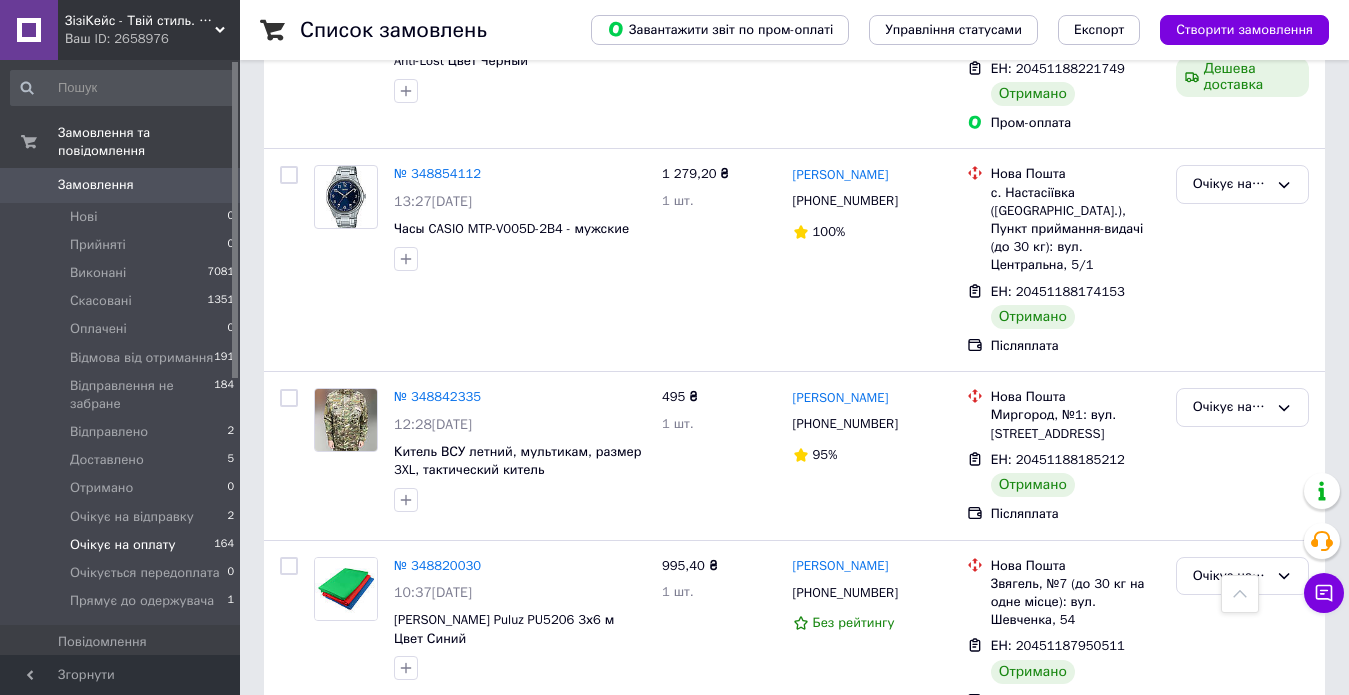 scroll, scrollTop: 11734, scrollLeft: 0, axis: vertical 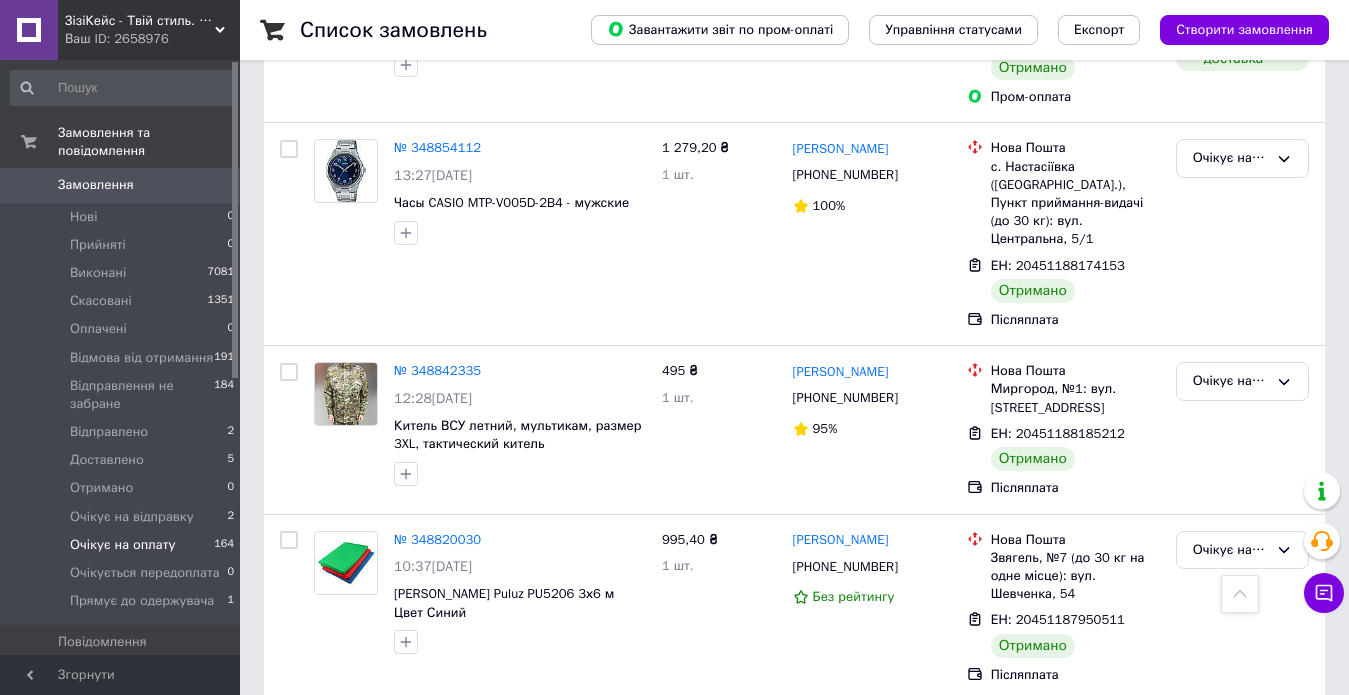 drag, startPoint x: 454, startPoint y: 259, endPoint x: 1215, endPoint y: 271, distance: 761.0946 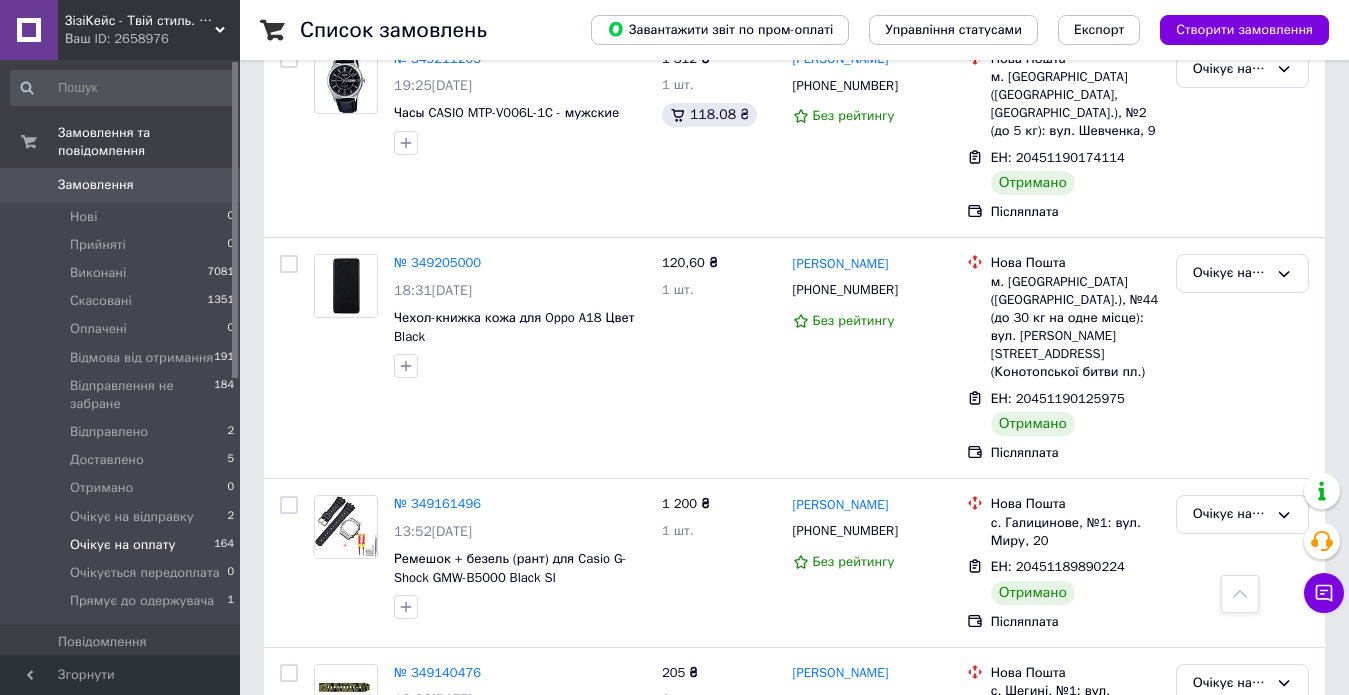 scroll, scrollTop: 9034, scrollLeft: 0, axis: vertical 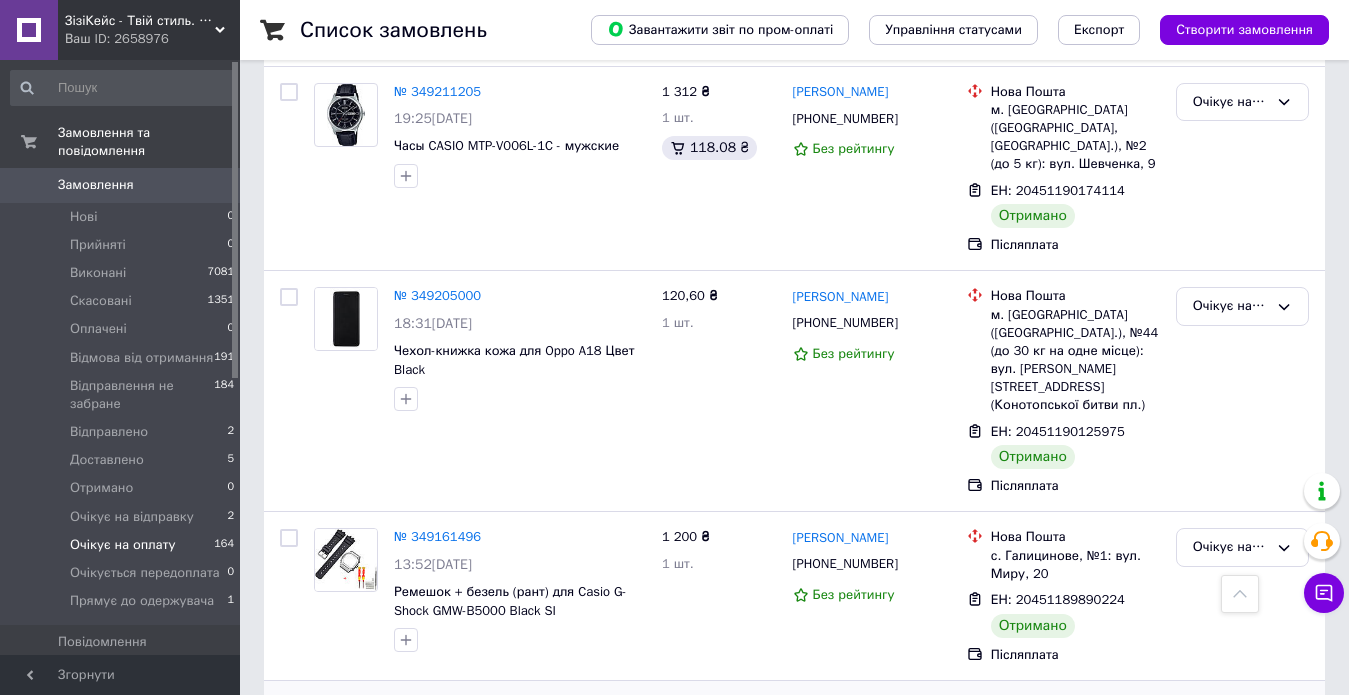 click on "Очікує на оплату" at bounding box center [1230, 716] 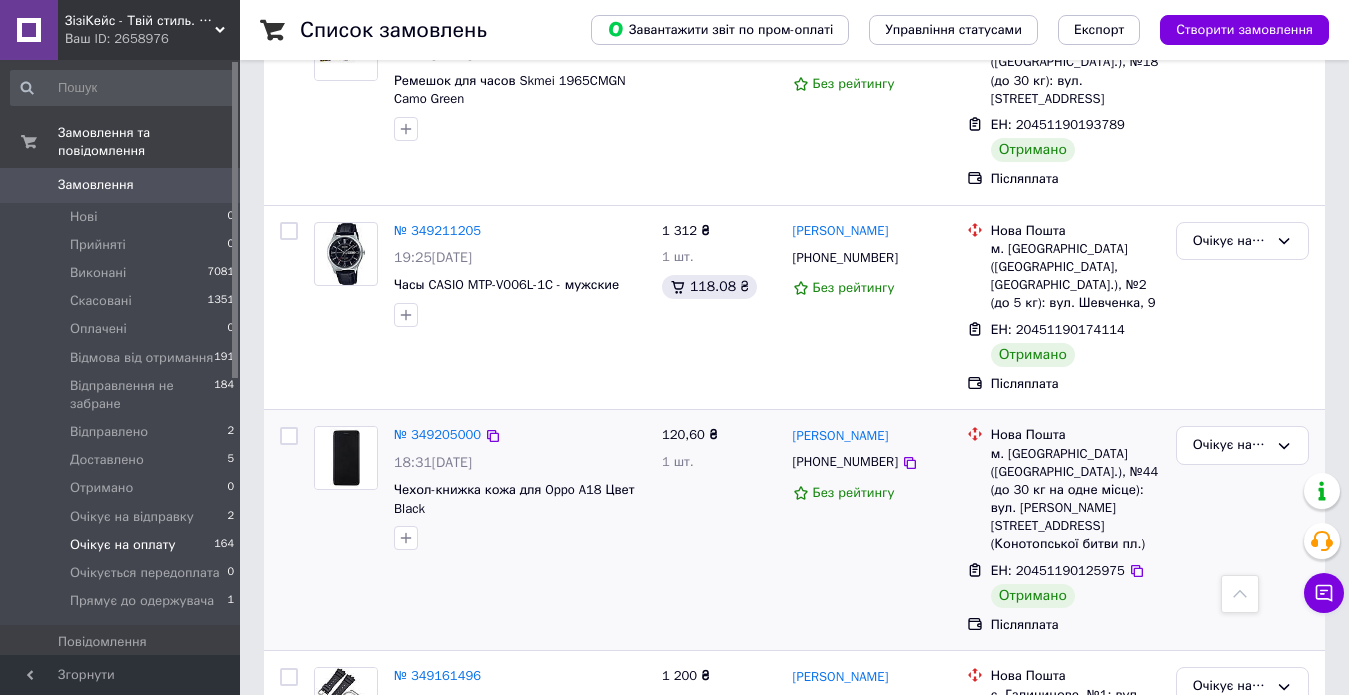 scroll, scrollTop: 8734, scrollLeft: 0, axis: vertical 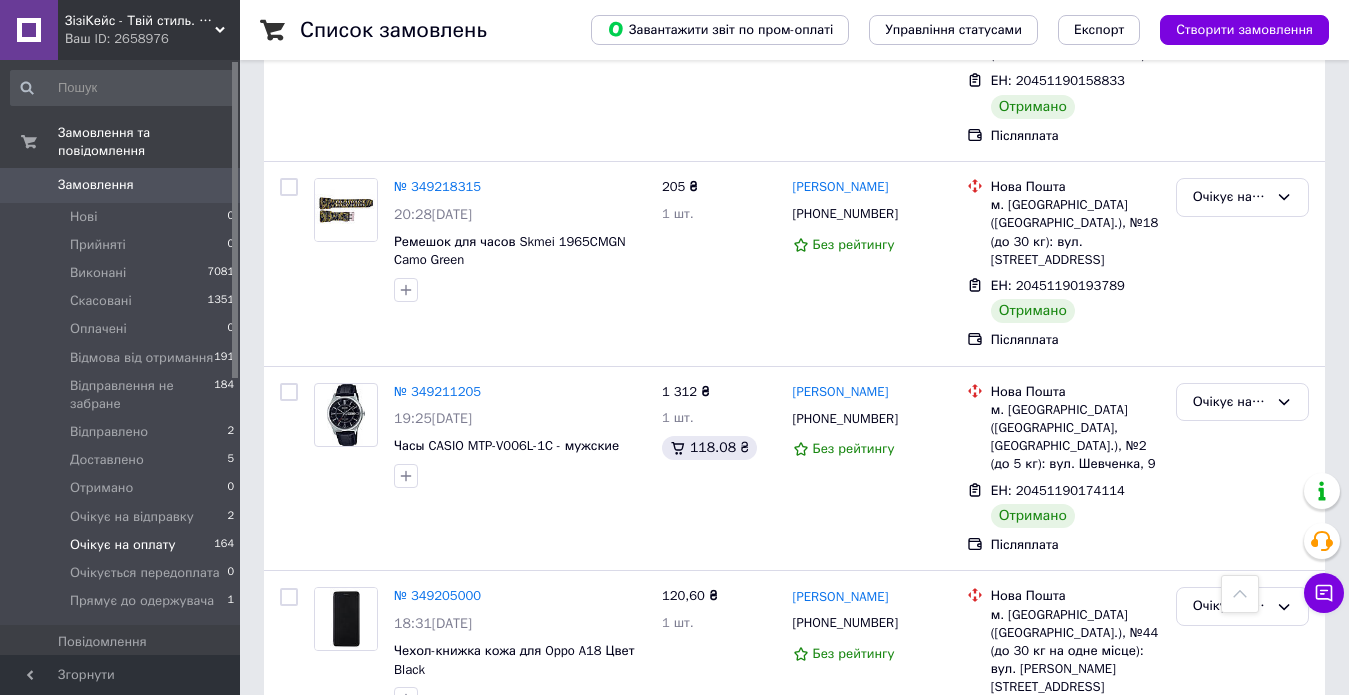 click on "Очікує на оплату" at bounding box center [1242, 847] 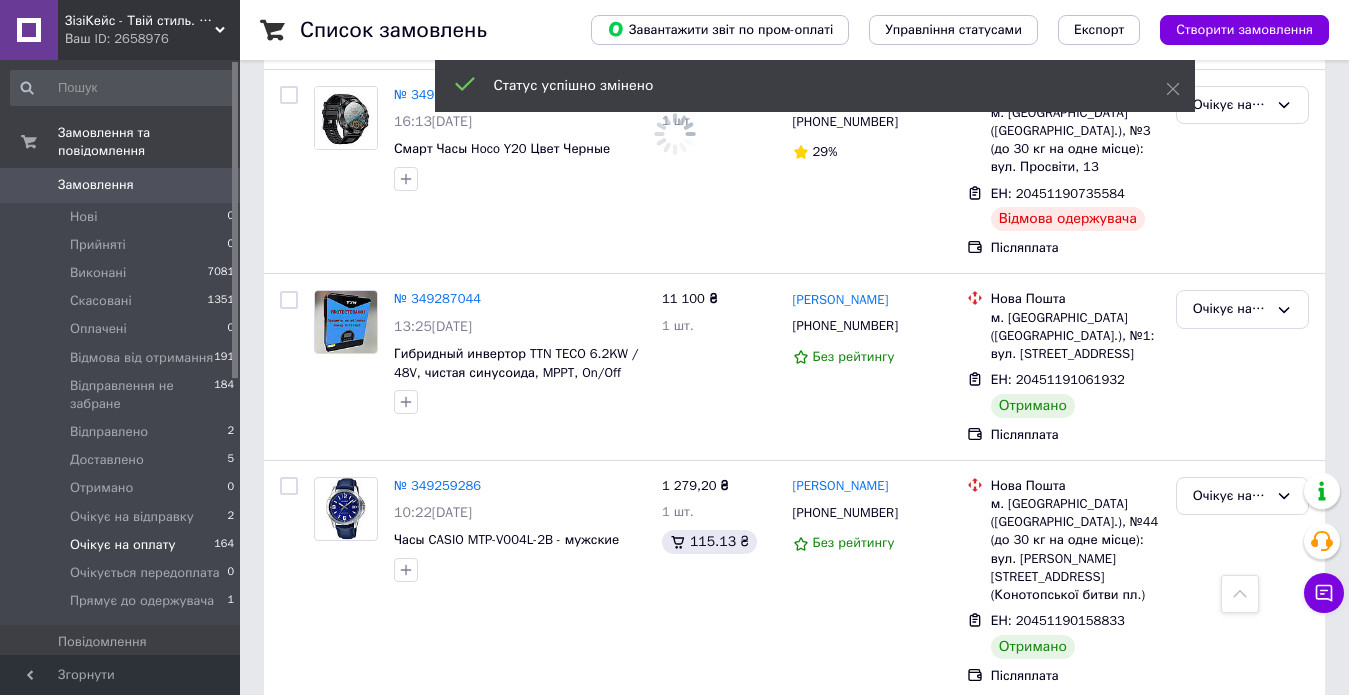 scroll, scrollTop: 8134, scrollLeft: 0, axis: vertical 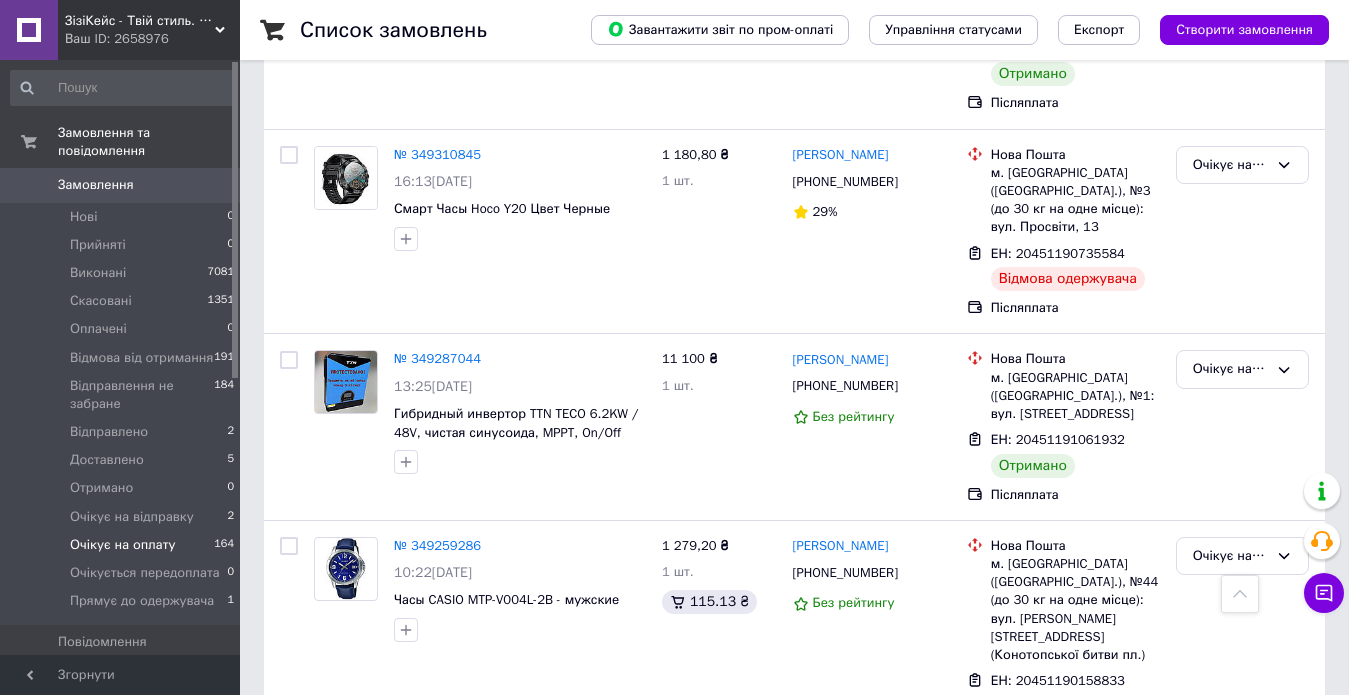 click on "Очікує на оплату" at bounding box center [1230, 797] 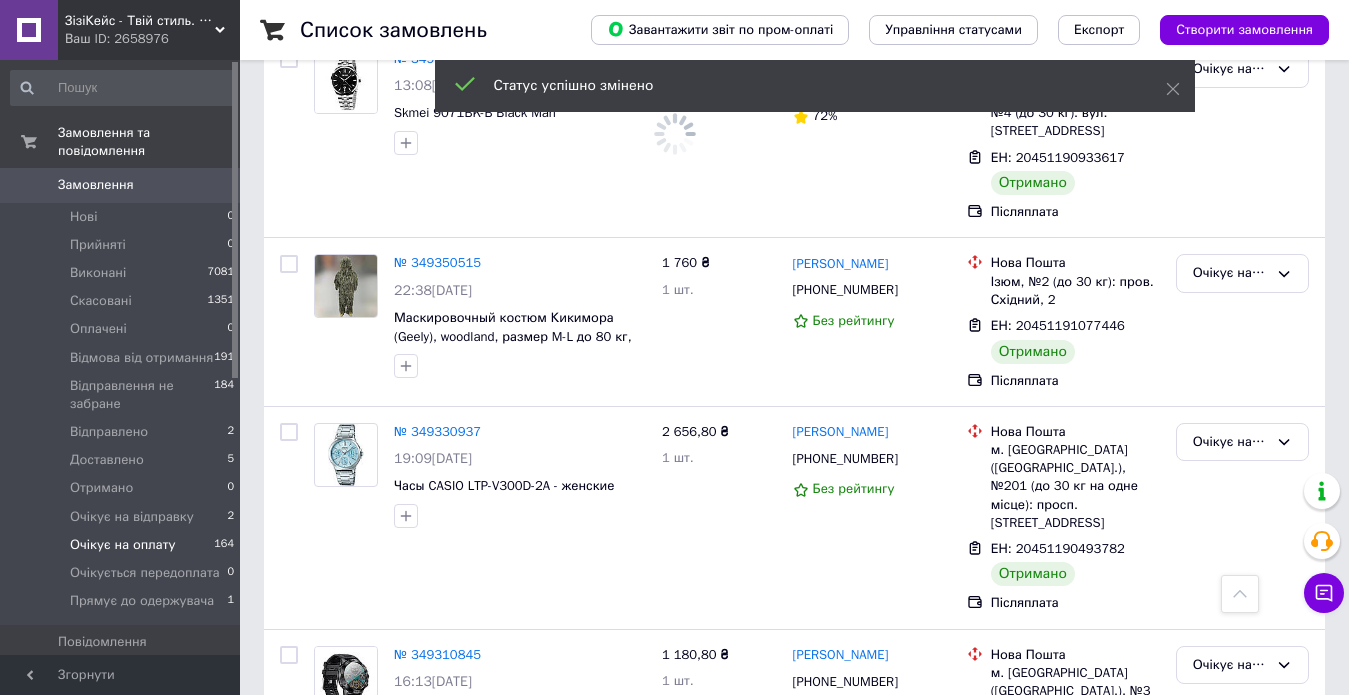 scroll, scrollTop: 7534, scrollLeft: 0, axis: vertical 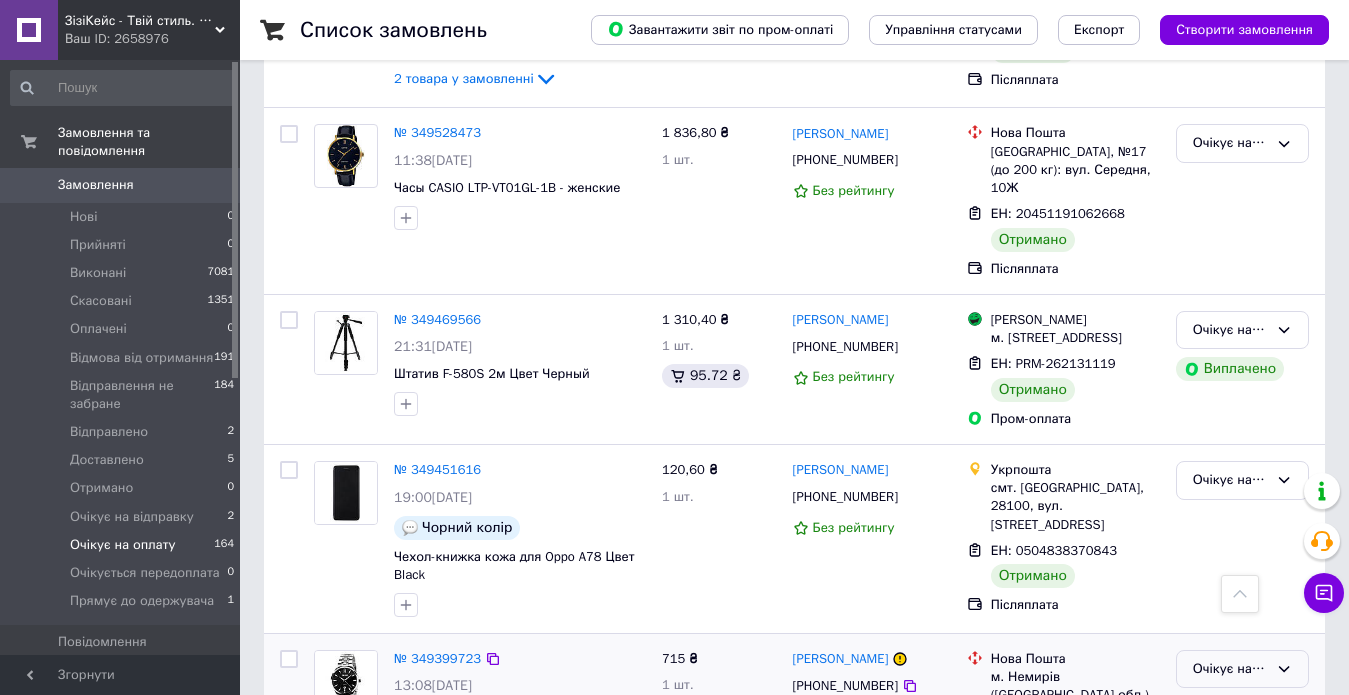 click on "Очікує на оплату" at bounding box center [1230, 669] 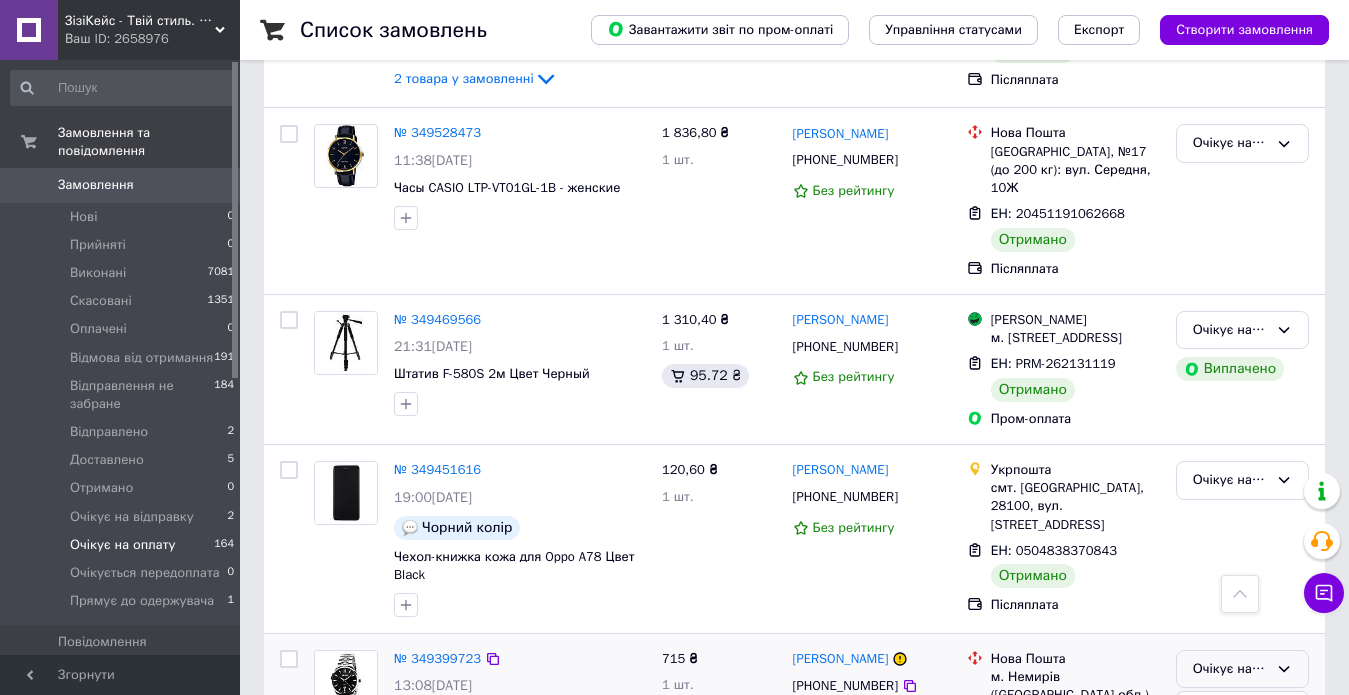 click on "Виконано" at bounding box center [1242, 747] 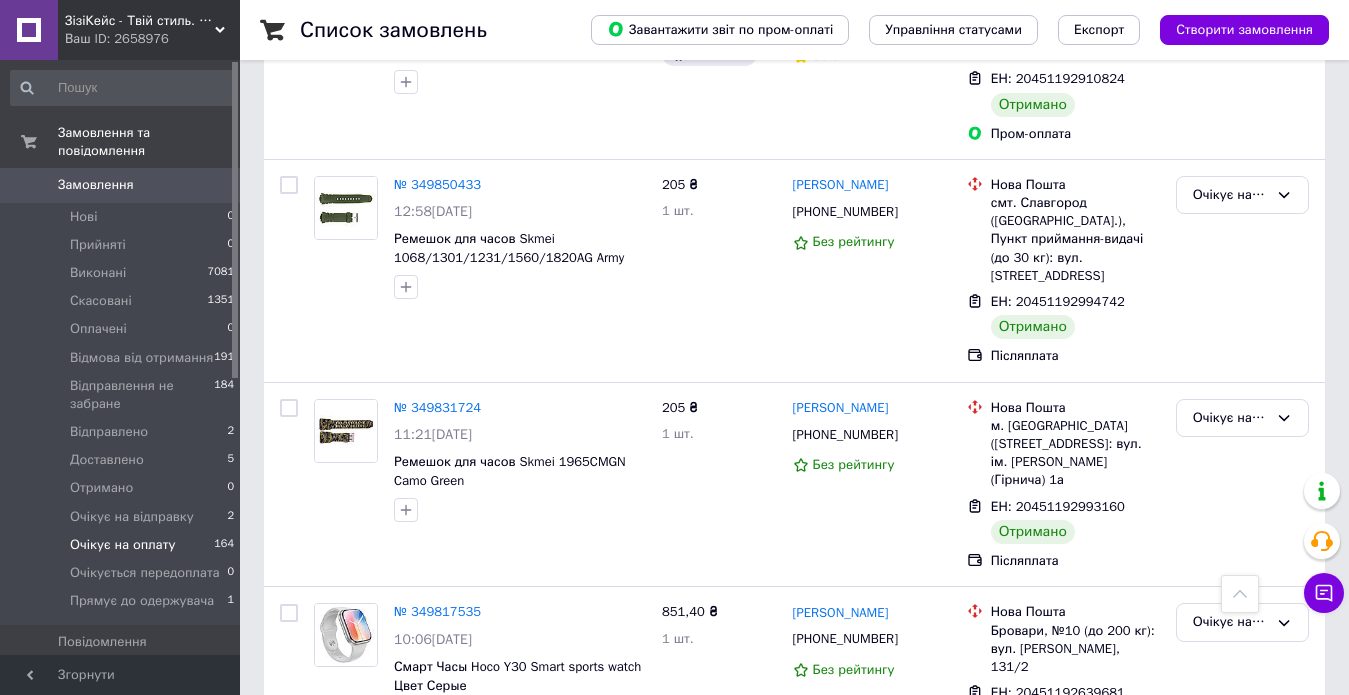 scroll, scrollTop: 5634, scrollLeft: 0, axis: vertical 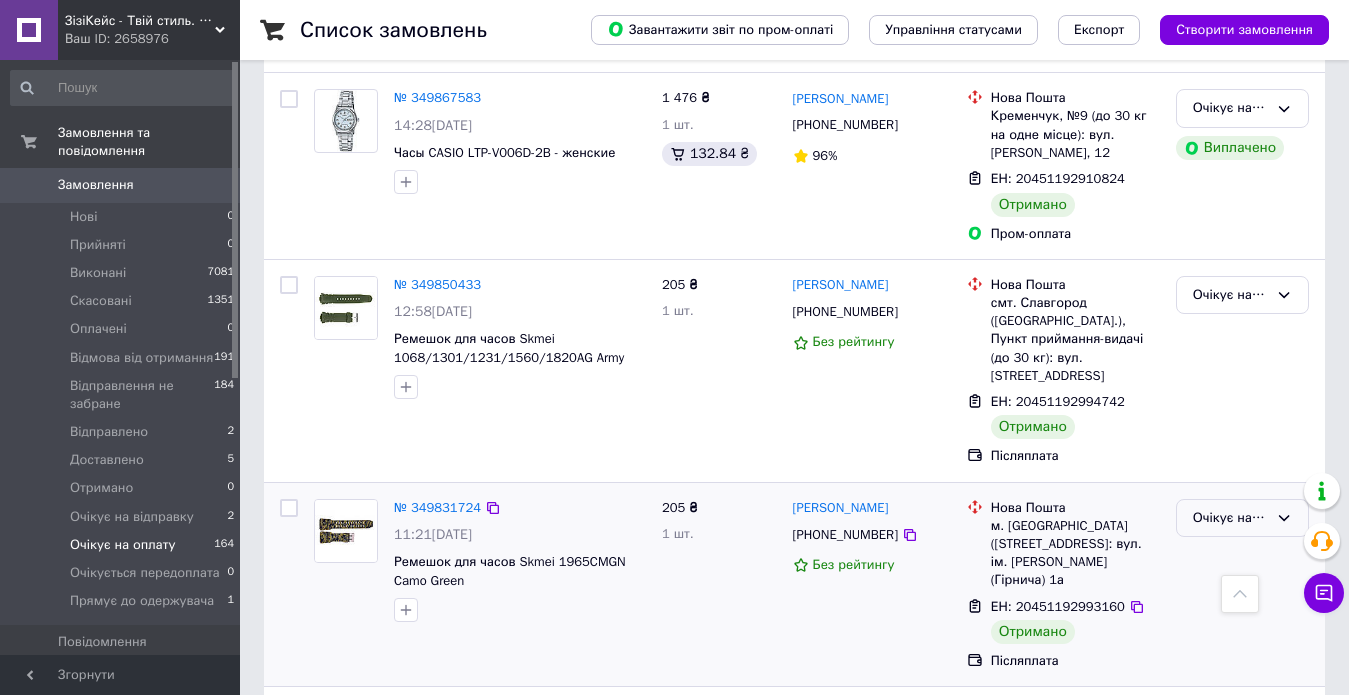 click on "Очікує на оплату" at bounding box center [1230, 518] 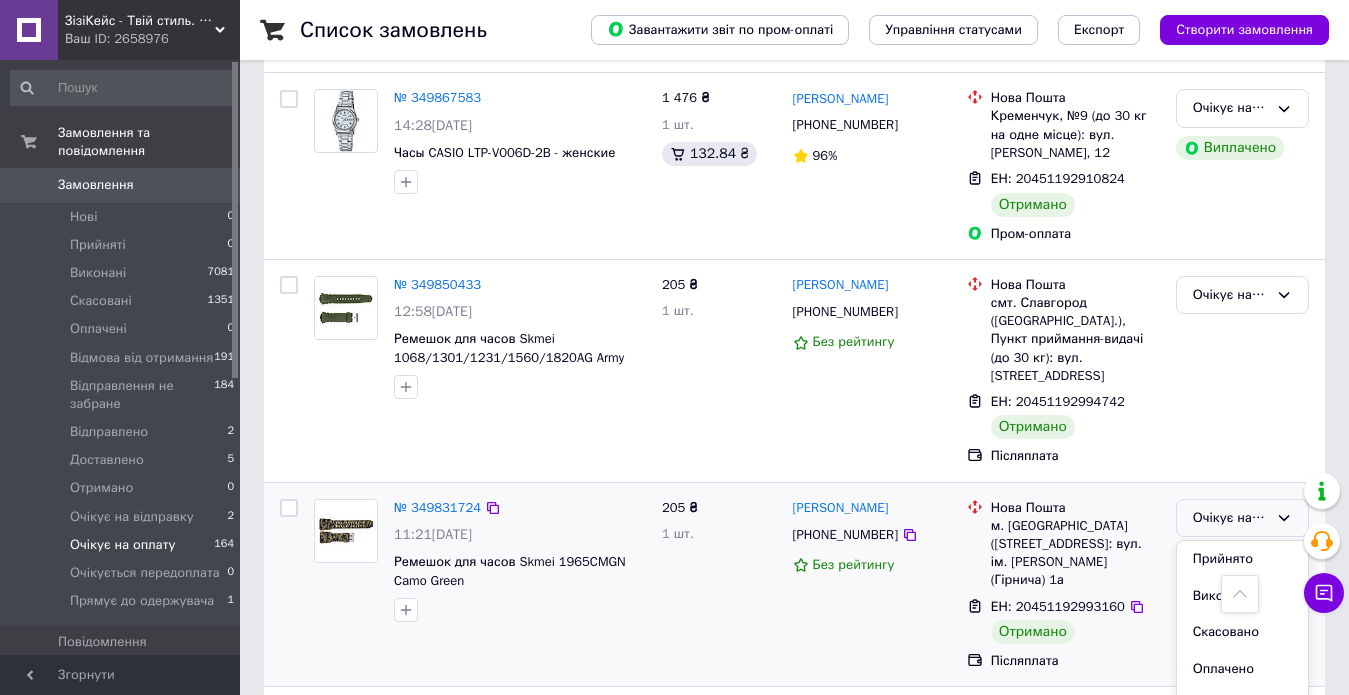 click on "Виконано" at bounding box center [1242, 596] 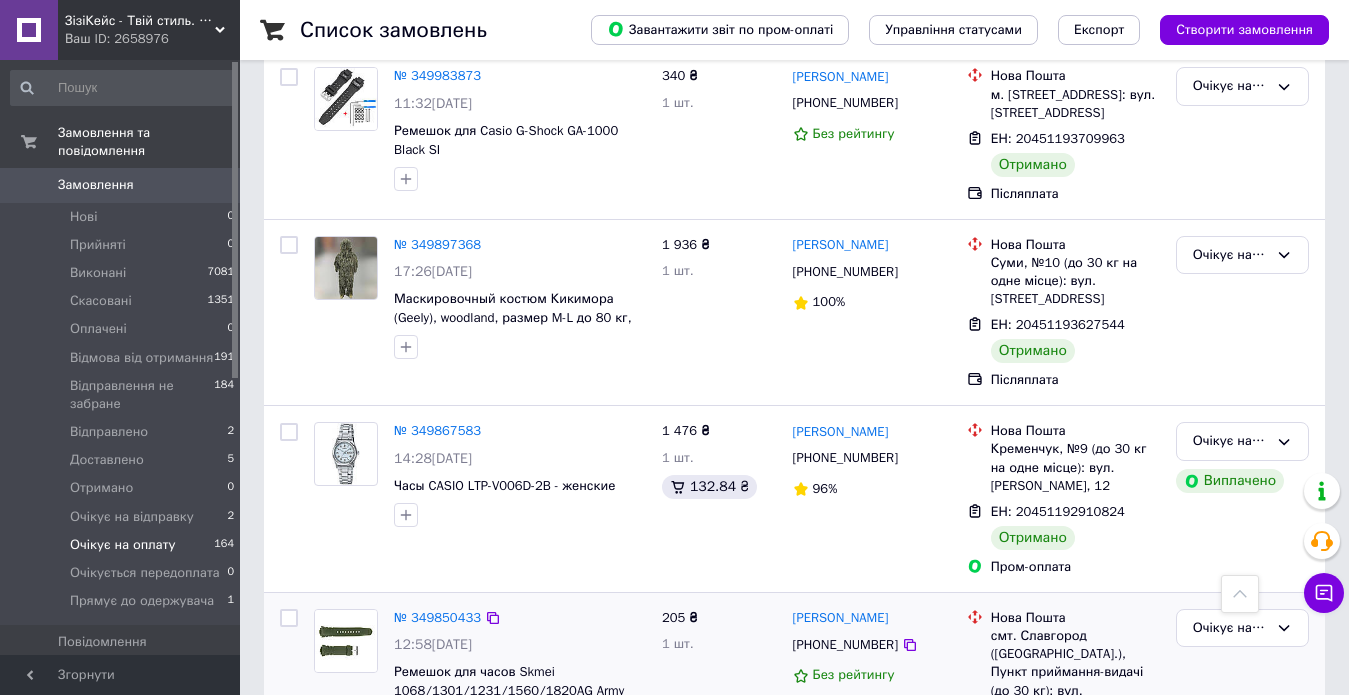 scroll, scrollTop: 5334, scrollLeft: 0, axis: vertical 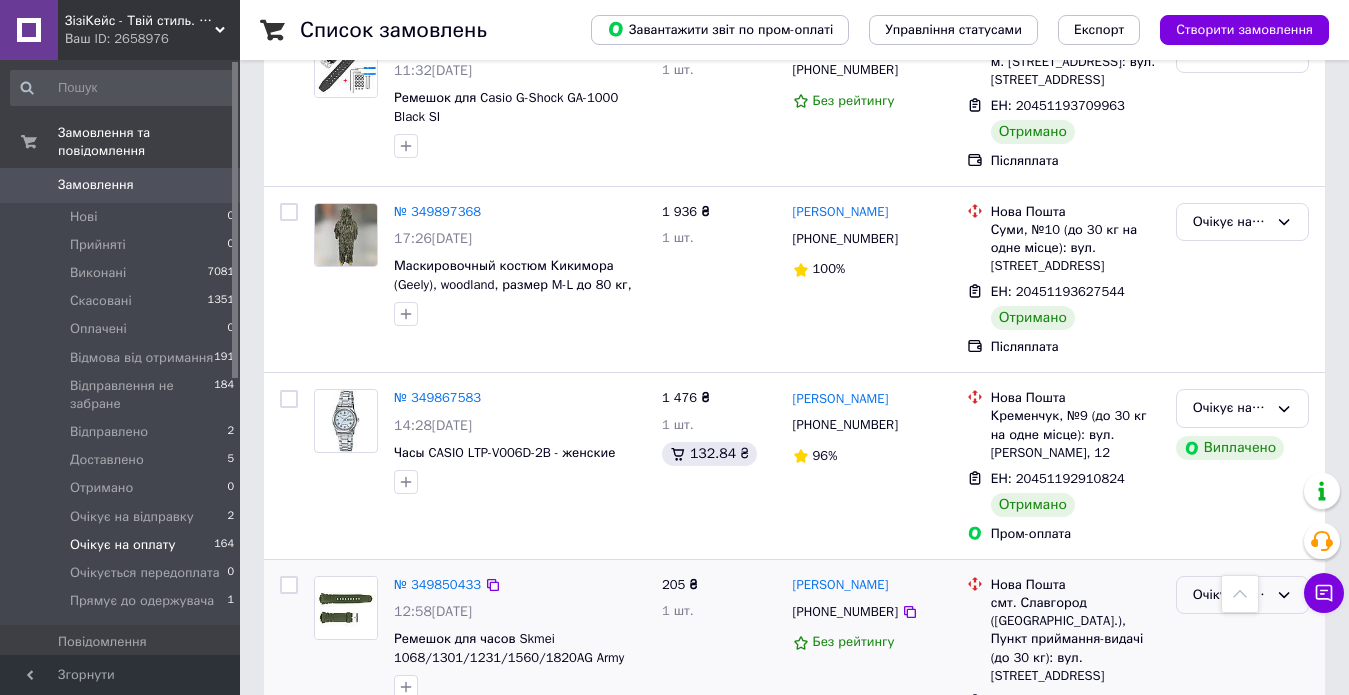 click on "Очікує на оплату" at bounding box center (1230, 595) 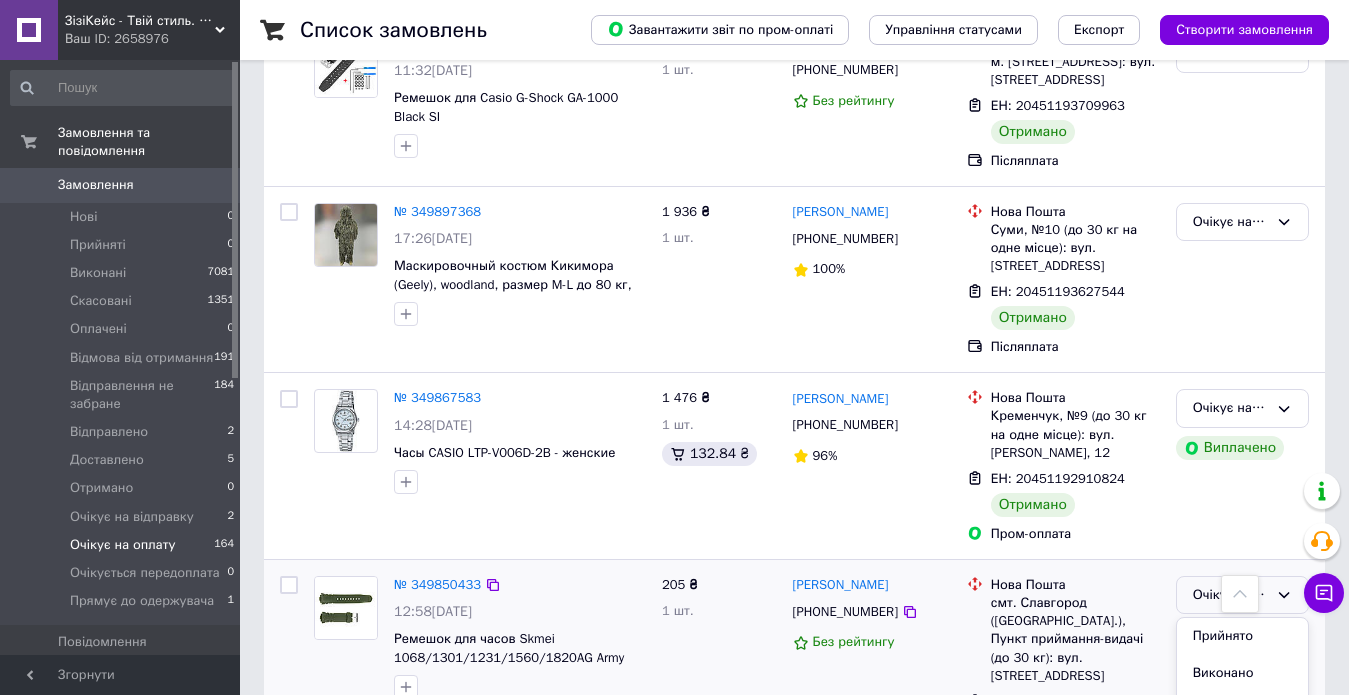 click on "Виконано" at bounding box center (1242, 673) 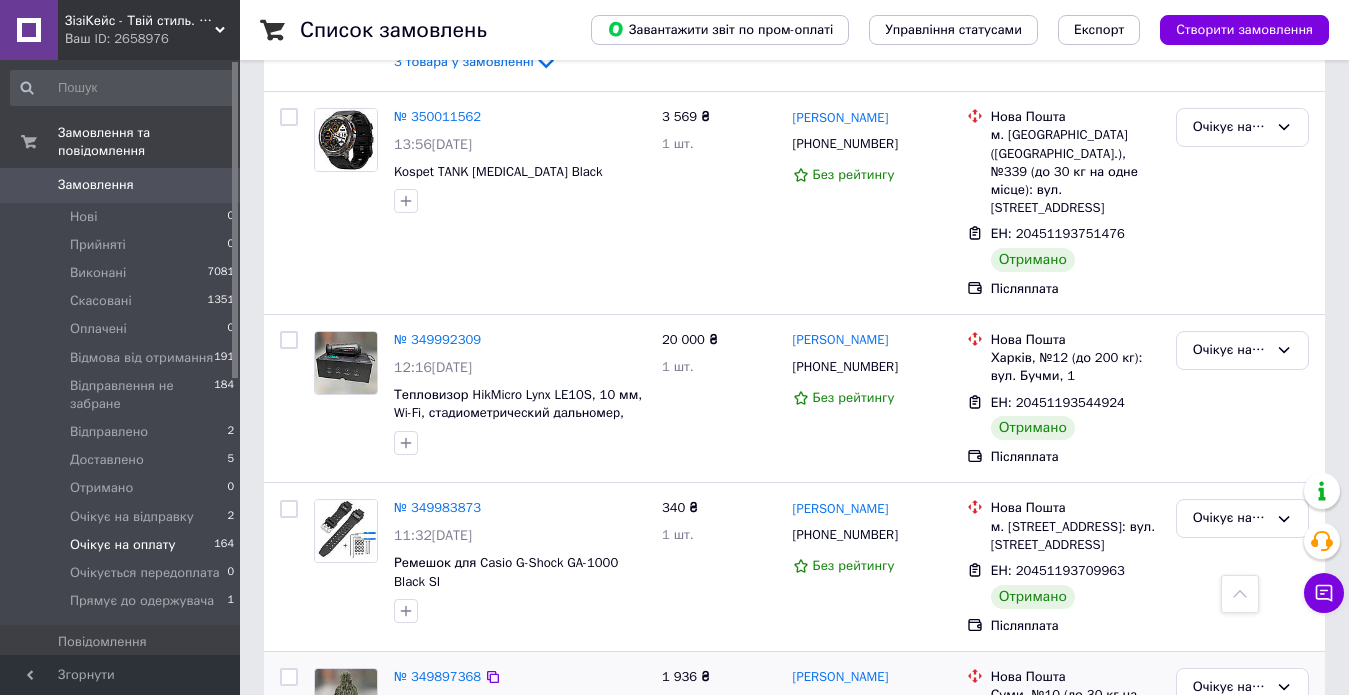 scroll, scrollTop: 4834, scrollLeft: 0, axis: vertical 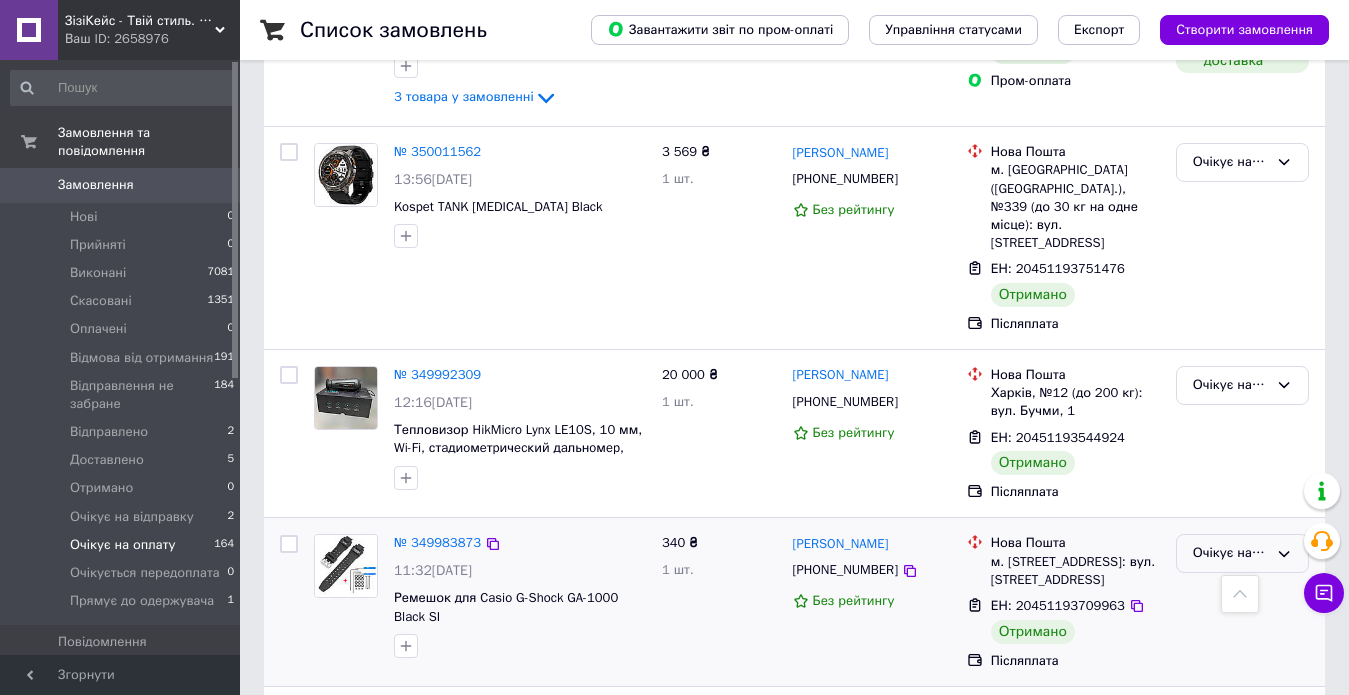click on "Очікує на оплату" at bounding box center [1242, 553] 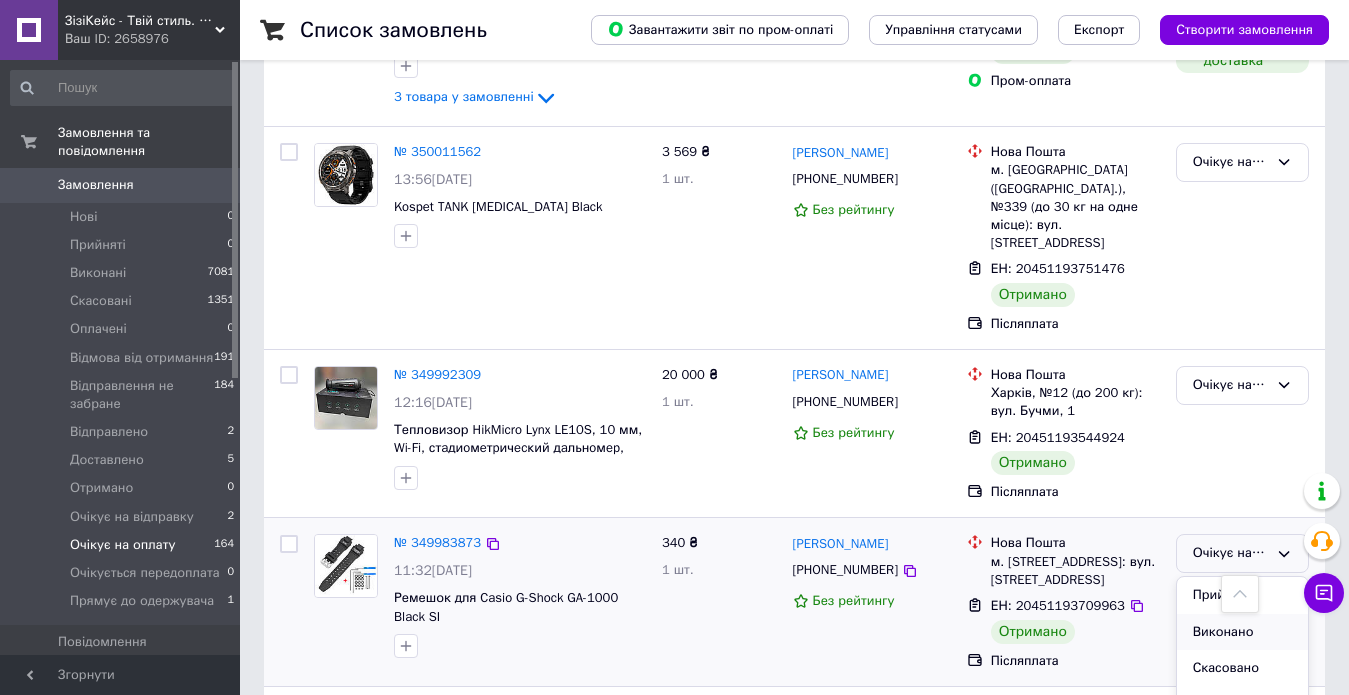 click on "Виконано" at bounding box center [1242, 632] 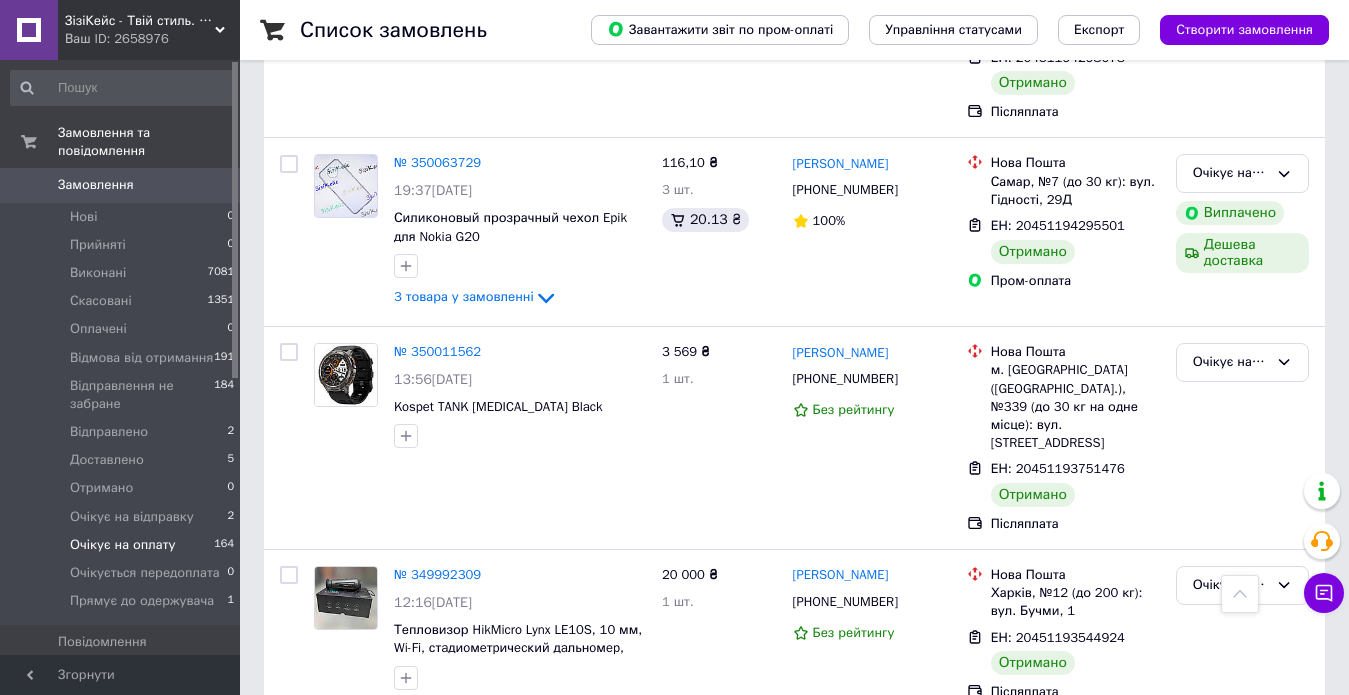 scroll, scrollTop: 4534, scrollLeft: 0, axis: vertical 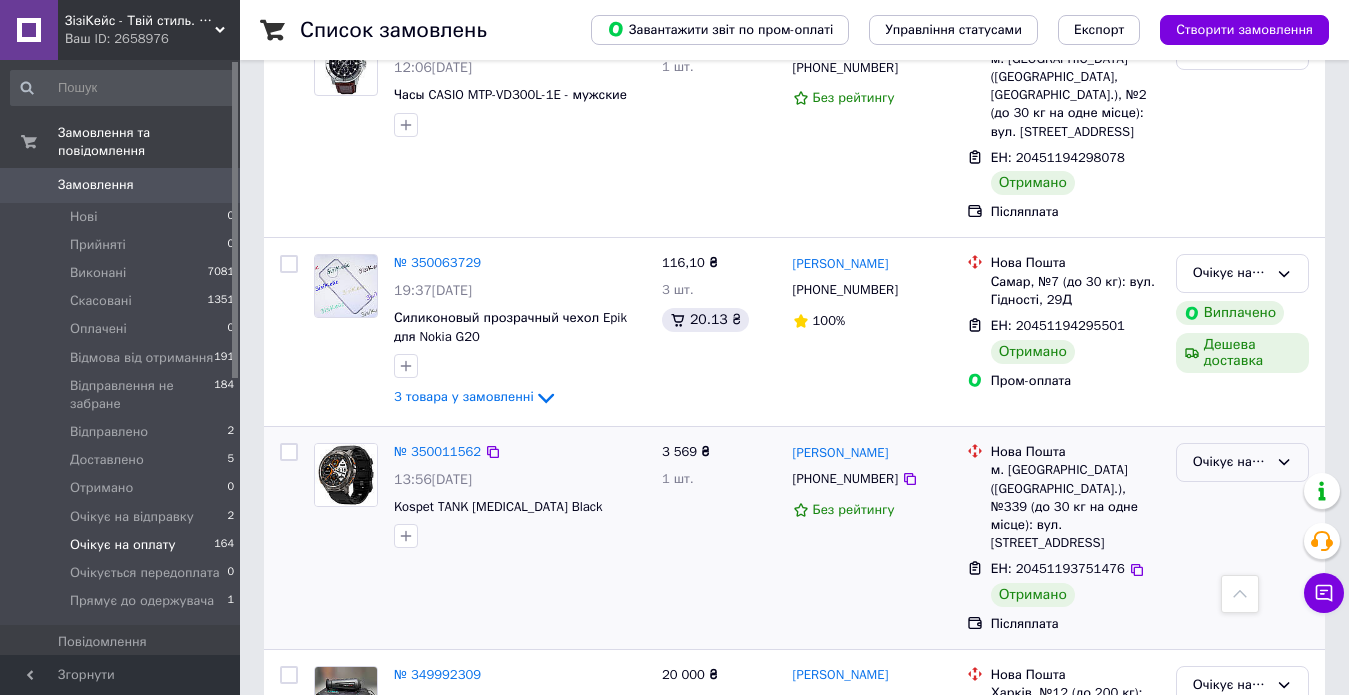 click on "Очікує на оплату" at bounding box center (1230, 462) 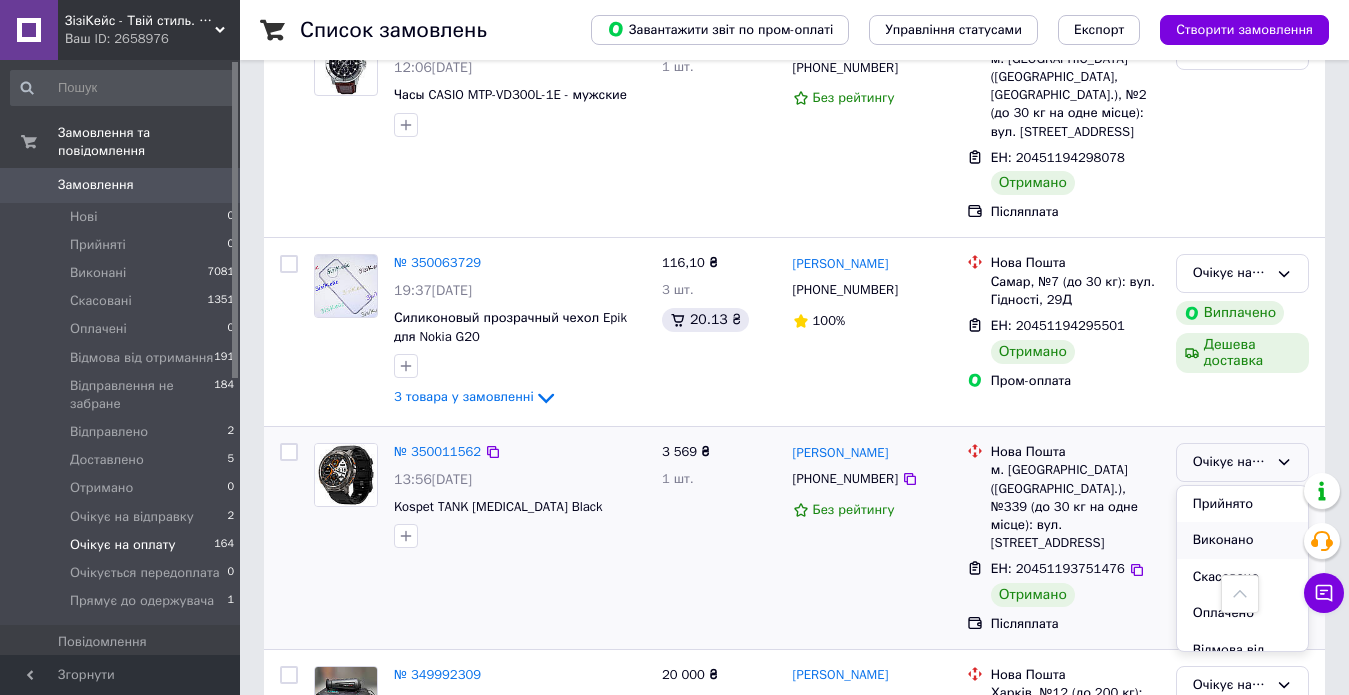 click on "Виконано" at bounding box center (1242, 540) 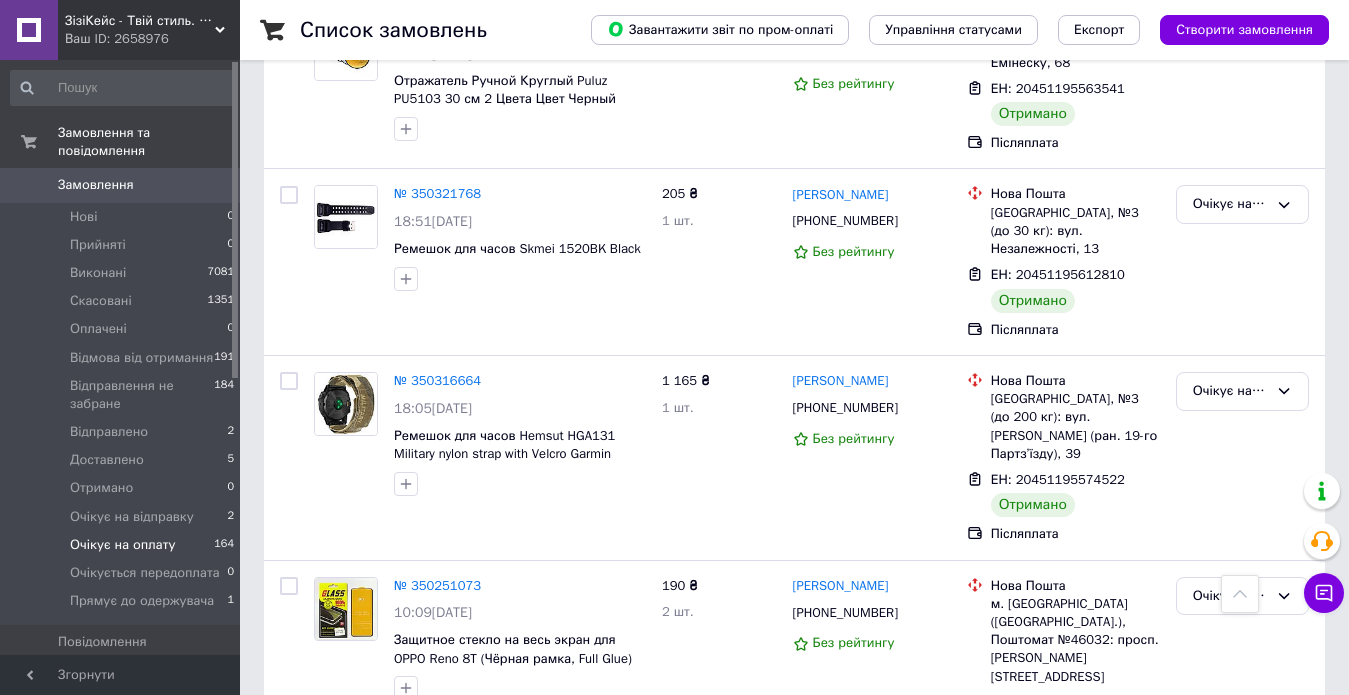 scroll, scrollTop: 3734, scrollLeft: 0, axis: vertical 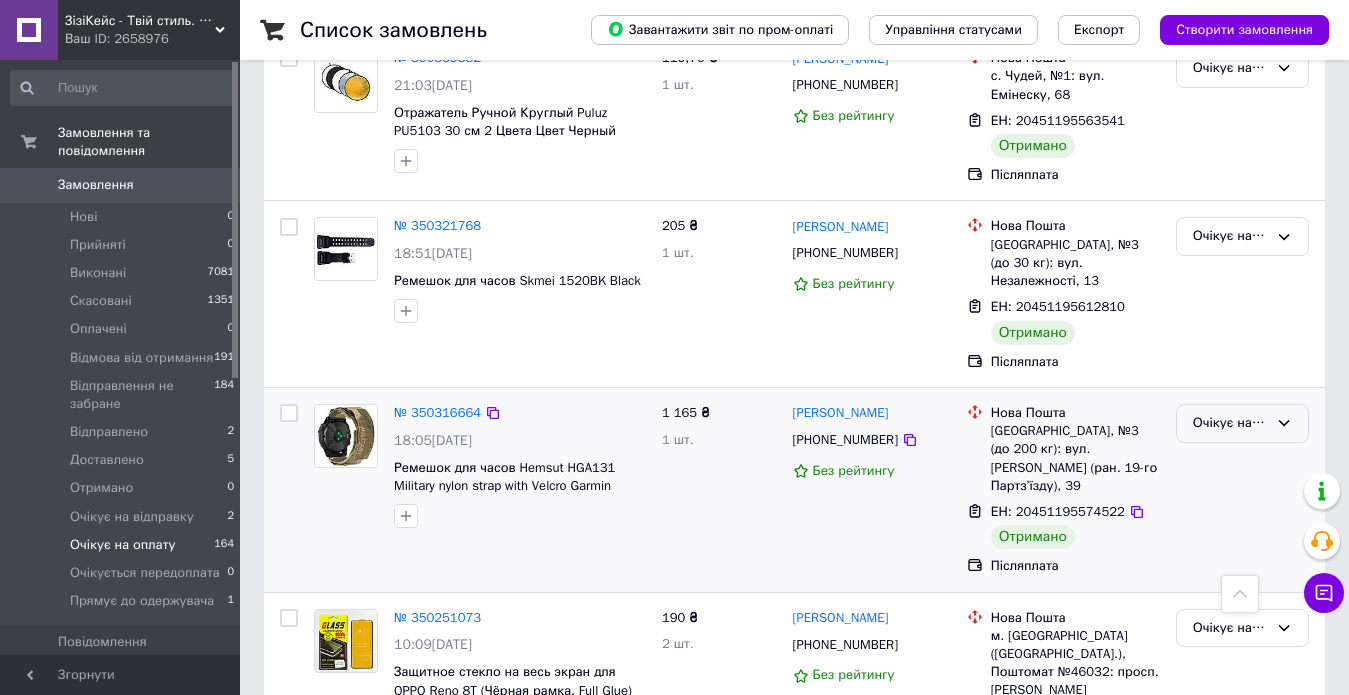 click on "Очікує на оплату" at bounding box center [1230, 423] 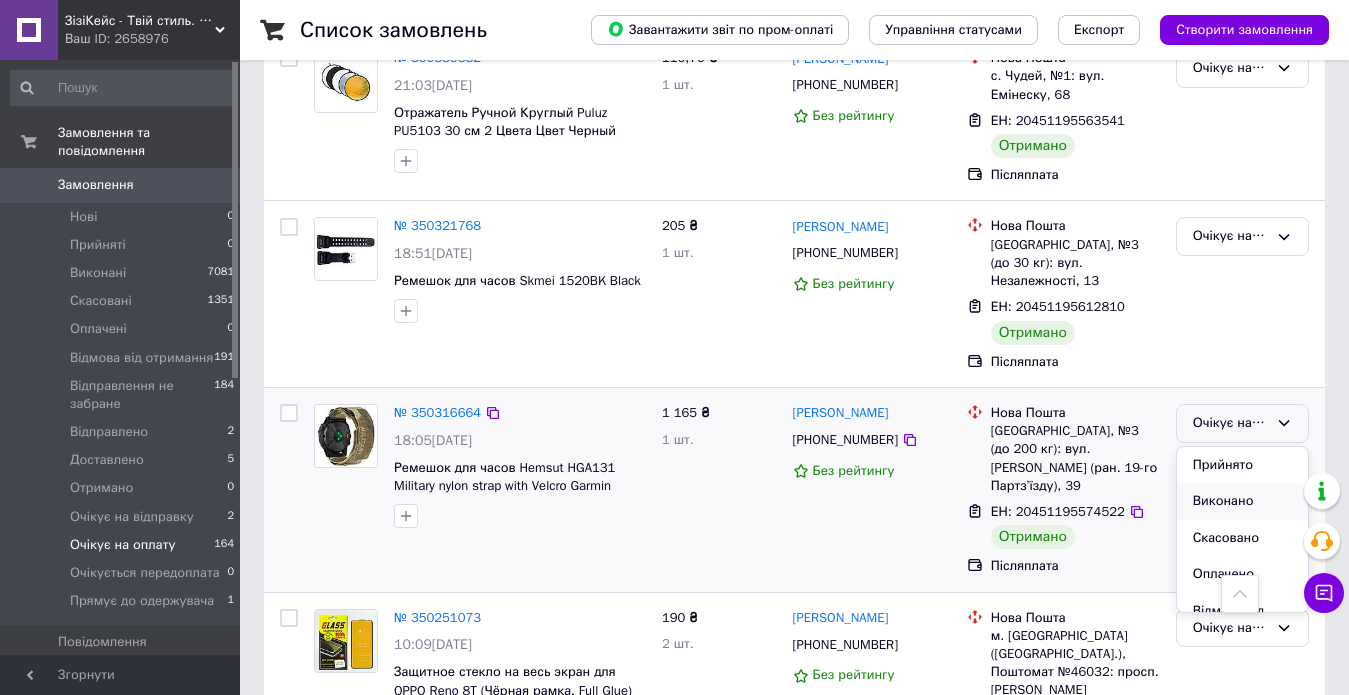 click on "Виконано" at bounding box center (1242, 501) 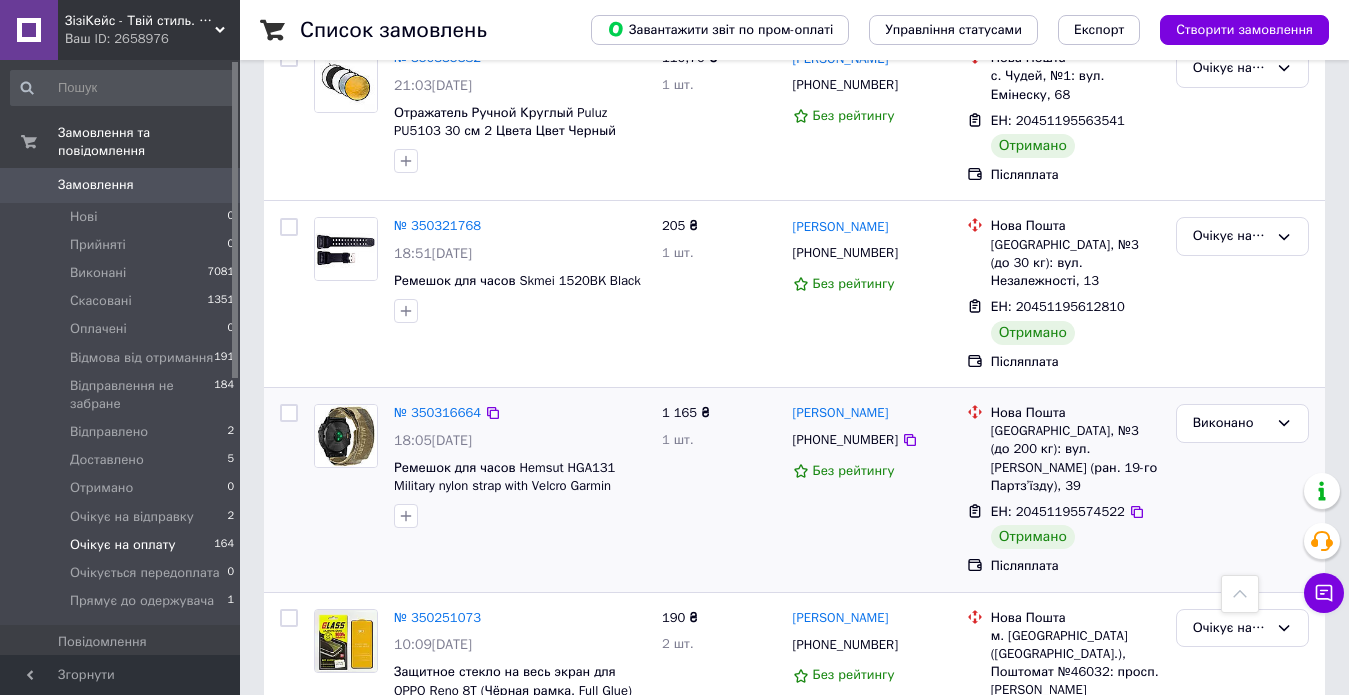 scroll, scrollTop: 3634, scrollLeft: 0, axis: vertical 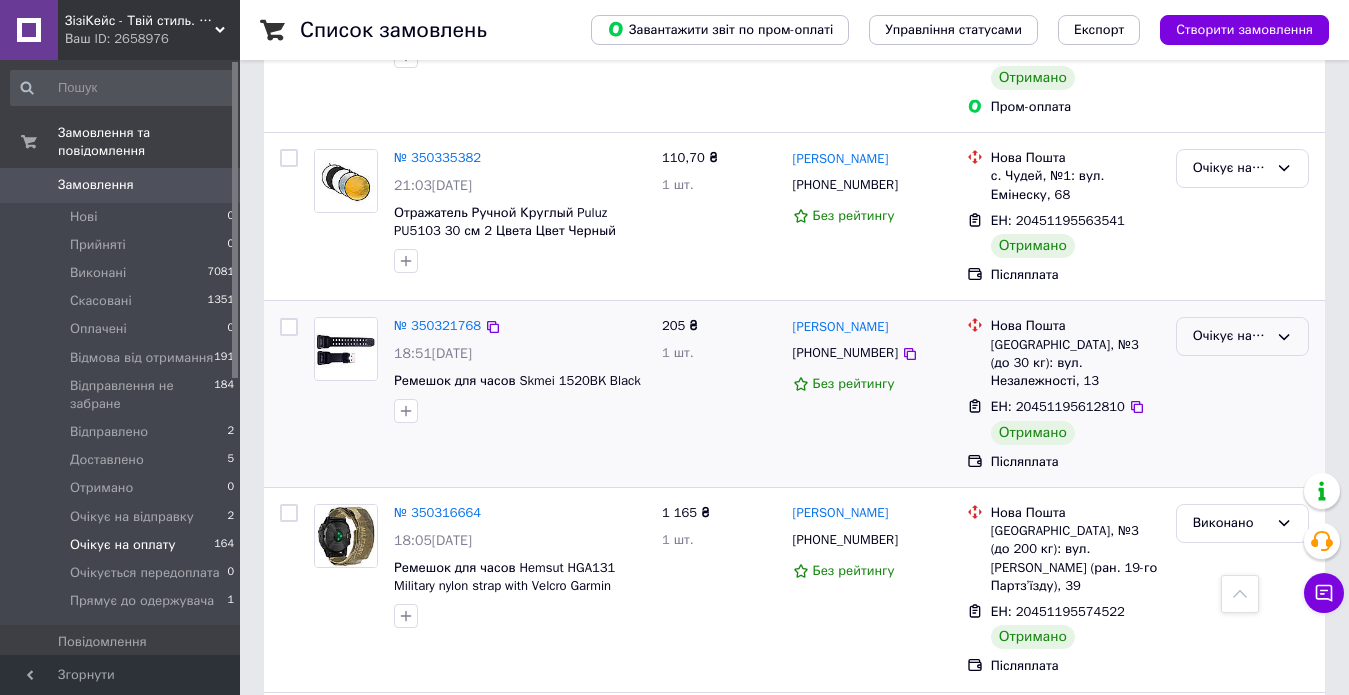 click on "Очікує на оплату" at bounding box center (1230, 336) 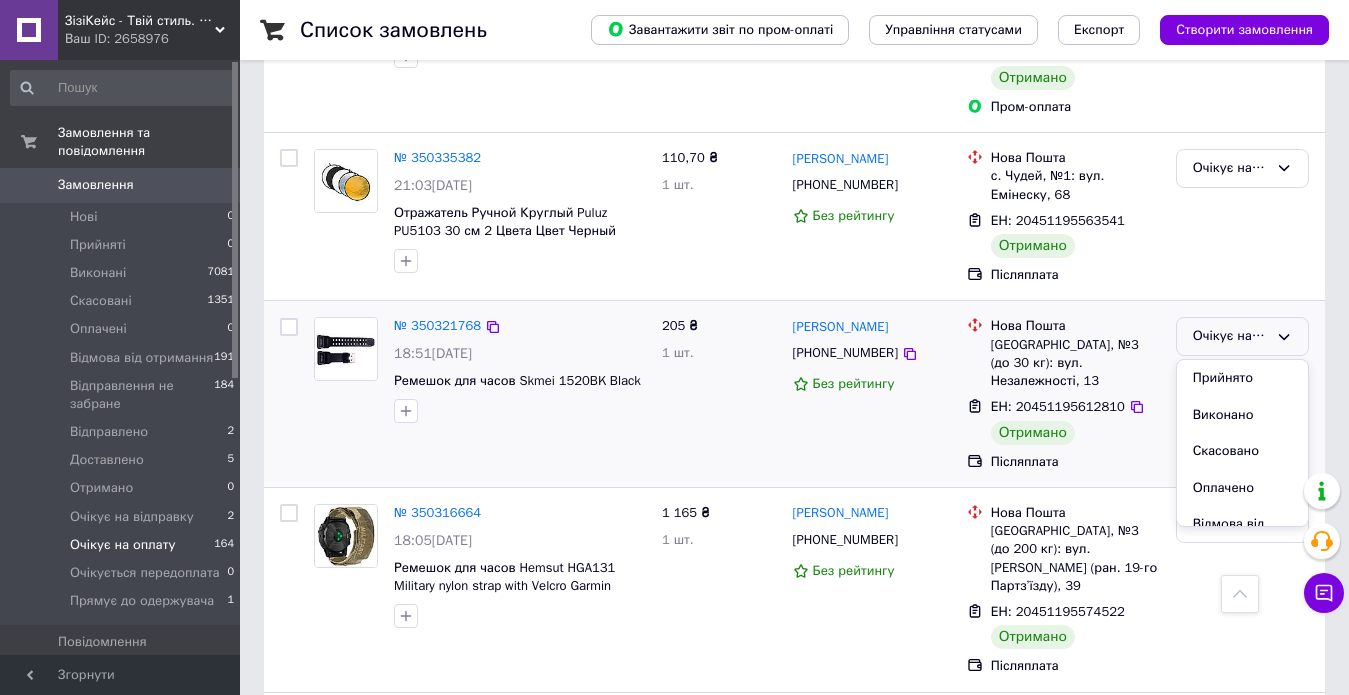 click on "Виконано" at bounding box center (1242, 415) 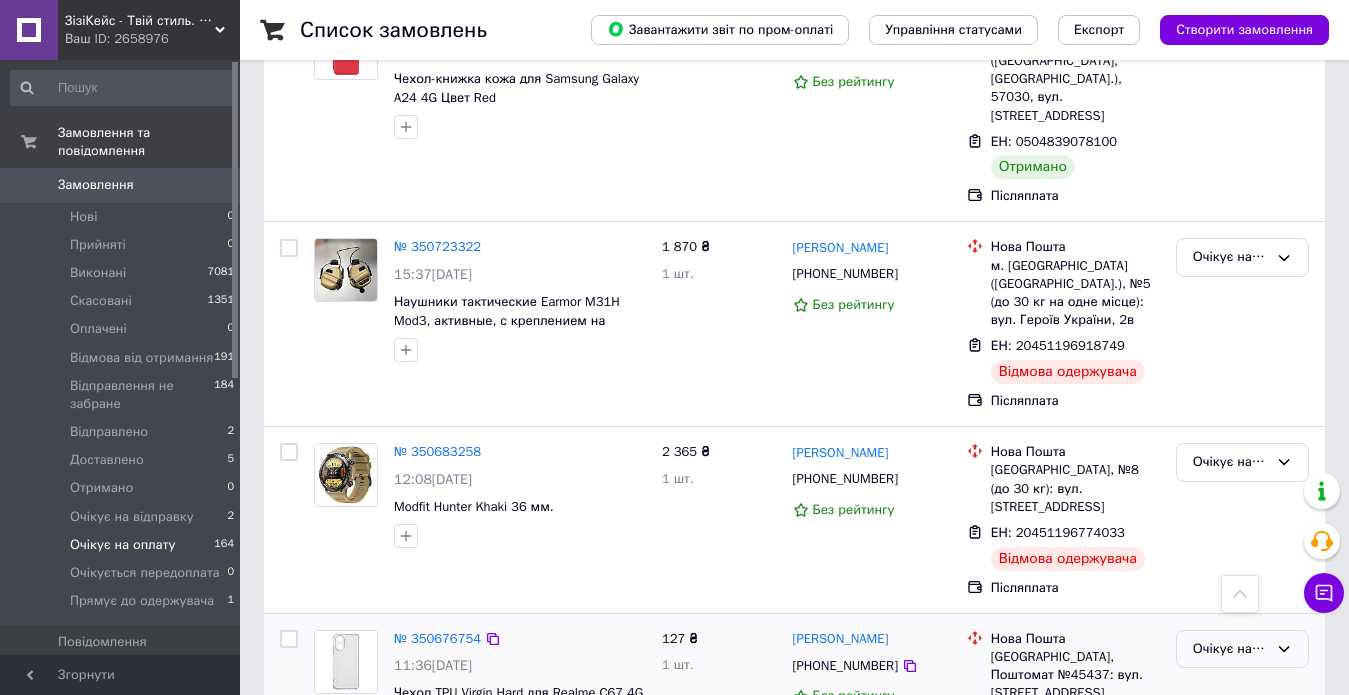 scroll, scrollTop: 1434, scrollLeft: 0, axis: vertical 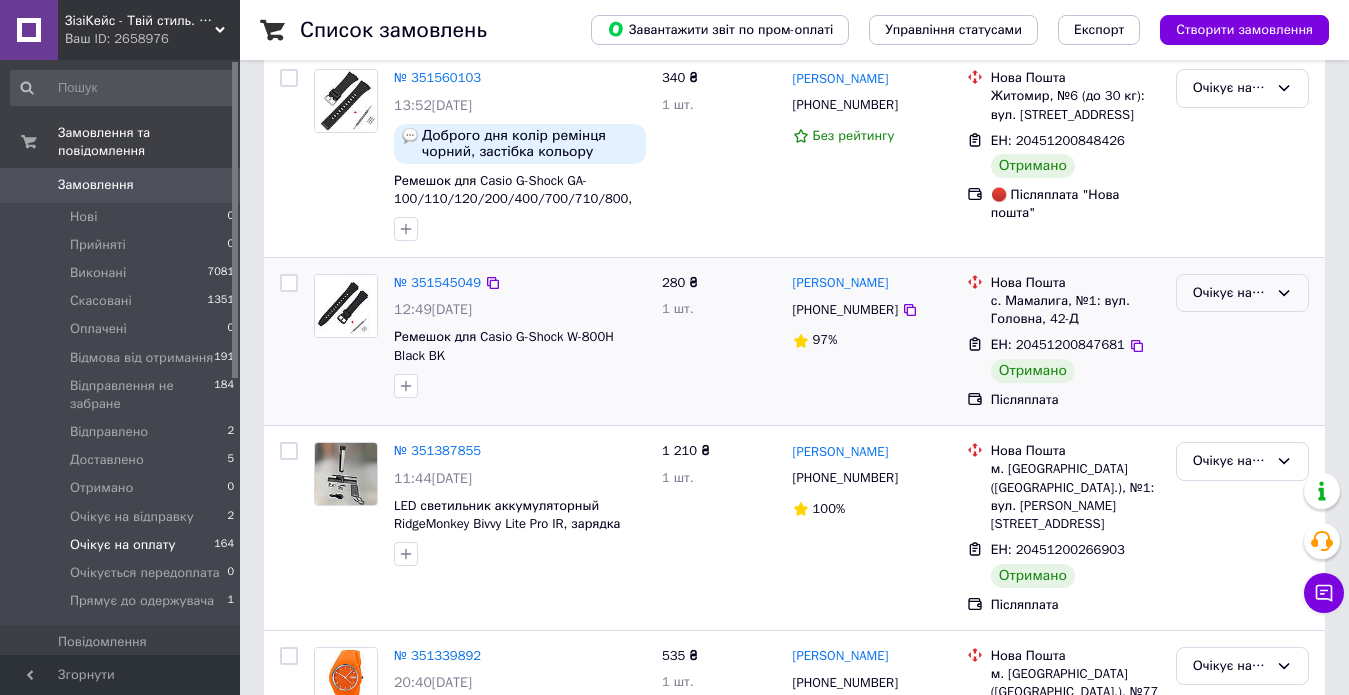 click on "Очікує на оплату" at bounding box center [1230, 293] 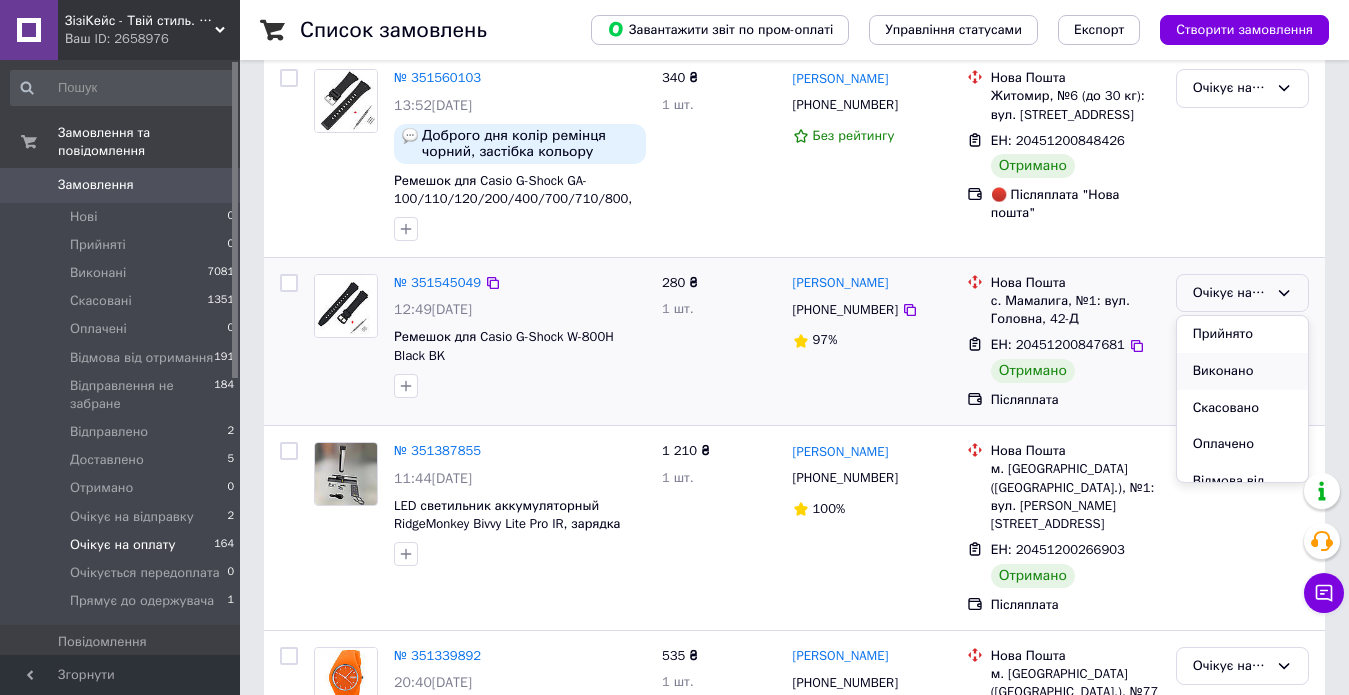 click on "Виконано" at bounding box center (1242, 371) 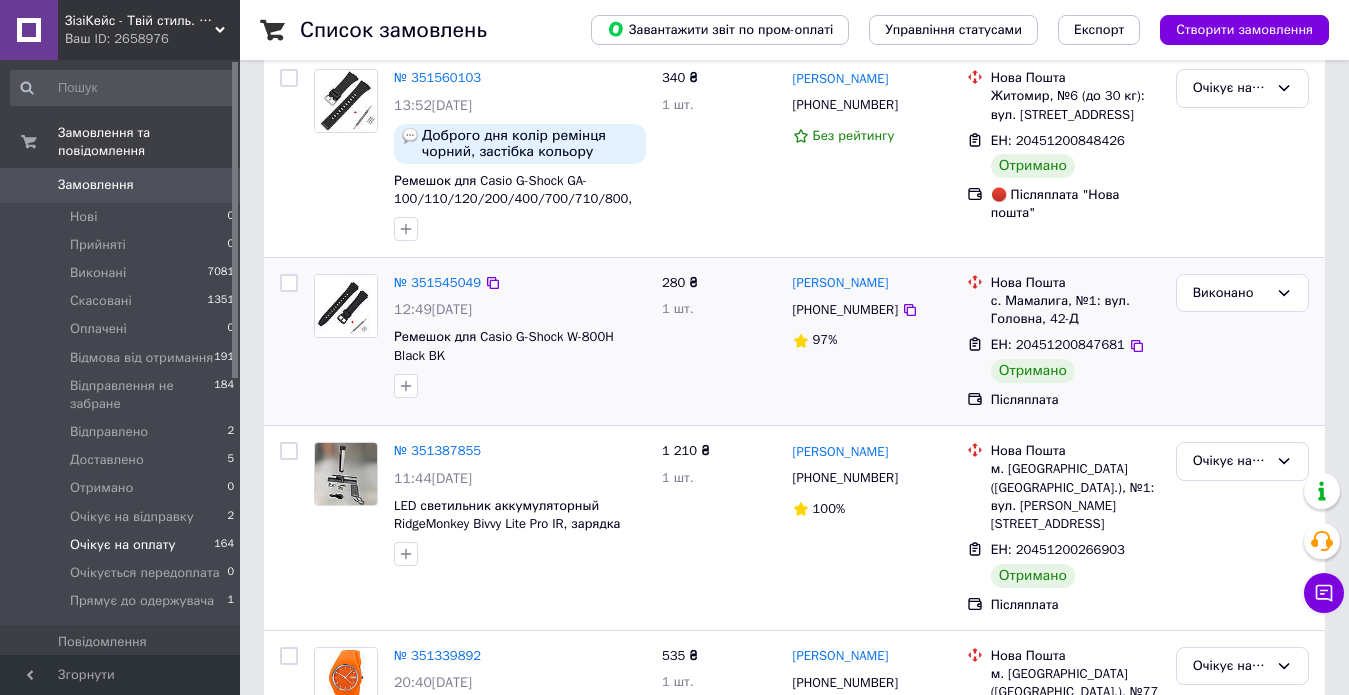 scroll, scrollTop: 134, scrollLeft: 0, axis: vertical 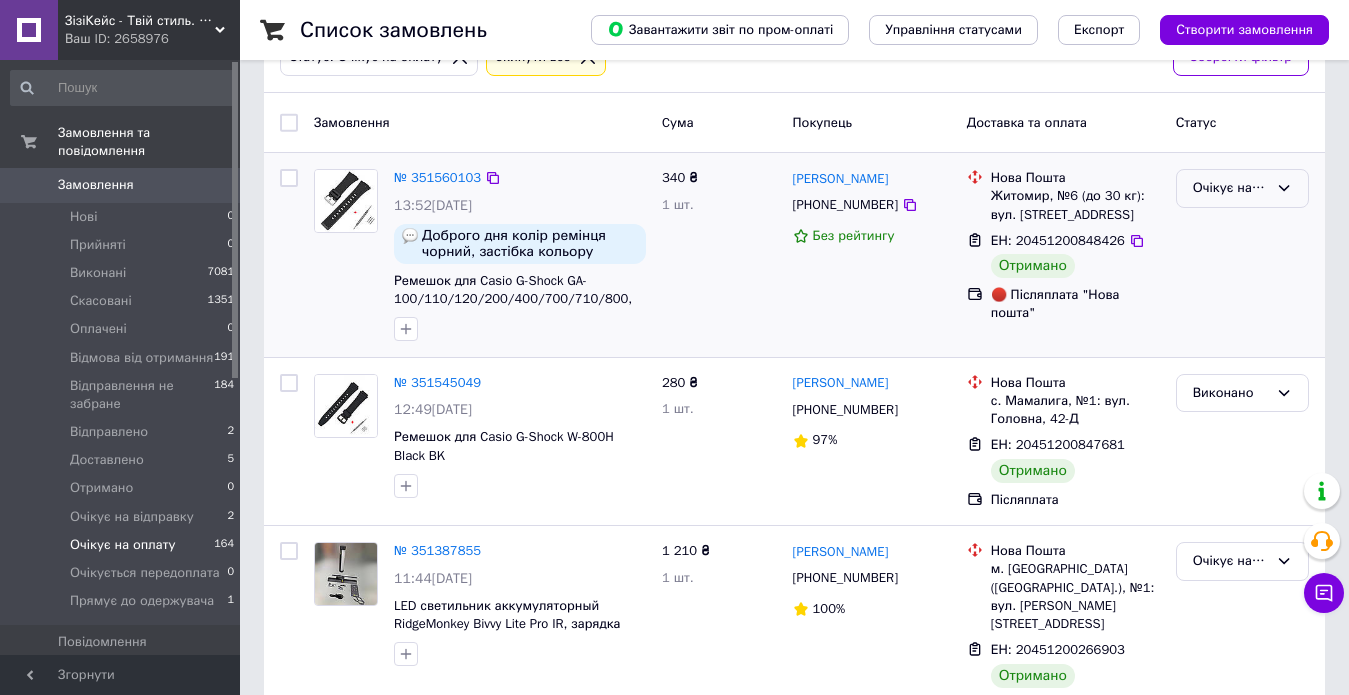 click on "Очікує на оплату" at bounding box center [1242, 188] 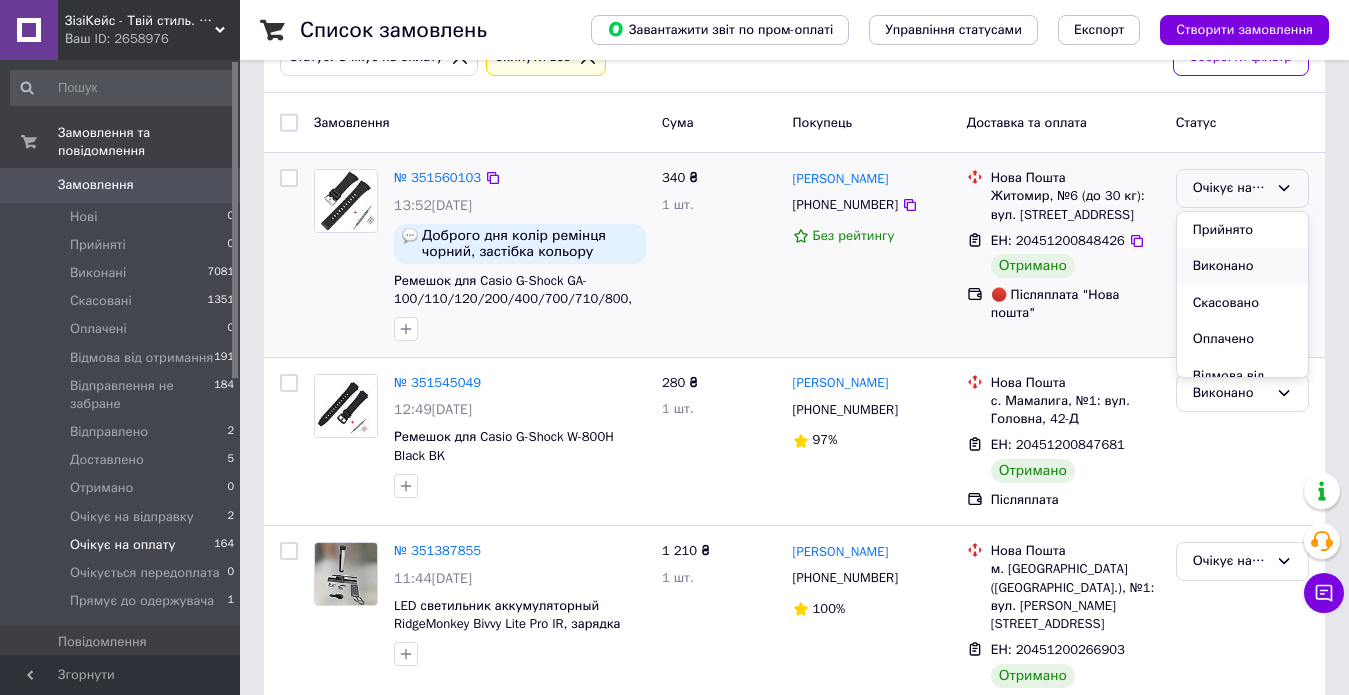 click on "Виконано" at bounding box center (1242, 266) 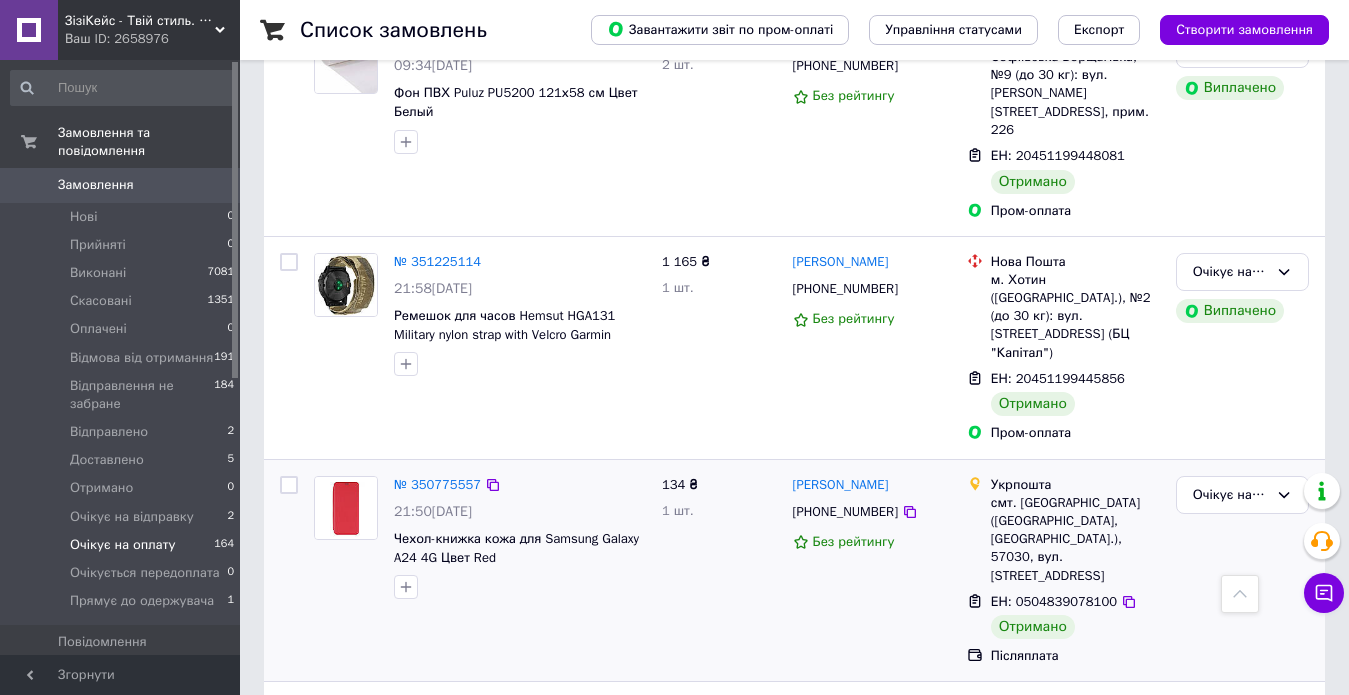 scroll, scrollTop: 1134, scrollLeft: 0, axis: vertical 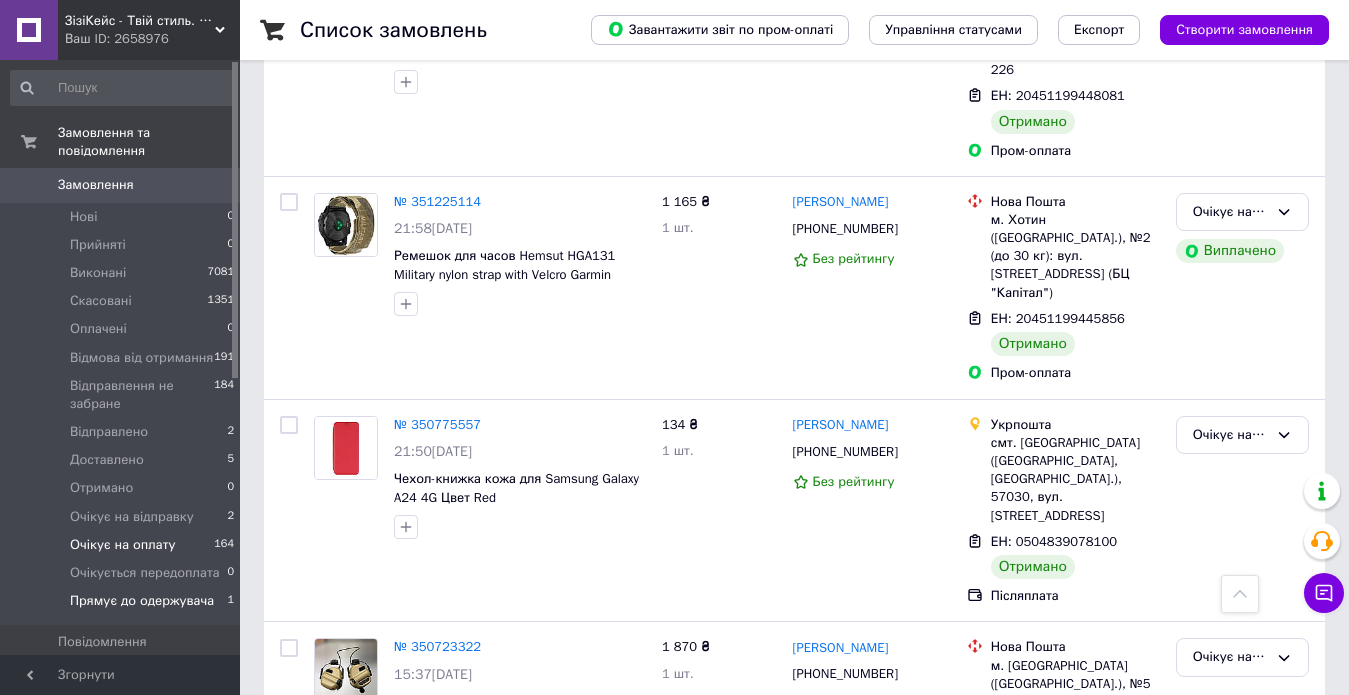 click on "Прямує до одержувача" at bounding box center (142, 601) 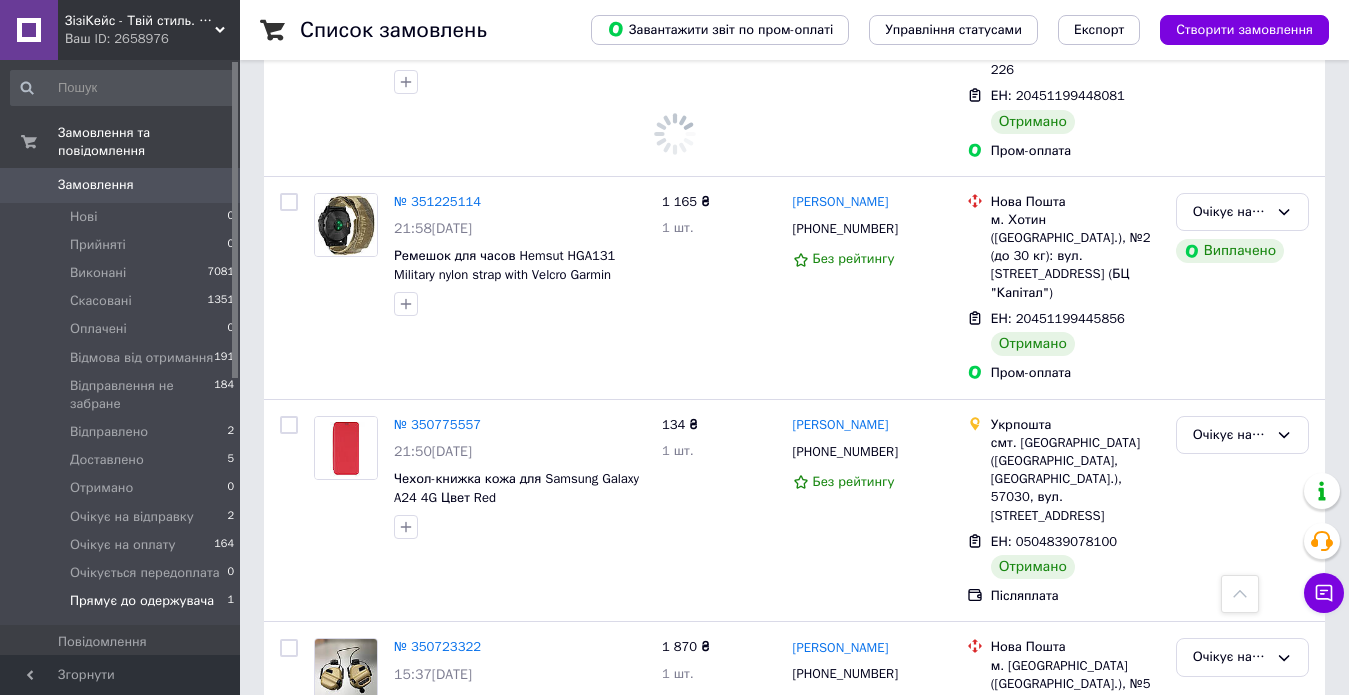 scroll, scrollTop: 0, scrollLeft: 0, axis: both 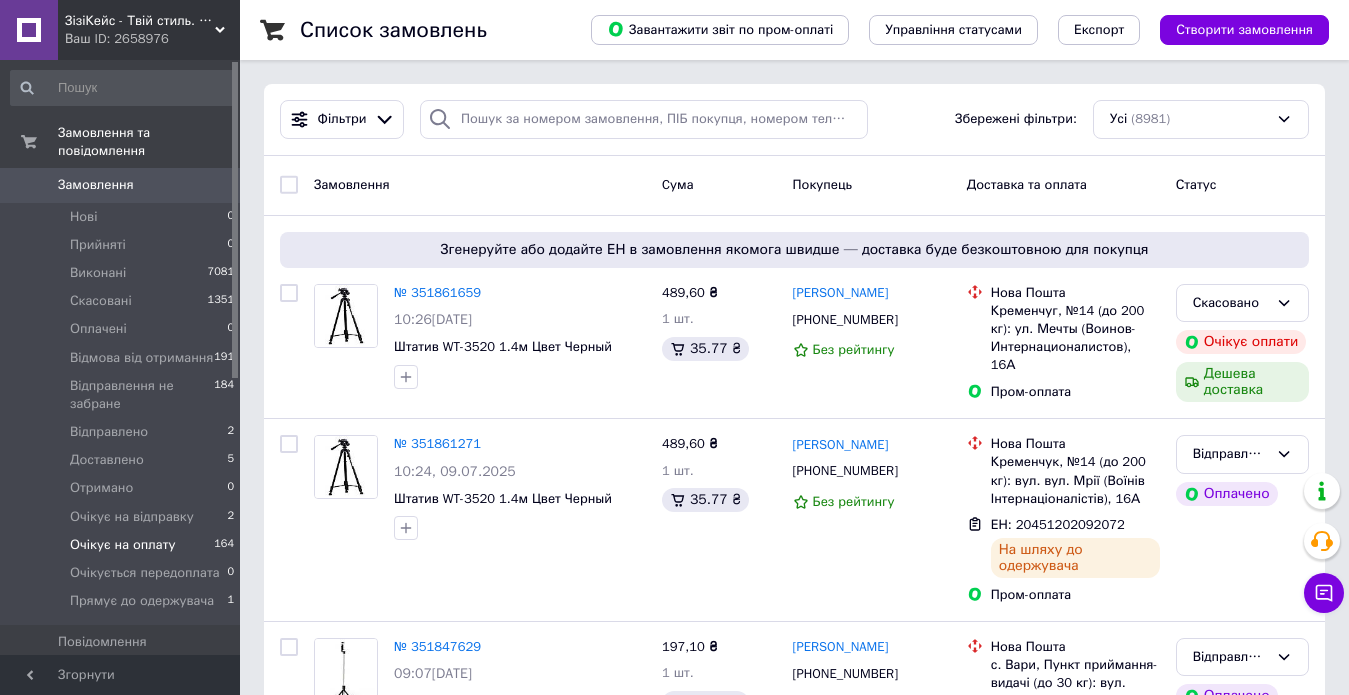 click on "Очікує на оплату" at bounding box center [123, 545] 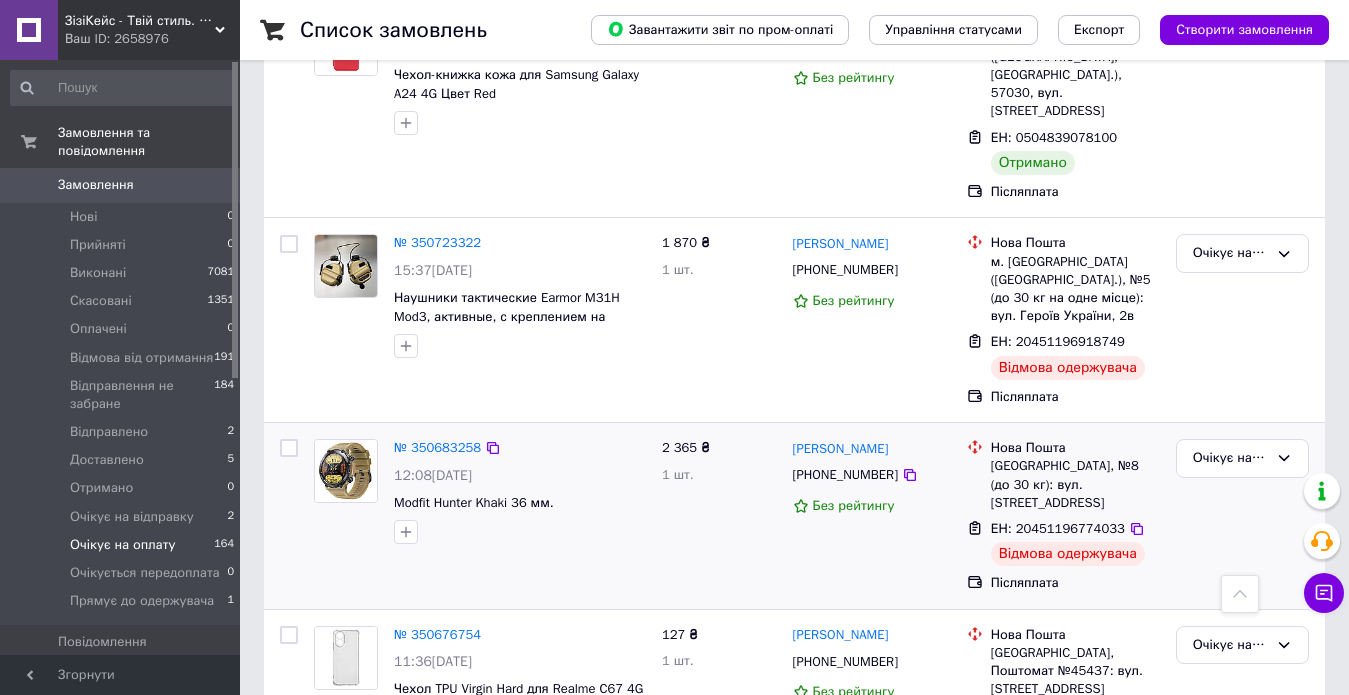 scroll, scrollTop: 1200, scrollLeft: 0, axis: vertical 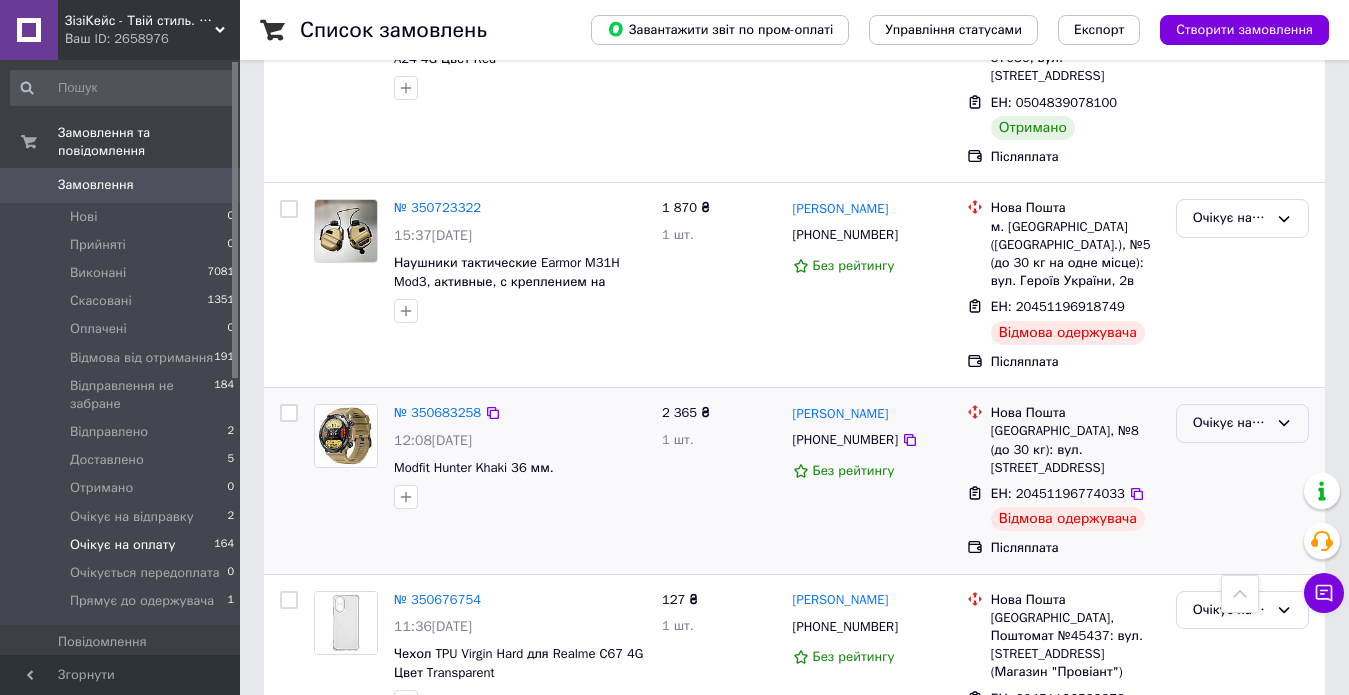 click on "Очікує на оплату" at bounding box center (1230, 423) 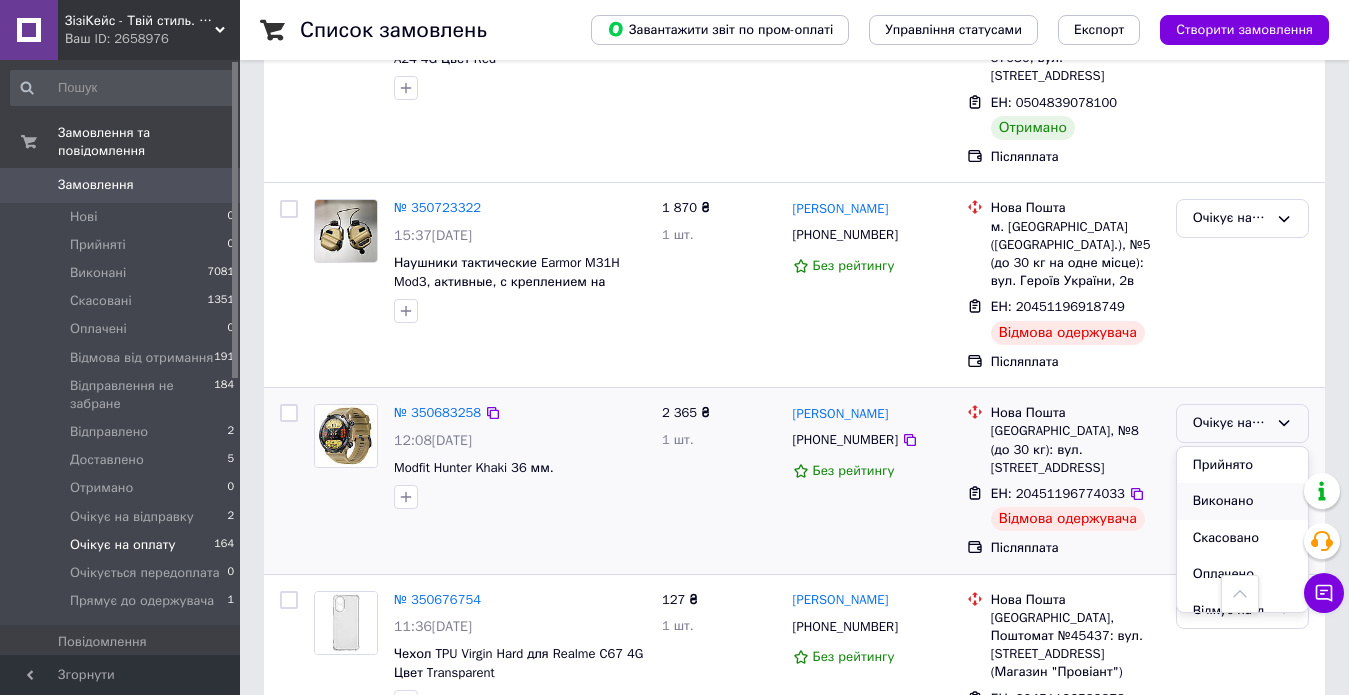scroll, scrollTop: 100, scrollLeft: 0, axis: vertical 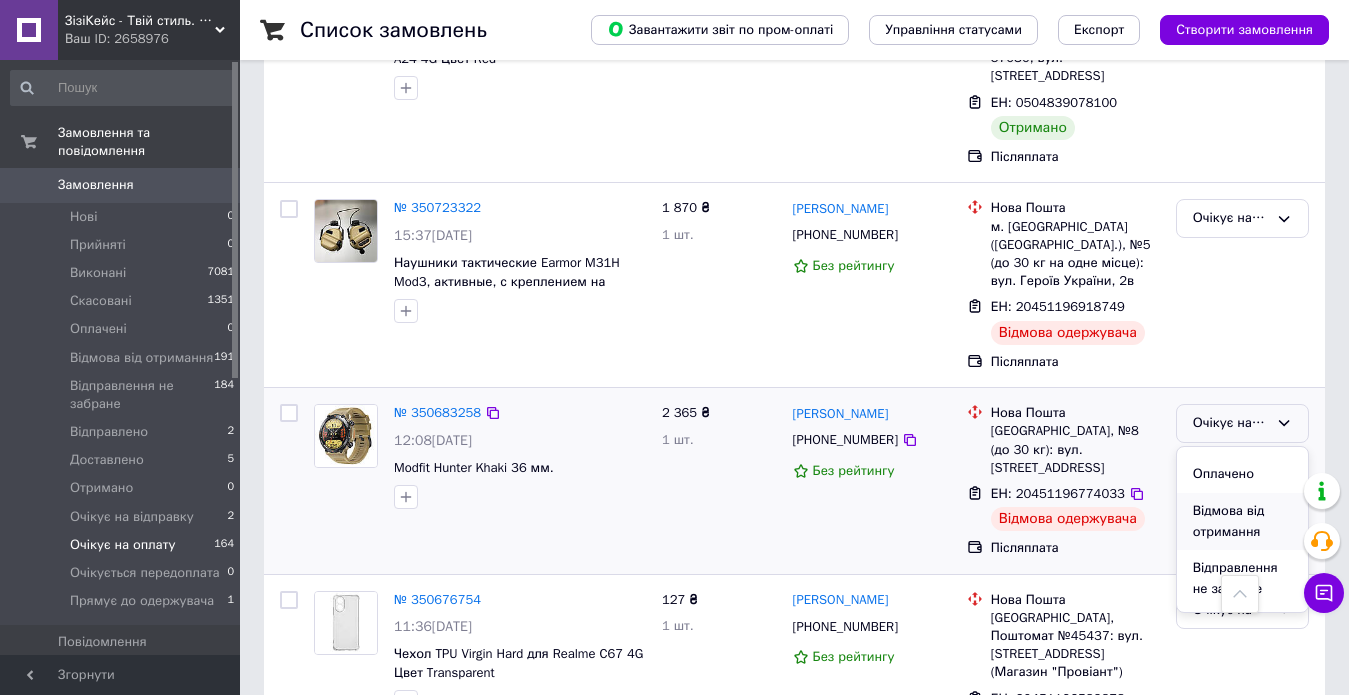 click on "Відмова від отримання" at bounding box center (1242, 521) 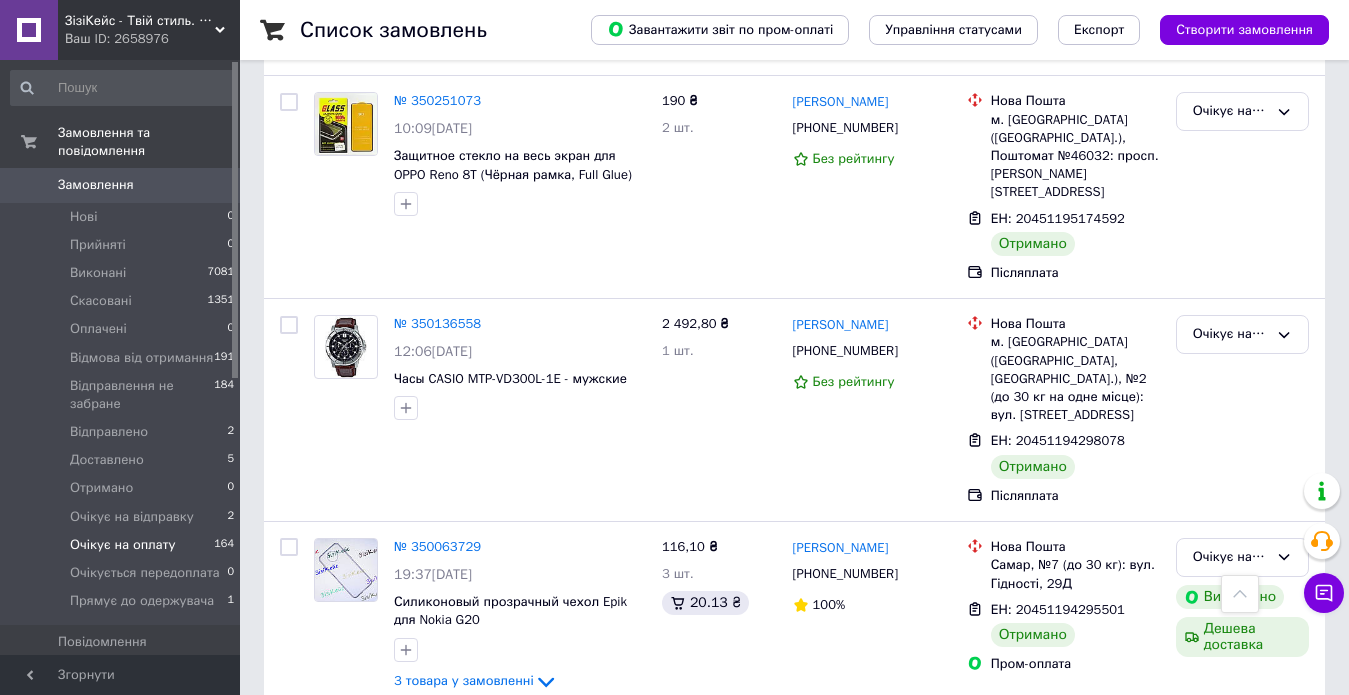 scroll, scrollTop: 3537, scrollLeft: 0, axis: vertical 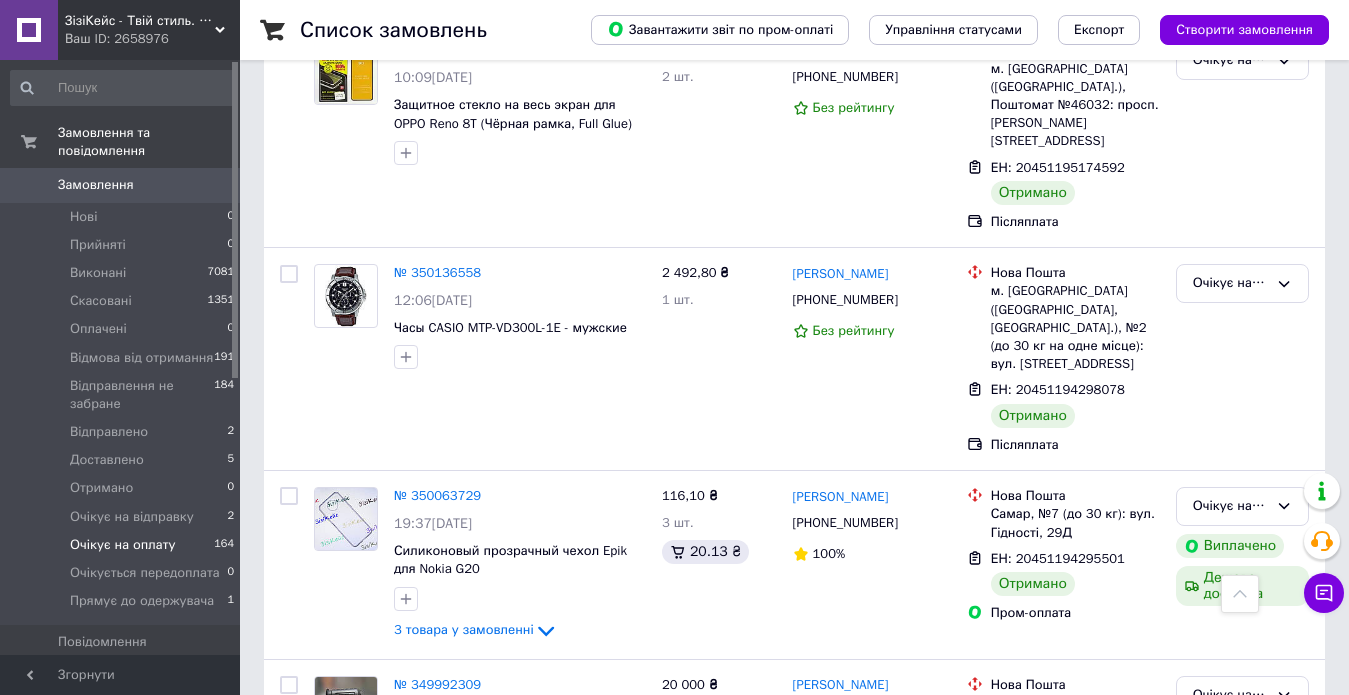 click on "по 20 позицій" at bounding box center [687, 872] 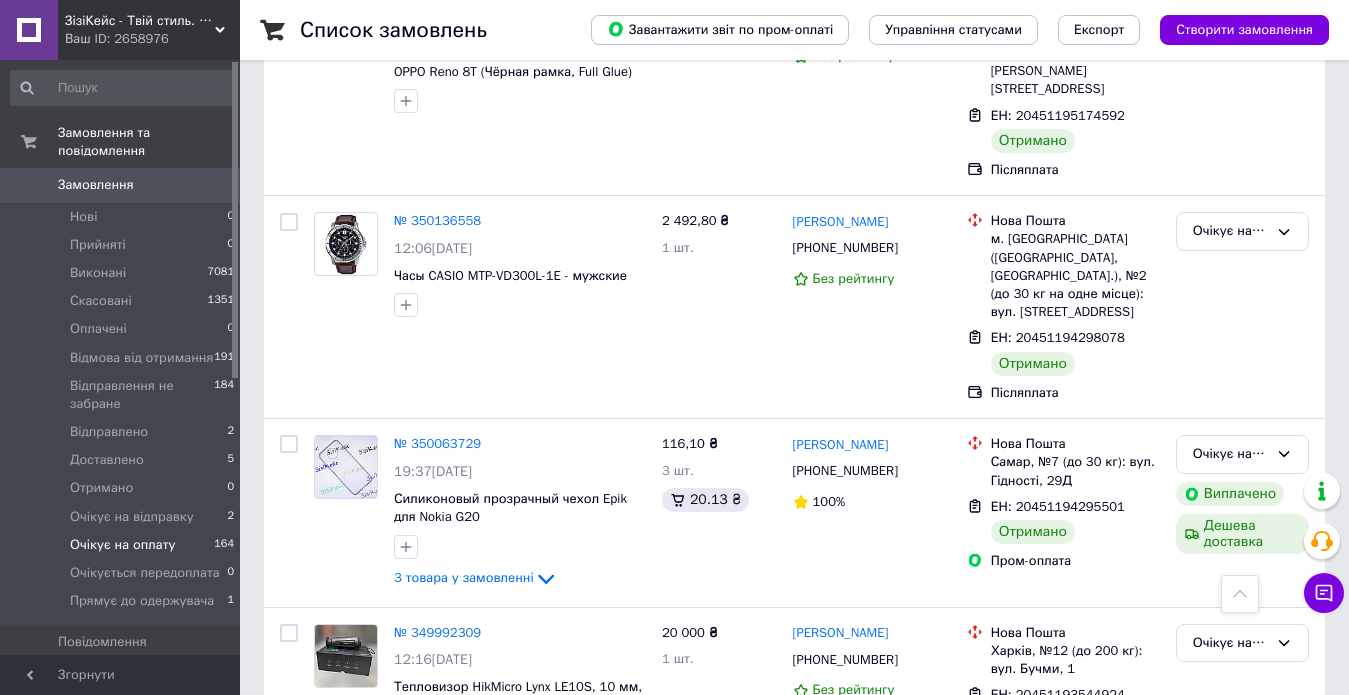 scroll, scrollTop: 3617, scrollLeft: 0, axis: vertical 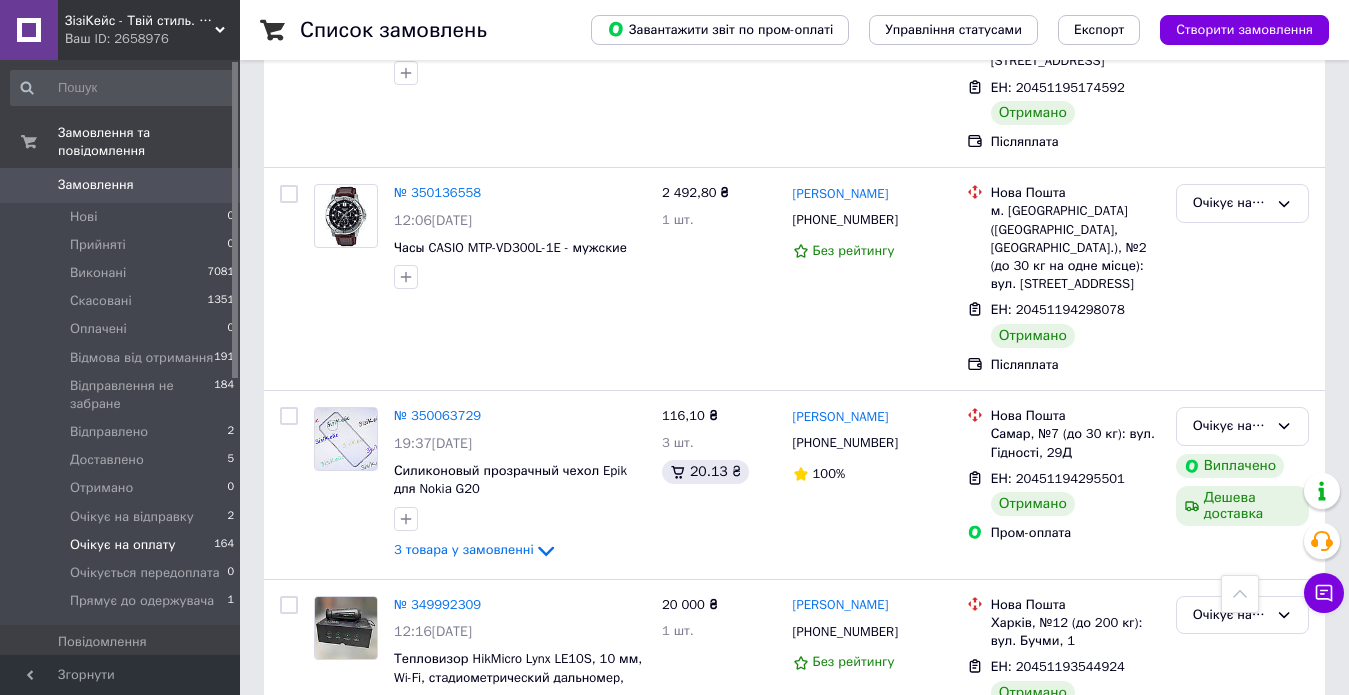 click on "по 100 позицій" at bounding box center [687, 893] 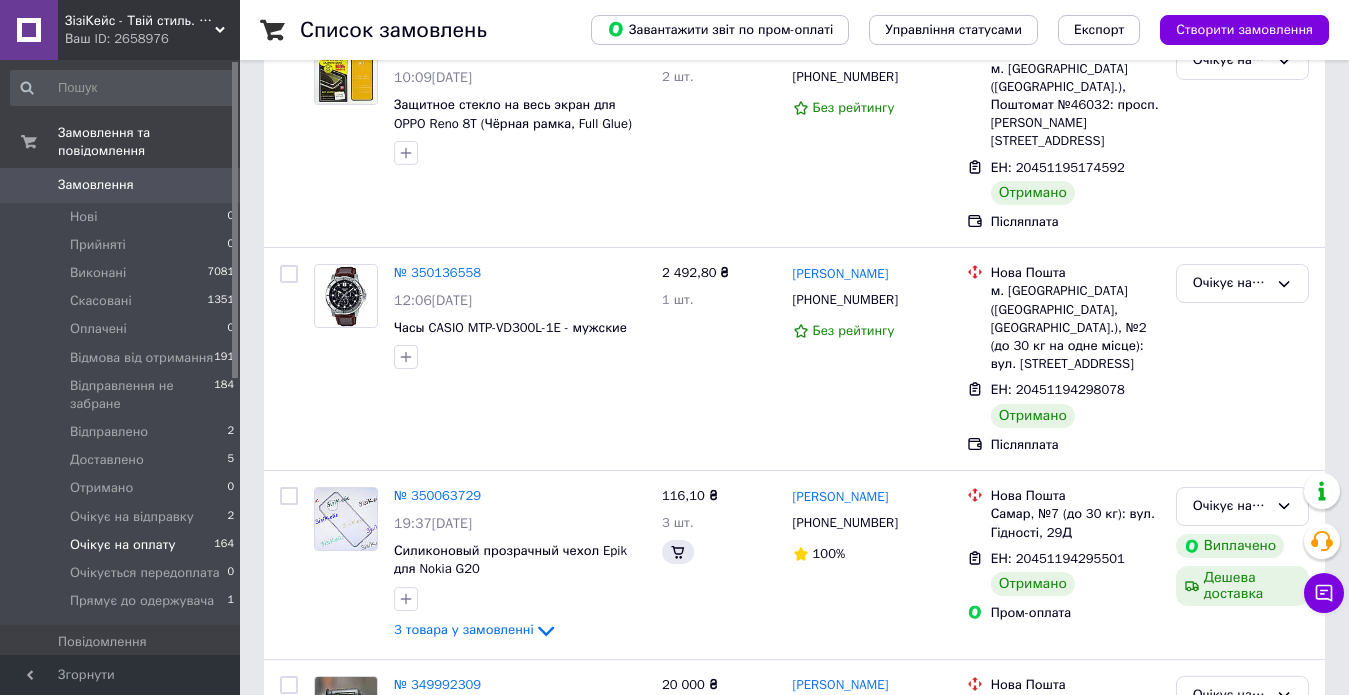 scroll, scrollTop: 0, scrollLeft: 0, axis: both 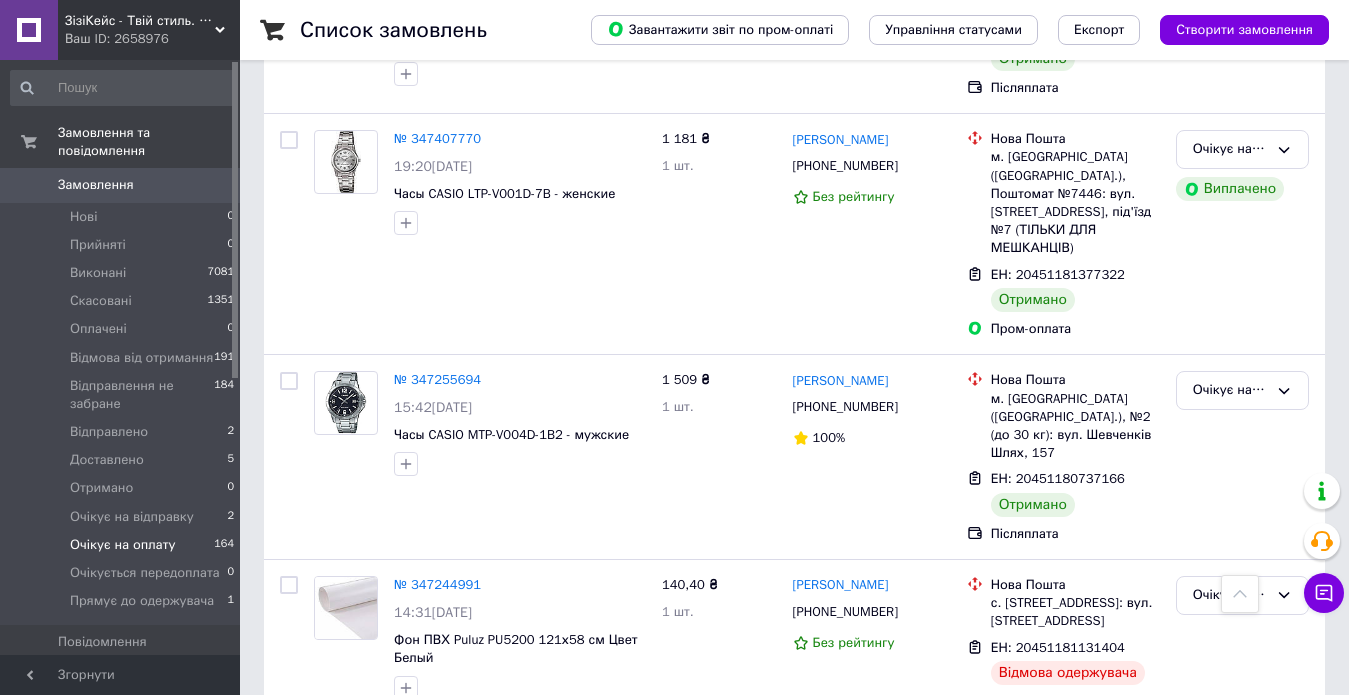 click on "2" at bounding box center [327, 1814] 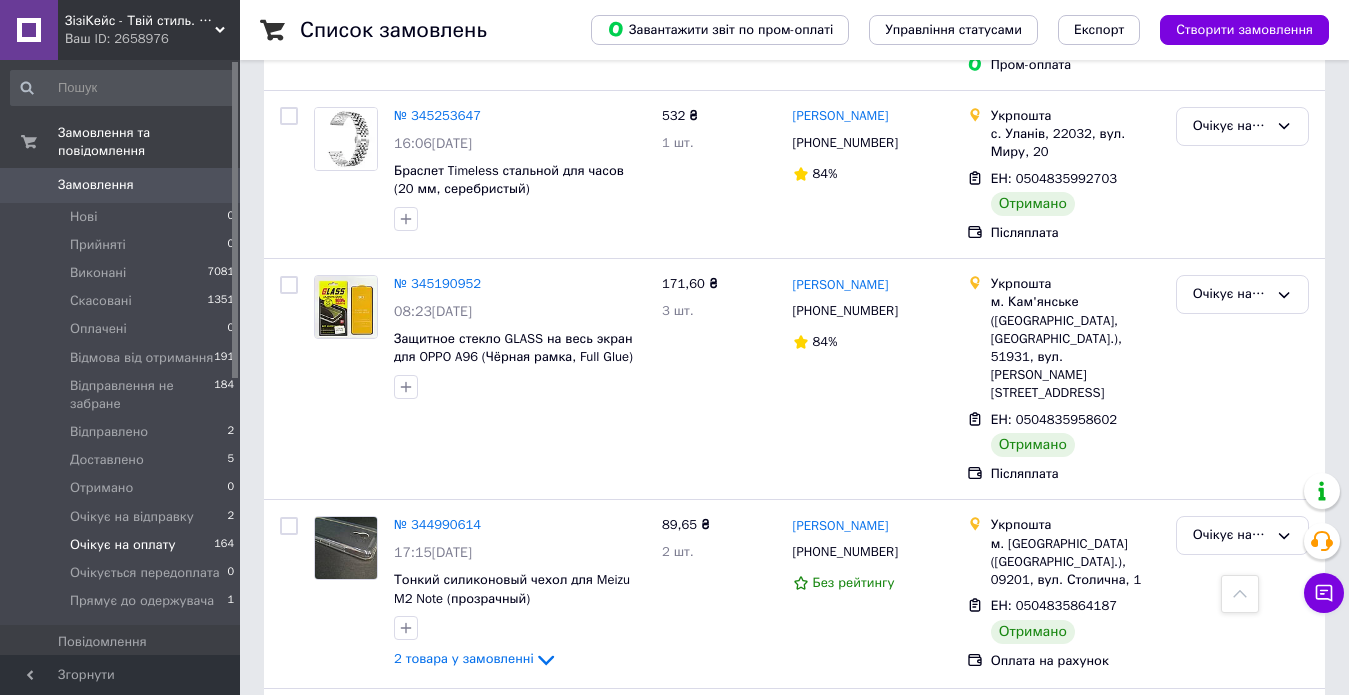 scroll, scrollTop: 4112, scrollLeft: 0, axis: vertical 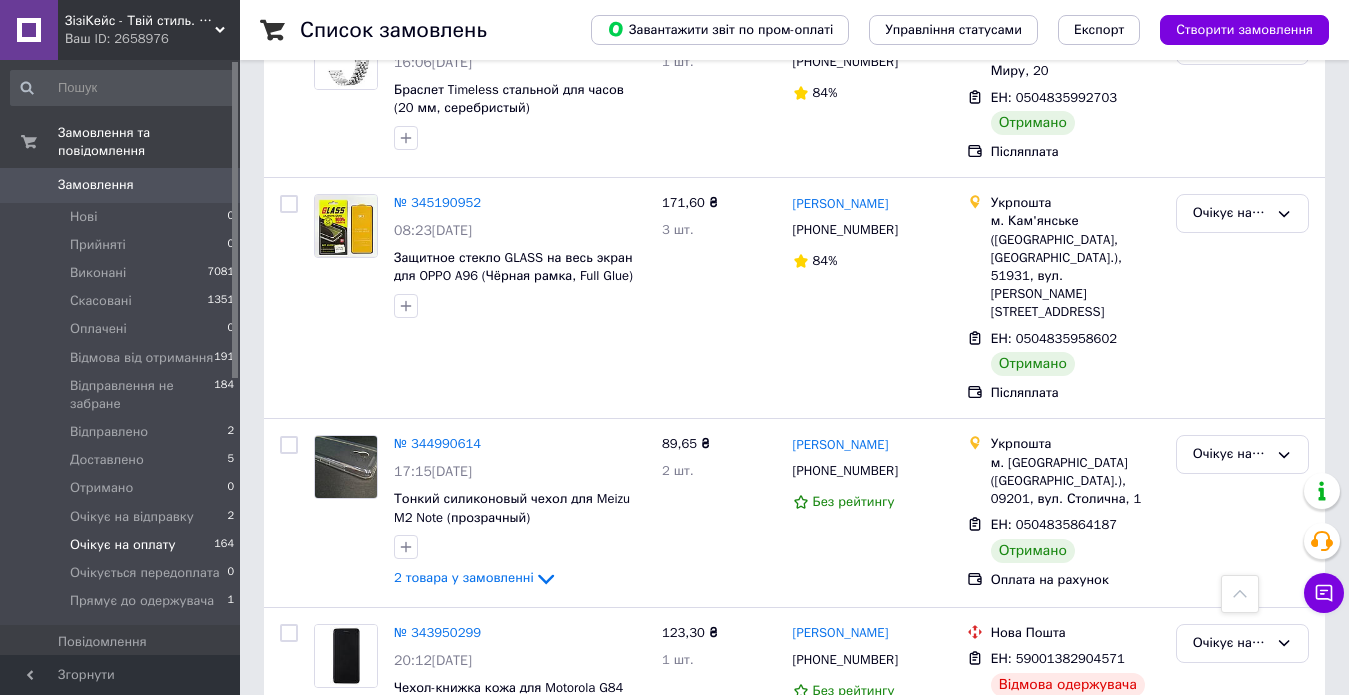 click on "1" at bounding box center (404, 1014) 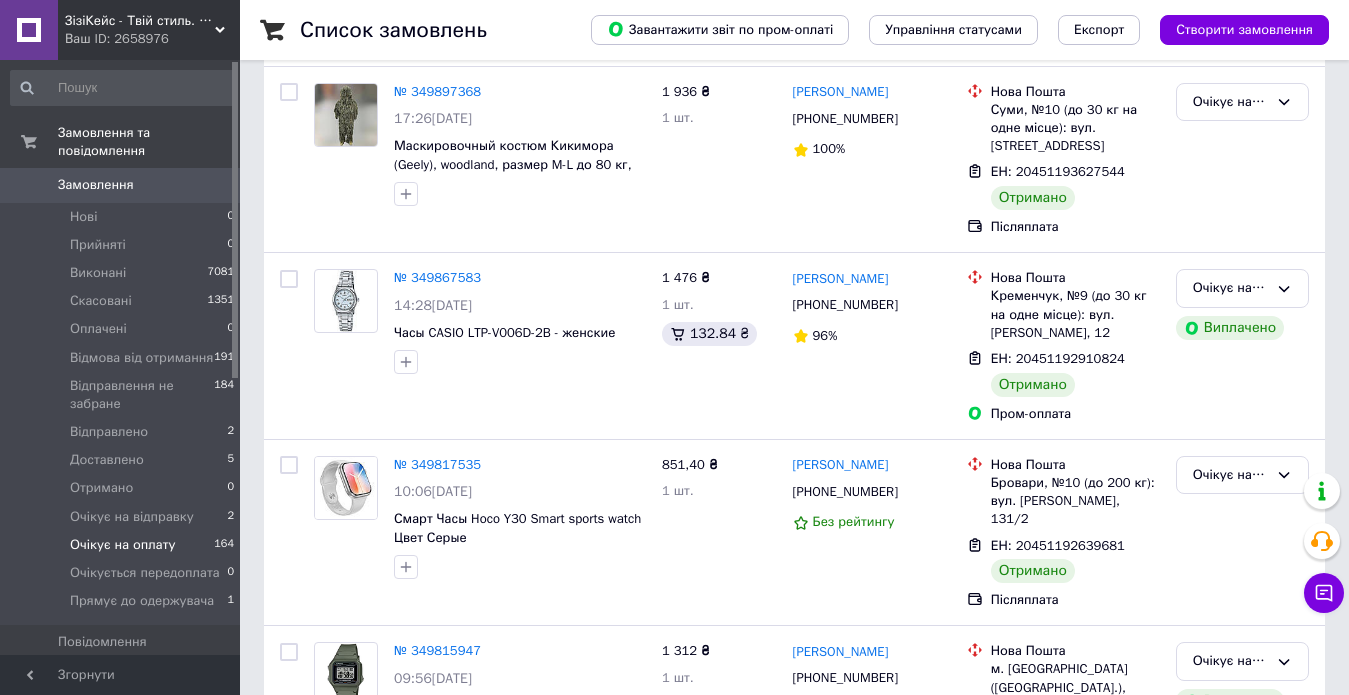scroll, scrollTop: 0, scrollLeft: 0, axis: both 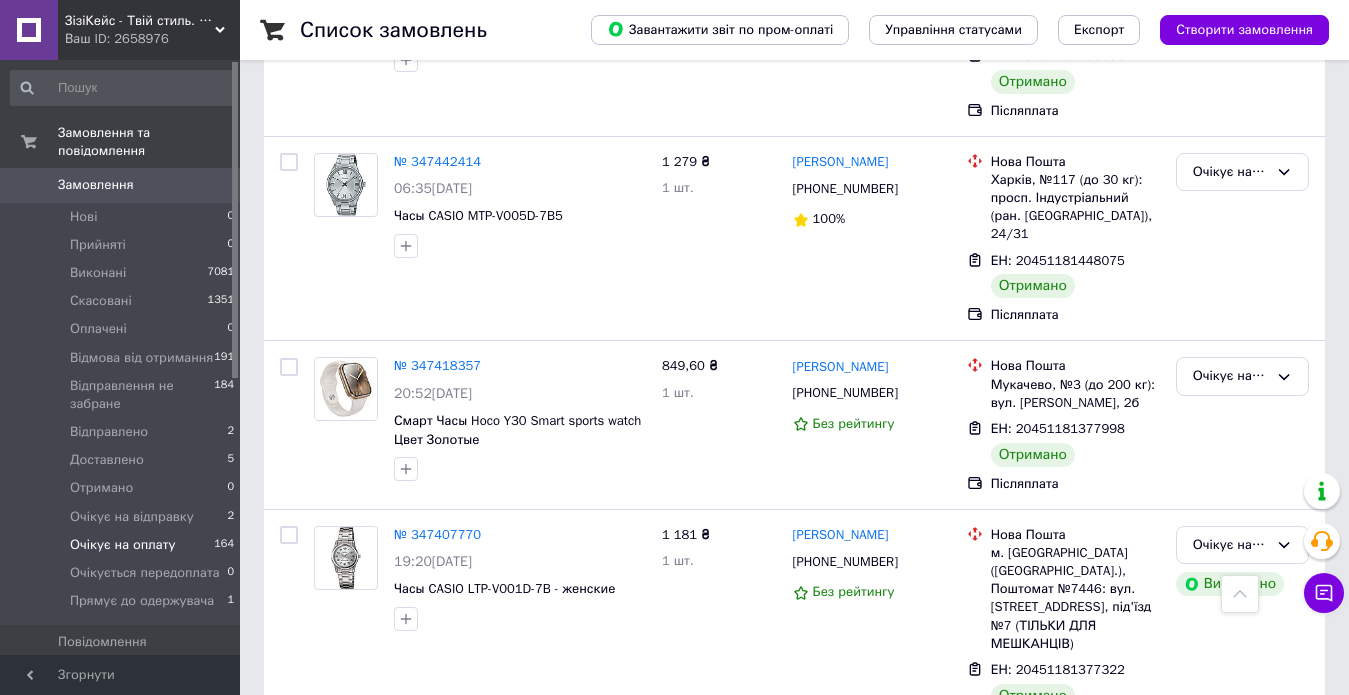 click on "Очікує на оплату" at bounding box center [1230, 1382] 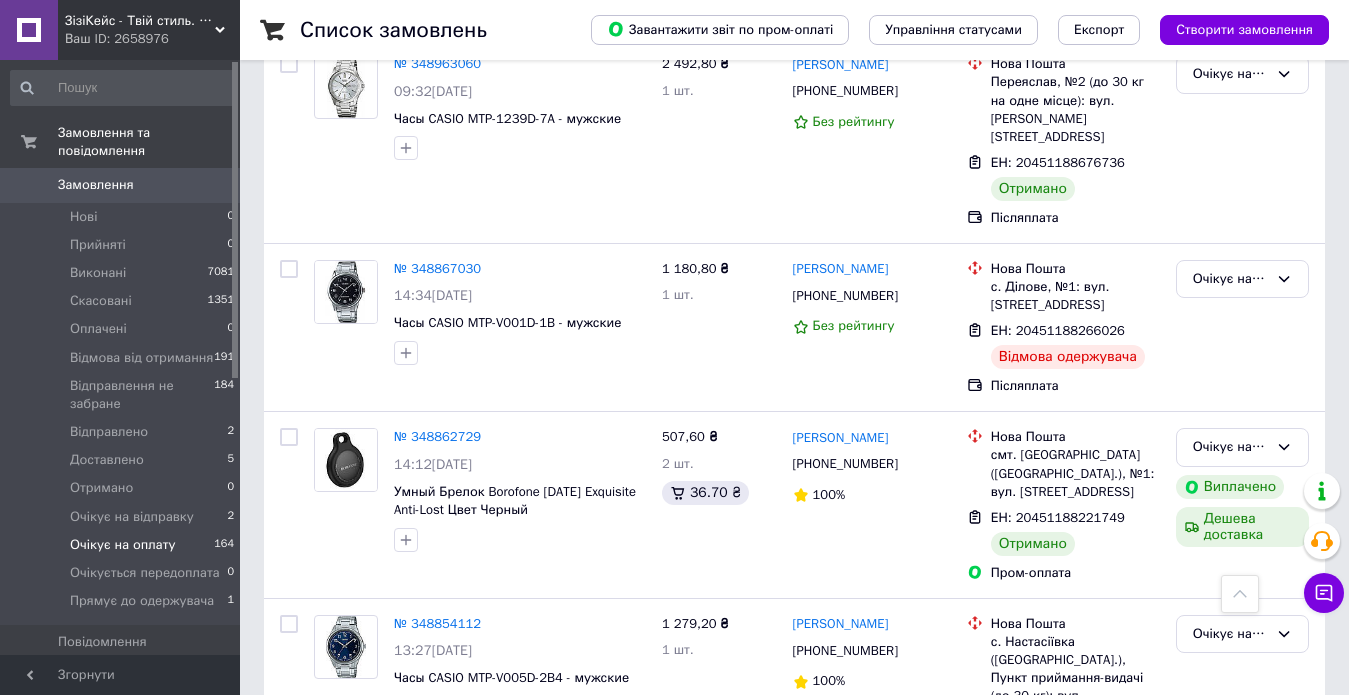 scroll, scrollTop: 8689, scrollLeft: 0, axis: vertical 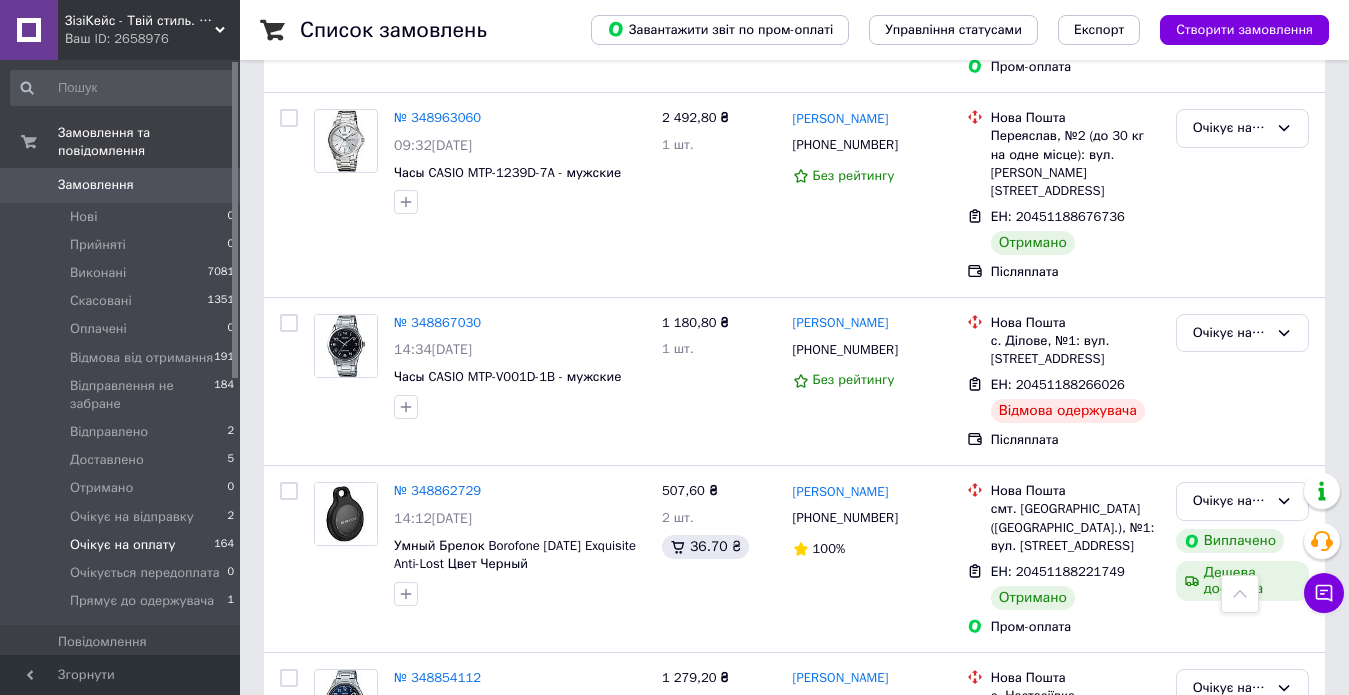 click on "Очікує на оплату" at bounding box center [1230, 911] 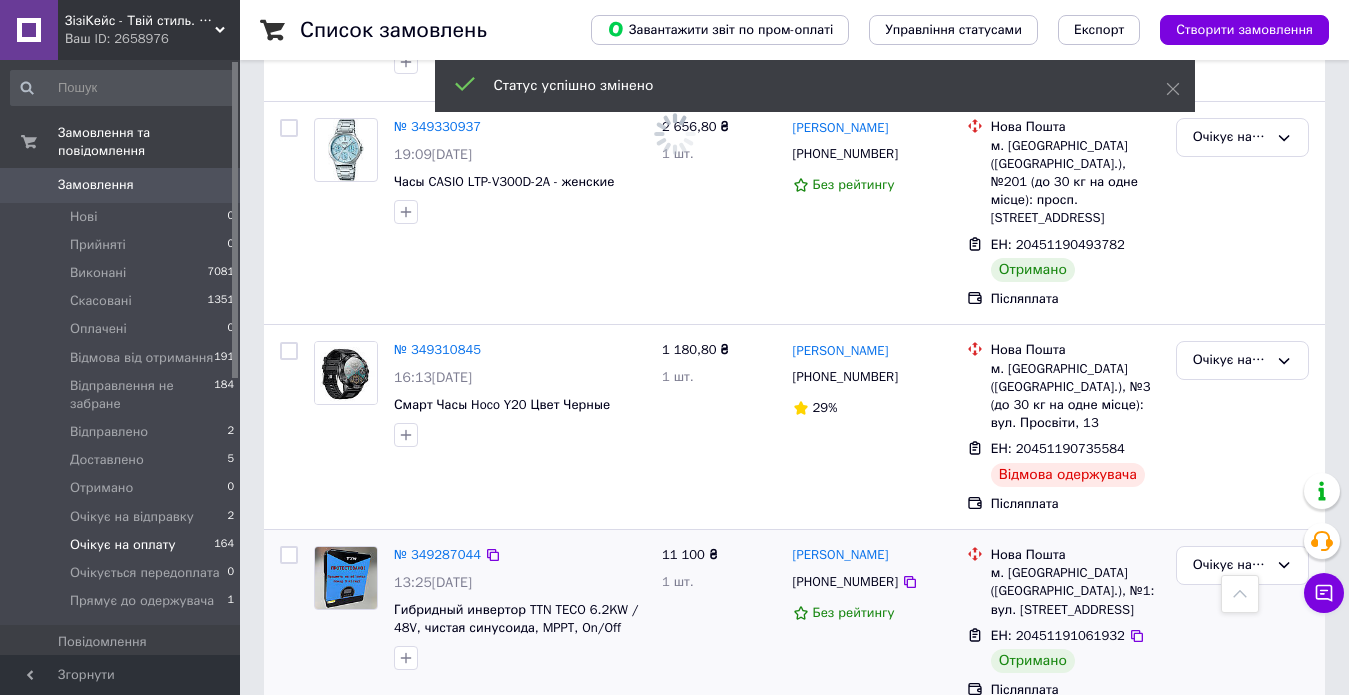 scroll, scrollTop: 5889, scrollLeft: 0, axis: vertical 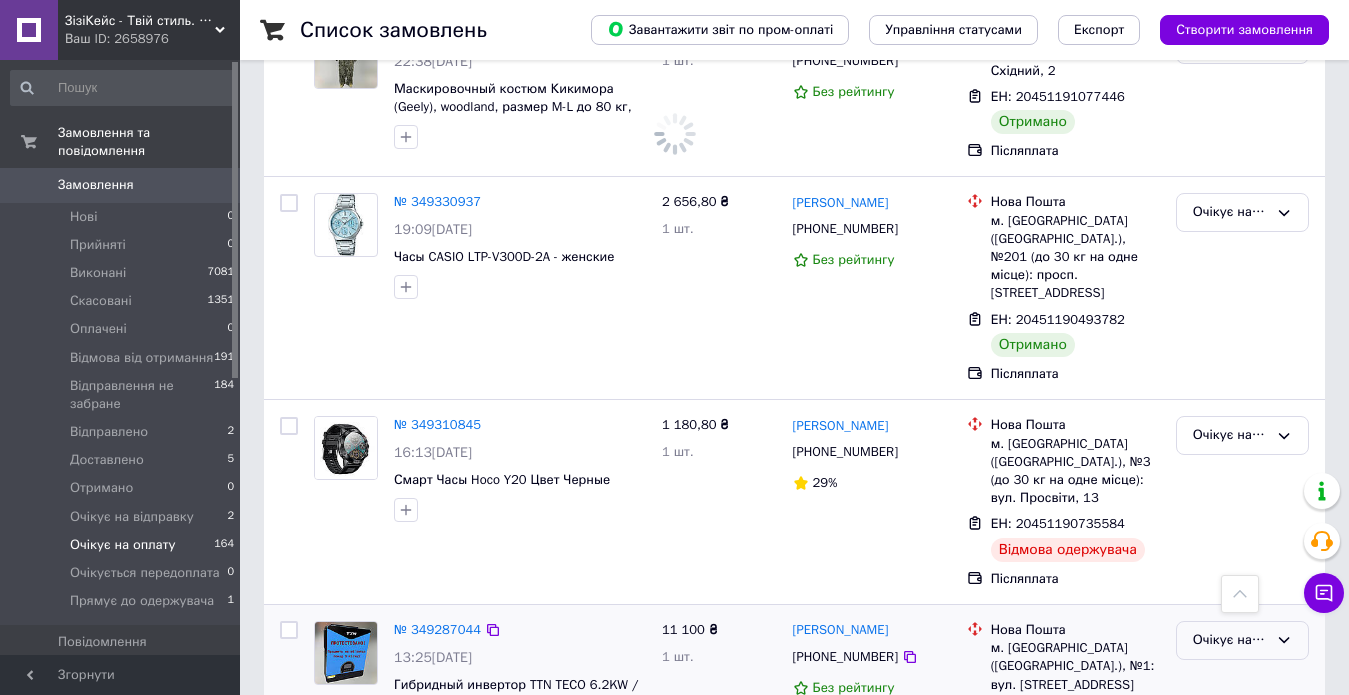 click on "Очікує на оплату" at bounding box center [1230, 640] 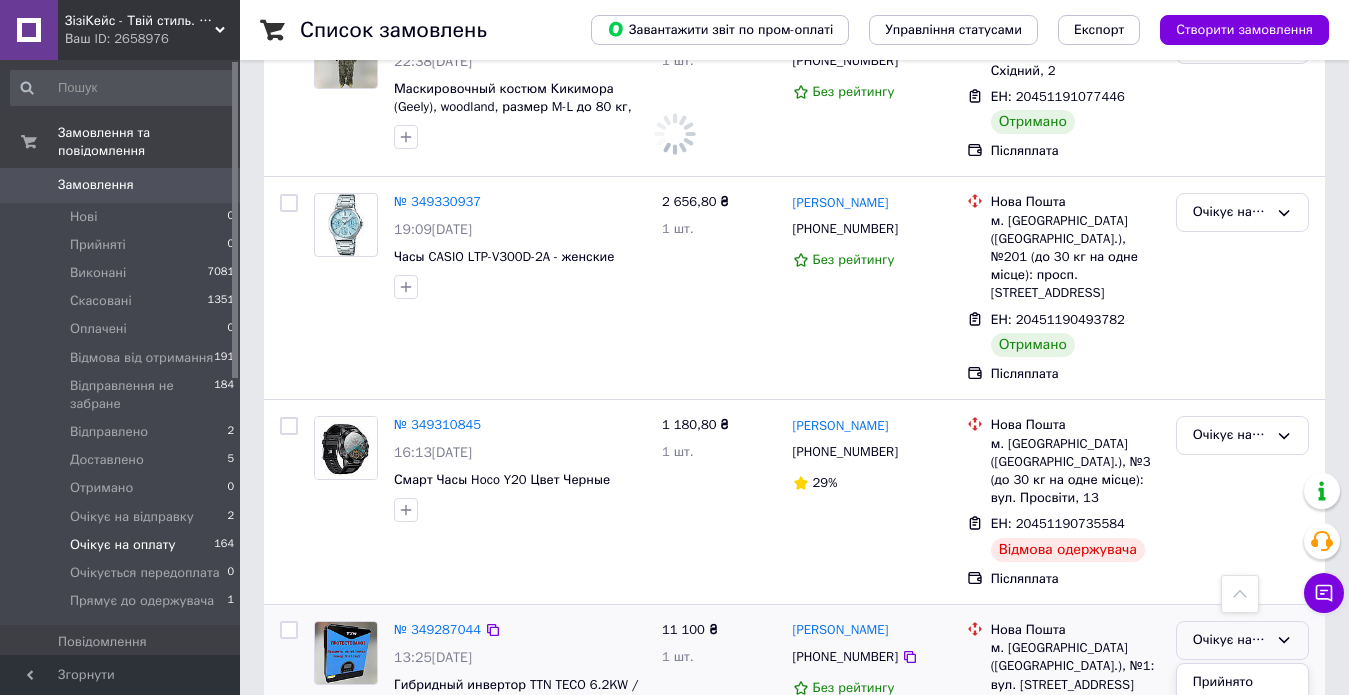 click on "Виконано" at bounding box center [1242, 718] 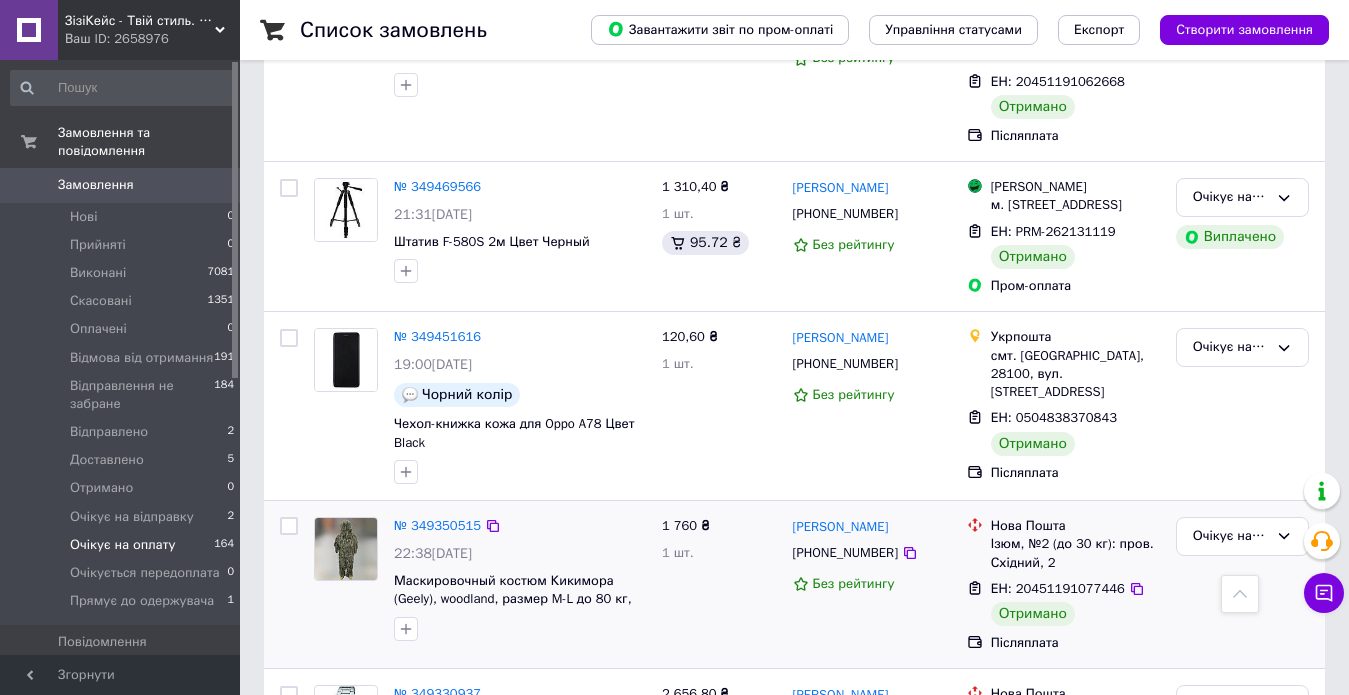 scroll, scrollTop: 5389, scrollLeft: 0, axis: vertical 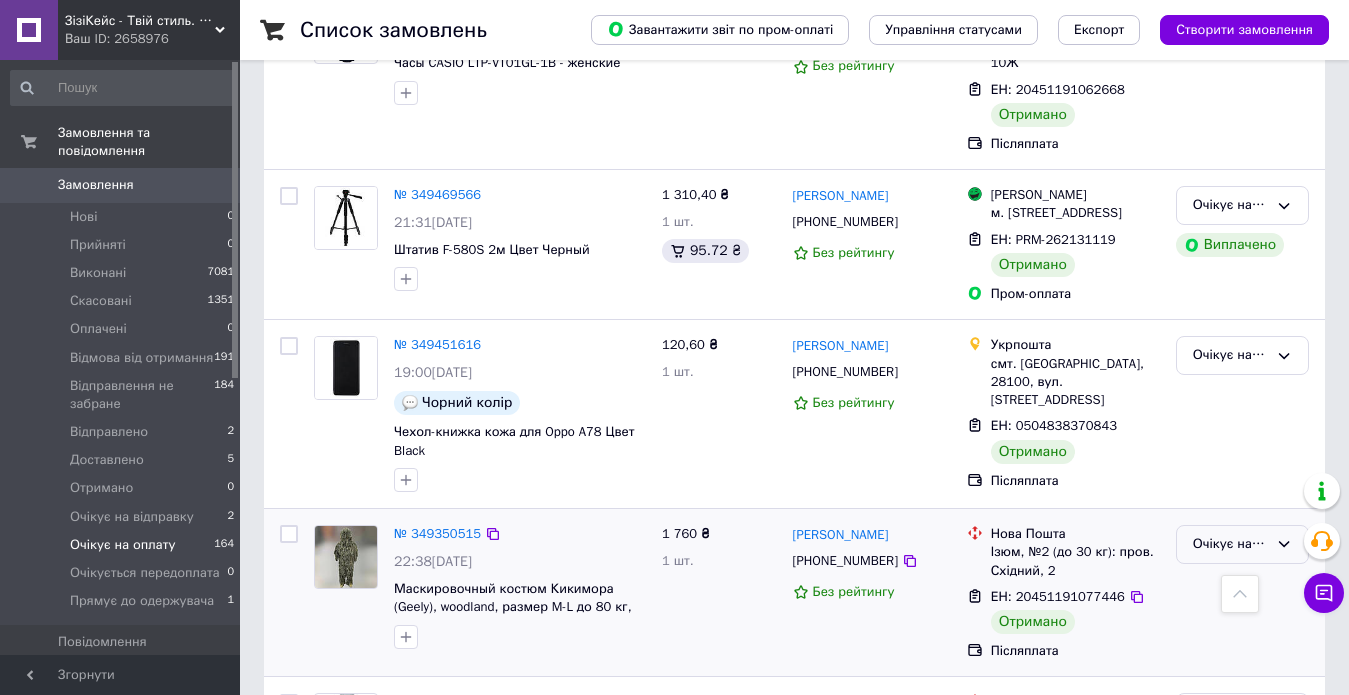 click 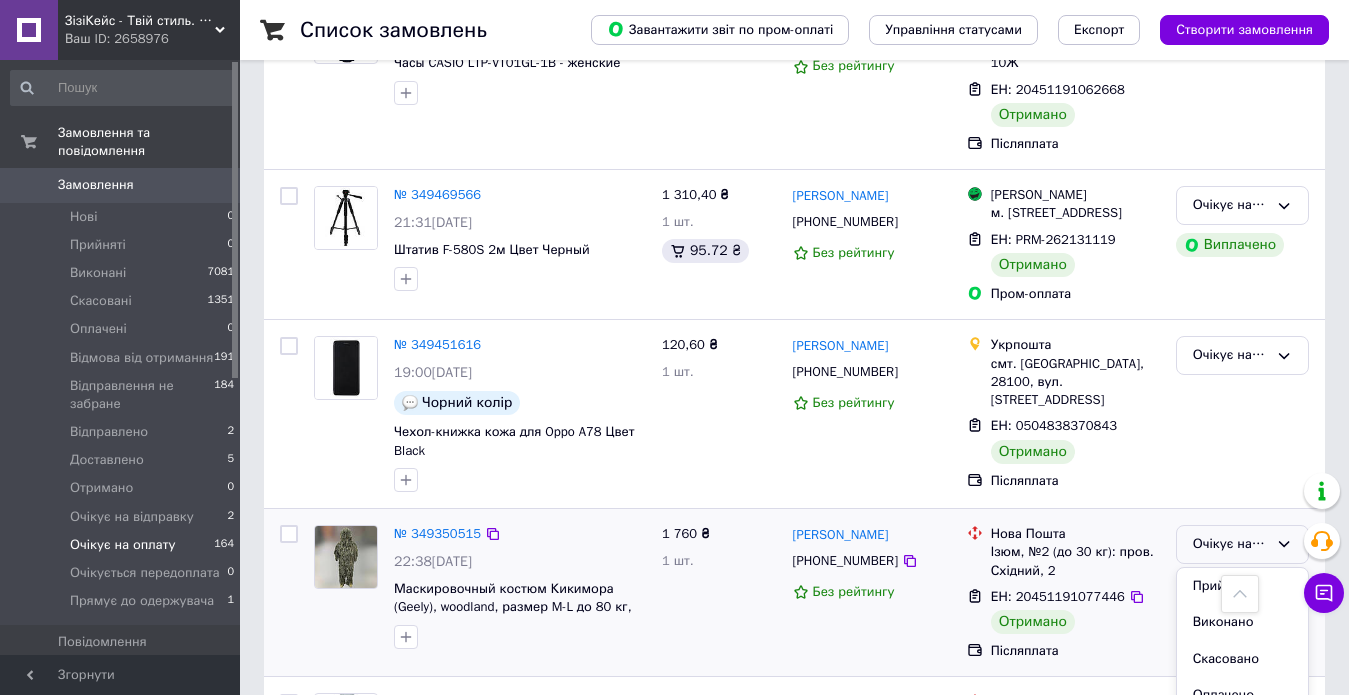 click on "Виконано" at bounding box center (1242, 622) 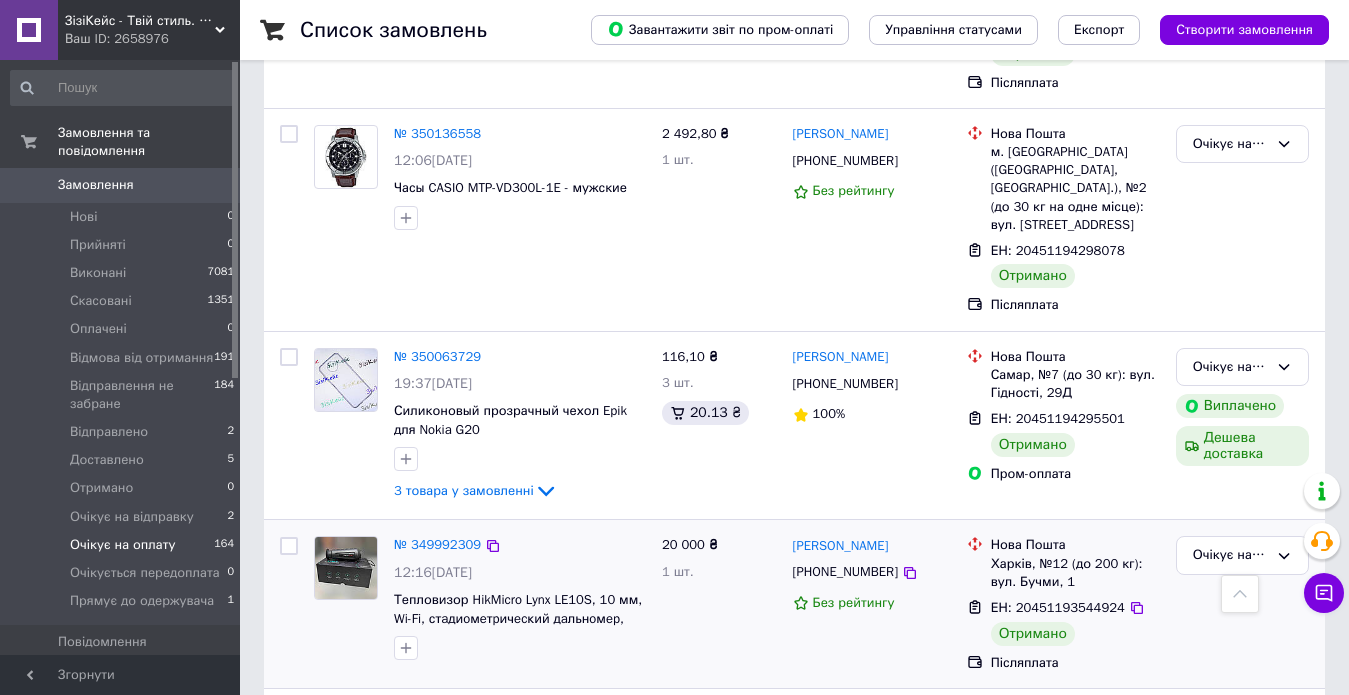 scroll, scrollTop: 3489, scrollLeft: 0, axis: vertical 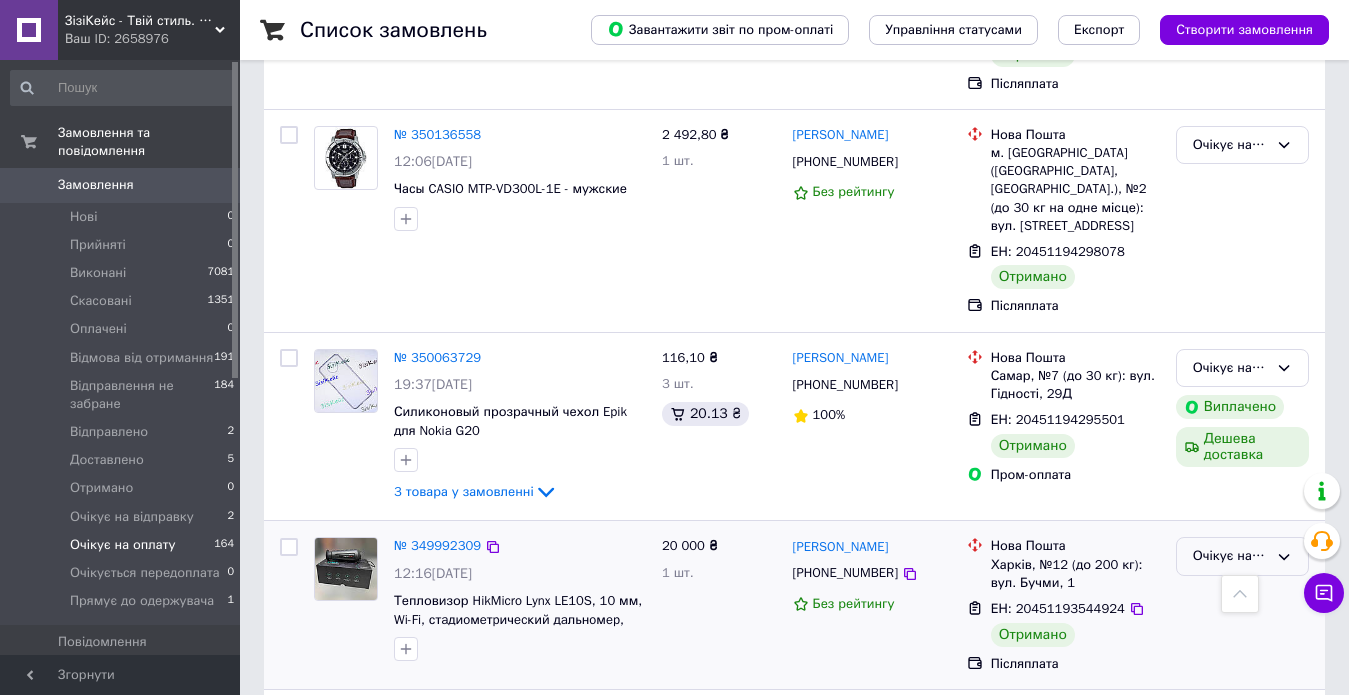 click on "Очікує на оплату" at bounding box center [1230, 556] 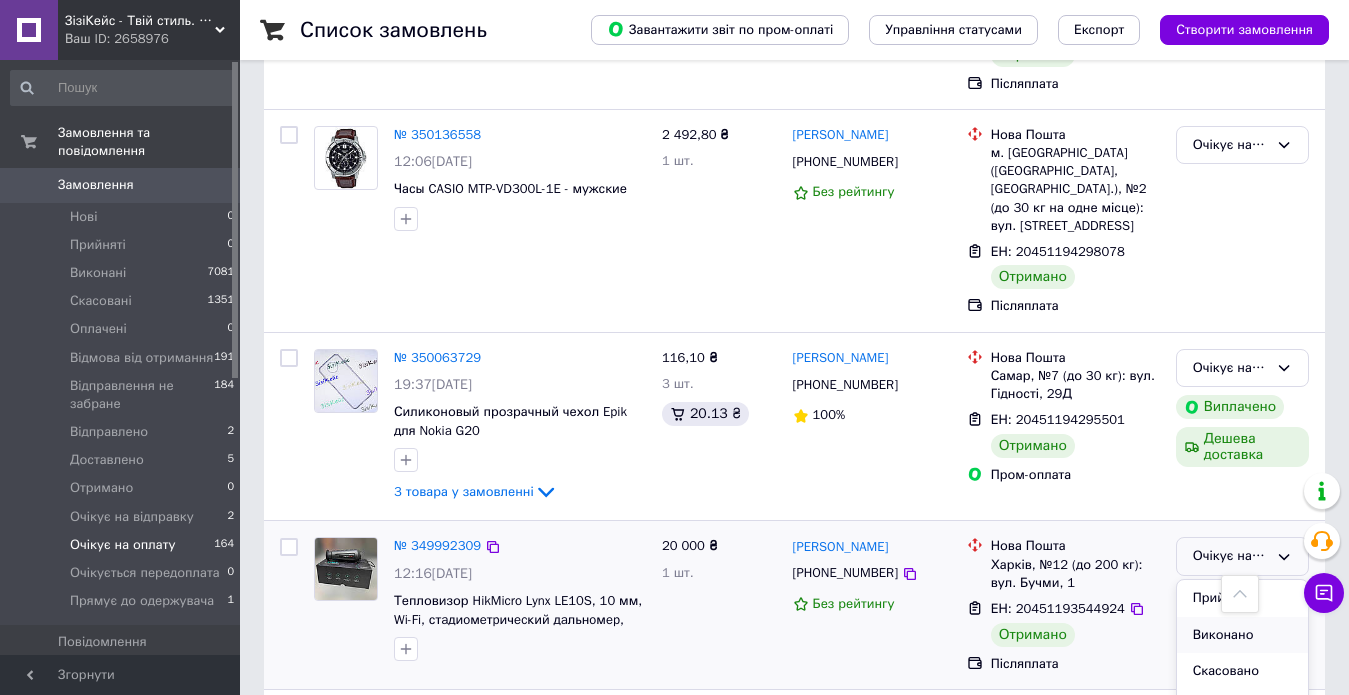 click on "Виконано" at bounding box center [1242, 635] 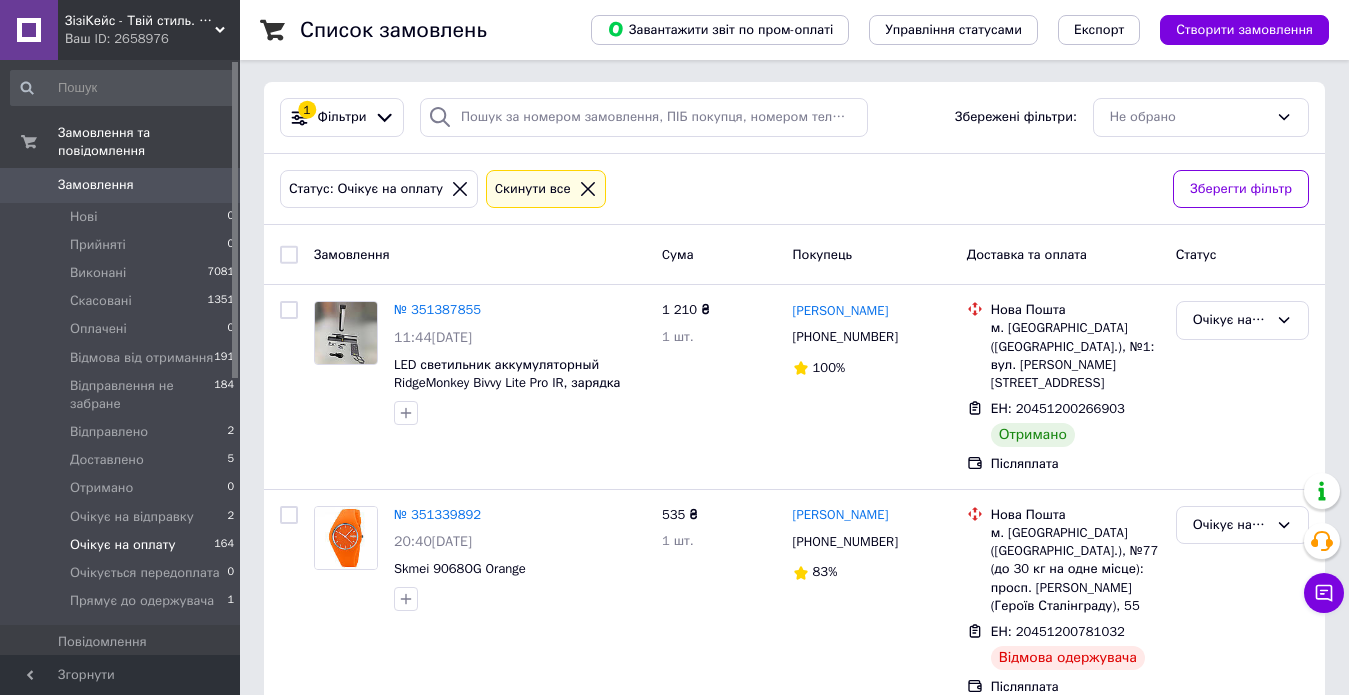 scroll, scrollTop: 0, scrollLeft: 0, axis: both 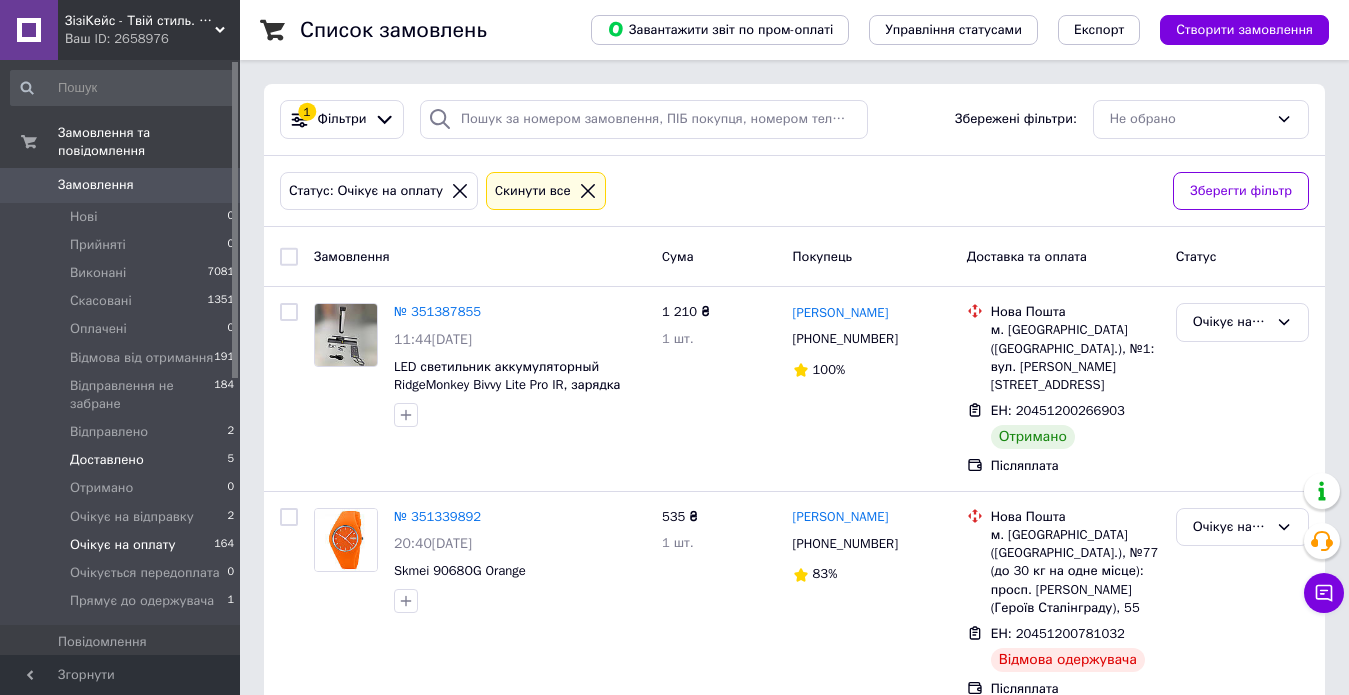 click on "Доставлено" at bounding box center (107, 460) 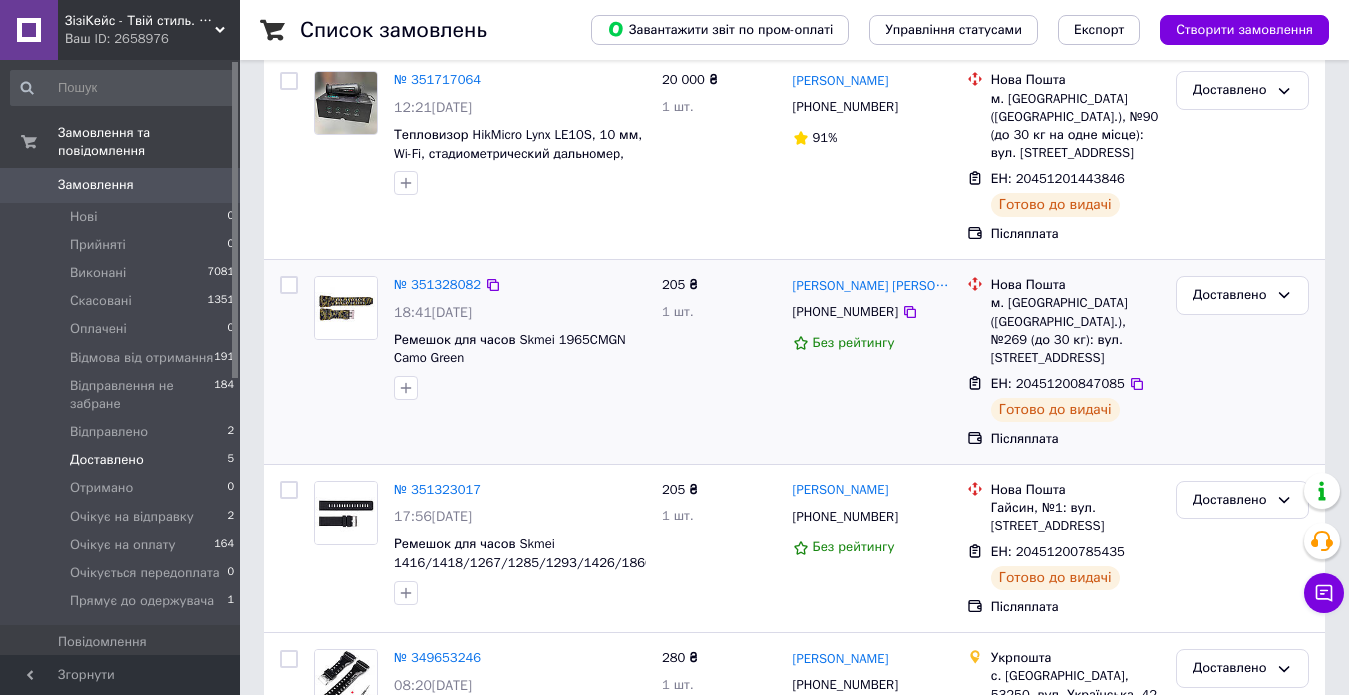scroll, scrollTop: 493, scrollLeft: 0, axis: vertical 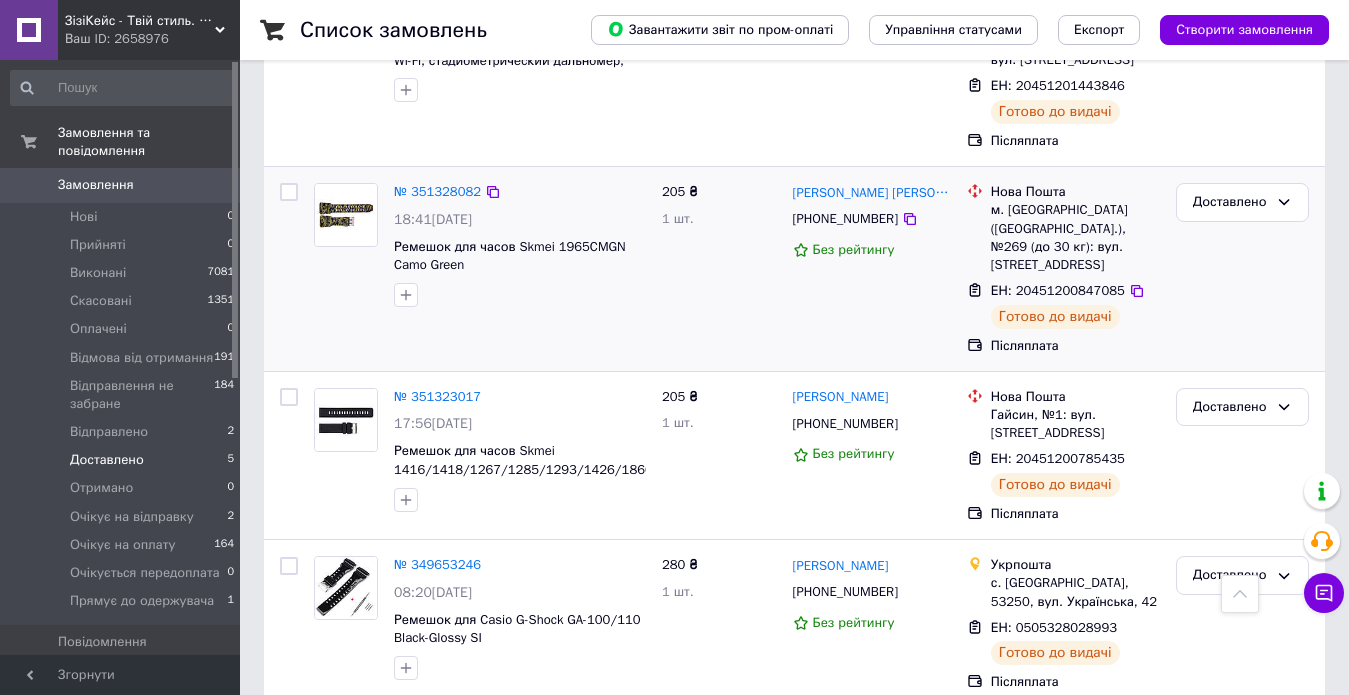 click on "205 ₴ 1 шт." at bounding box center [719, 269] 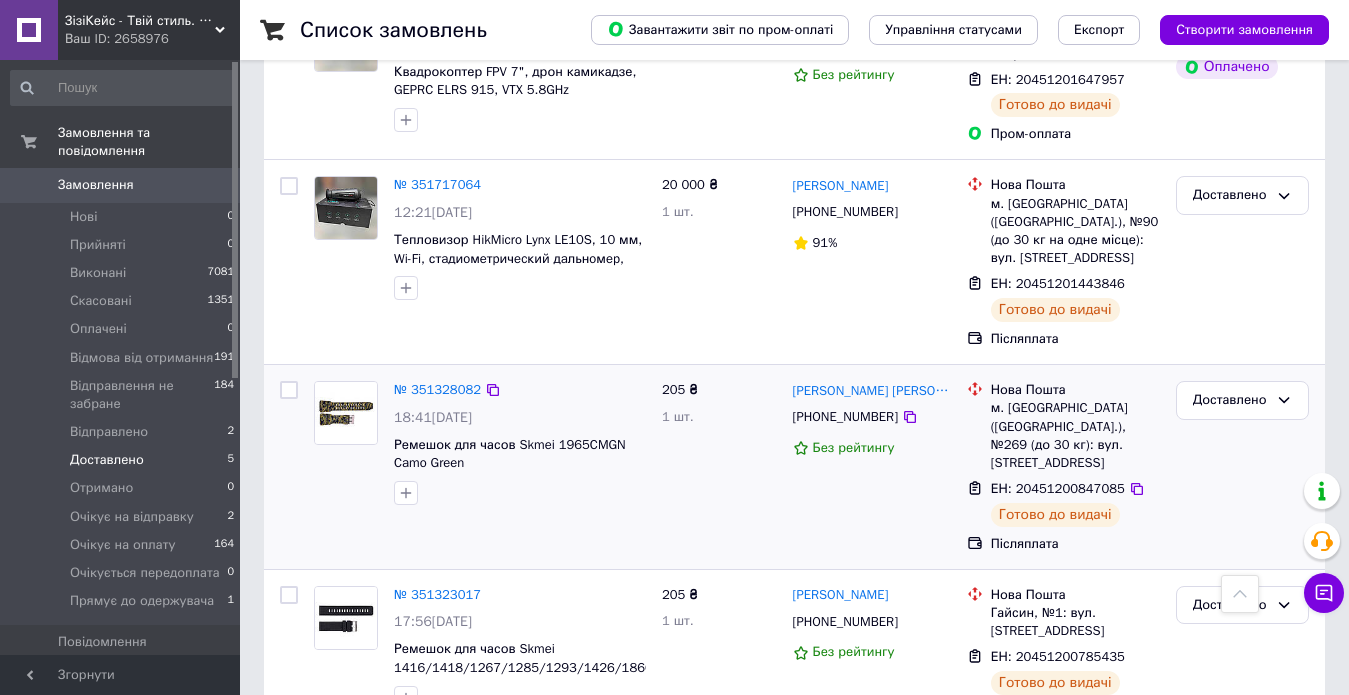 scroll, scrollTop: 293, scrollLeft: 0, axis: vertical 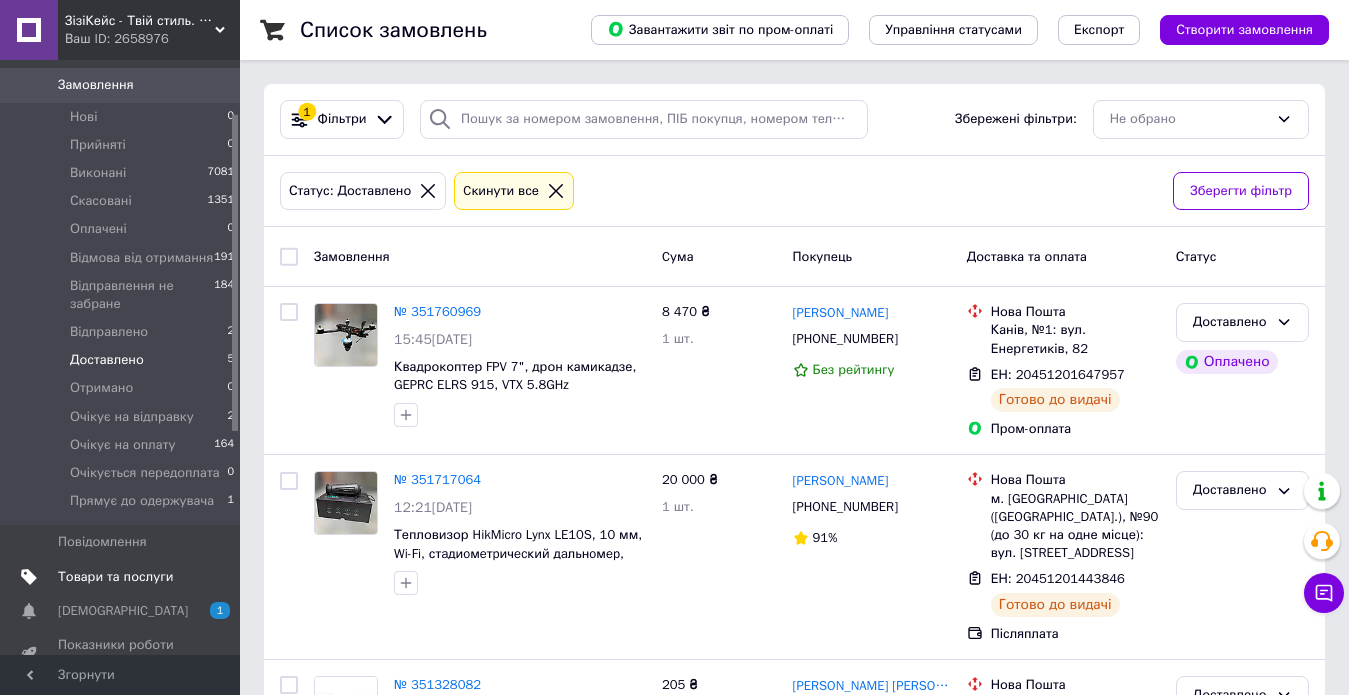 click on "Товари та послуги" at bounding box center (115, 577) 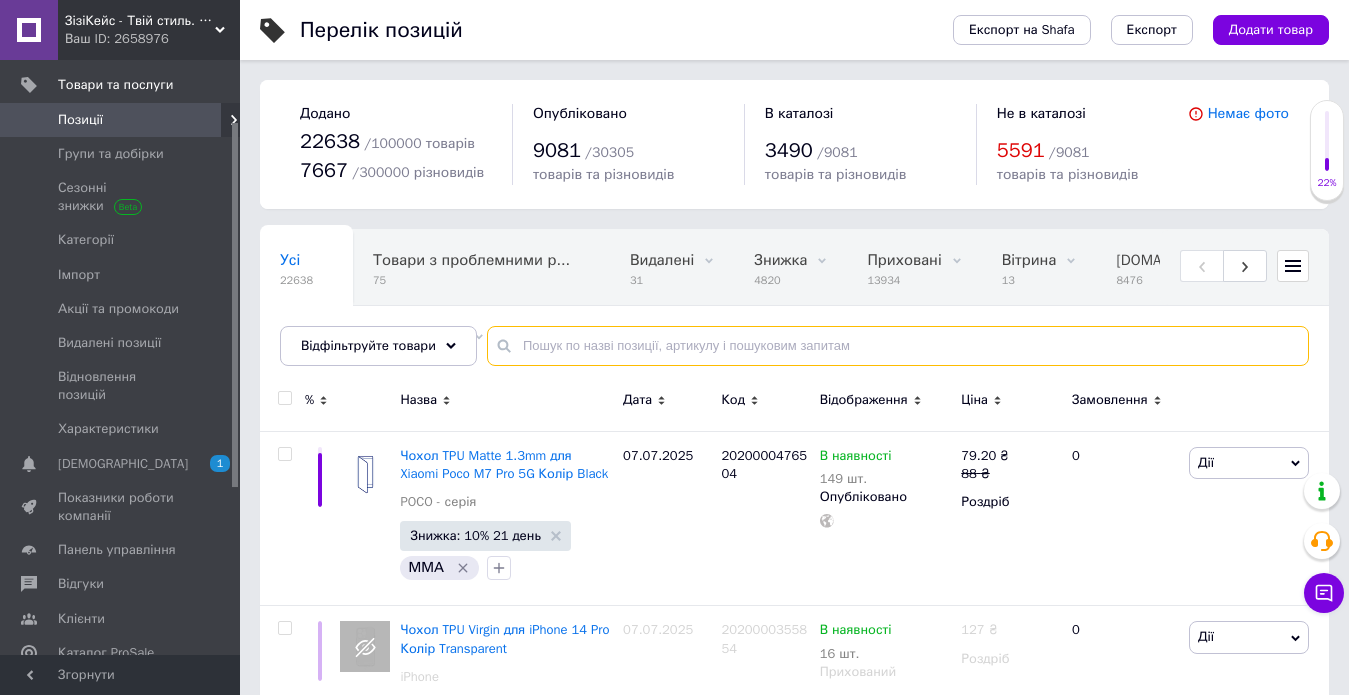 click at bounding box center [898, 346] 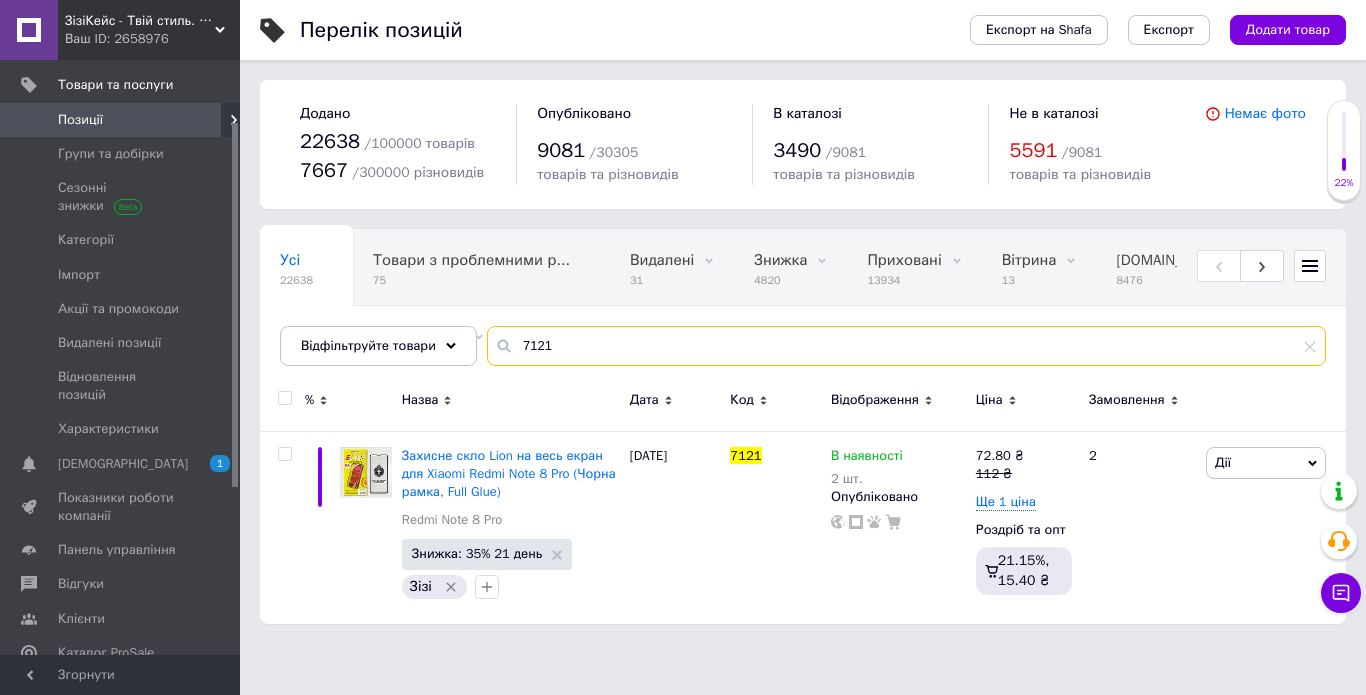 type on "7121" 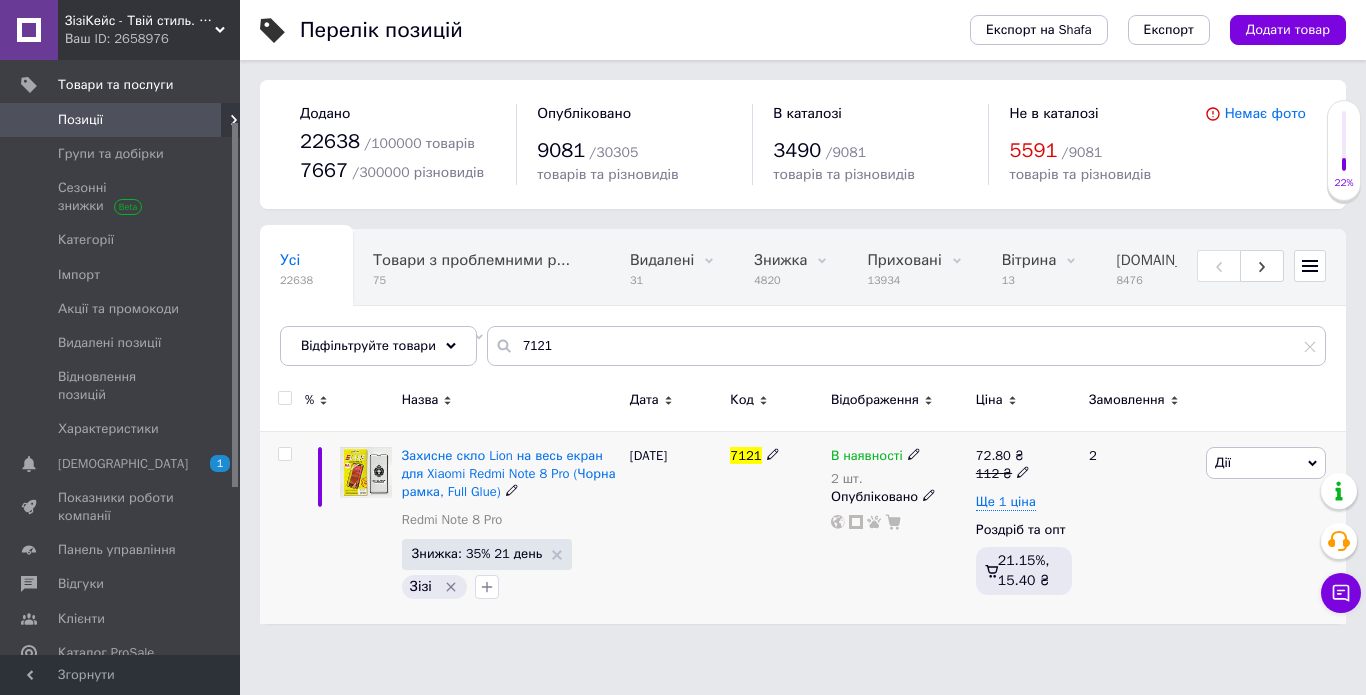 click on "В наявності" at bounding box center (867, 458) 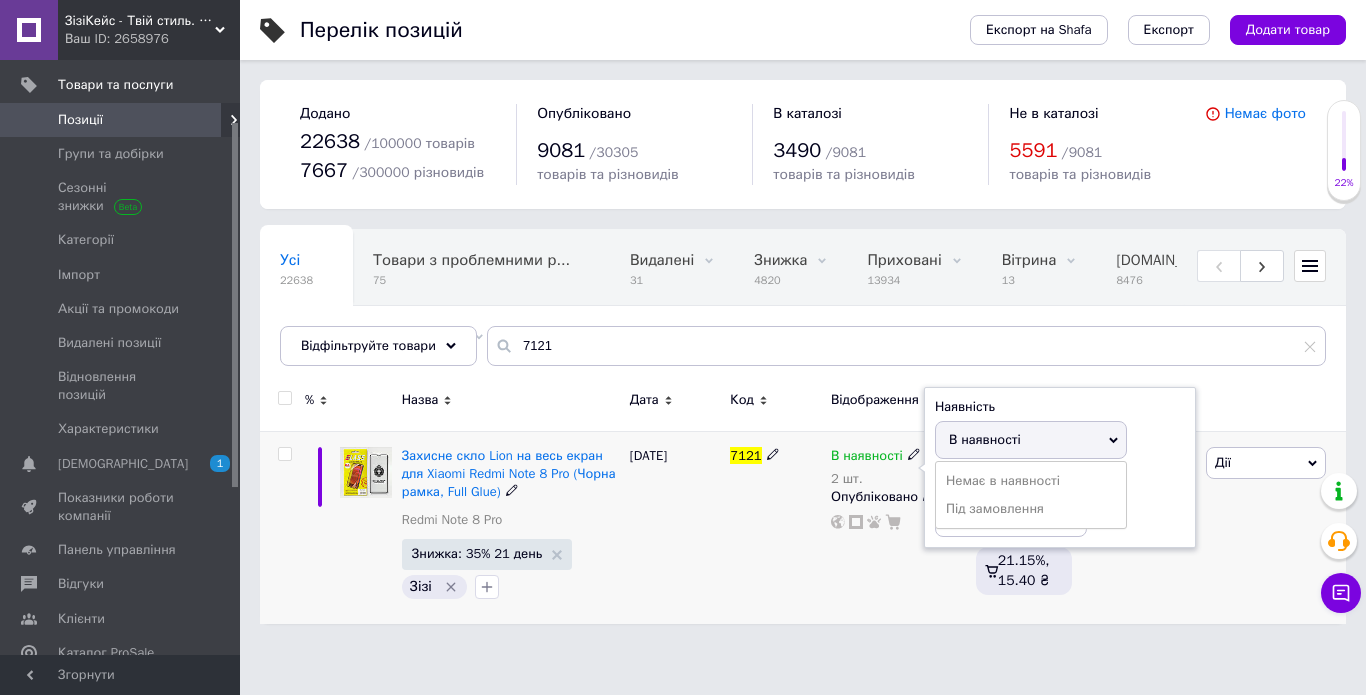 click on "В наявності" at bounding box center [1031, 440] 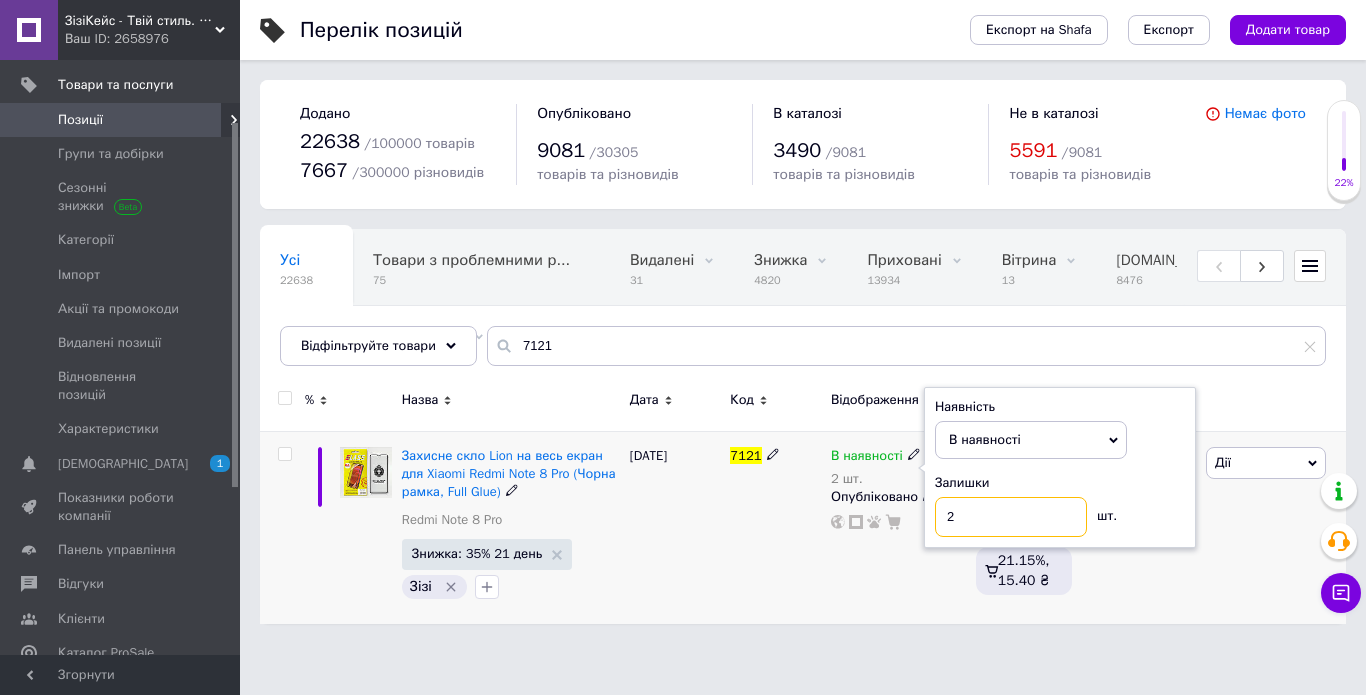 drag, startPoint x: 968, startPoint y: 514, endPoint x: 937, endPoint y: 515, distance: 31.016125 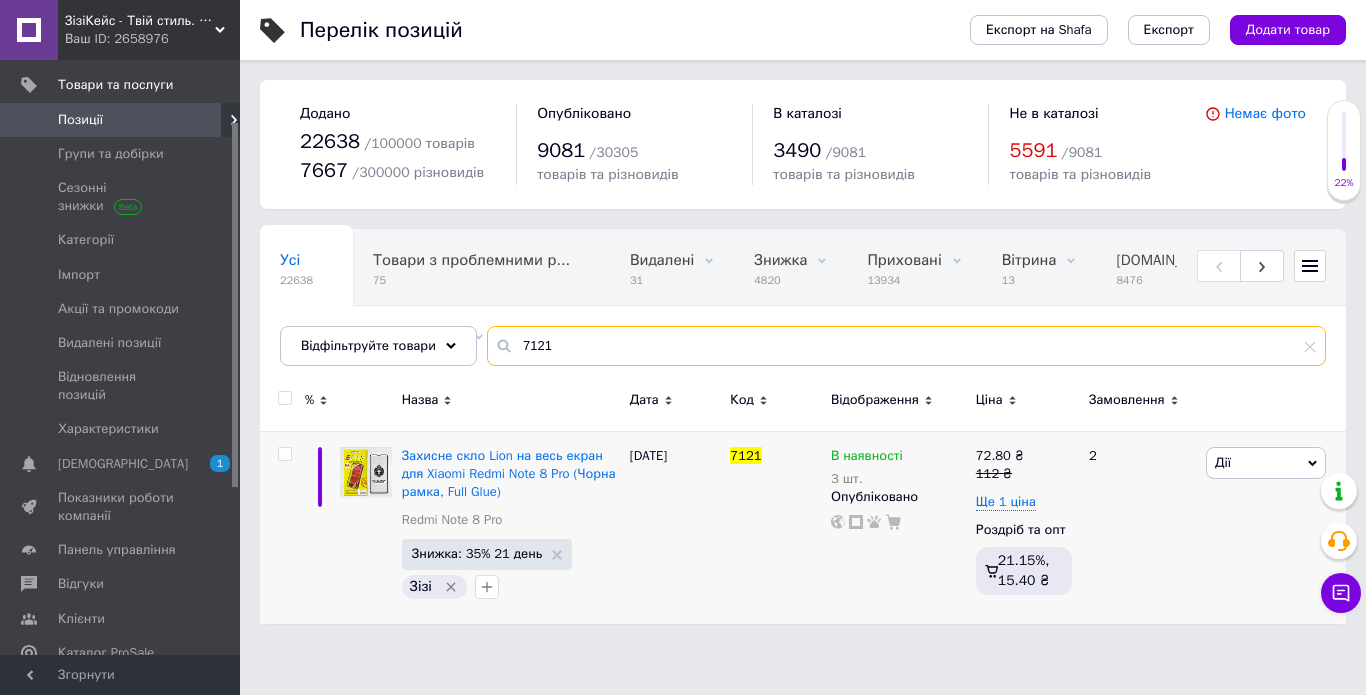 drag, startPoint x: 565, startPoint y: 351, endPoint x: 510, endPoint y: 351, distance: 55 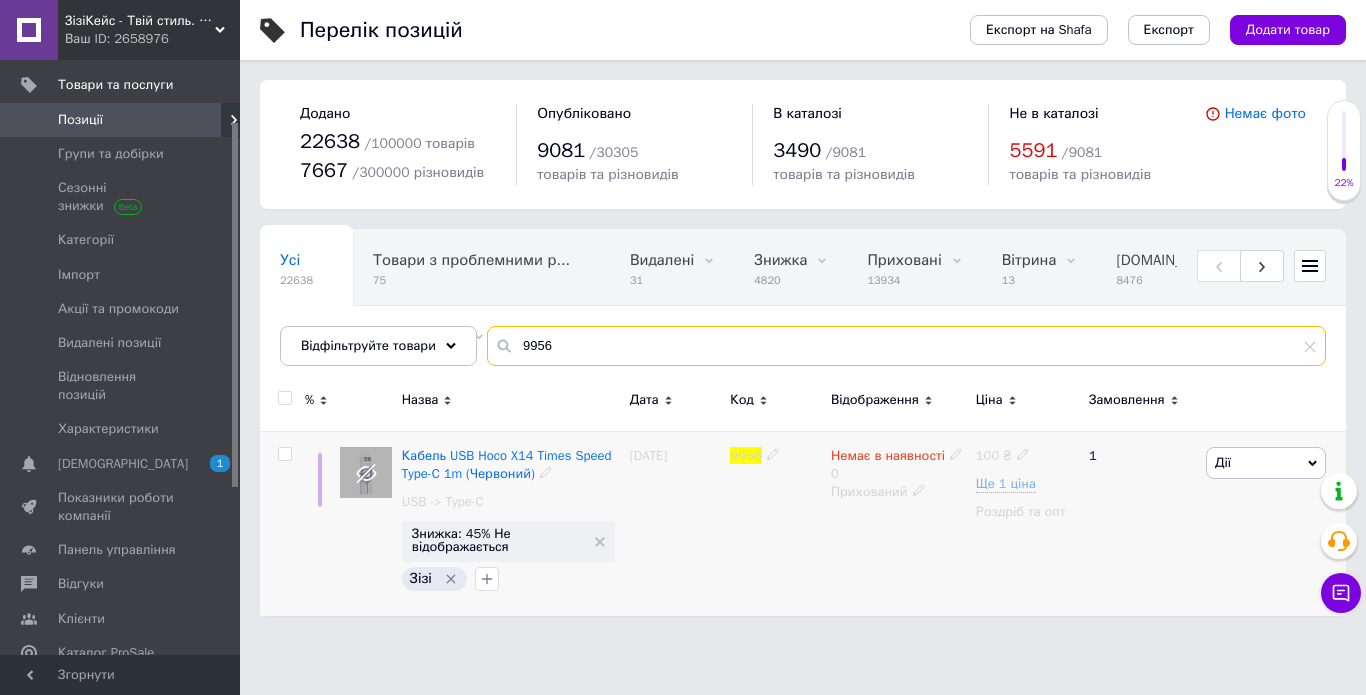 type on "9956" 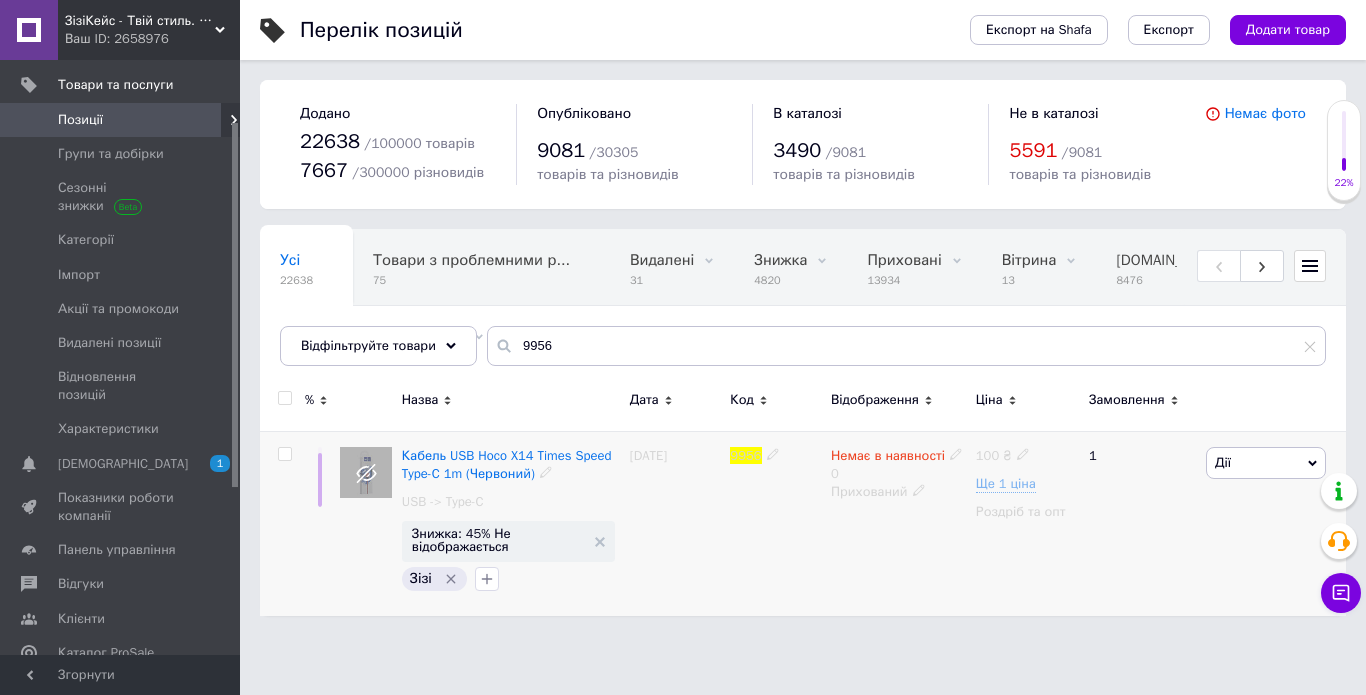 click on "Немає в наявності" at bounding box center (888, 458) 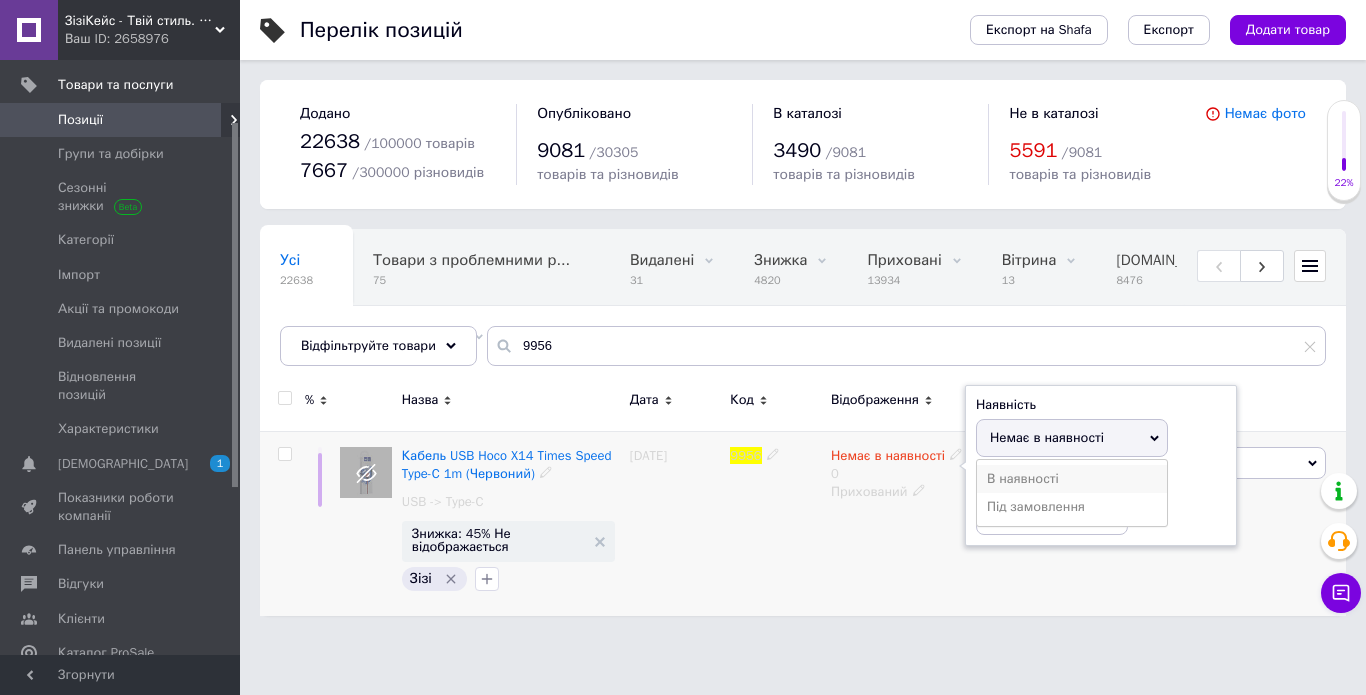 click on "В наявності" at bounding box center [1072, 479] 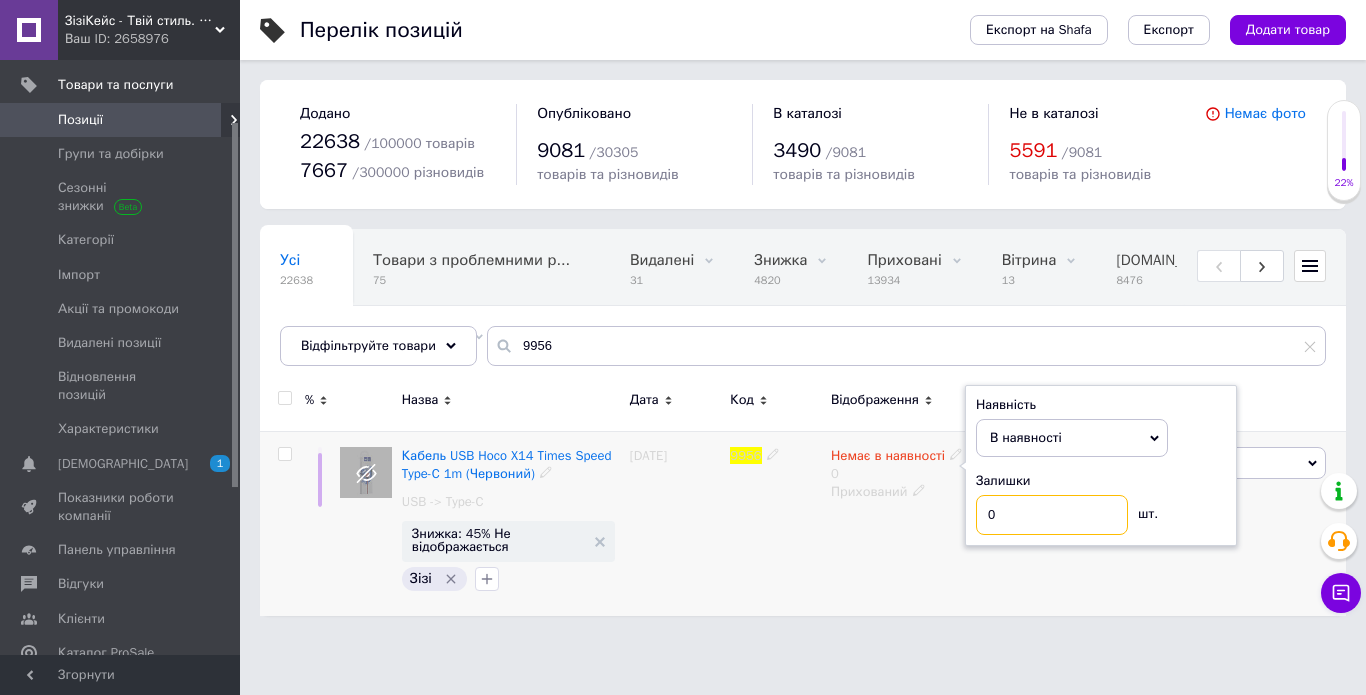 drag, startPoint x: 1010, startPoint y: 508, endPoint x: 990, endPoint y: 510, distance: 20.09975 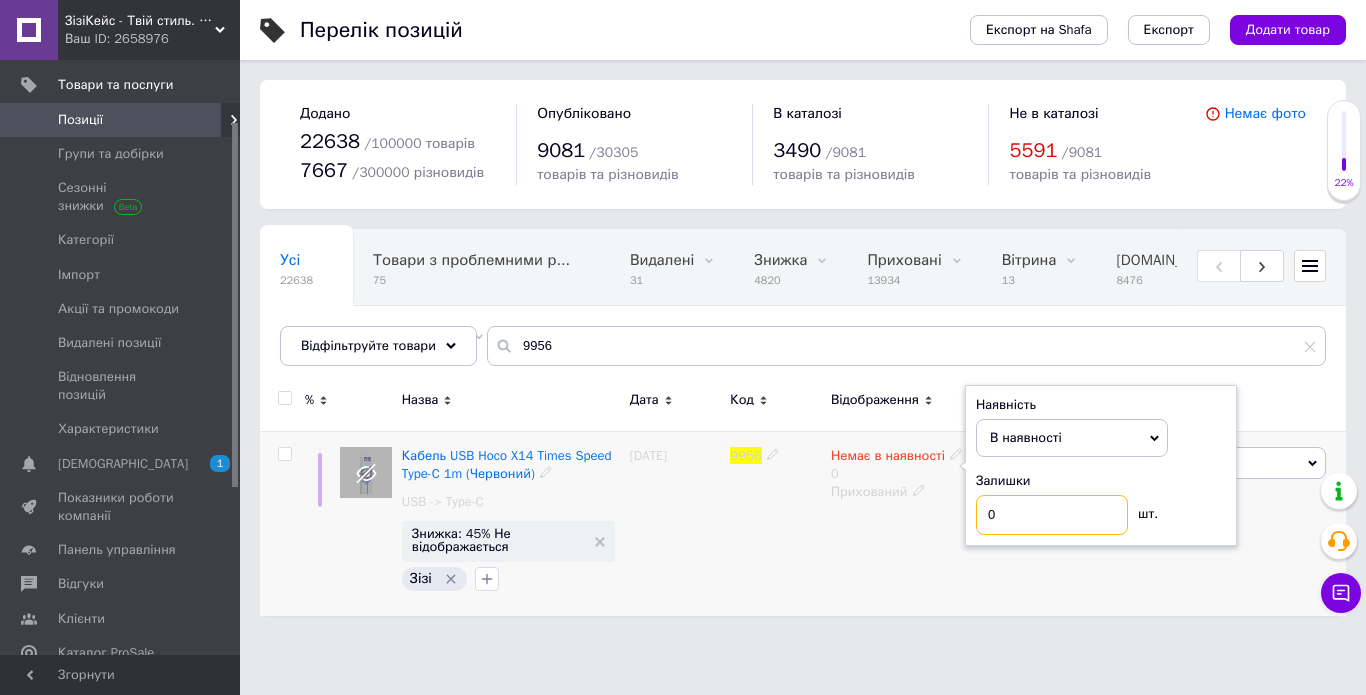 type on "1" 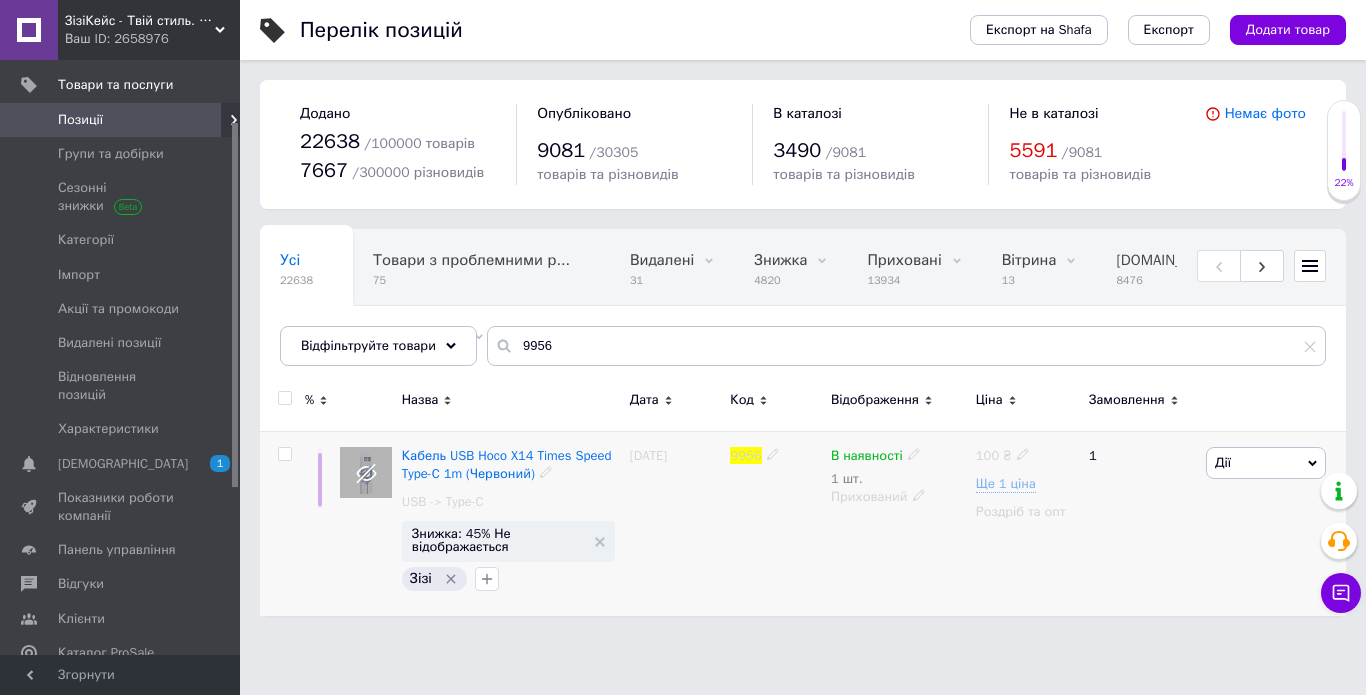 click on "Прихований" at bounding box center (898, 497) 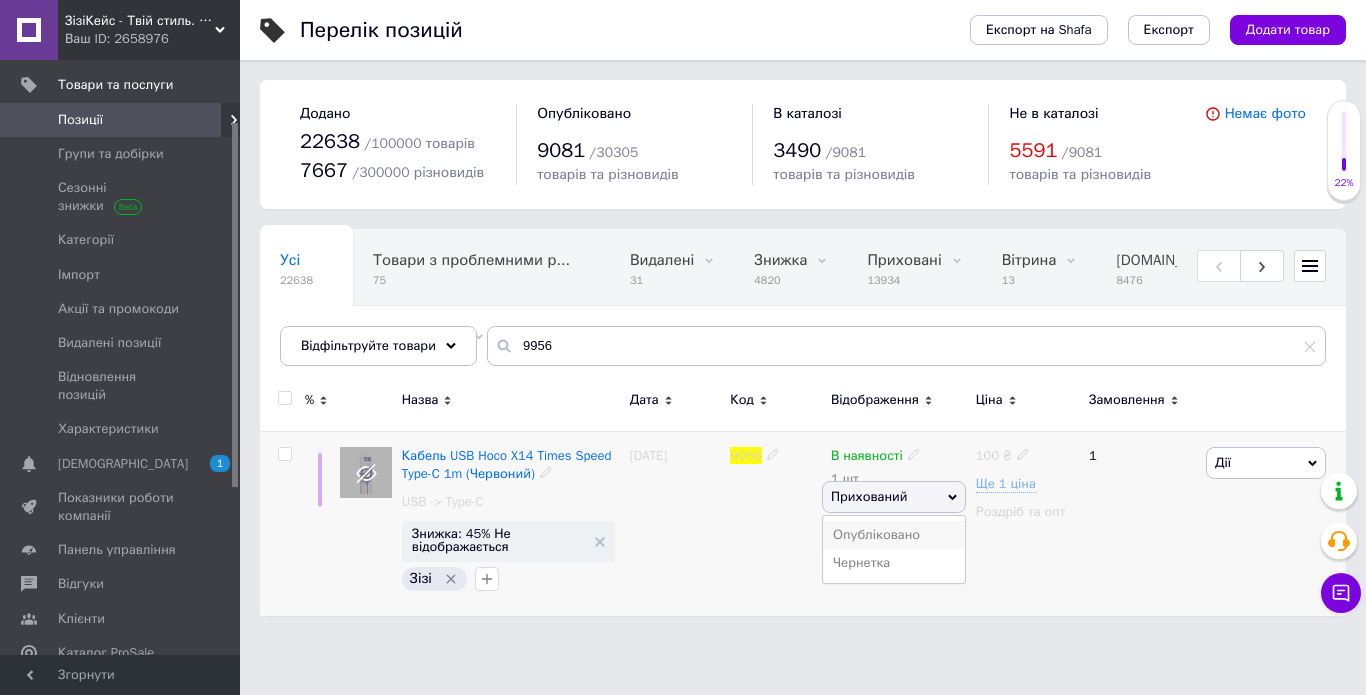 click on "Опубліковано" at bounding box center (894, 535) 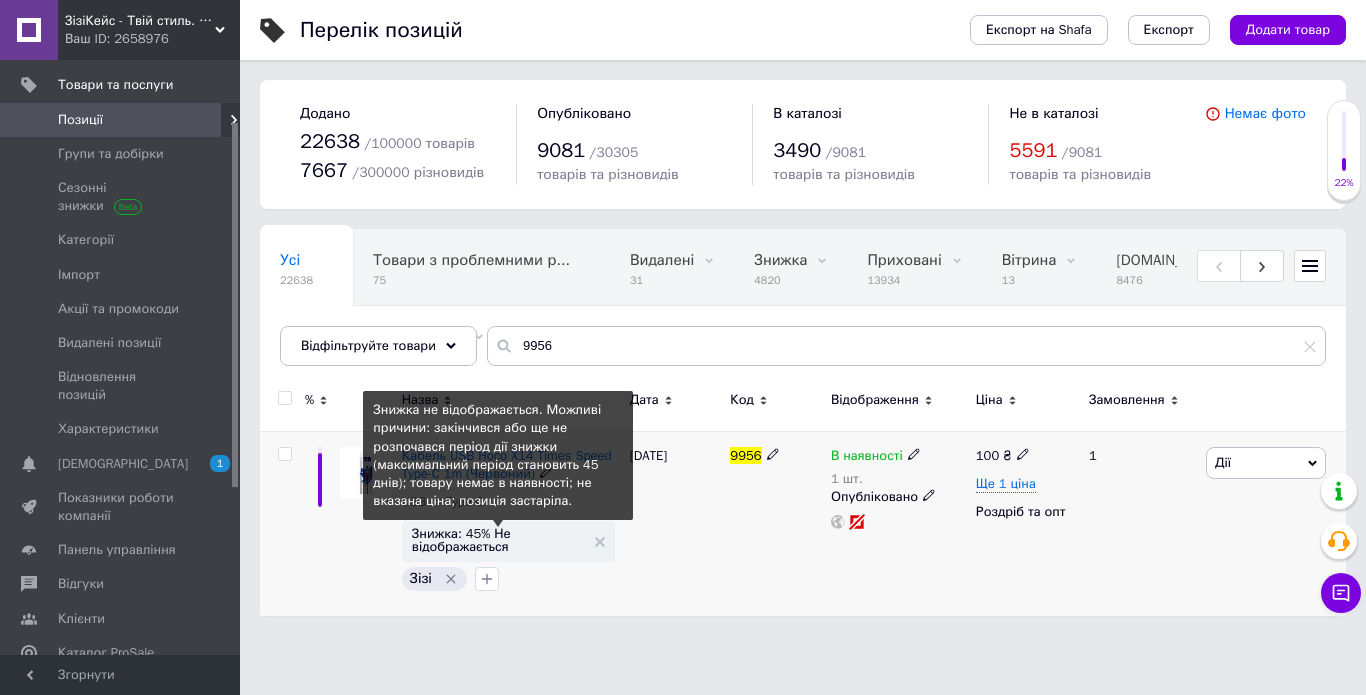 click on "Знижка: 45% Не відображається" at bounding box center [498, 540] 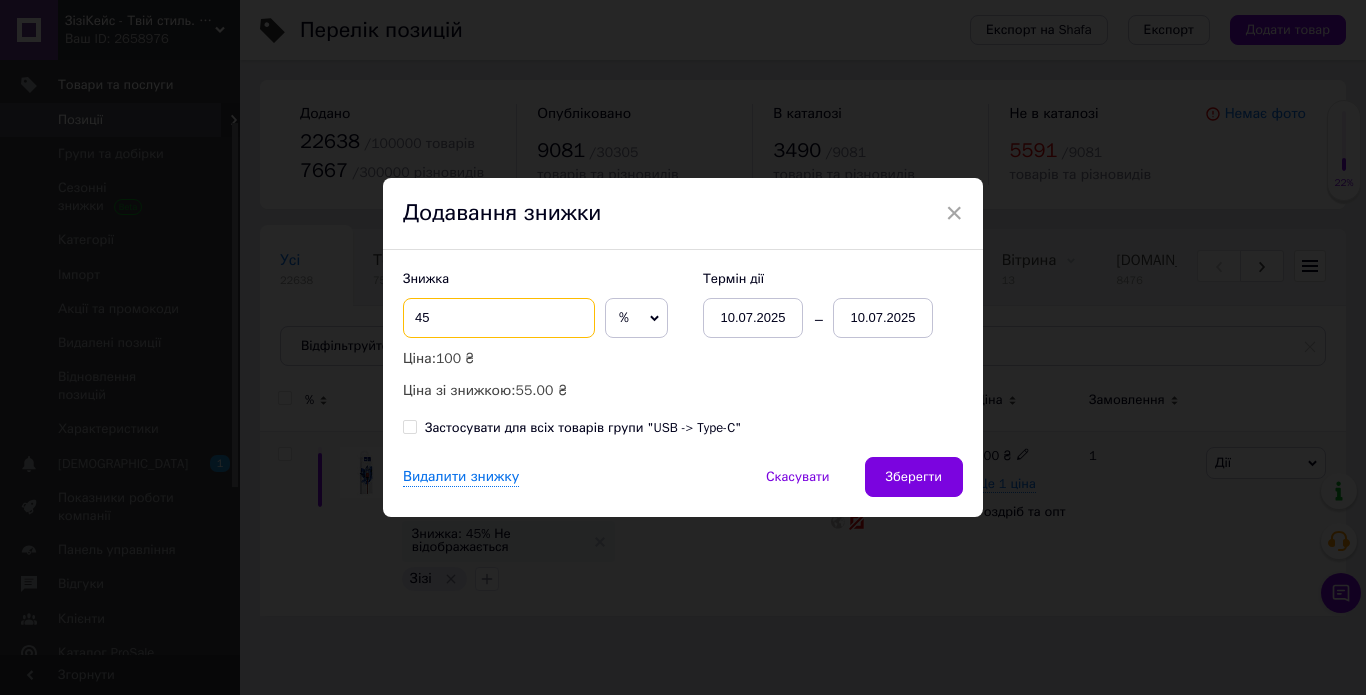 drag, startPoint x: 439, startPoint y: 324, endPoint x: 406, endPoint y: 324, distance: 33 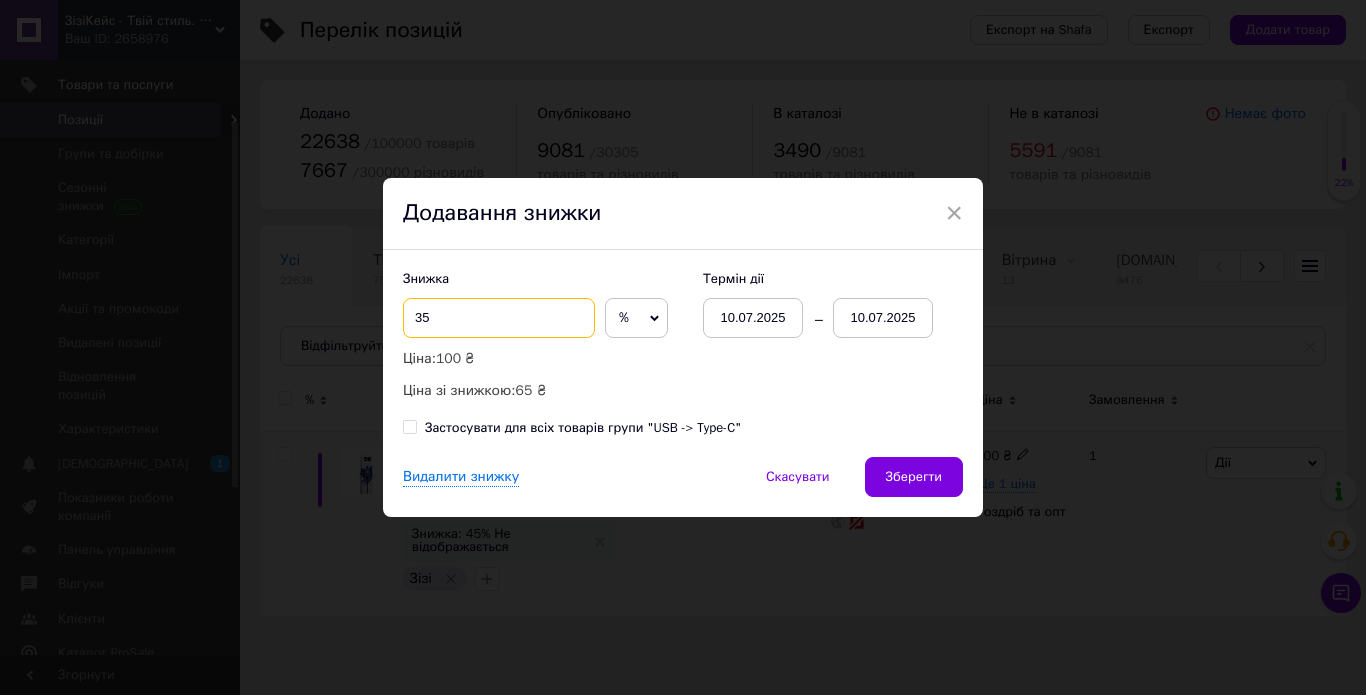 type on "35" 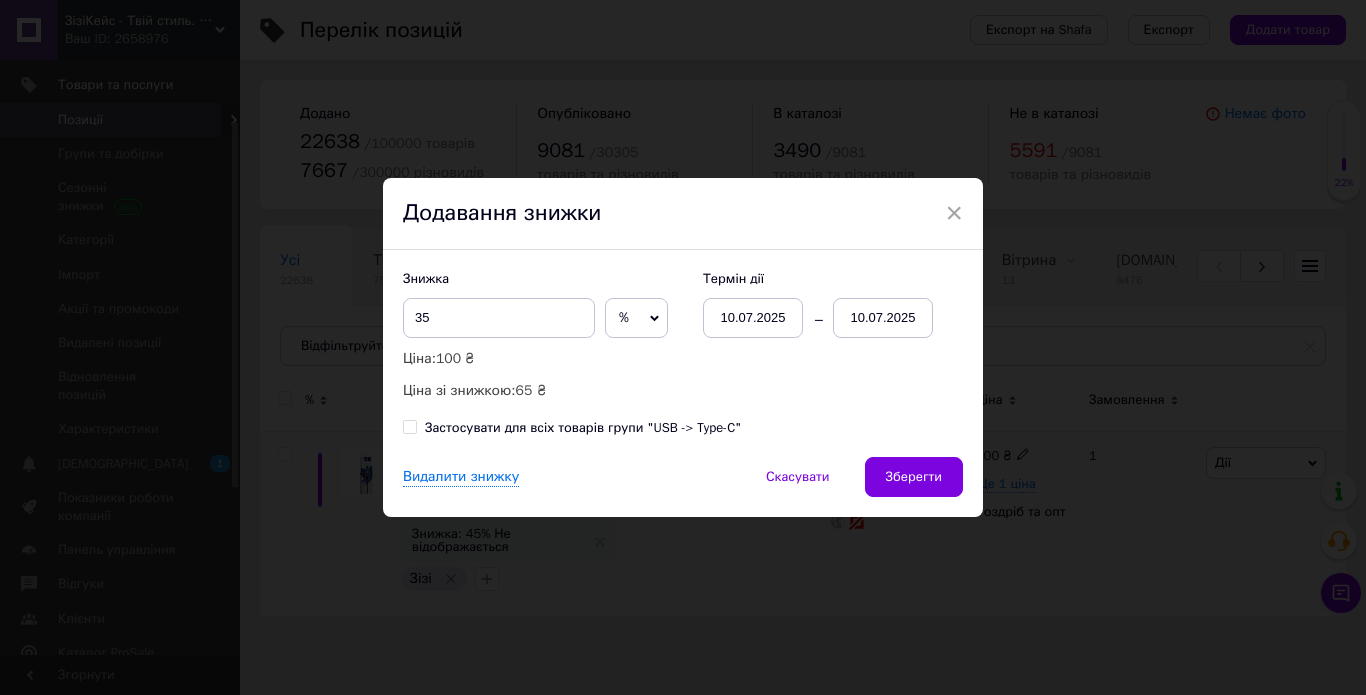 click on "10.07.2025" at bounding box center (883, 318) 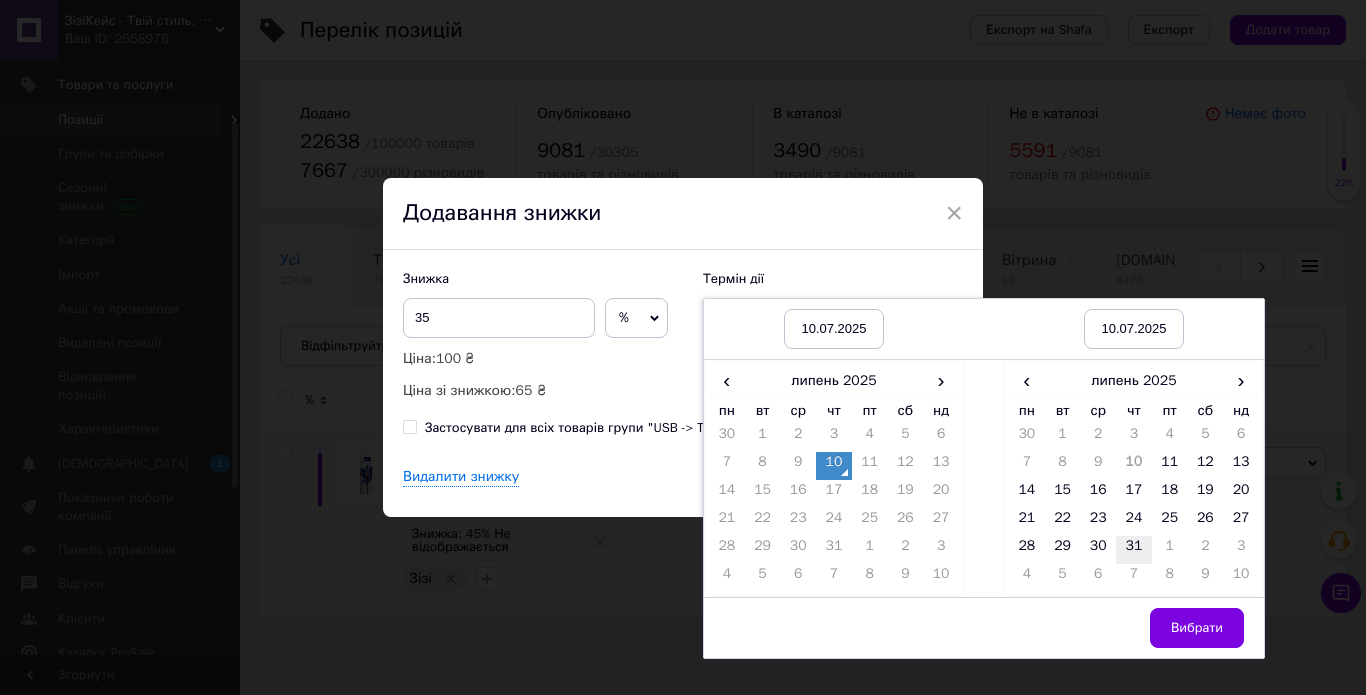 click on "31" at bounding box center [1134, 550] 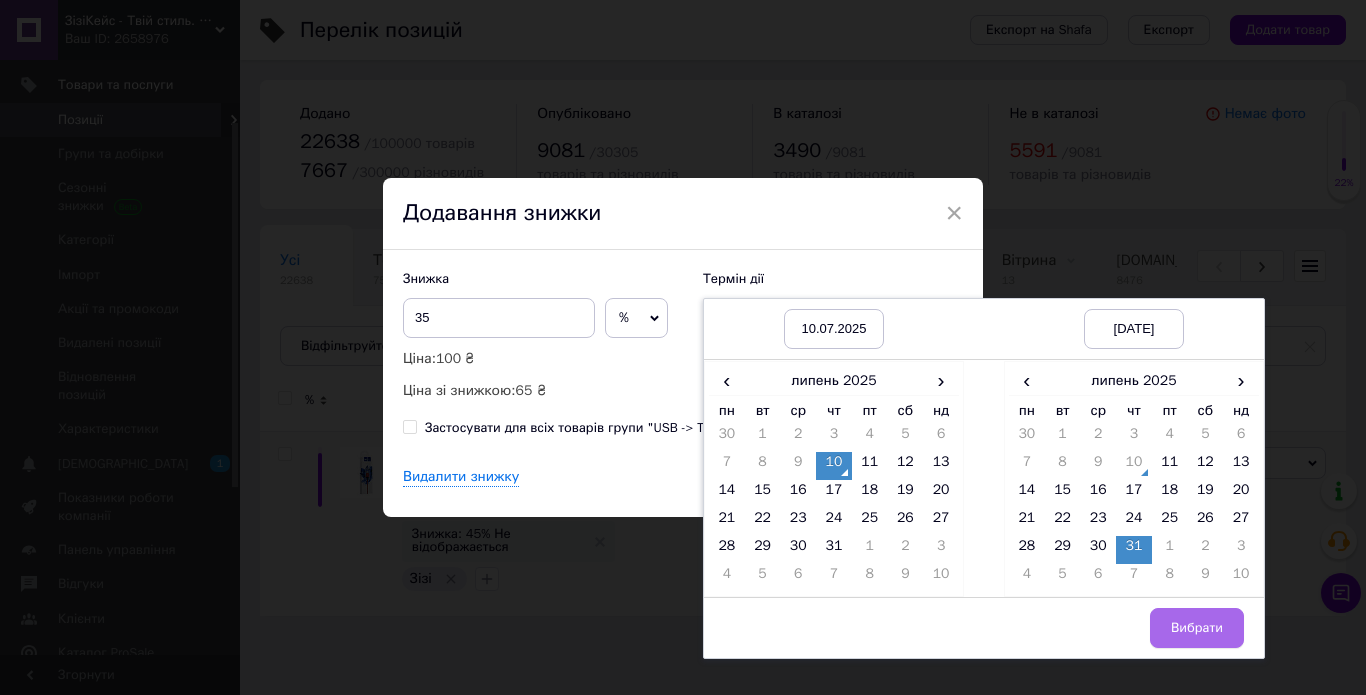 click on "Вибрати" at bounding box center [1197, 628] 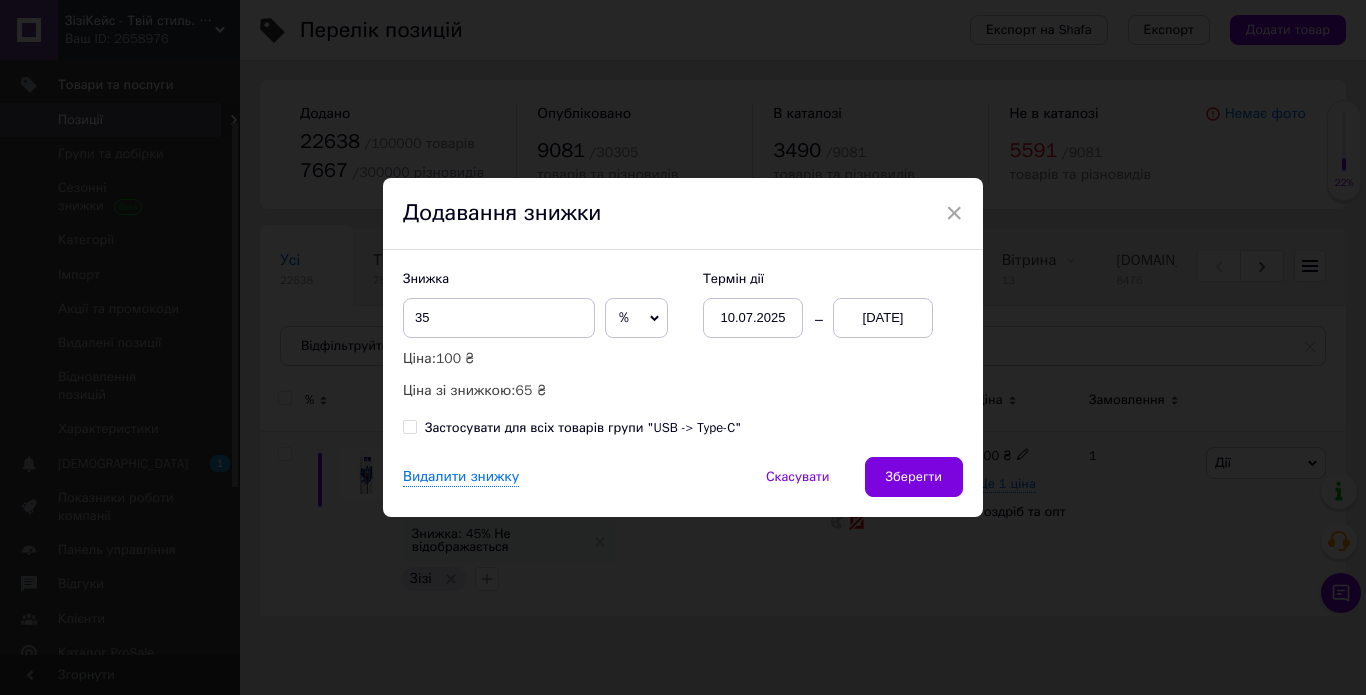 click on "Зберегти" at bounding box center [914, 477] 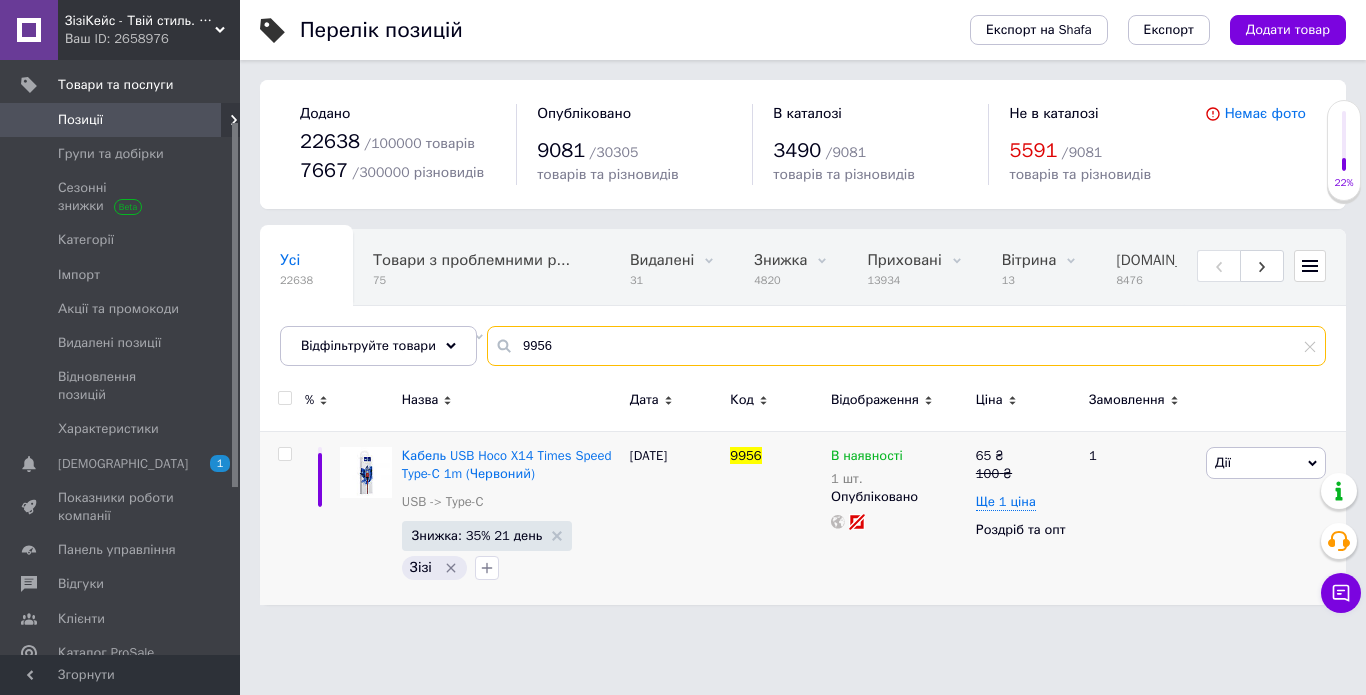drag, startPoint x: 571, startPoint y: 354, endPoint x: 497, endPoint y: 357, distance: 74.06078 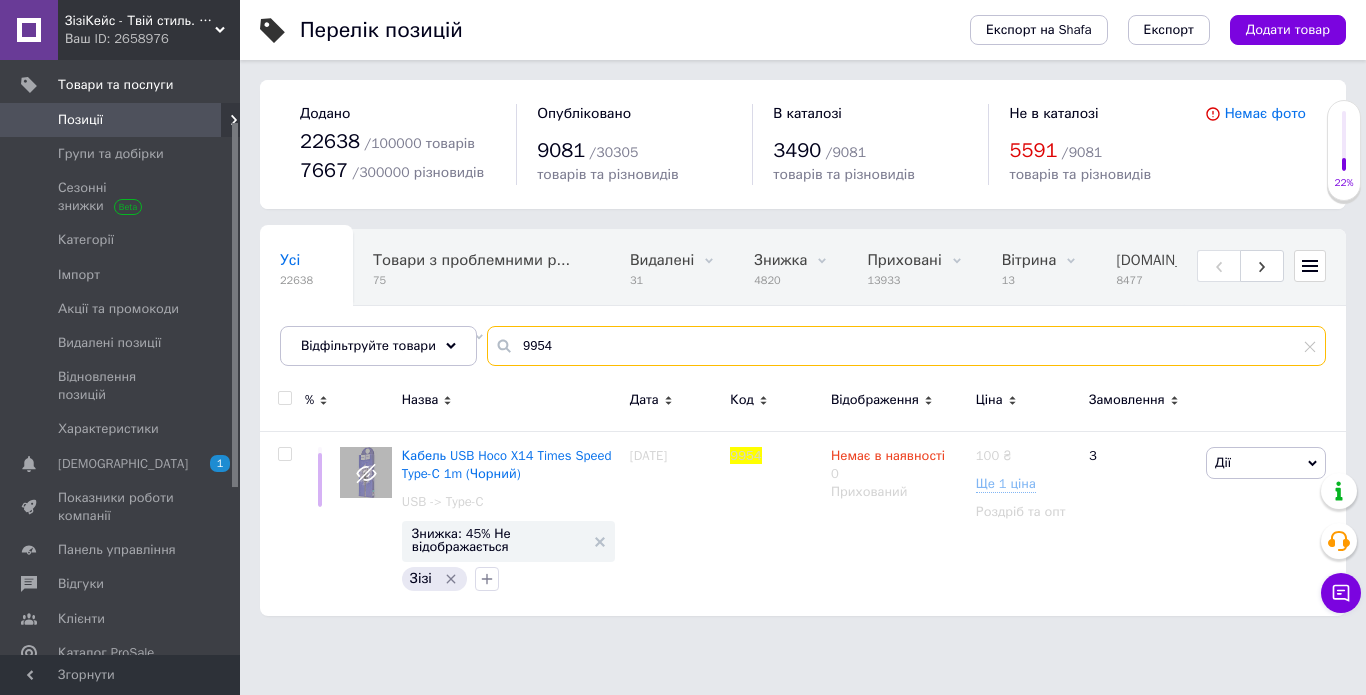 type on "9954" 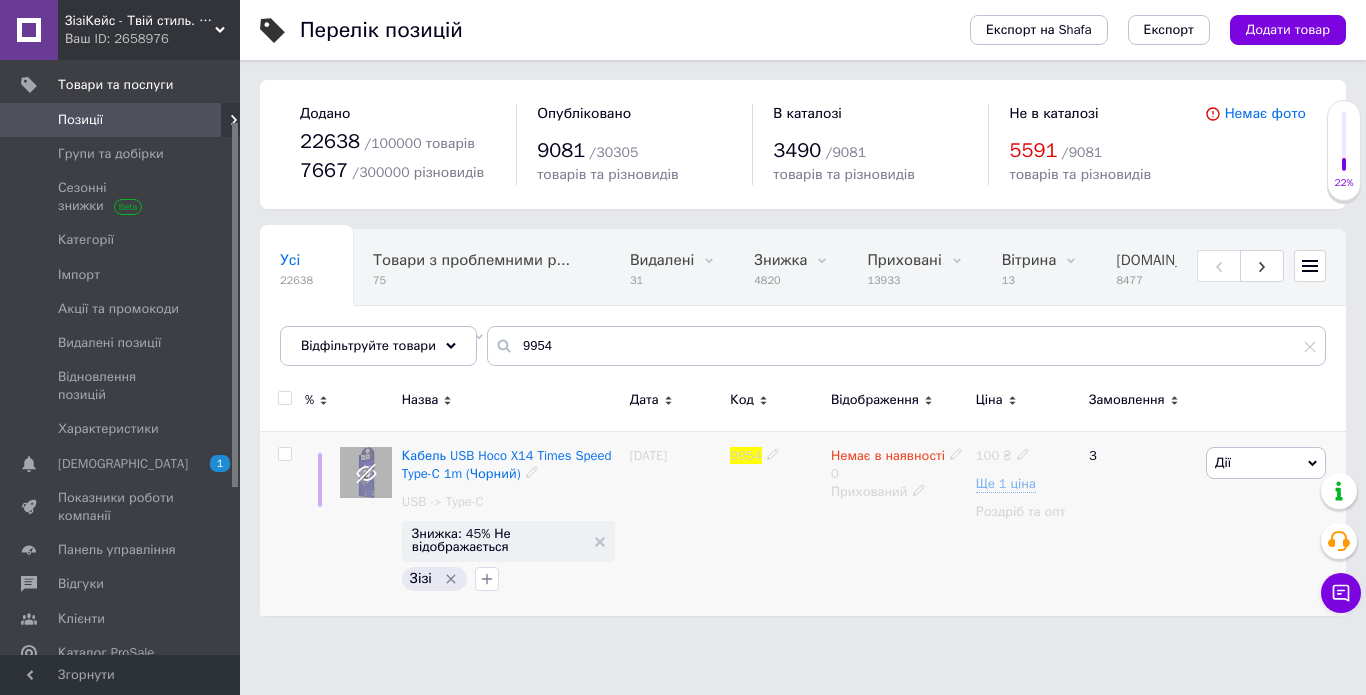 click on "Немає в наявності" at bounding box center [888, 458] 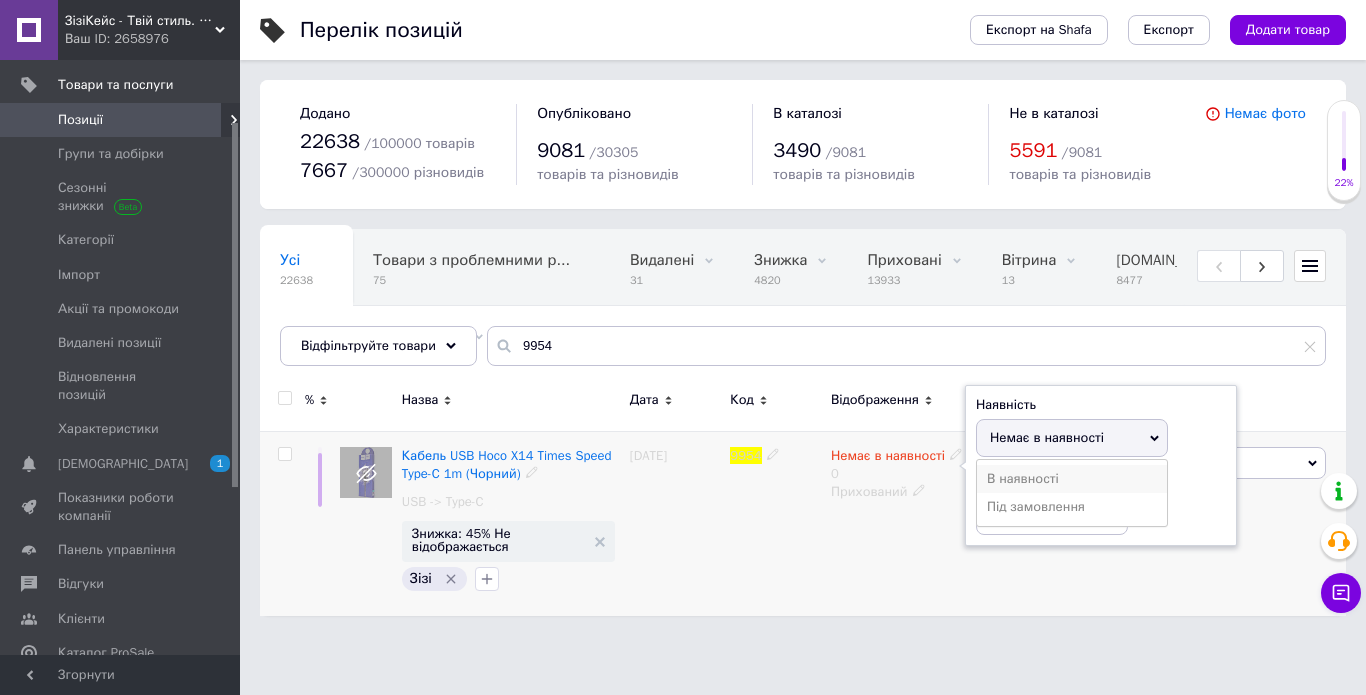 click on "В наявності" at bounding box center [1072, 479] 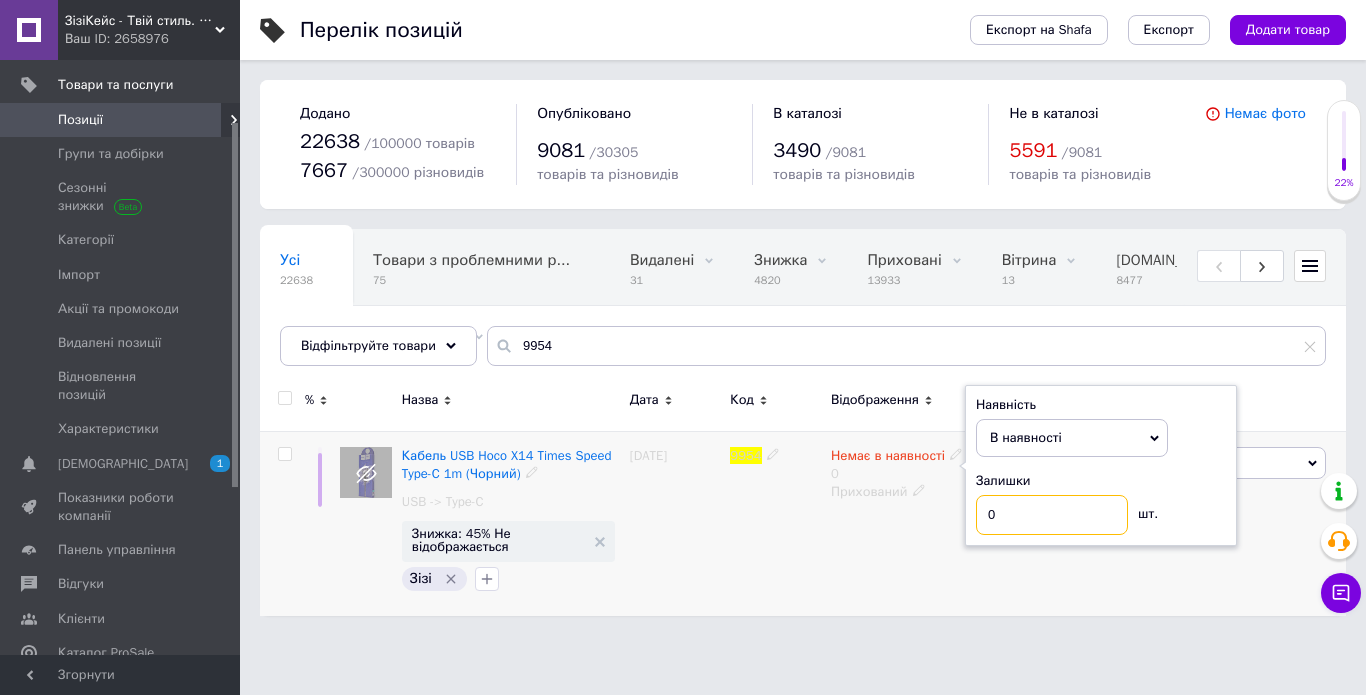 drag, startPoint x: 1010, startPoint y: 504, endPoint x: 989, endPoint y: 522, distance: 27.658634 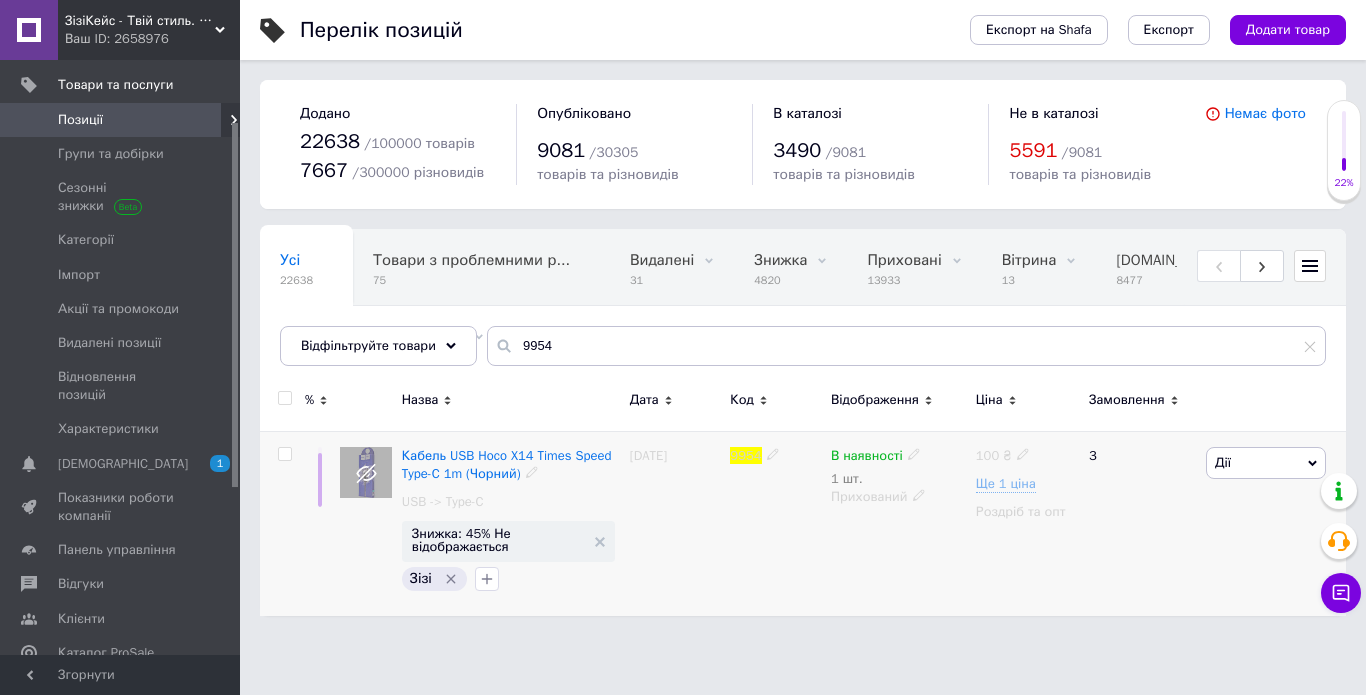 click on "Прихований" at bounding box center (898, 497) 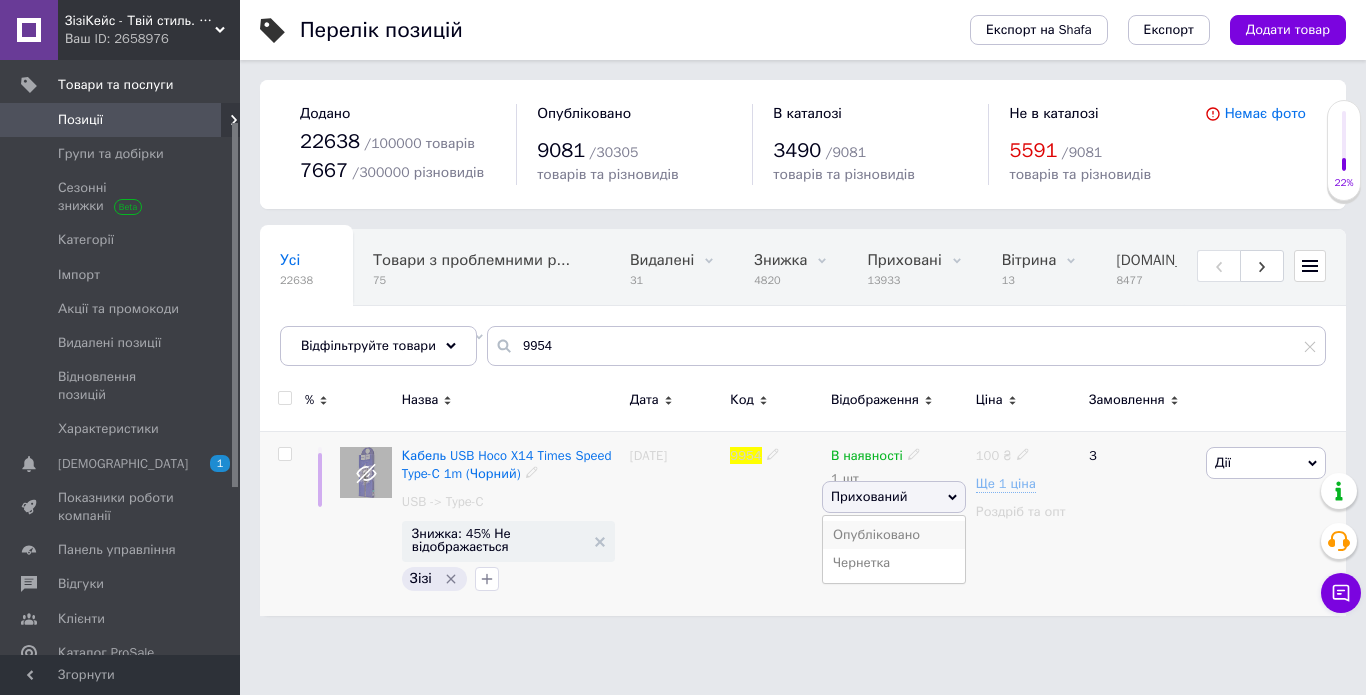click on "Опубліковано" at bounding box center [894, 535] 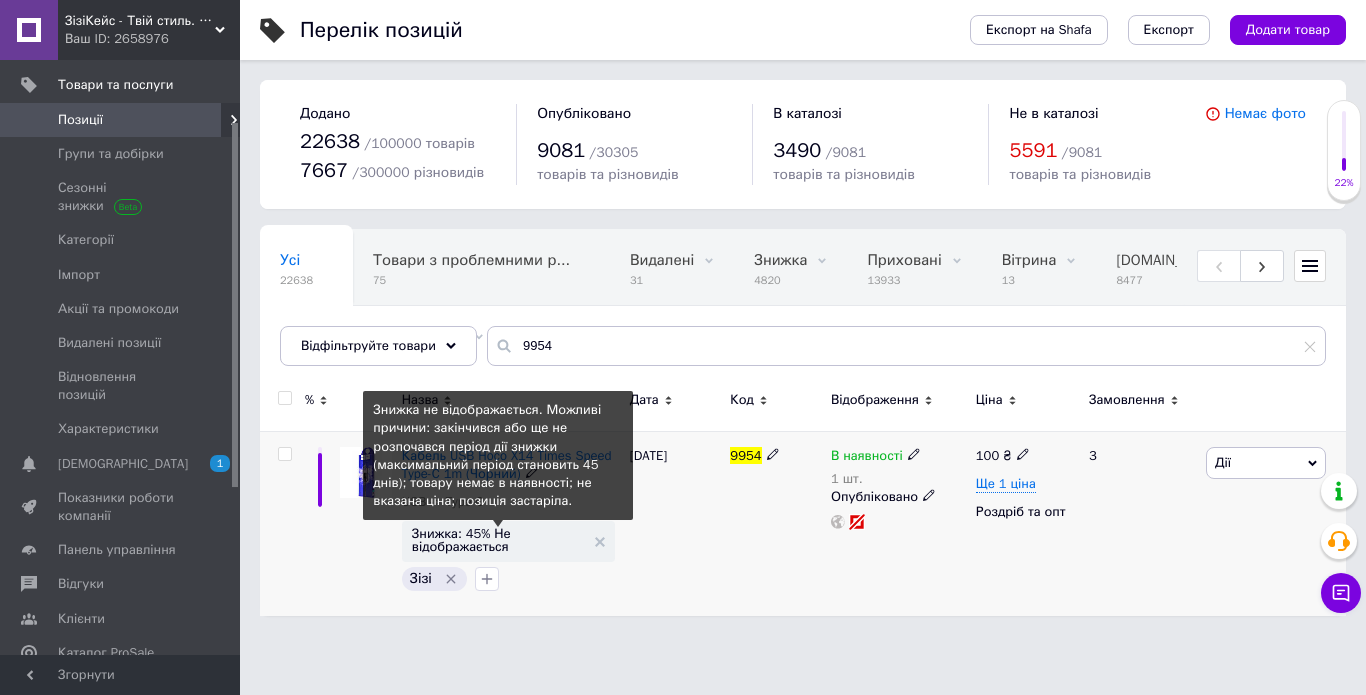 click on "Знижка: 45% Не відображається" at bounding box center (498, 540) 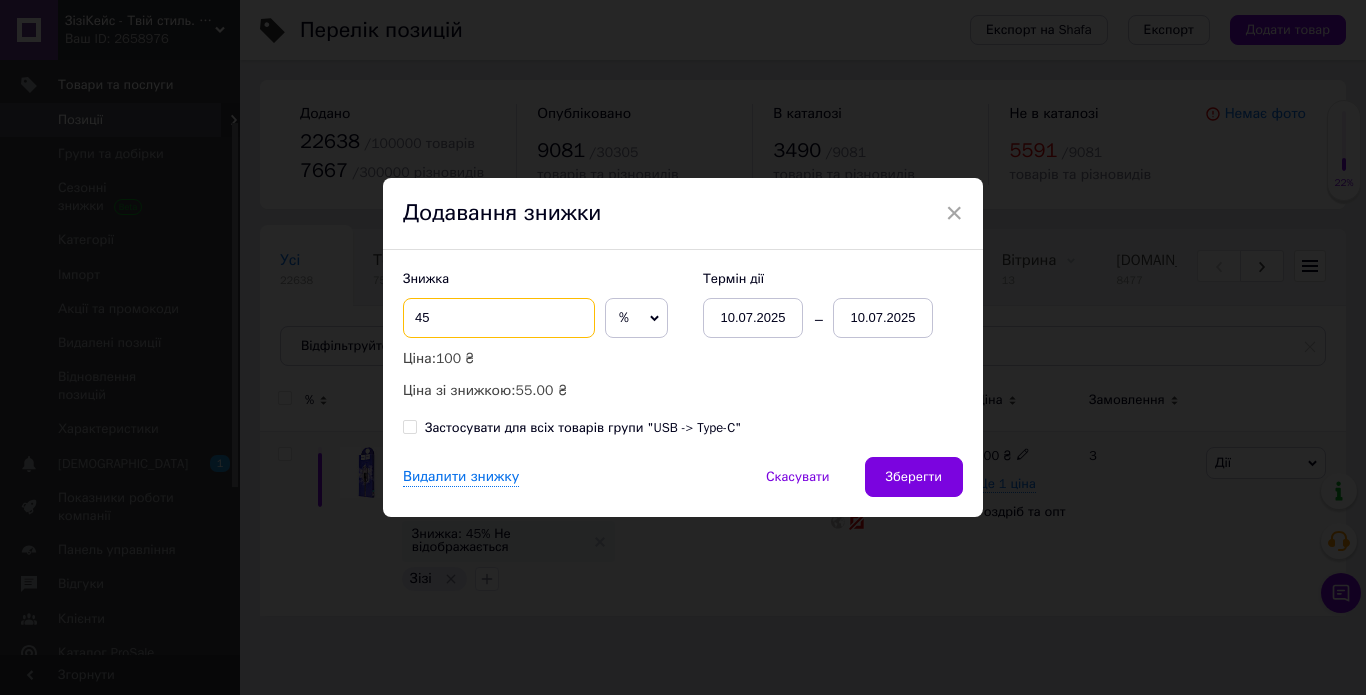 drag, startPoint x: 447, startPoint y: 324, endPoint x: 397, endPoint y: 320, distance: 50.159744 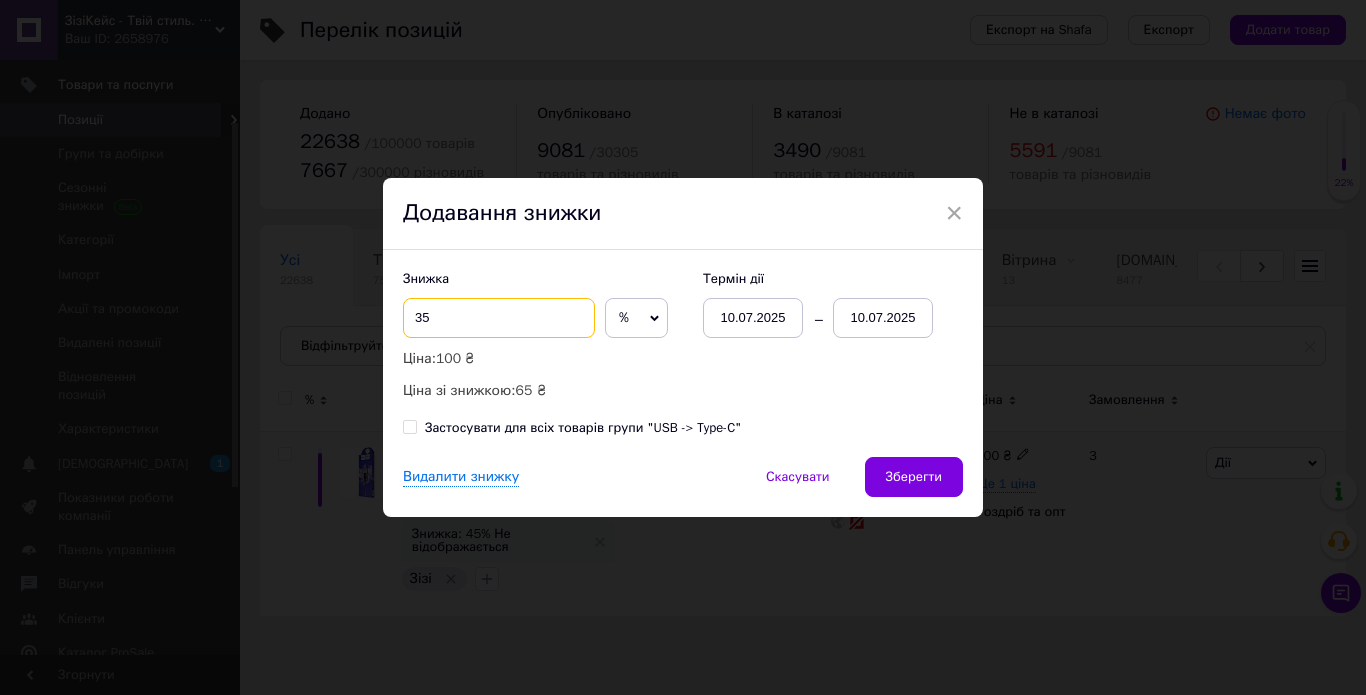 type on "35" 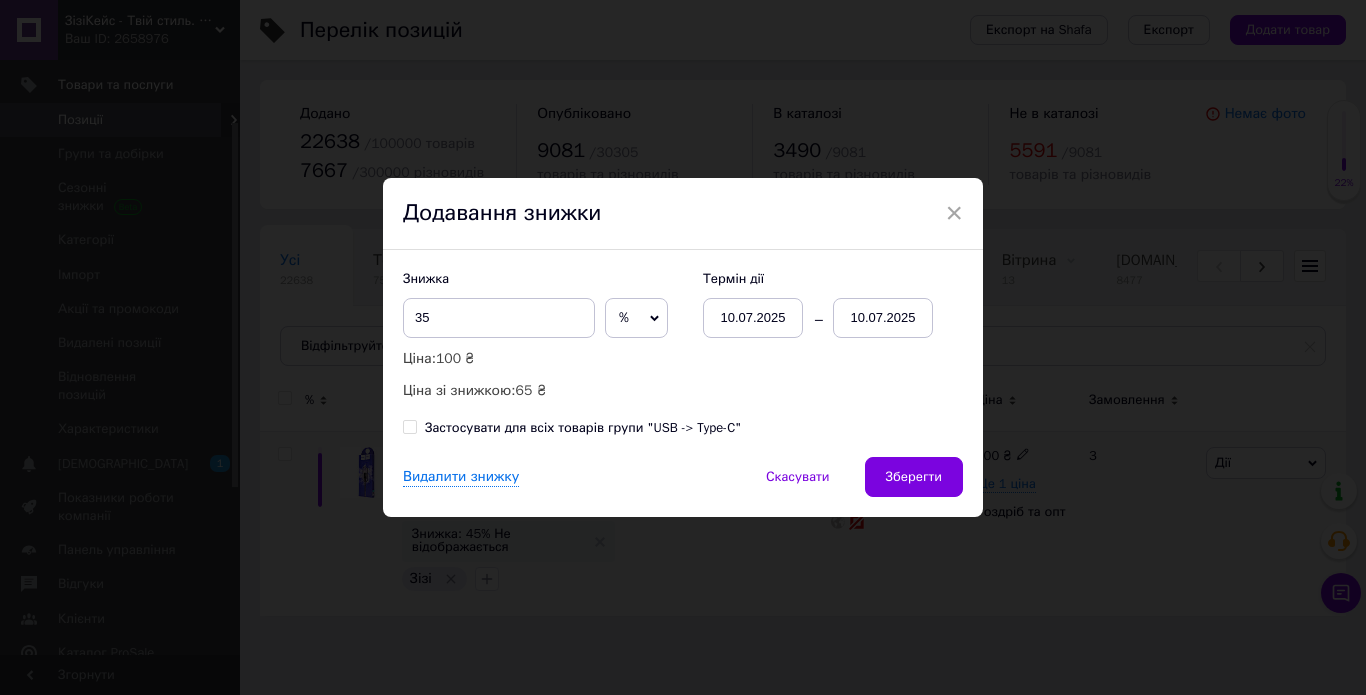 click on "Термін дії 10.07.2025 10.07.2025" at bounding box center [823, 304] 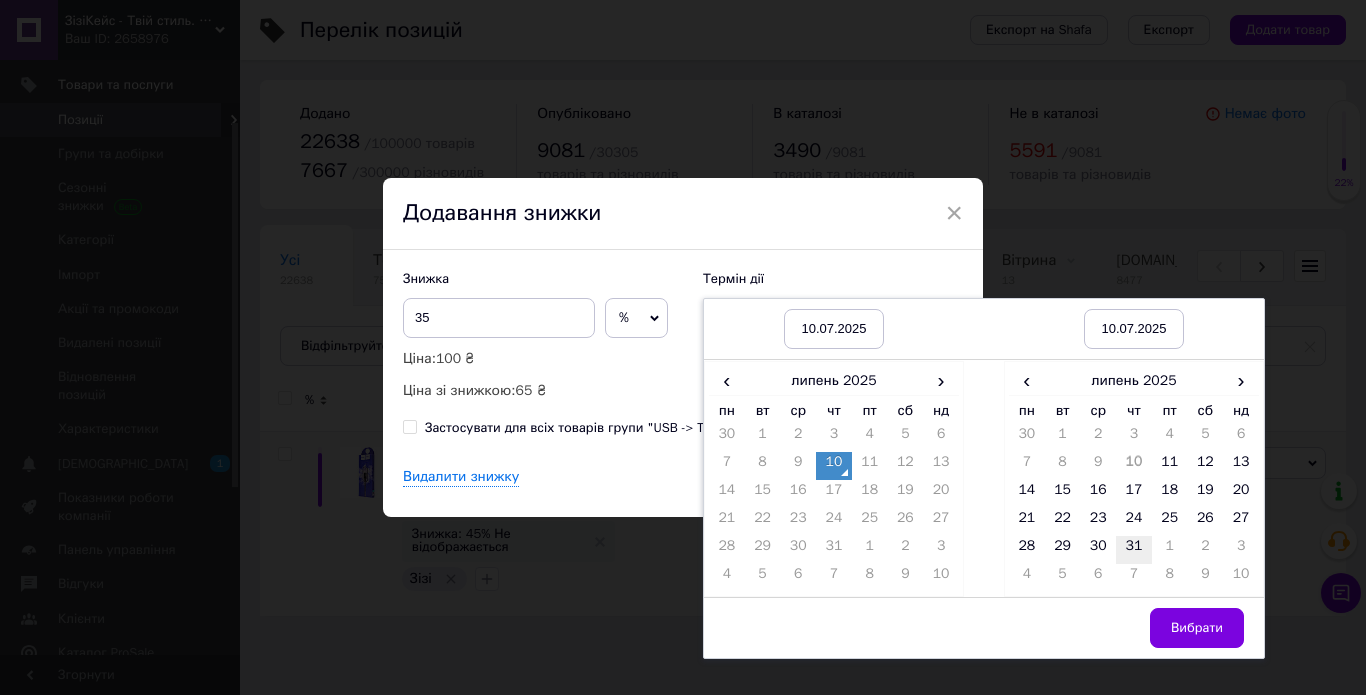 click on "31" at bounding box center [1134, 550] 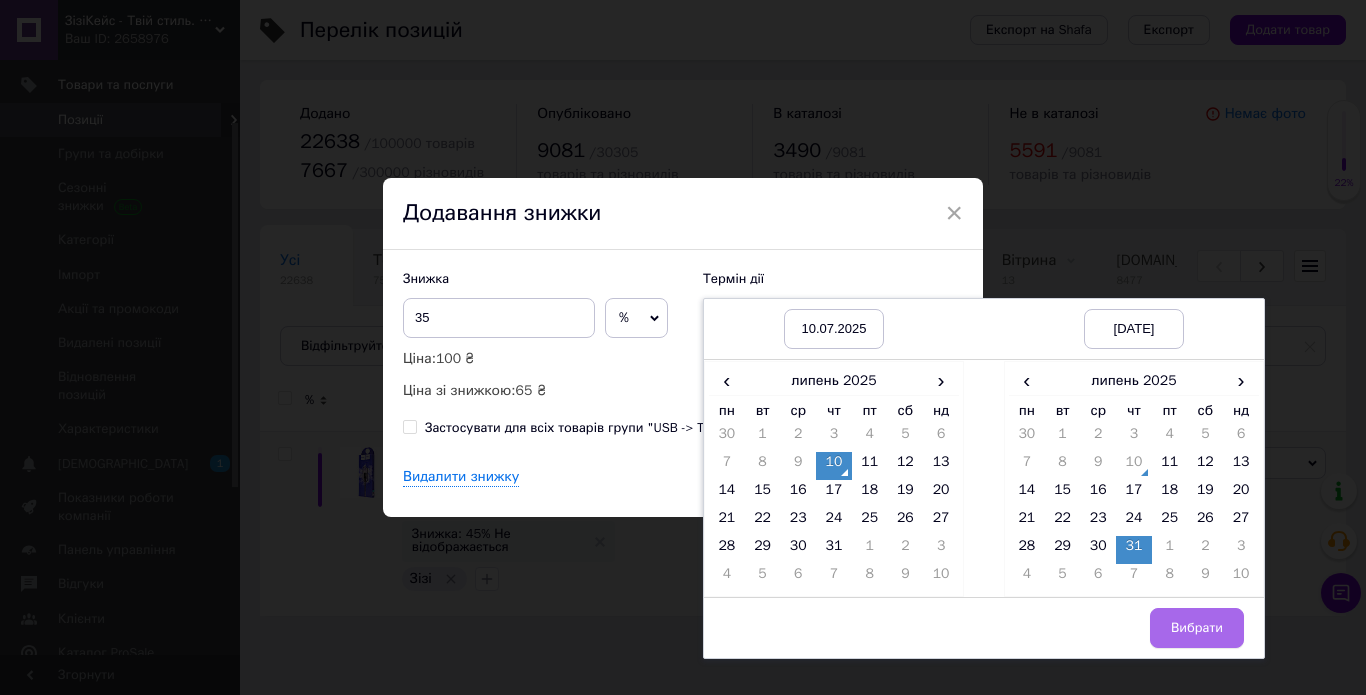 click on "Вибрати" at bounding box center [1197, 628] 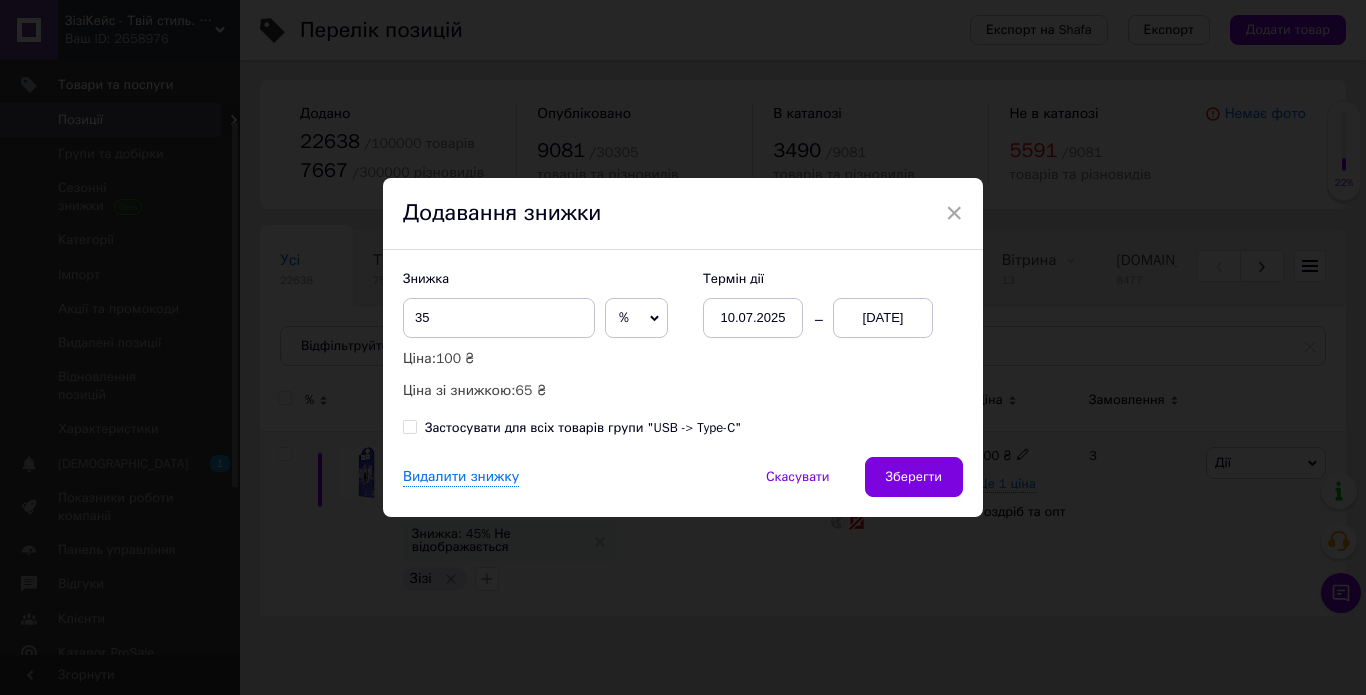 click on "Зберегти" at bounding box center [914, 477] 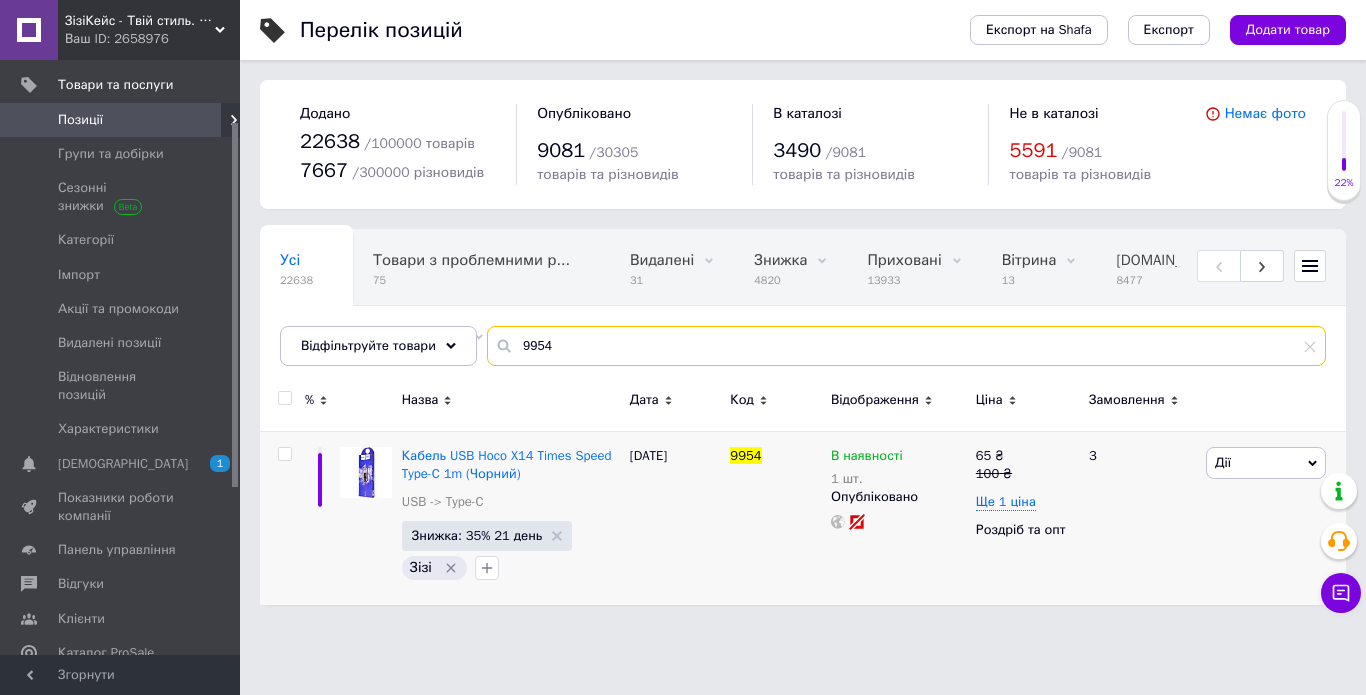 drag, startPoint x: 566, startPoint y: 353, endPoint x: 511, endPoint y: 353, distance: 55 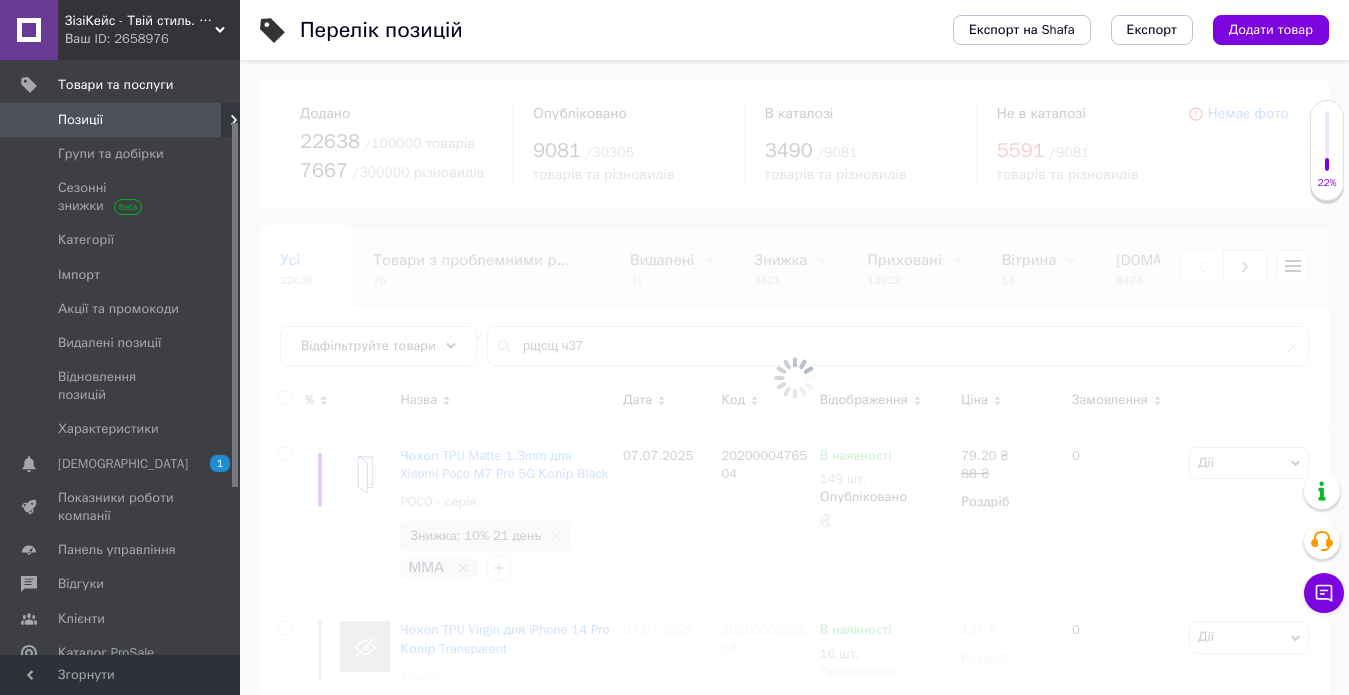 click at bounding box center (794, 377) 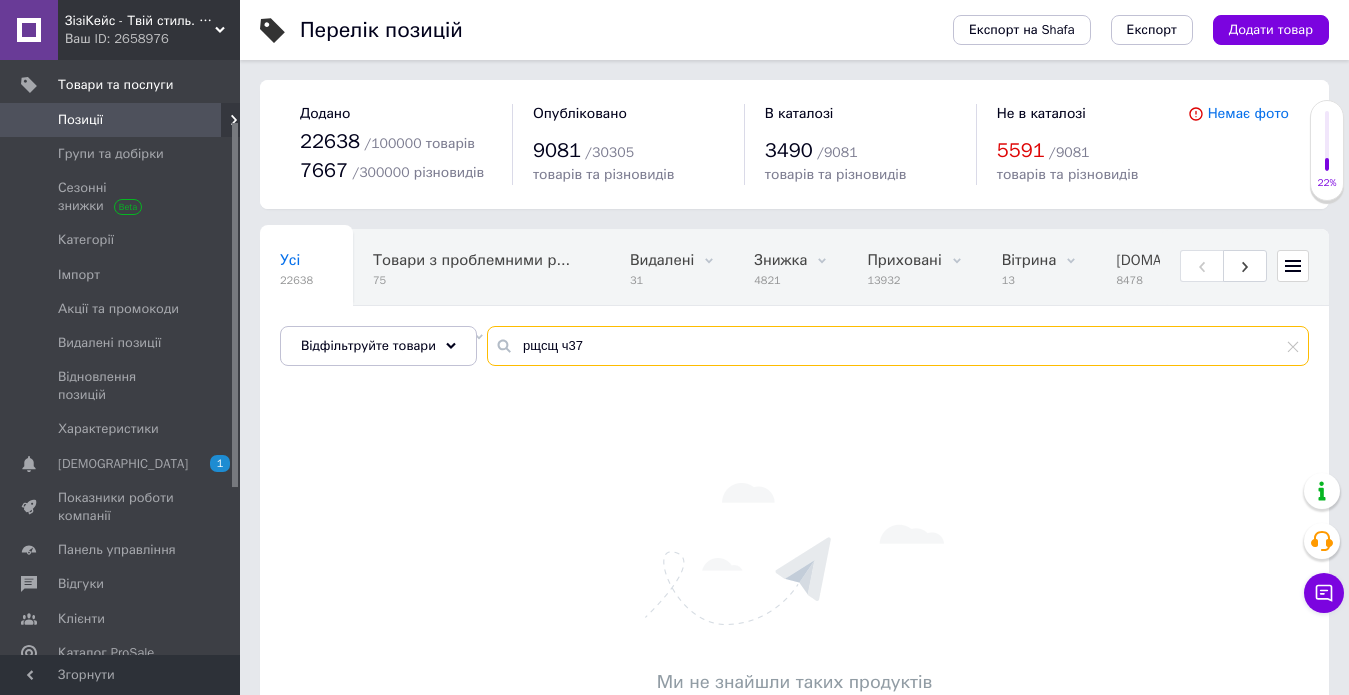 drag, startPoint x: 573, startPoint y: 348, endPoint x: 516, endPoint y: 349, distance: 57.00877 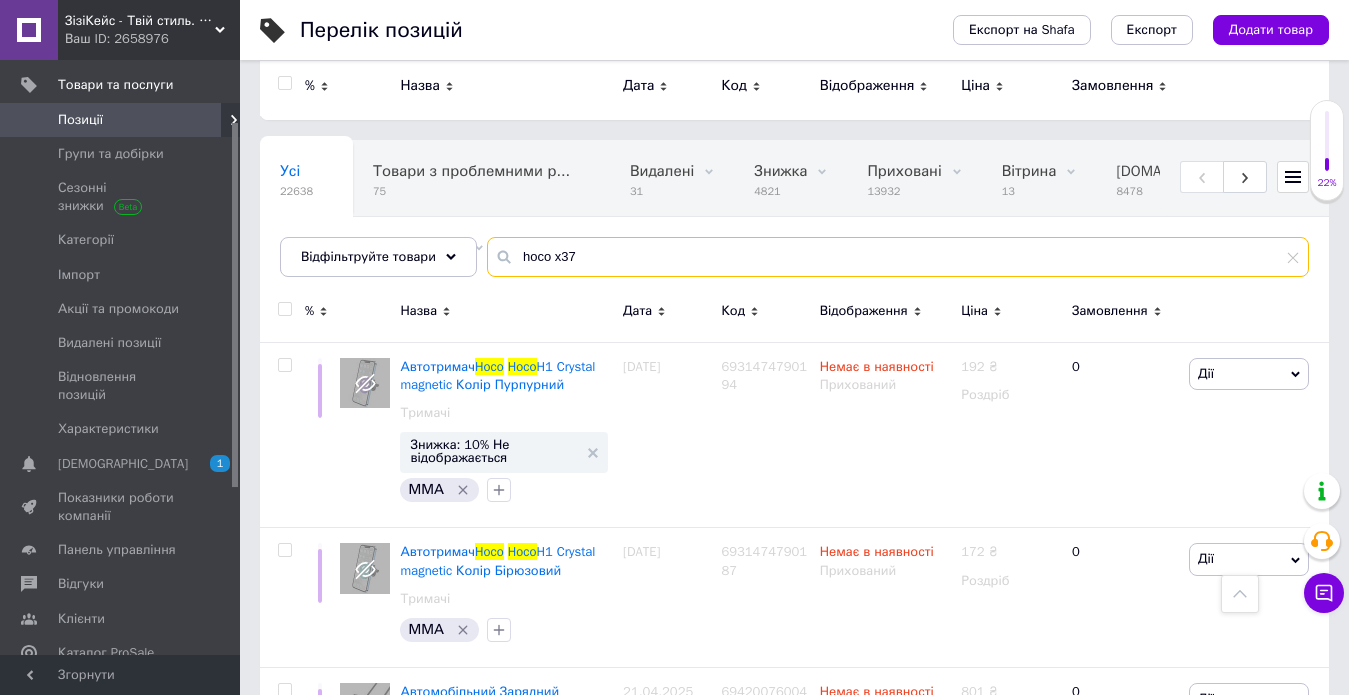 scroll, scrollTop: 0, scrollLeft: 0, axis: both 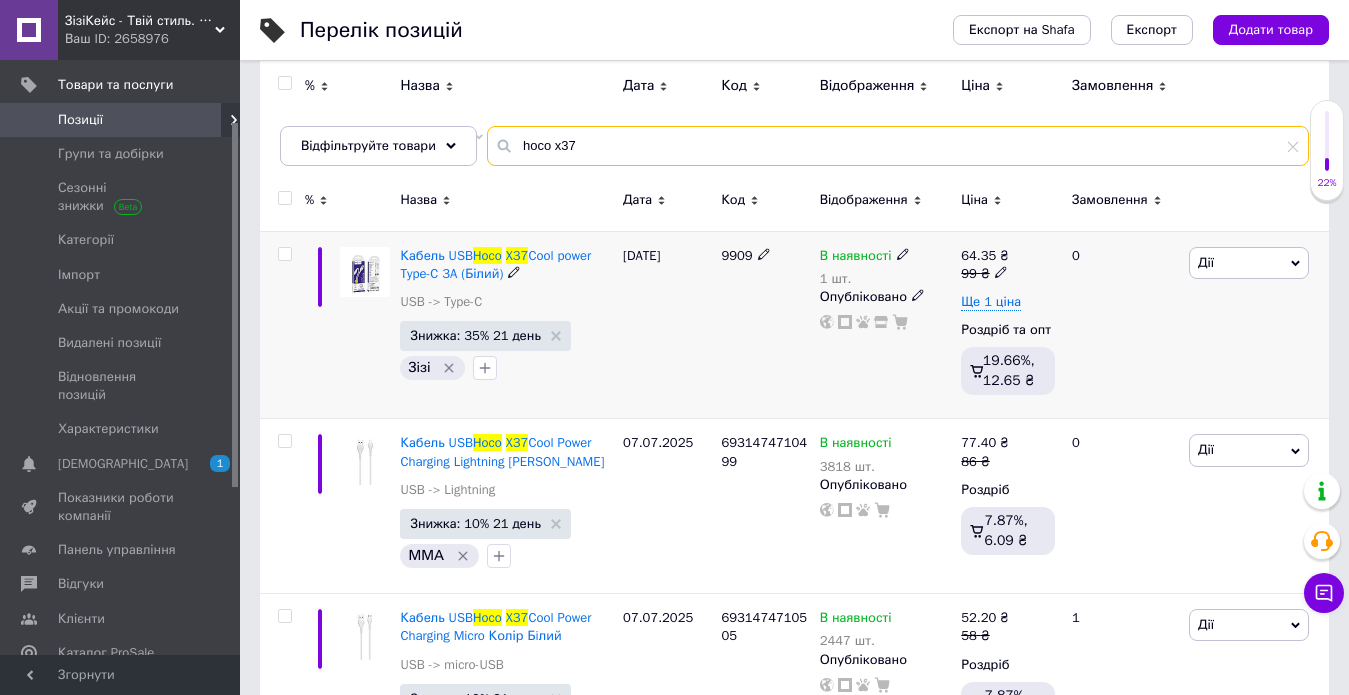 type on "hoco x37" 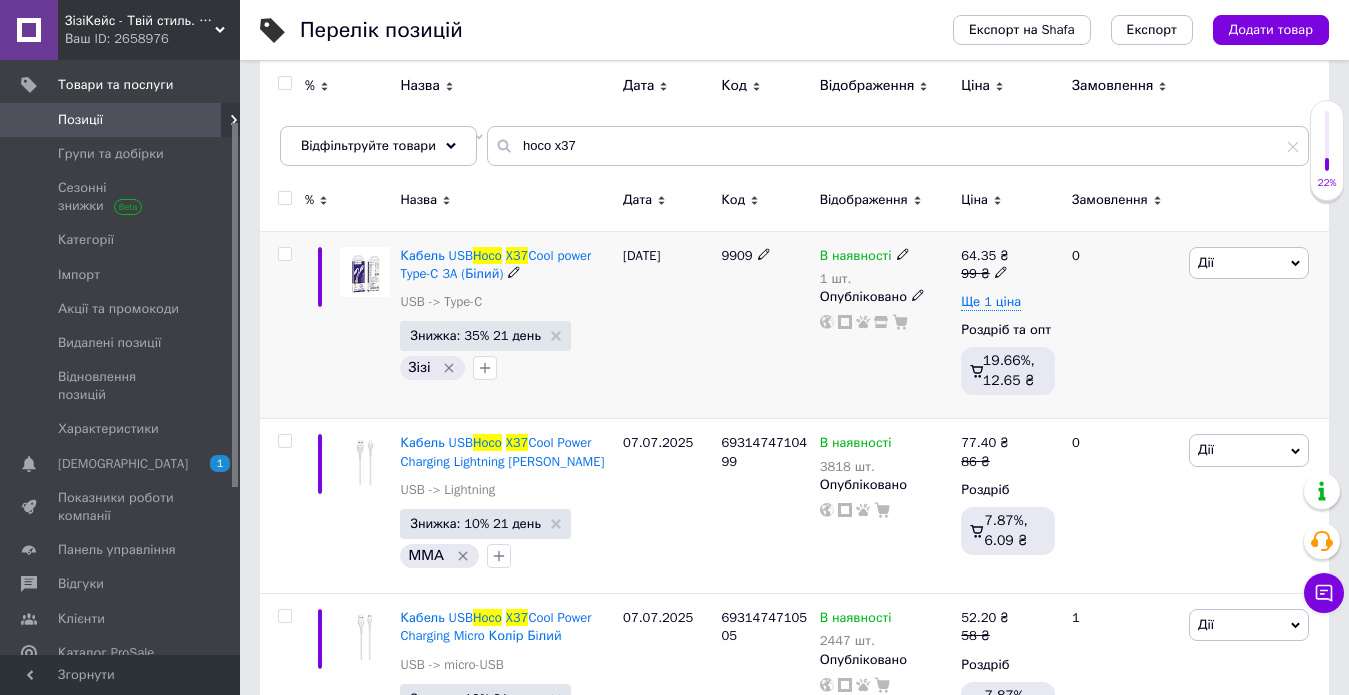 click on "В наявності" at bounding box center (856, 258) 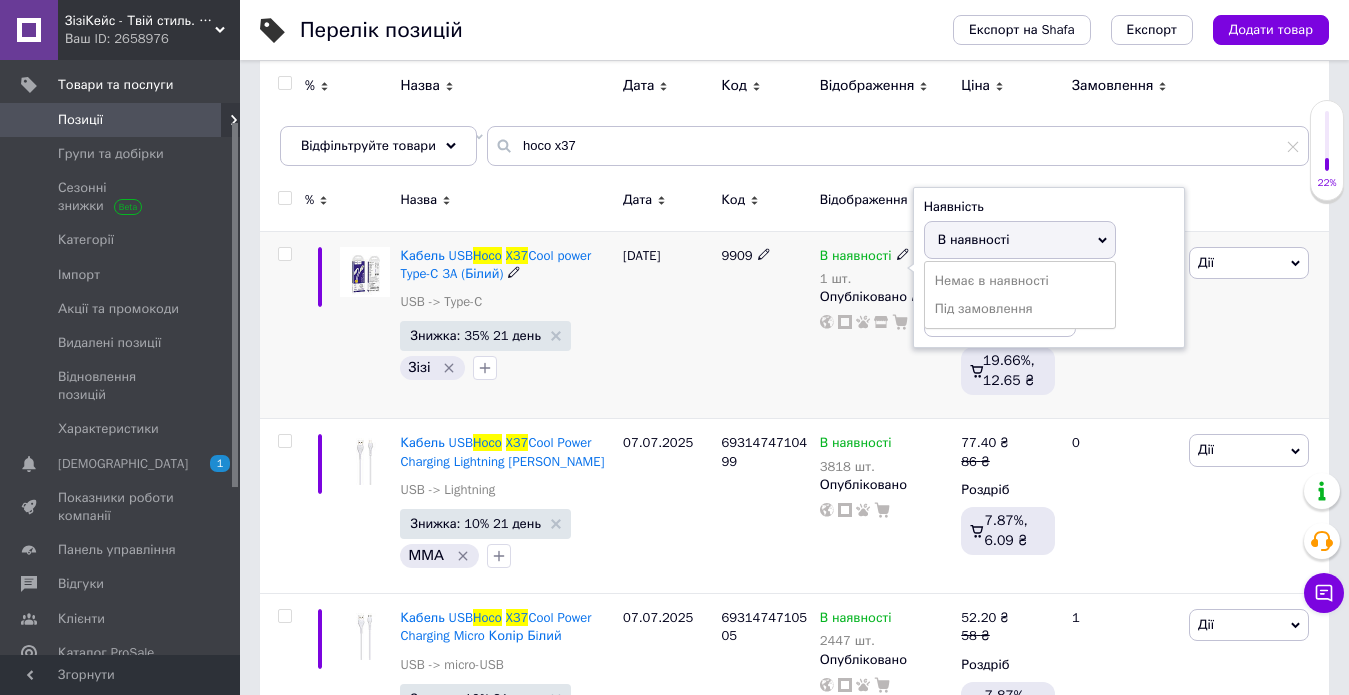 click on "В наявності" at bounding box center [974, 239] 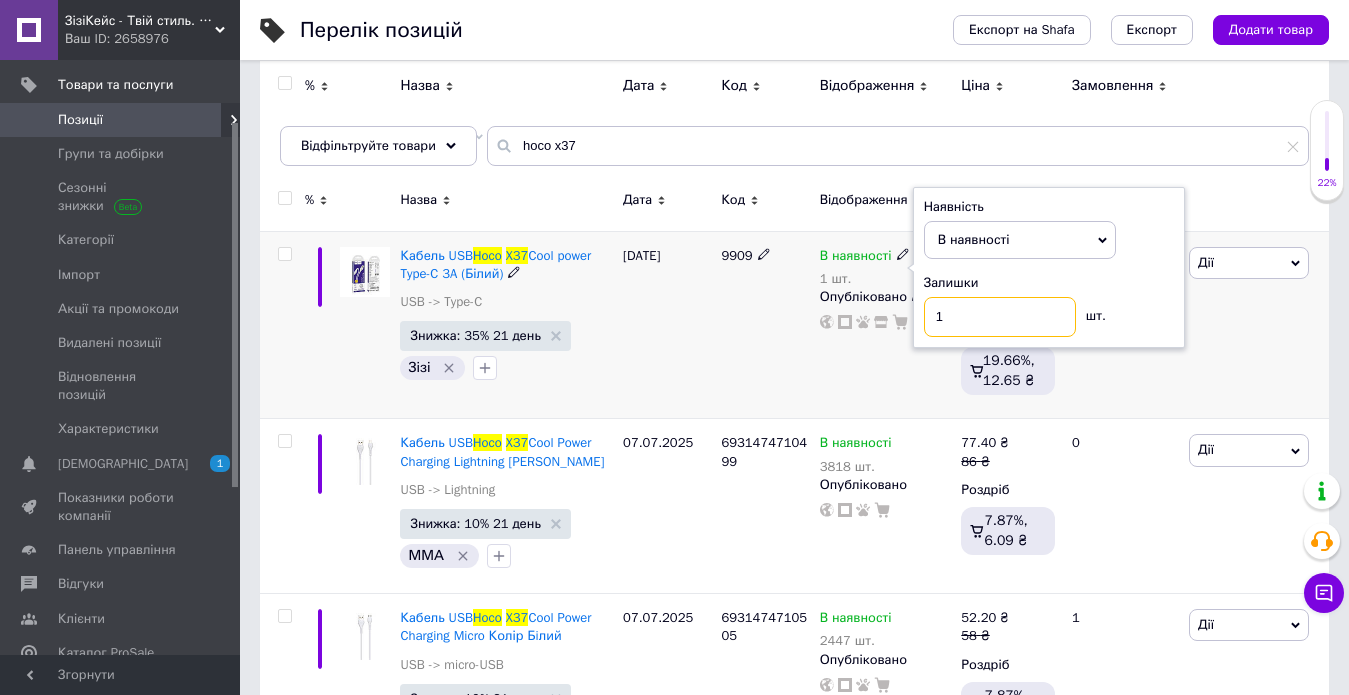 drag, startPoint x: 957, startPoint y: 312, endPoint x: 930, endPoint y: 317, distance: 27.45906 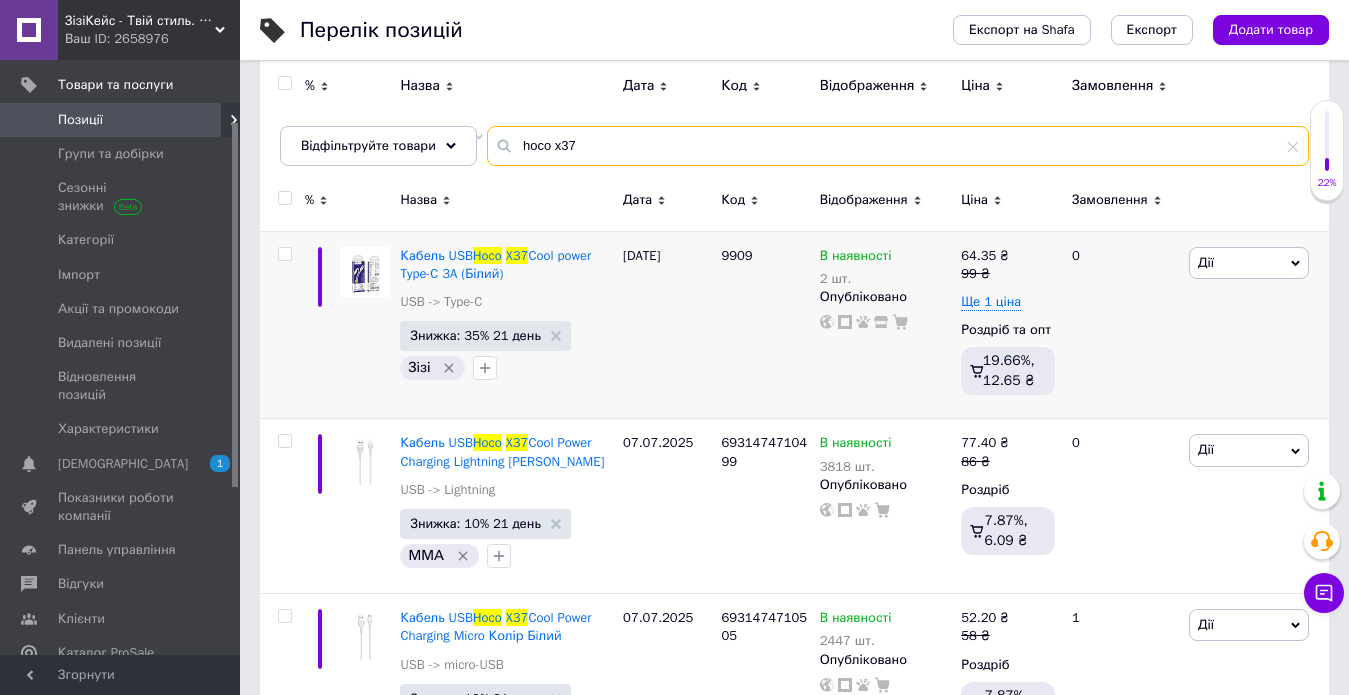 drag, startPoint x: 587, startPoint y: 143, endPoint x: 552, endPoint y: 143, distance: 35 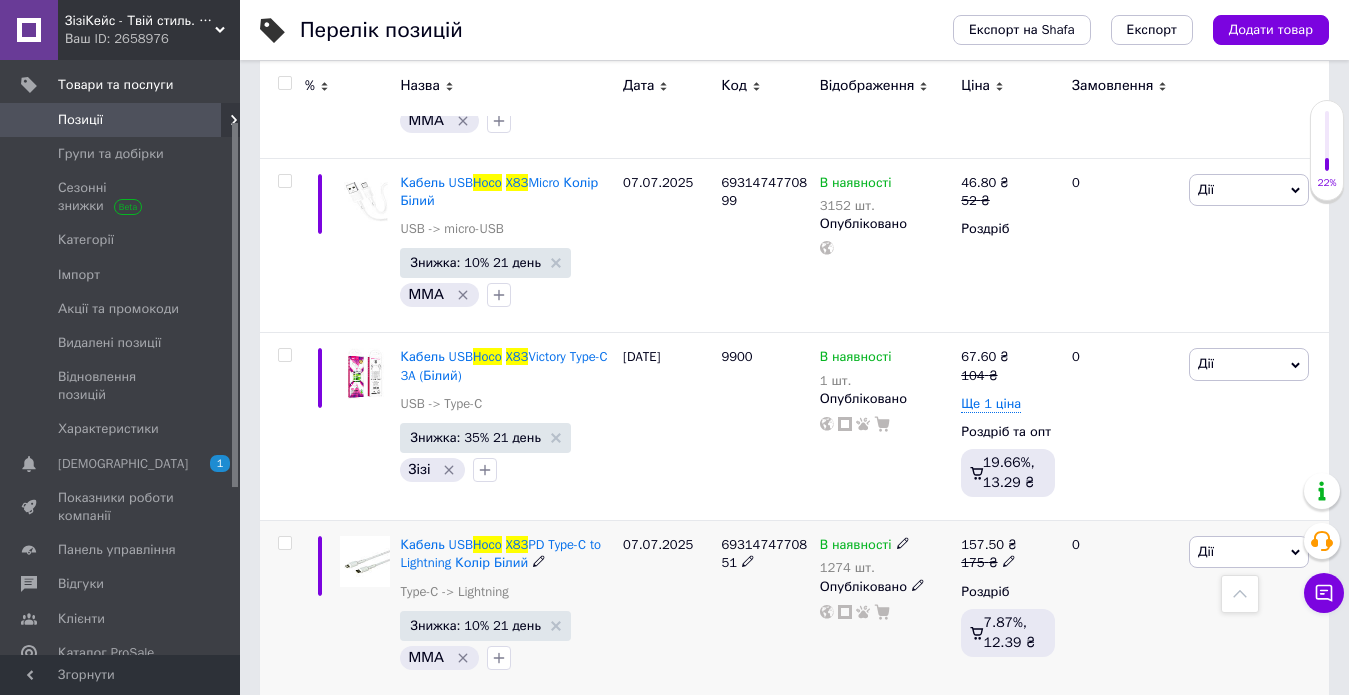 scroll, scrollTop: 950, scrollLeft: 0, axis: vertical 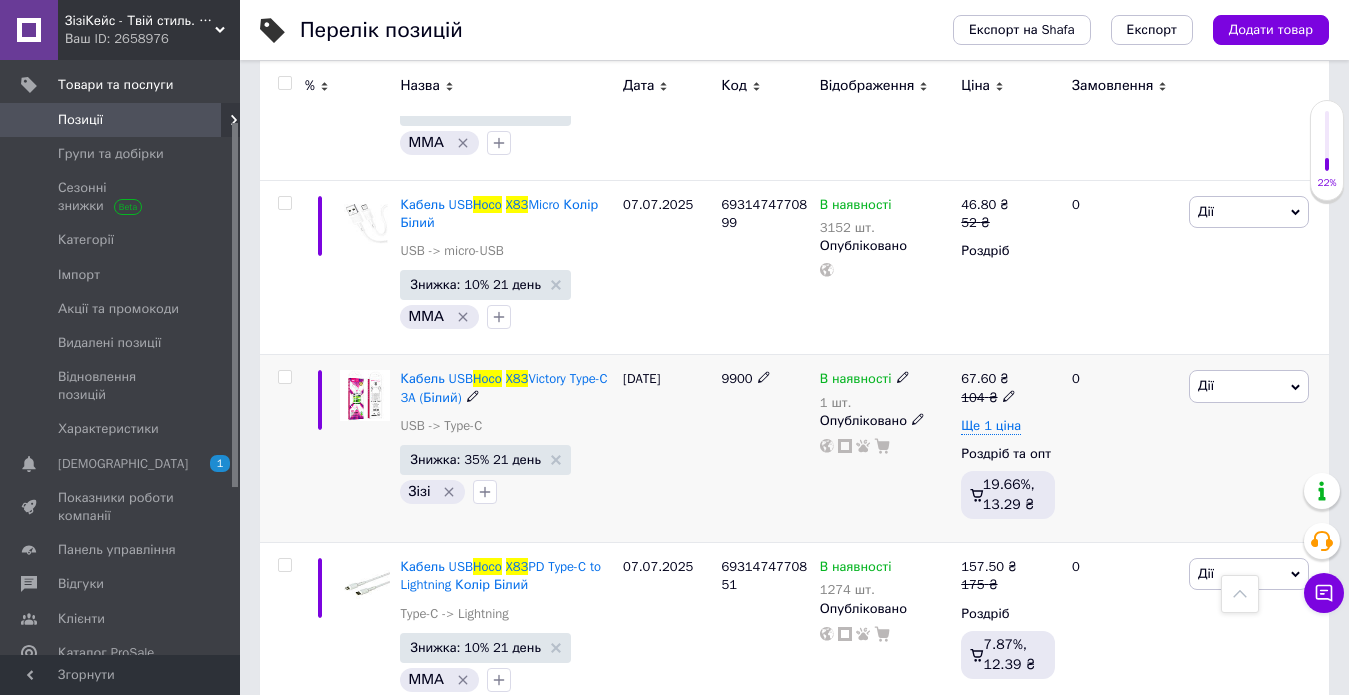 type on "hoco x83" 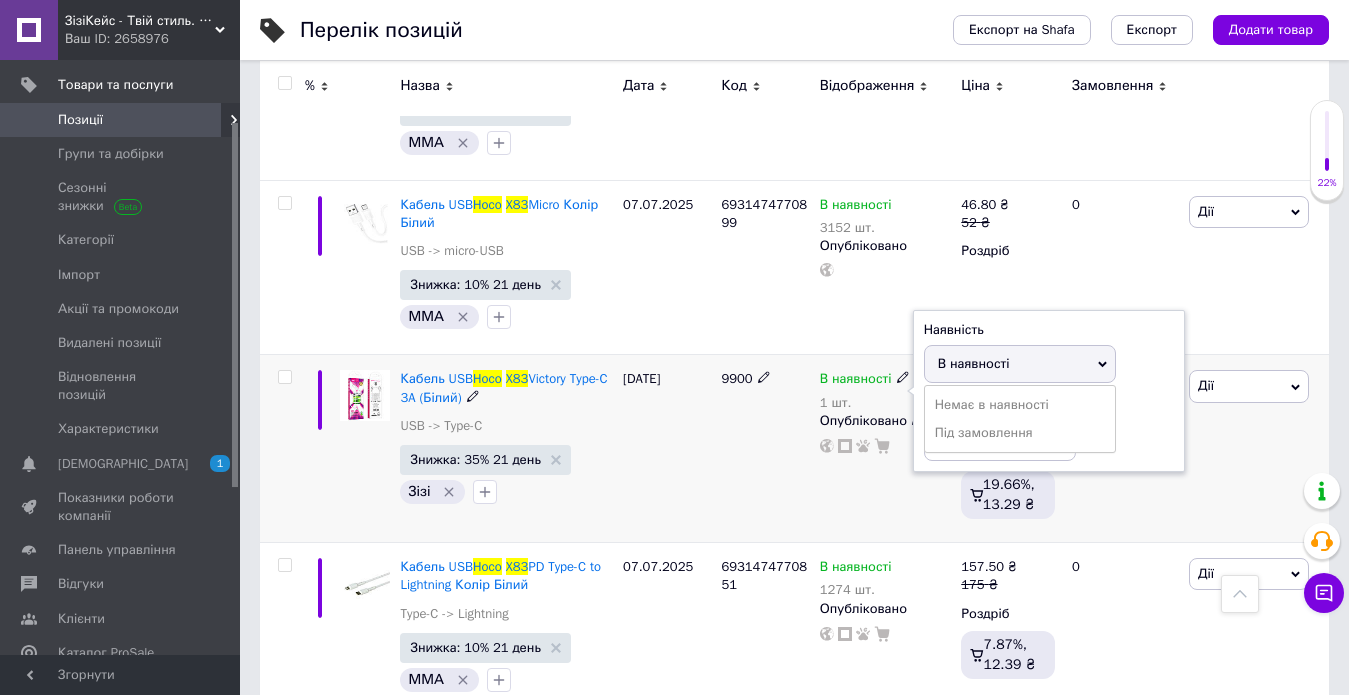 click on "В наявності" at bounding box center [974, 363] 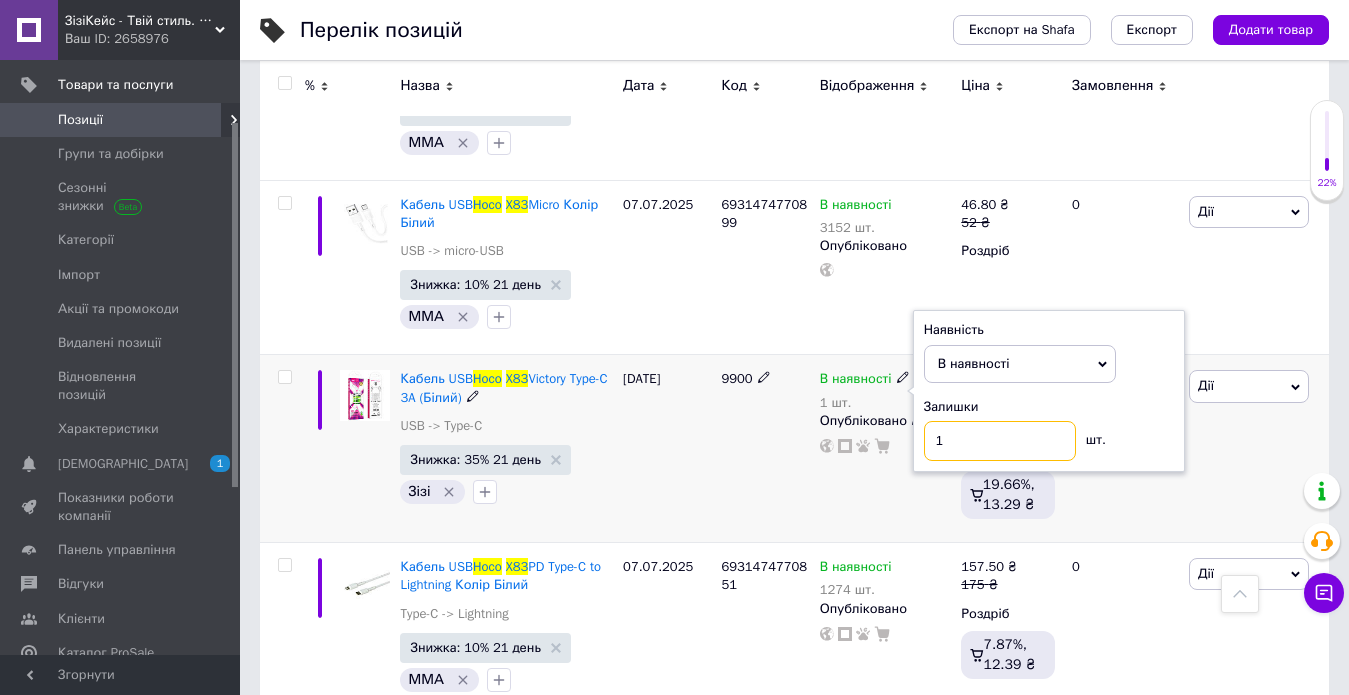 click on "1" at bounding box center [1000, 441] 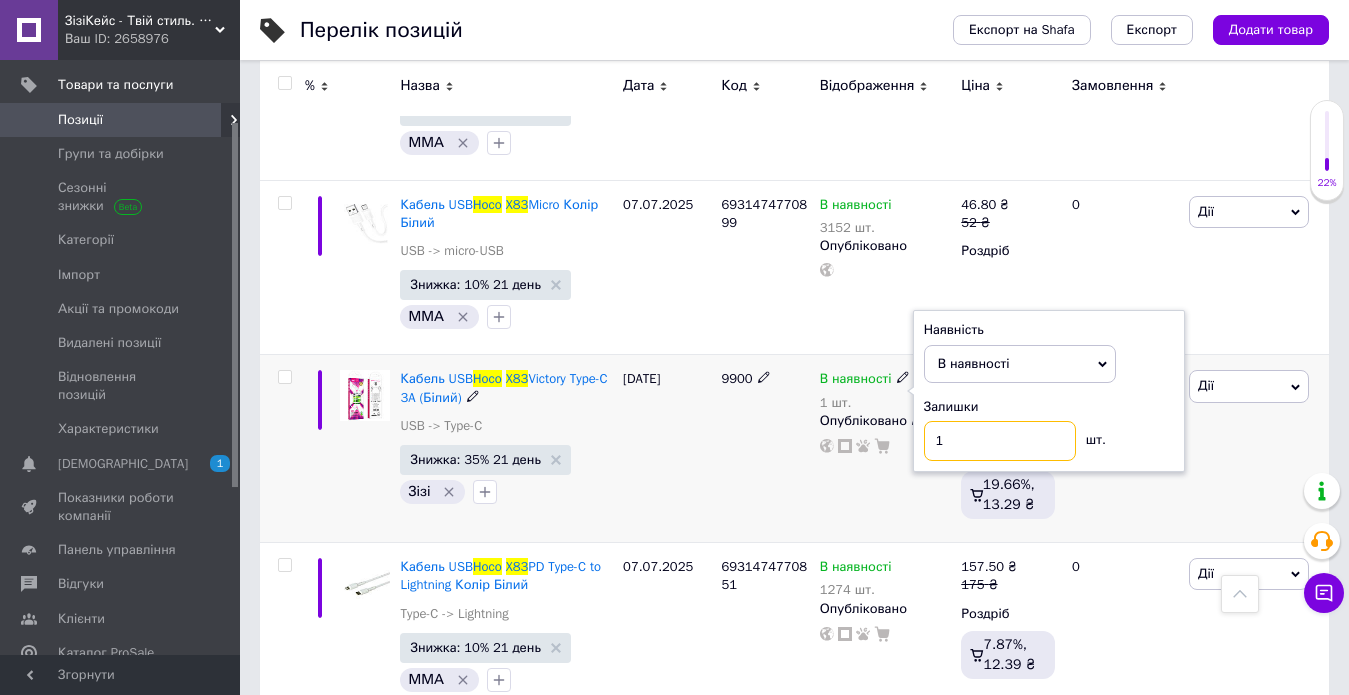 type on "2" 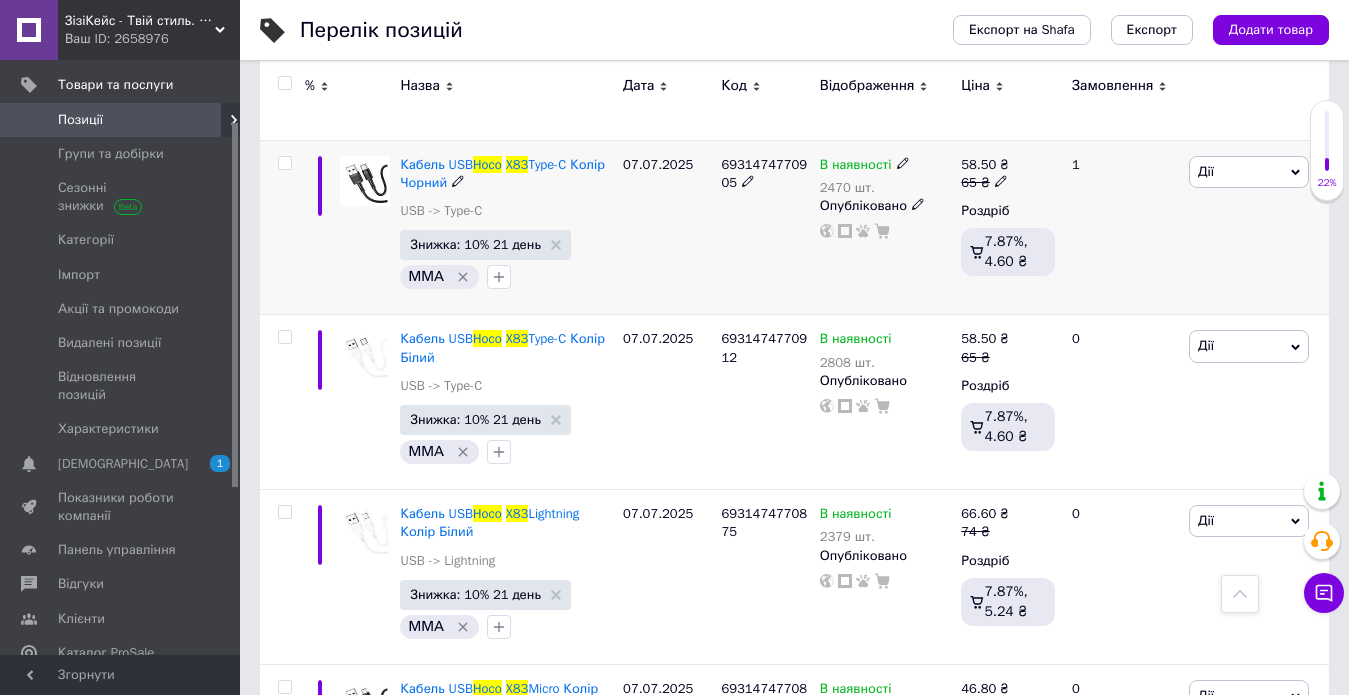 scroll, scrollTop: 0, scrollLeft: 0, axis: both 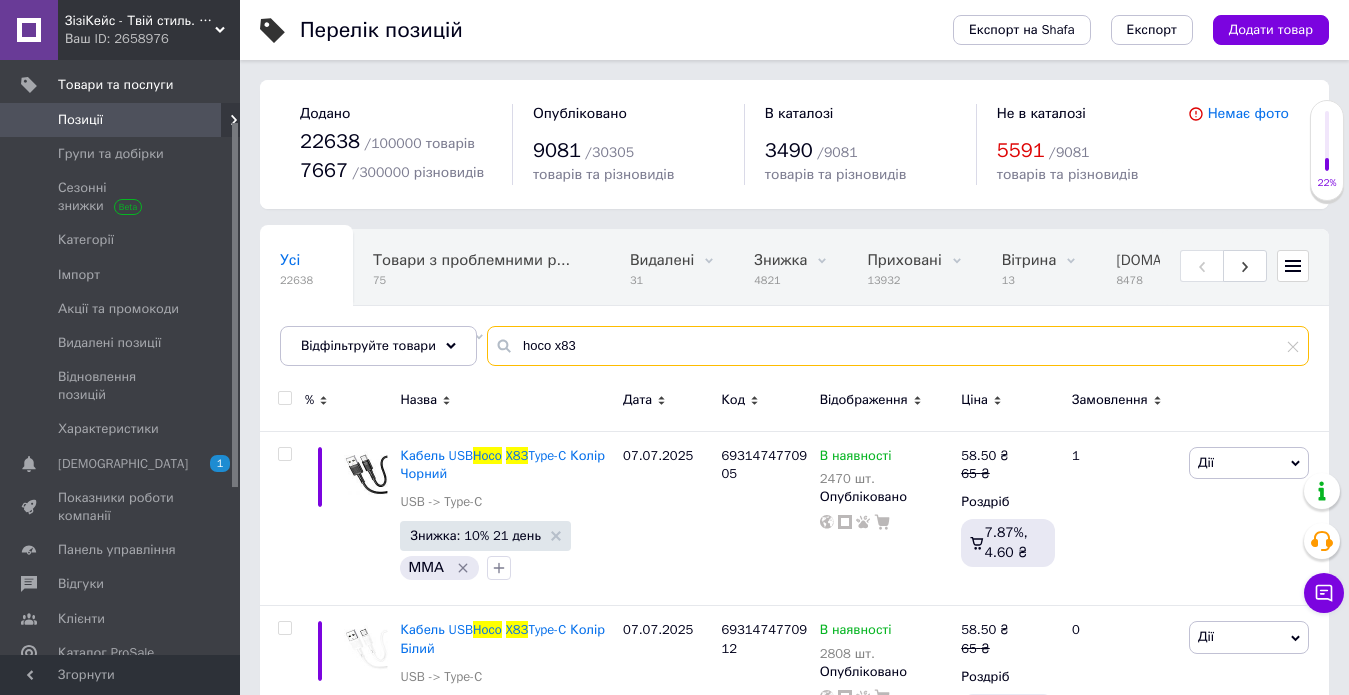 drag, startPoint x: 633, startPoint y: 334, endPoint x: 514, endPoint y: 343, distance: 119.33985 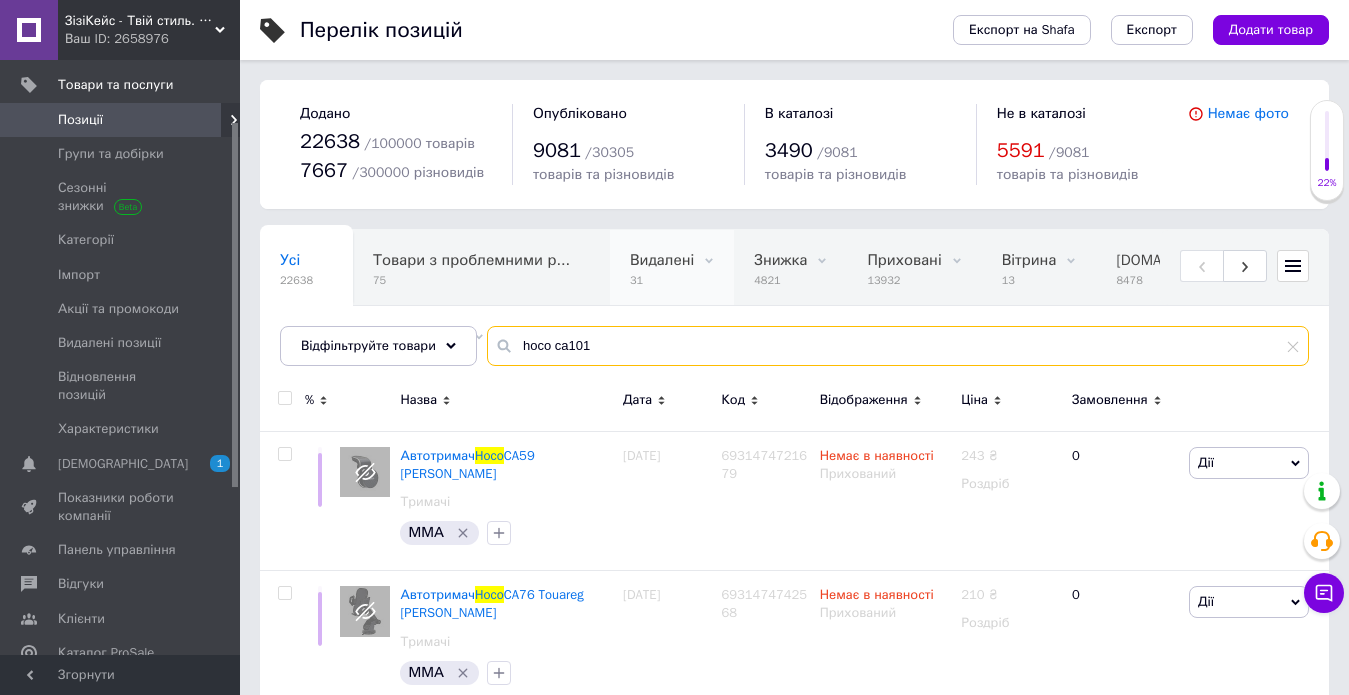 scroll, scrollTop: 107, scrollLeft: 0, axis: vertical 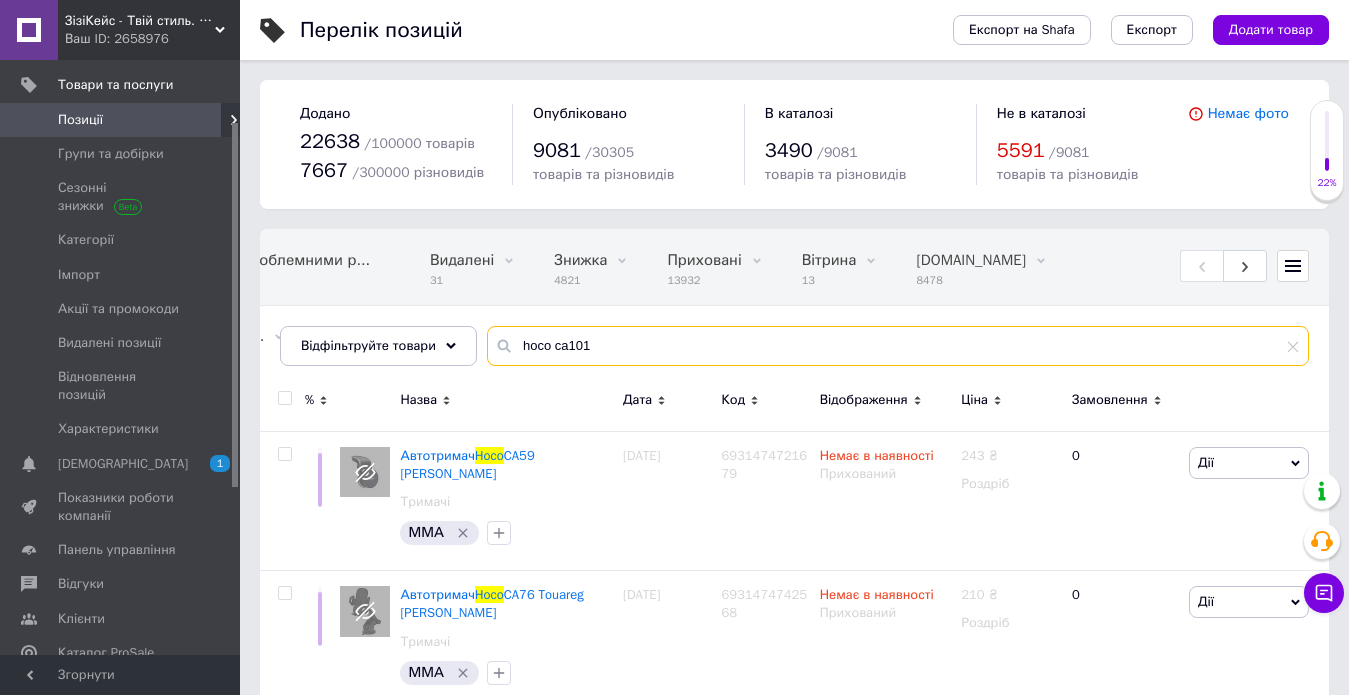 drag, startPoint x: 617, startPoint y: 351, endPoint x: 513, endPoint y: 352, distance: 104.00481 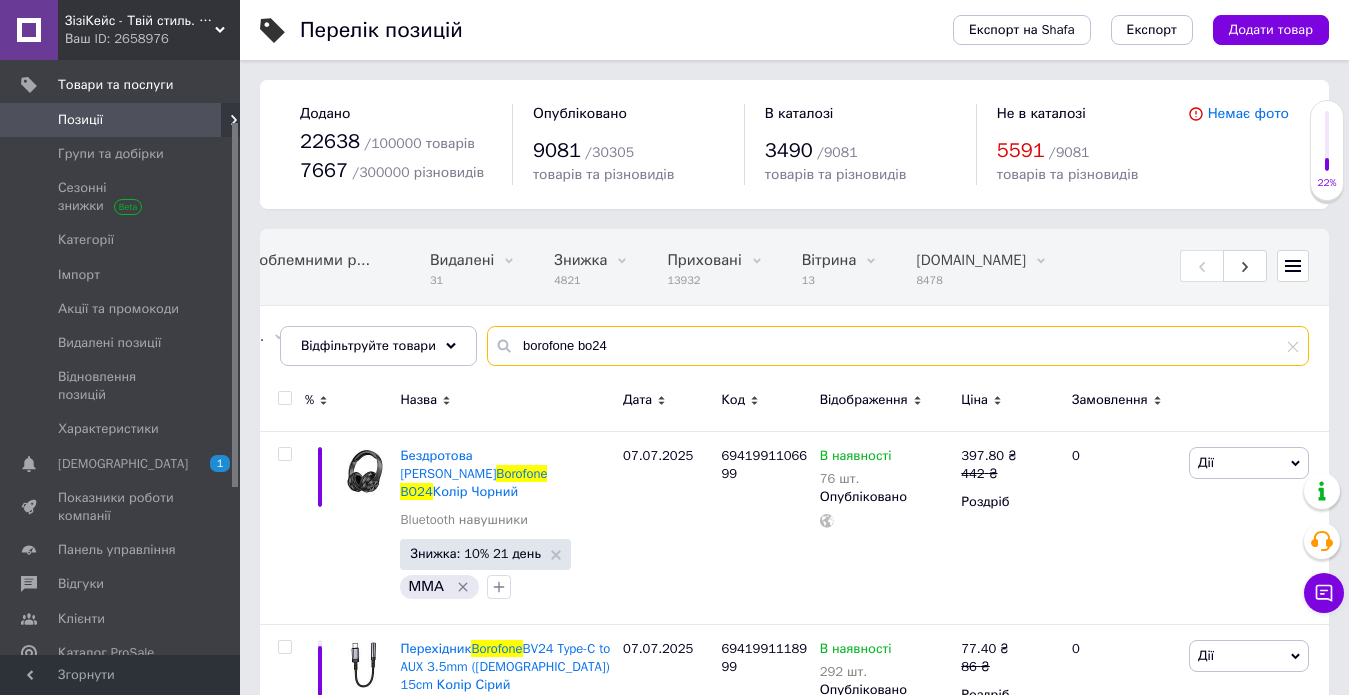 type on "borofone bo24" 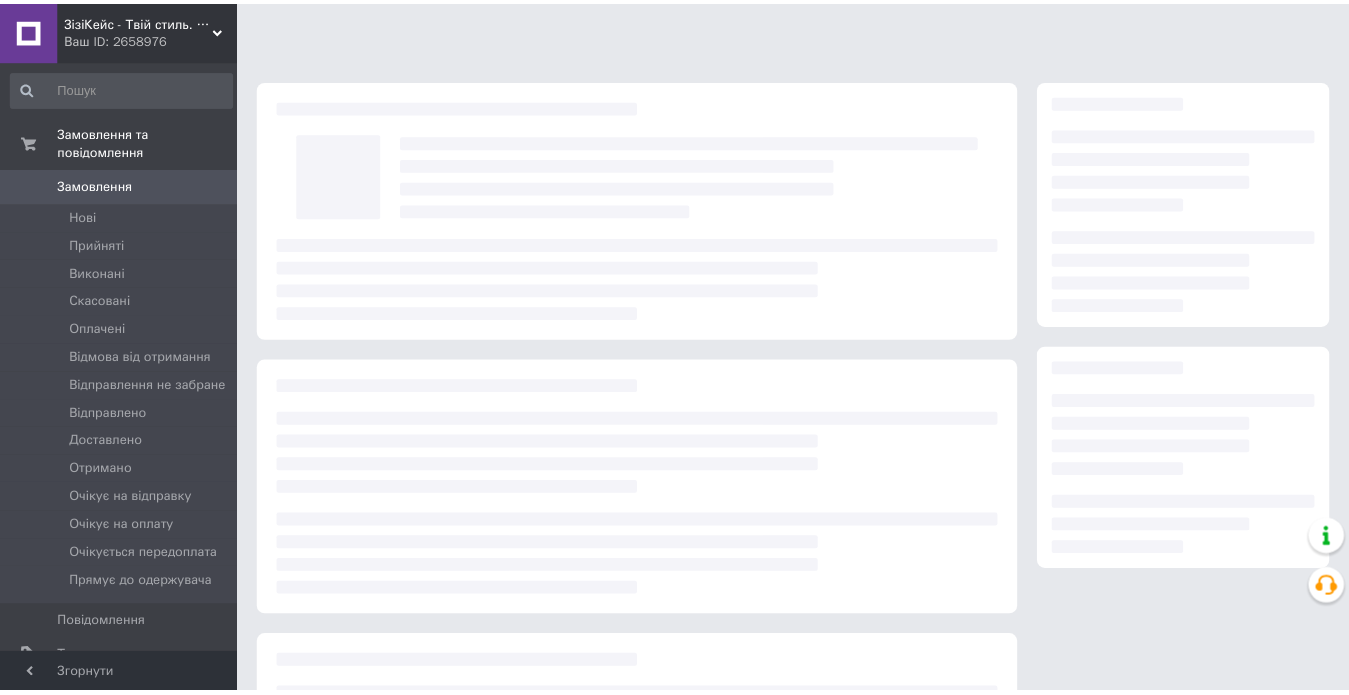 scroll, scrollTop: 0, scrollLeft: 0, axis: both 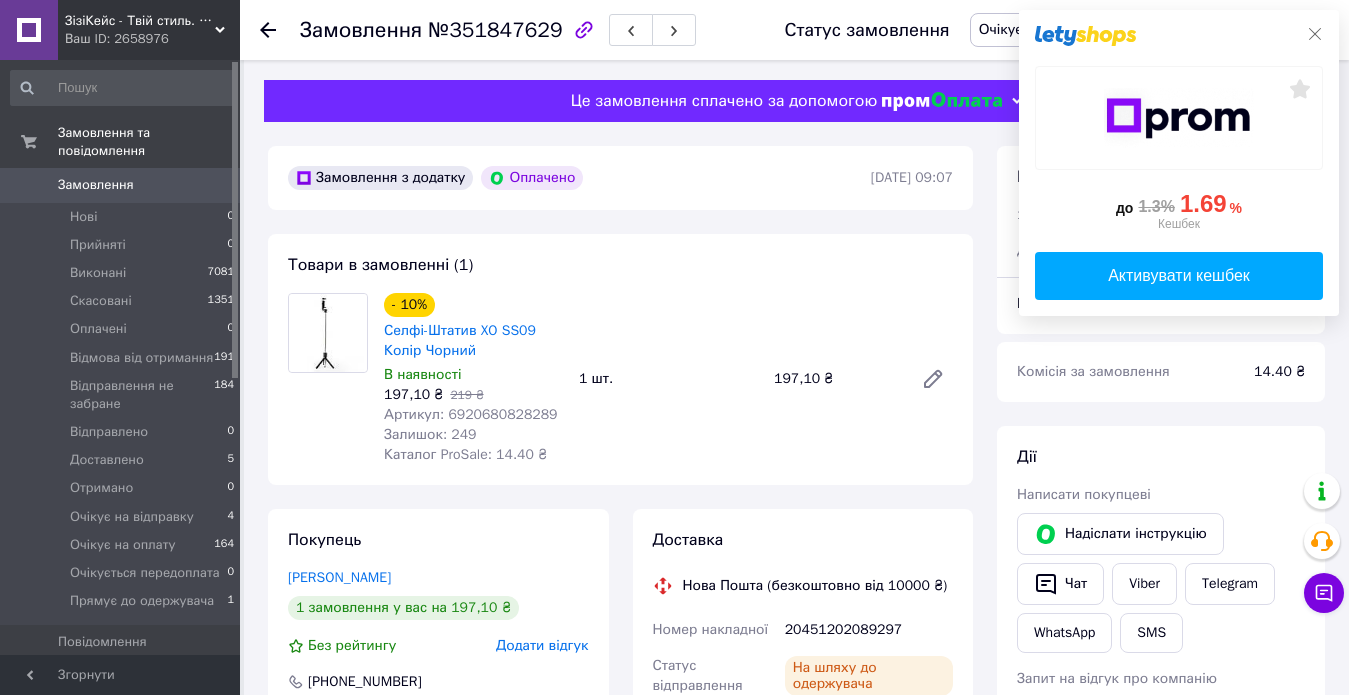 click 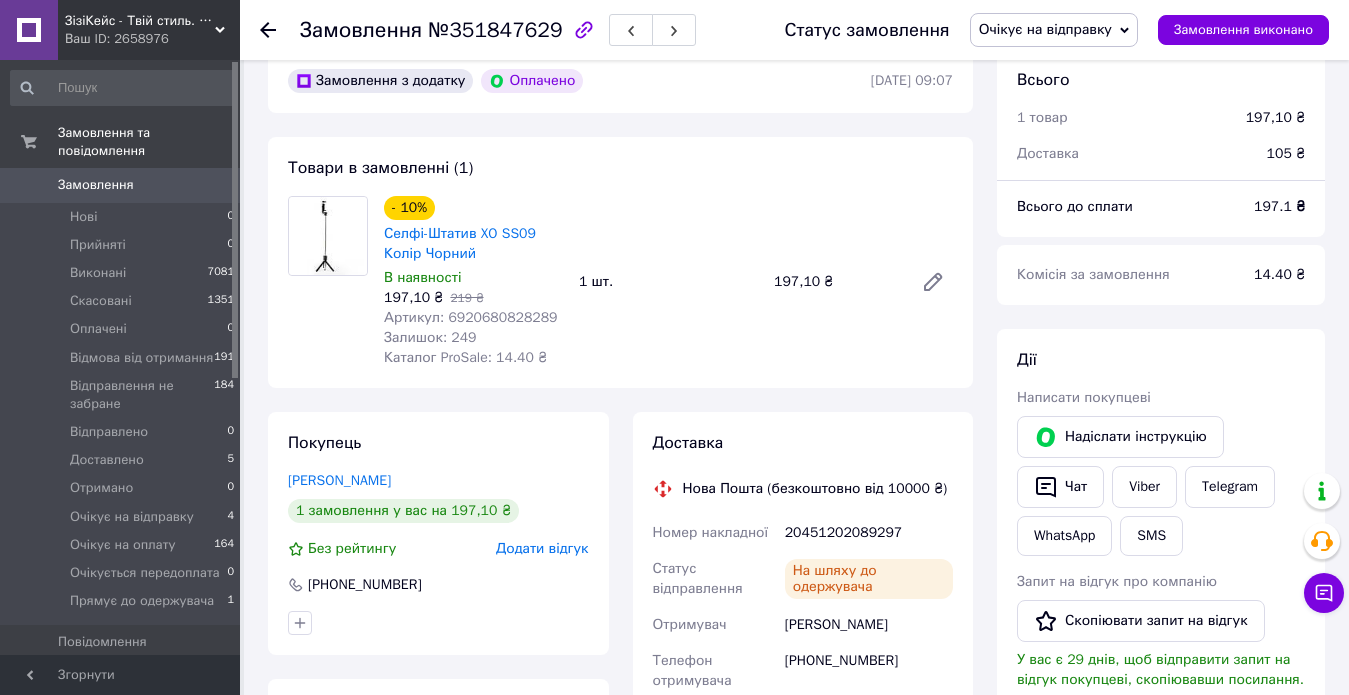 scroll, scrollTop: 0, scrollLeft: 0, axis: both 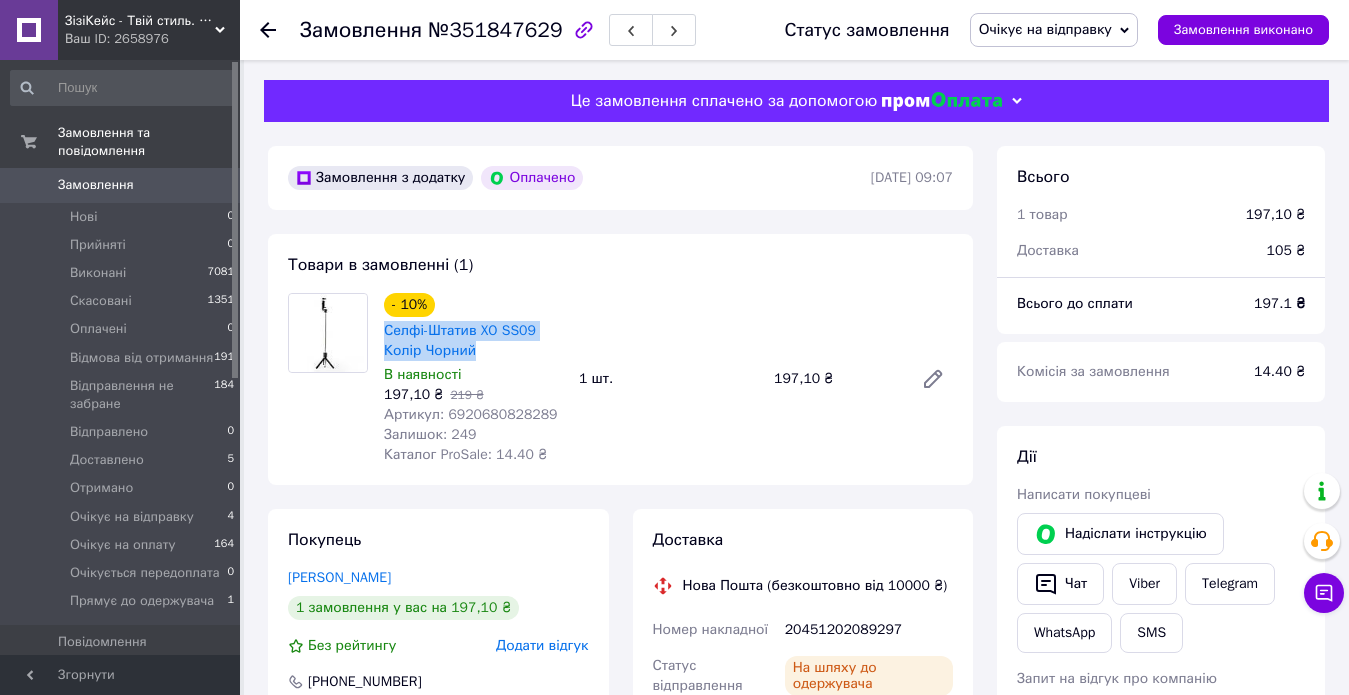 drag, startPoint x: 381, startPoint y: 328, endPoint x: 480, endPoint y: 352, distance: 101.86756 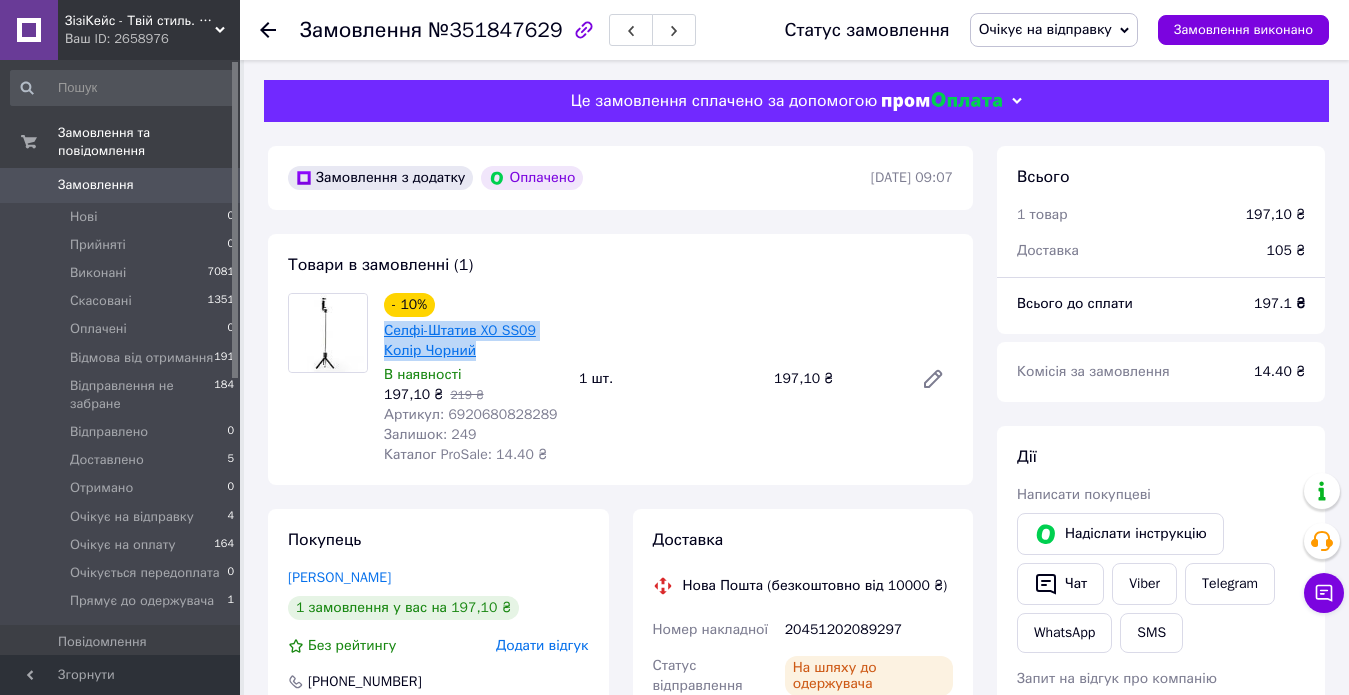 copy on "Селфі-Штатив XO SS09 Колір Чорний" 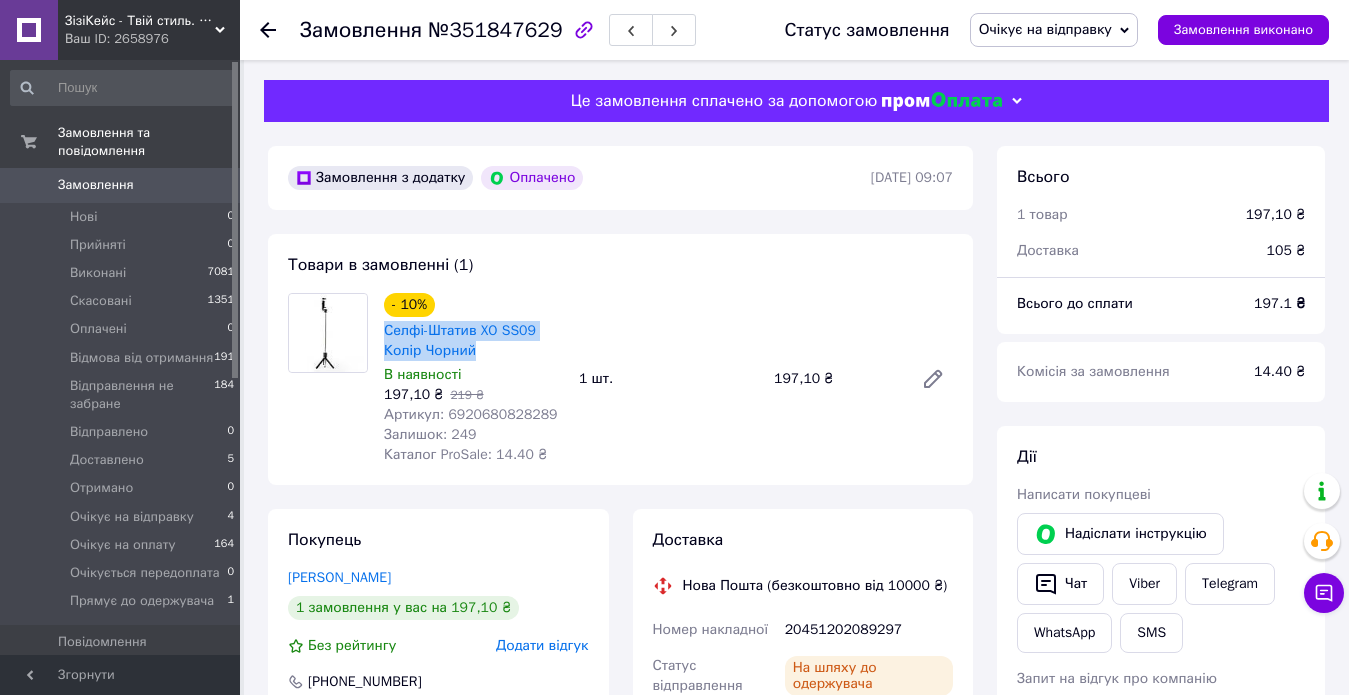 scroll, scrollTop: 300, scrollLeft: 0, axis: vertical 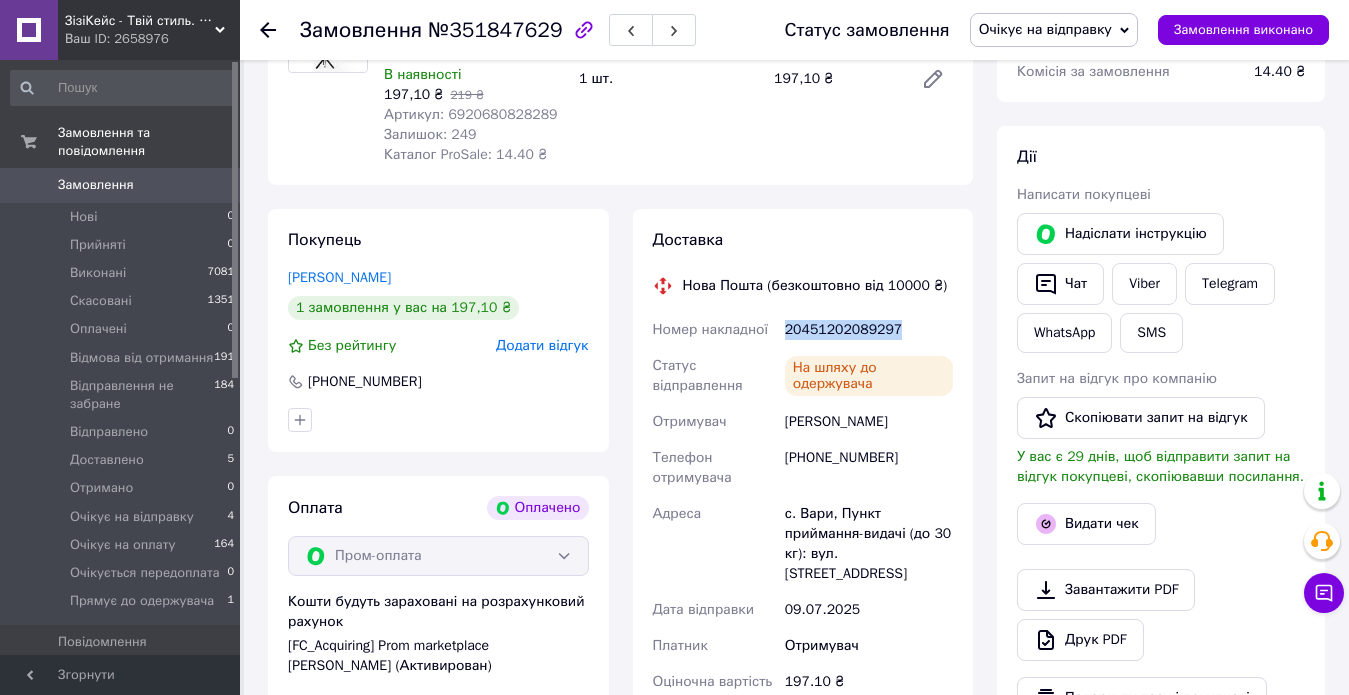 drag, startPoint x: 895, startPoint y: 329, endPoint x: 785, endPoint y: 327, distance: 110.01818 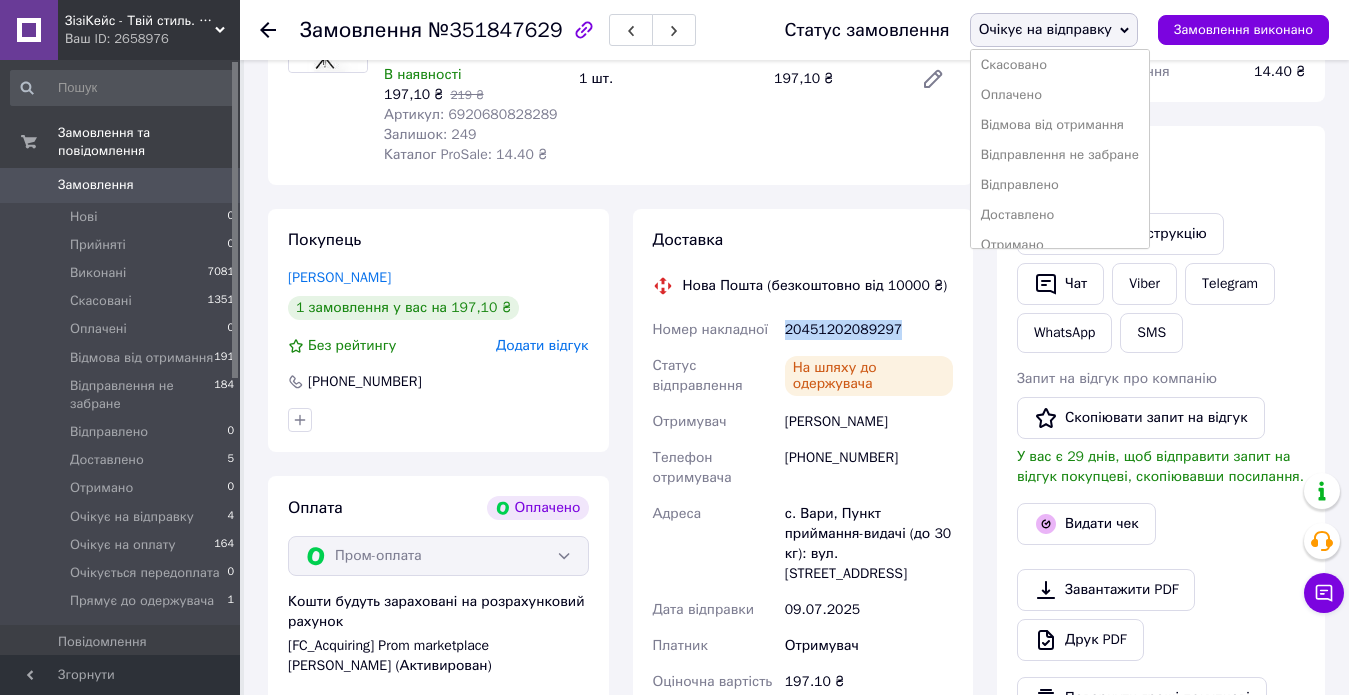 scroll, scrollTop: 100, scrollLeft: 0, axis: vertical 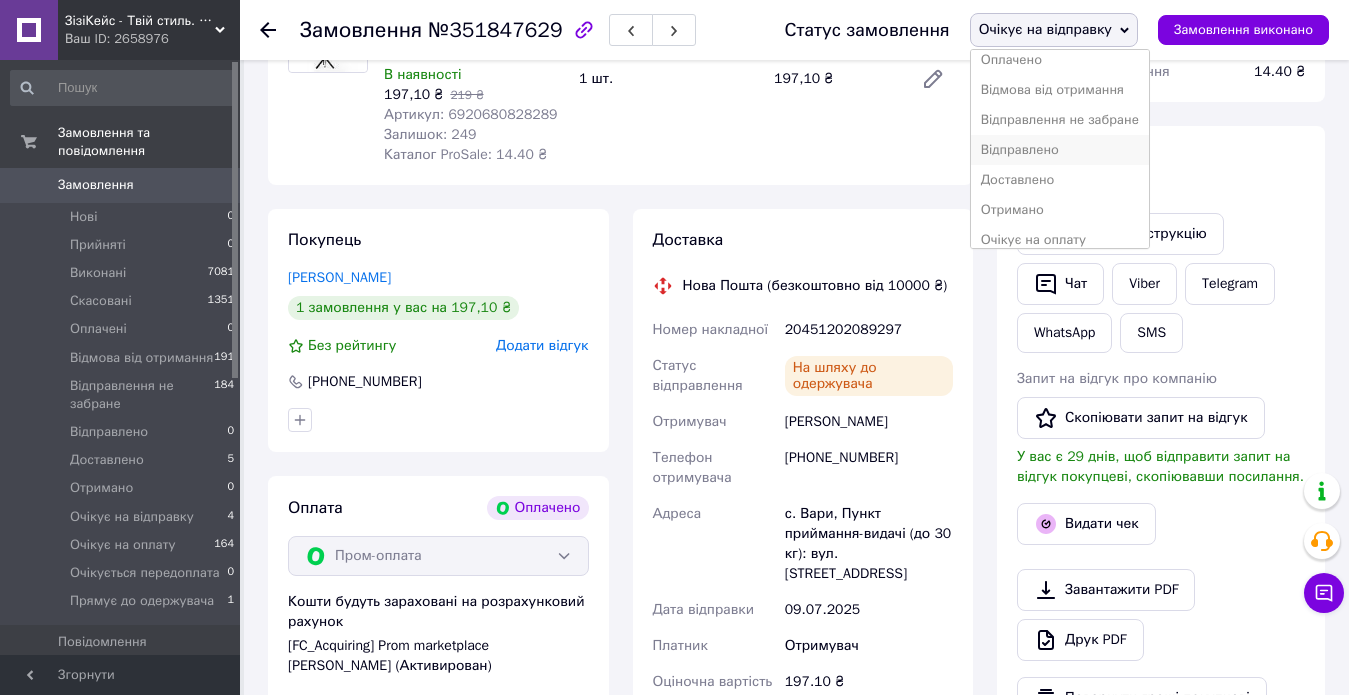 click on "Відправлено" at bounding box center (1060, 150) 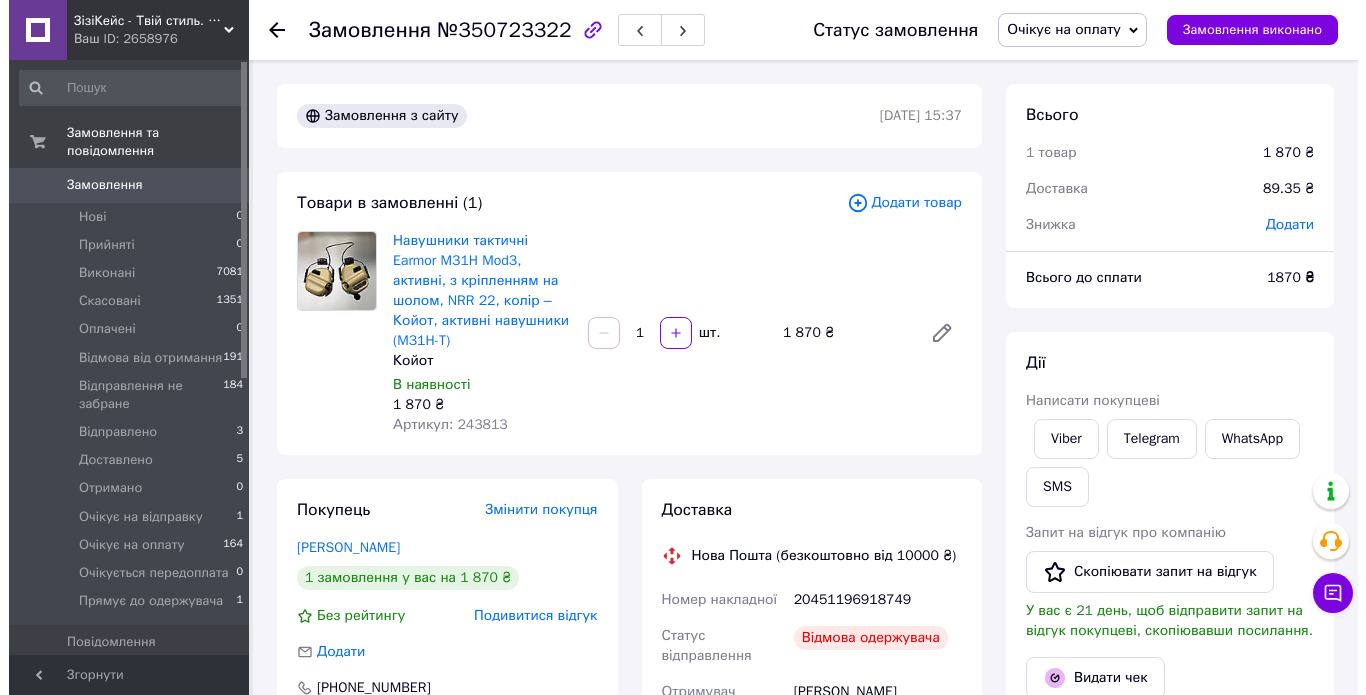 scroll, scrollTop: 400, scrollLeft: 0, axis: vertical 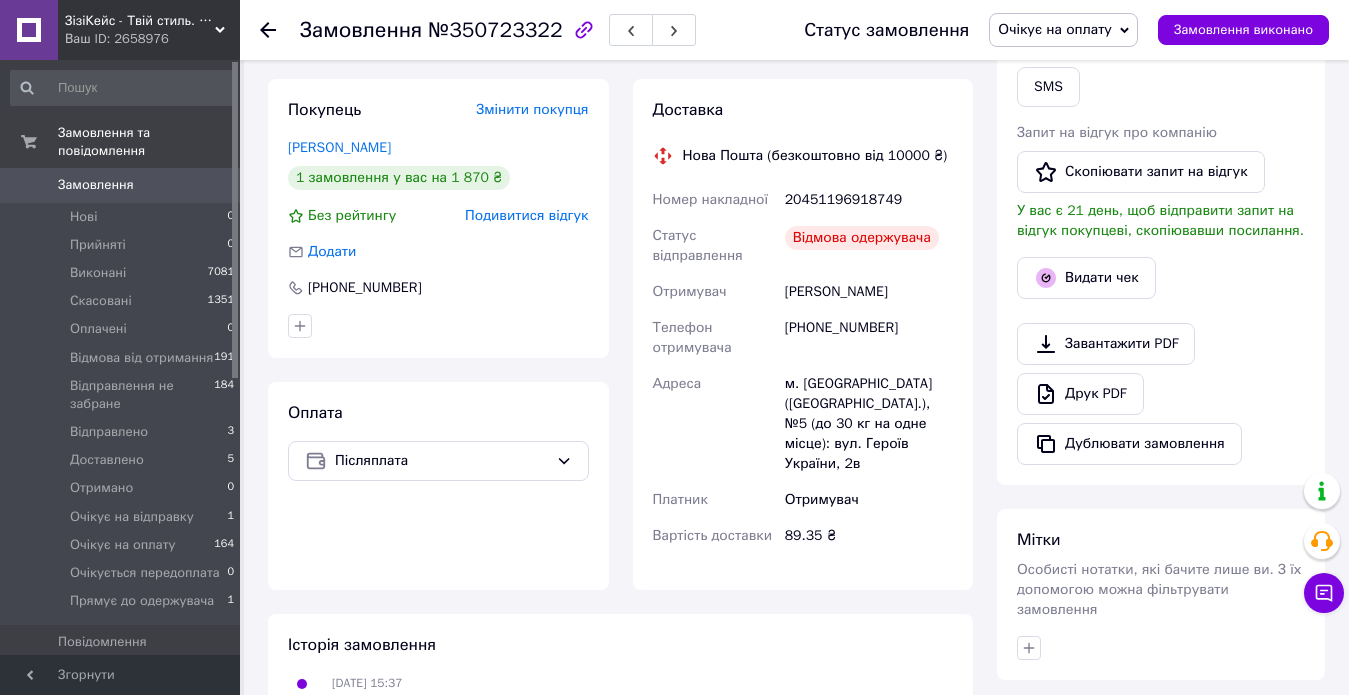 click on "Подивитися відгук" at bounding box center [526, 215] 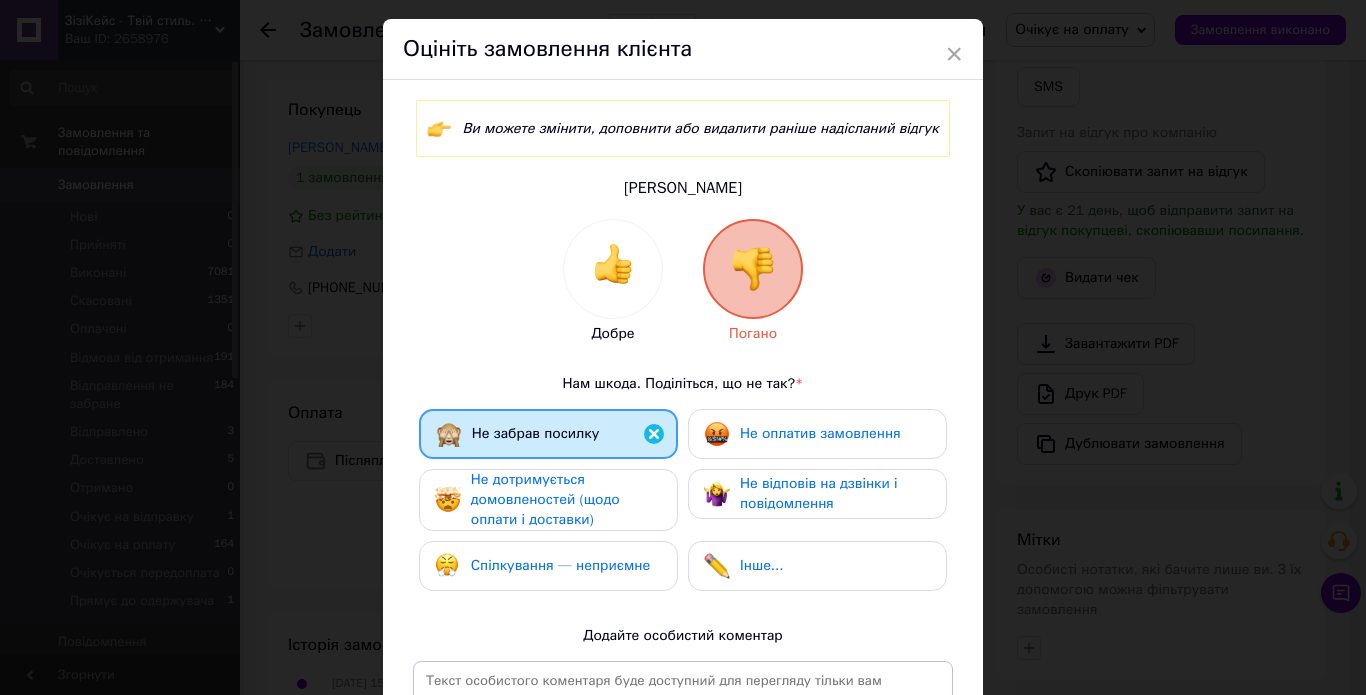 scroll, scrollTop: 100, scrollLeft: 0, axis: vertical 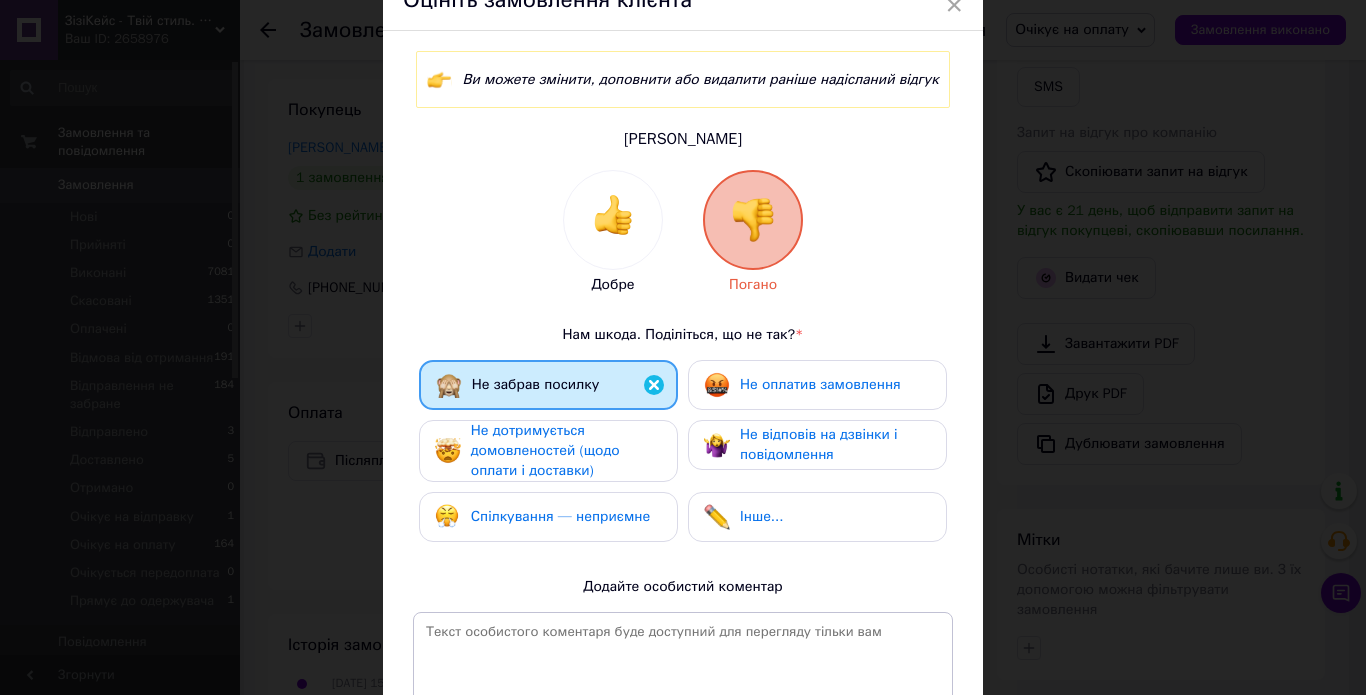 drag, startPoint x: 819, startPoint y: 375, endPoint x: 766, endPoint y: 379, distance: 53.15073 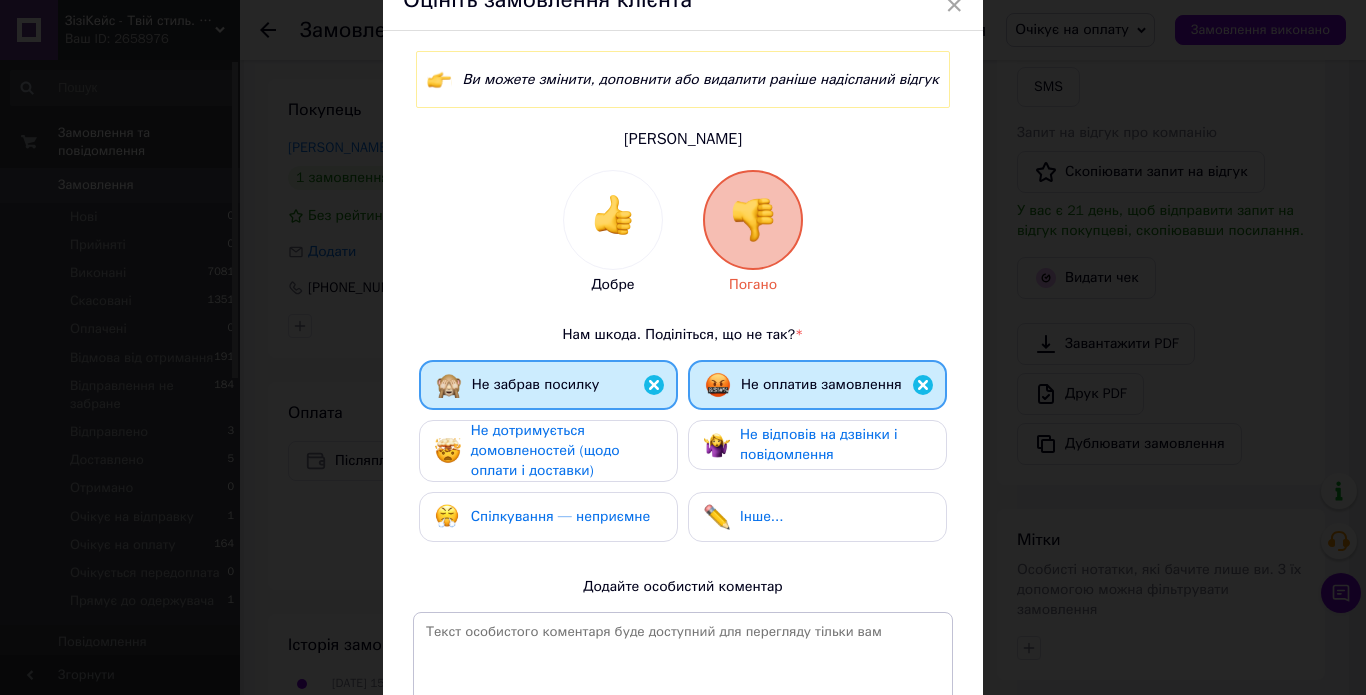 click on "Не дотримується домовленостей (щодо оплати і доставки)" at bounding box center [566, 451] 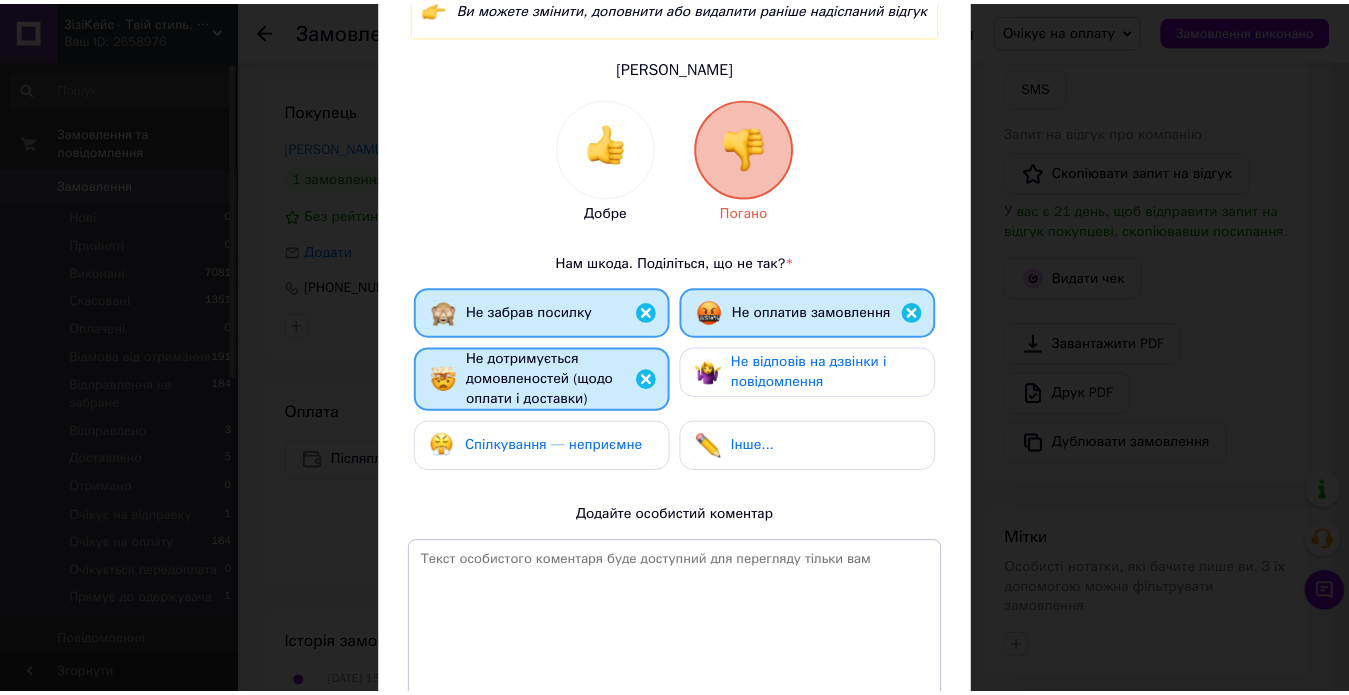 scroll, scrollTop: 300, scrollLeft: 0, axis: vertical 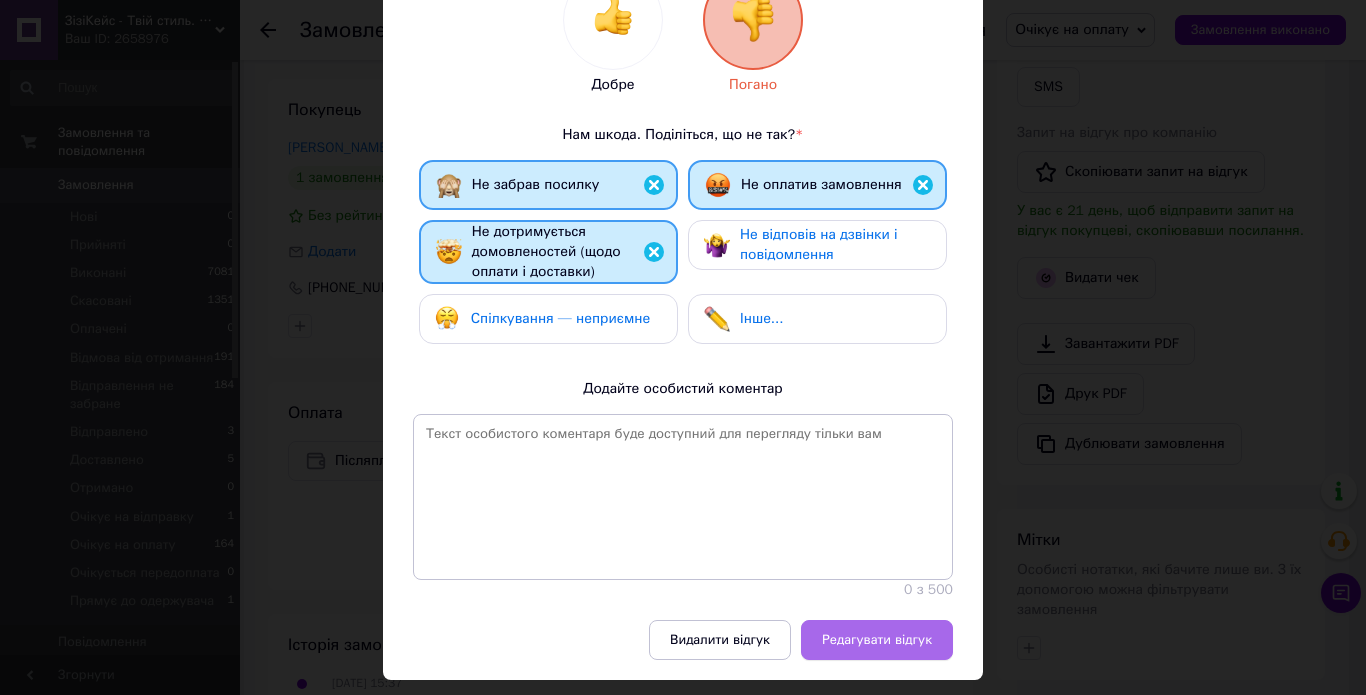 click on "Редагувати відгук" at bounding box center [877, 640] 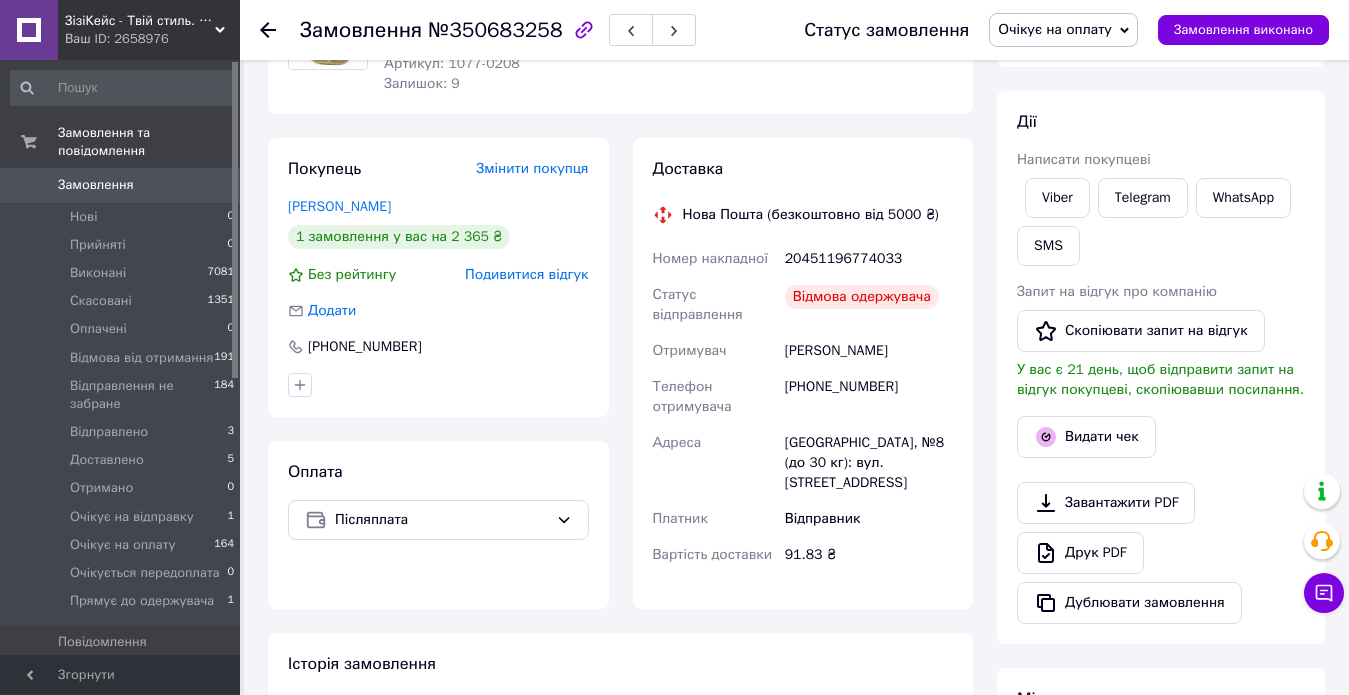 scroll, scrollTop: 400, scrollLeft: 0, axis: vertical 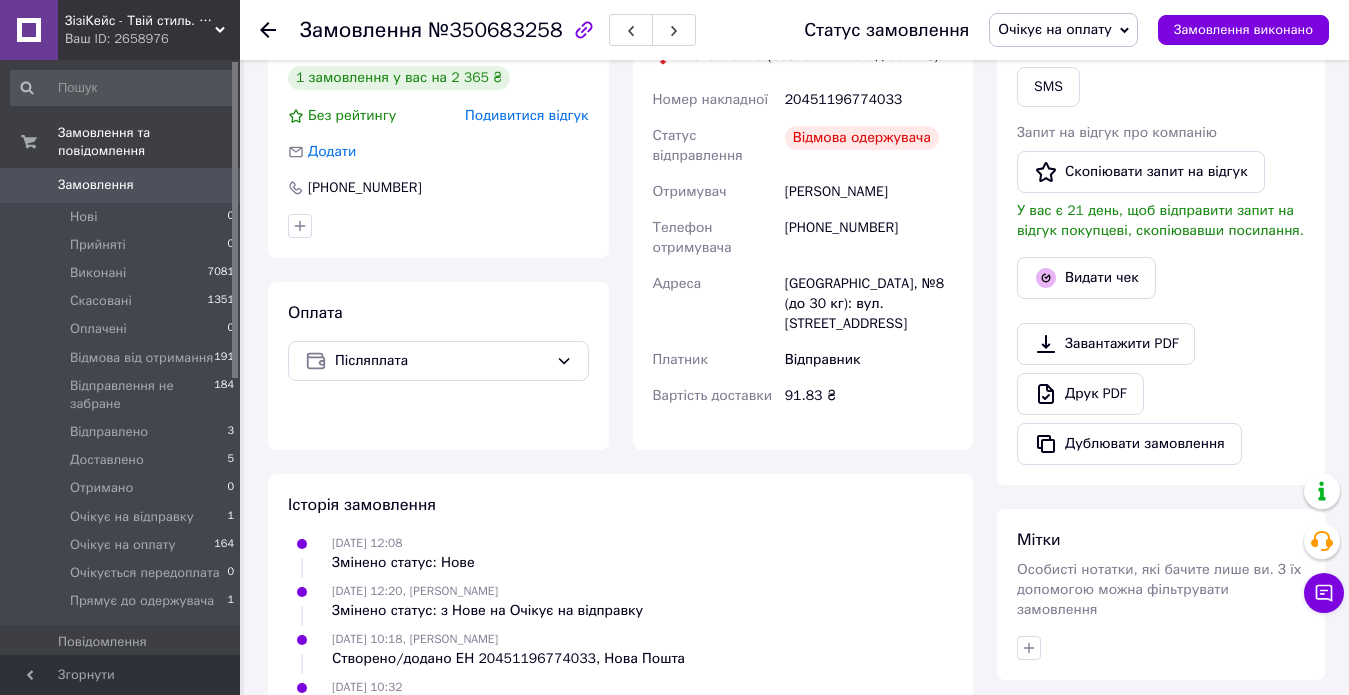 click on "Подивитися відгук" at bounding box center [526, 115] 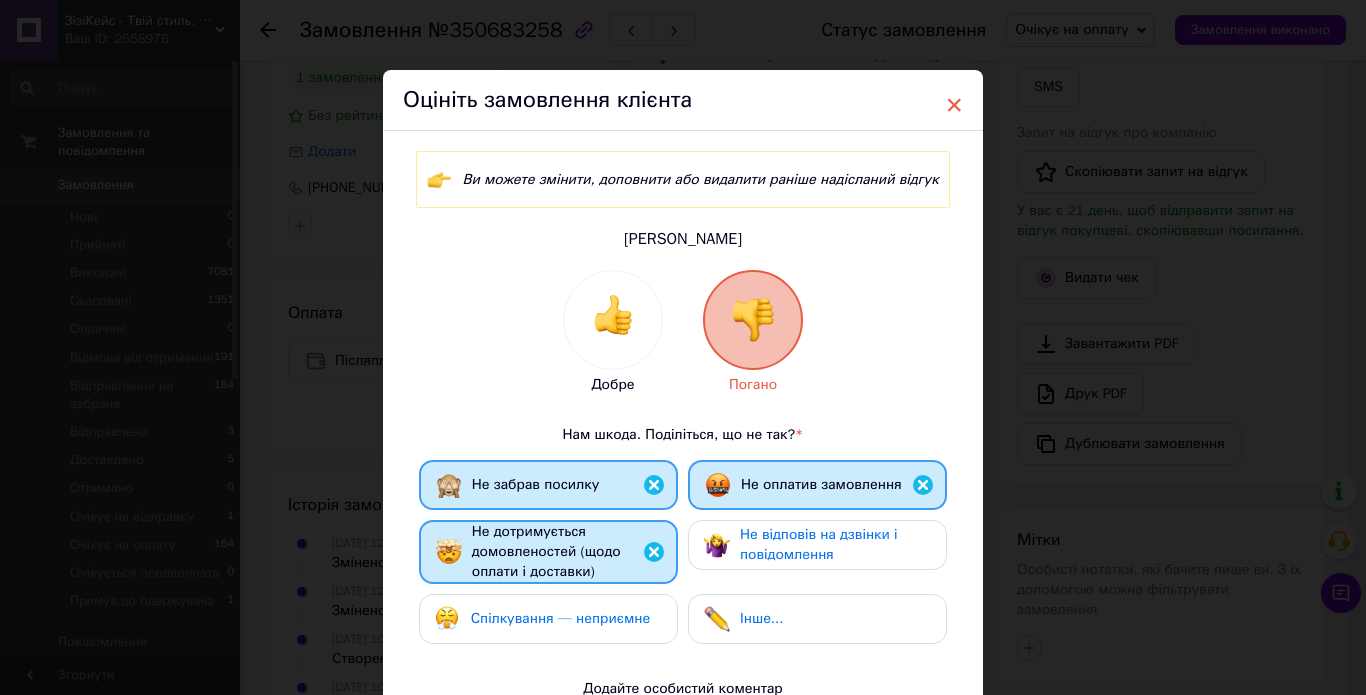 click on "×" at bounding box center [954, 105] 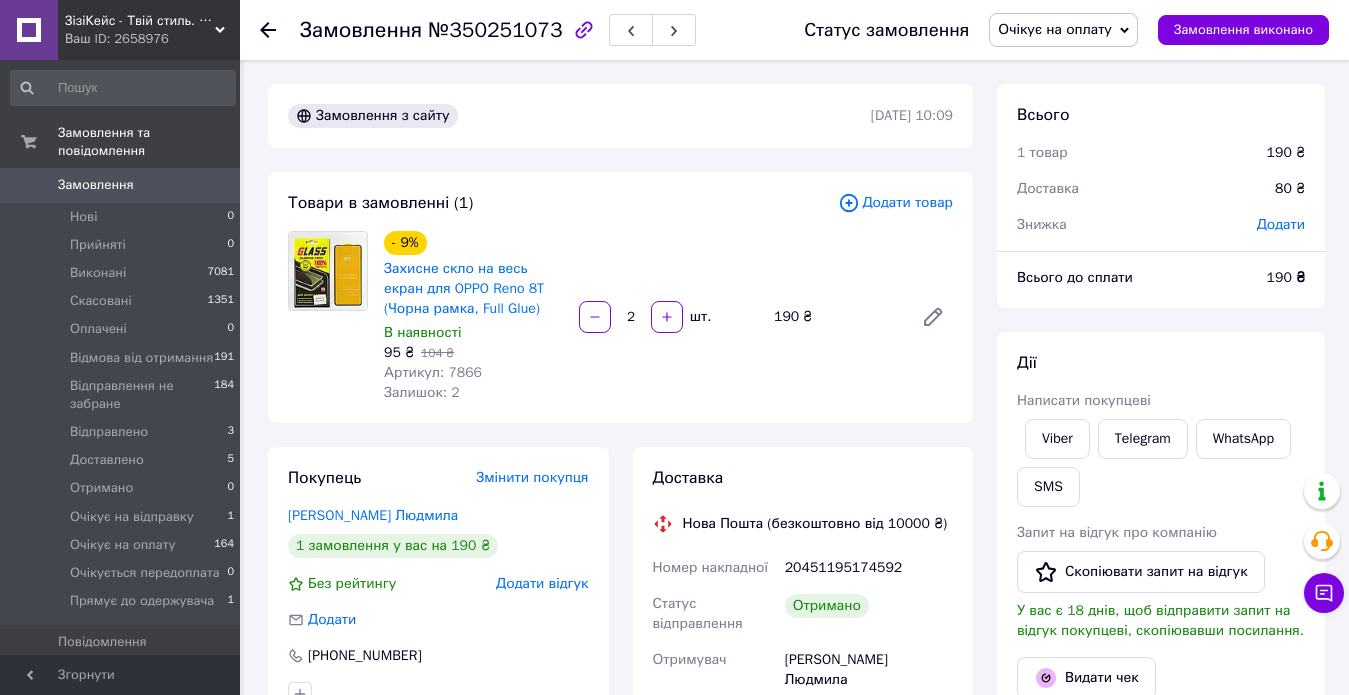 scroll, scrollTop: 0, scrollLeft: 0, axis: both 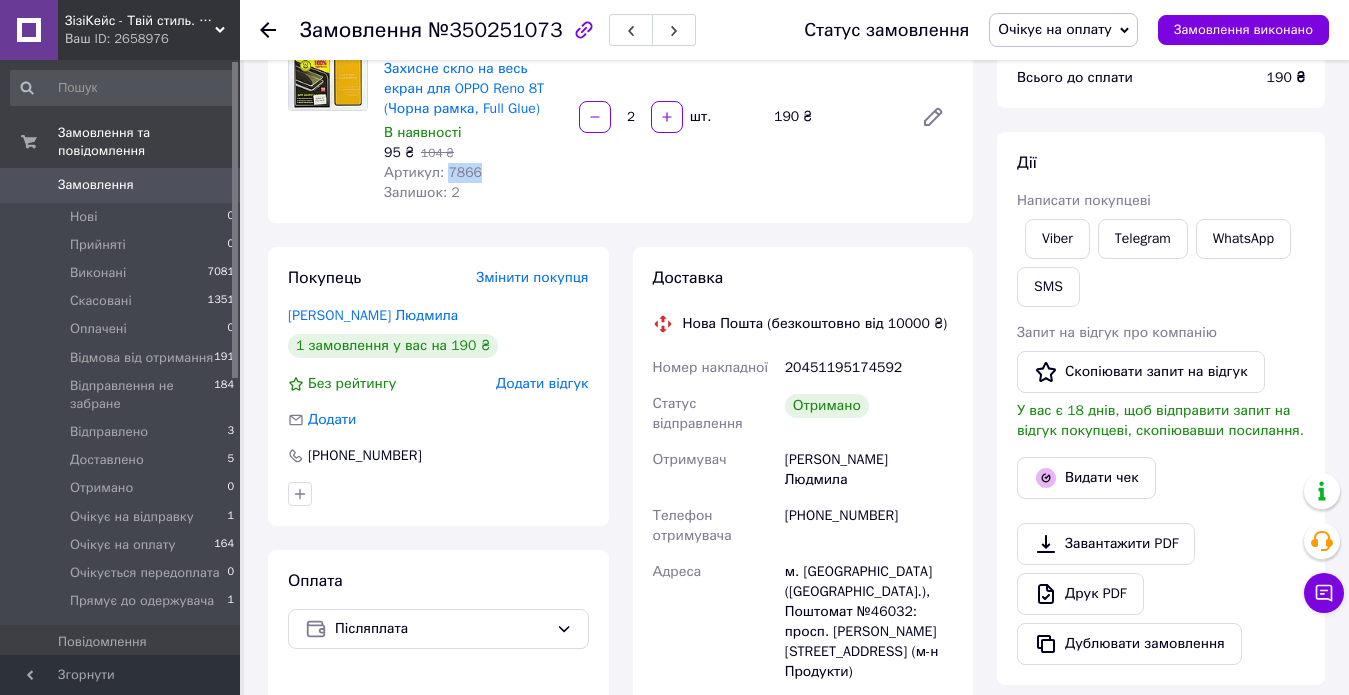 drag, startPoint x: 471, startPoint y: 175, endPoint x: 444, endPoint y: 170, distance: 27.45906 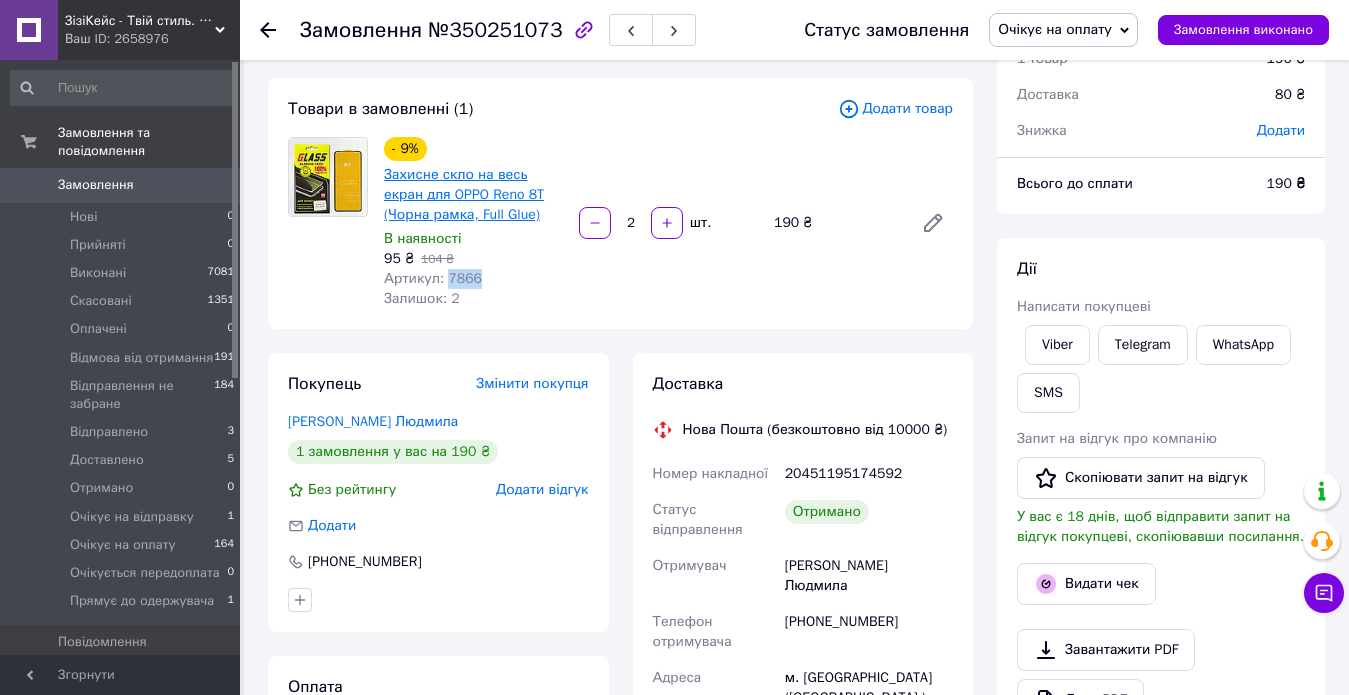 scroll, scrollTop: 0, scrollLeft: 0, axis: both 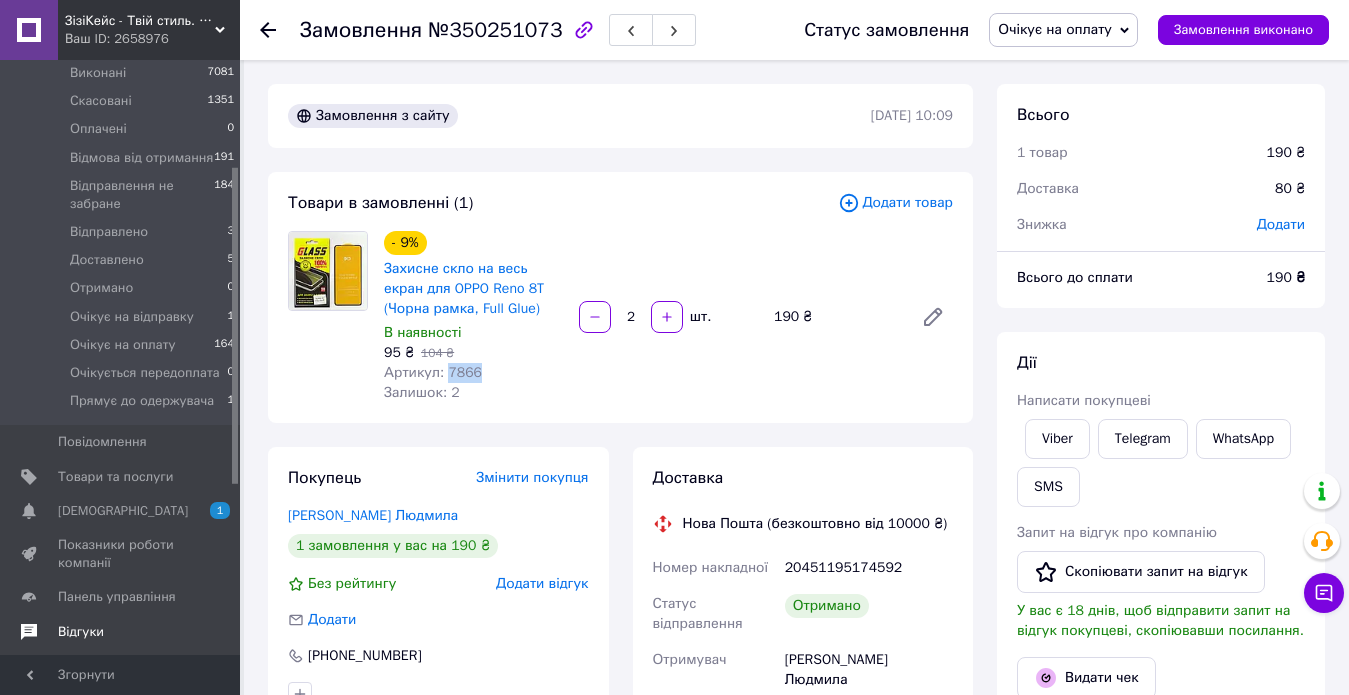 click on "Товари та послуги" at bounding box center [115, 477] 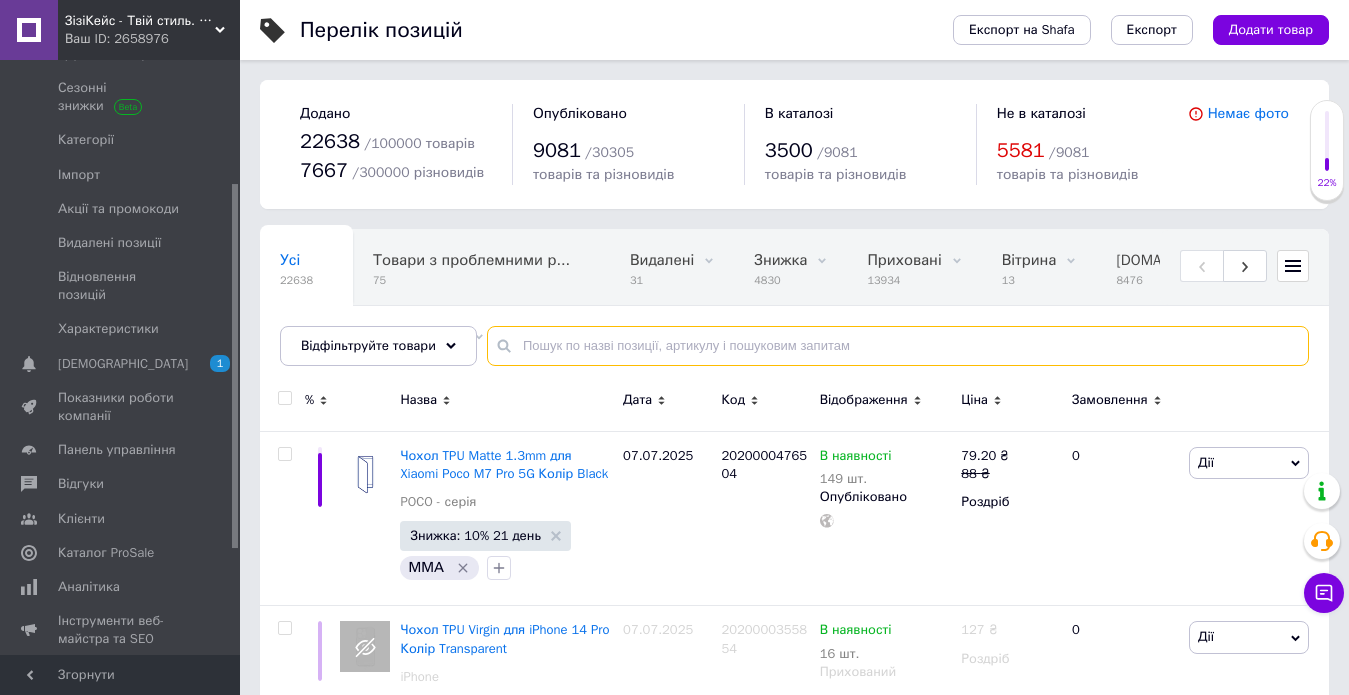 click at bounding box center [898, 346] 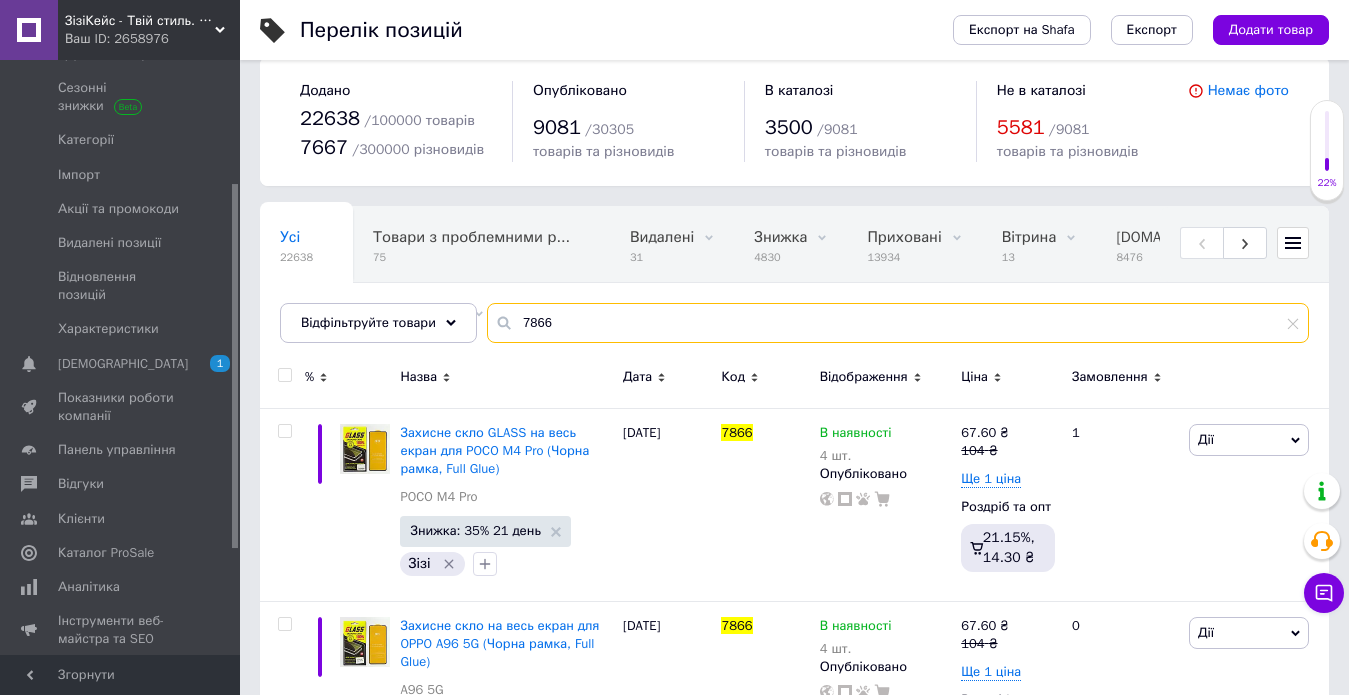 scroll, scrollTop: 100, scrollLeft: 0, axis: vertical 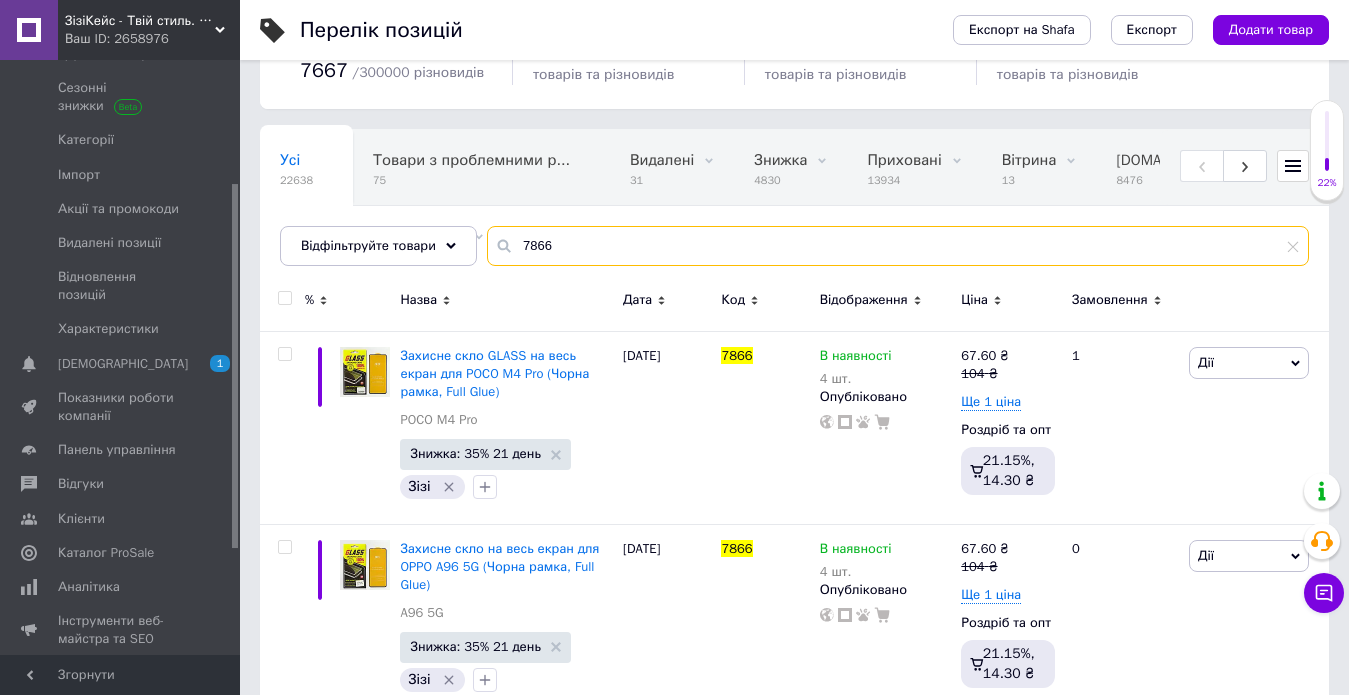 type on "7866" 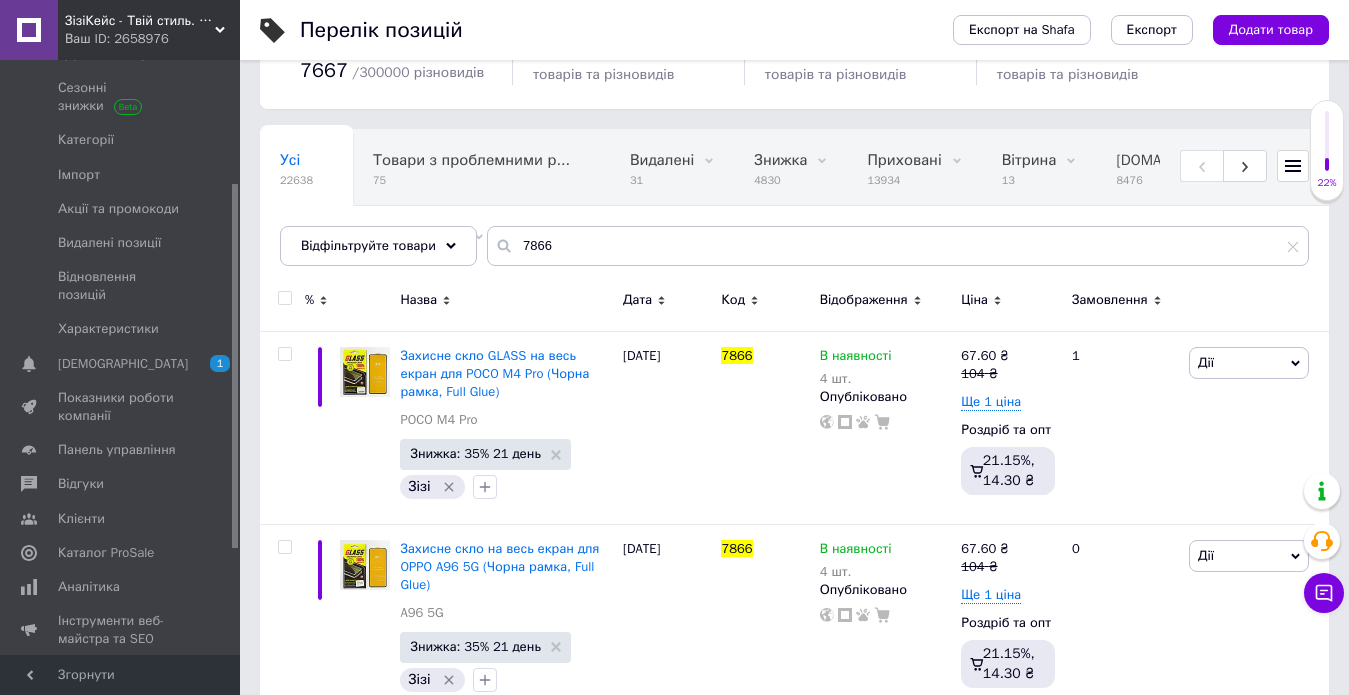 click at bounding box center (284, 298) 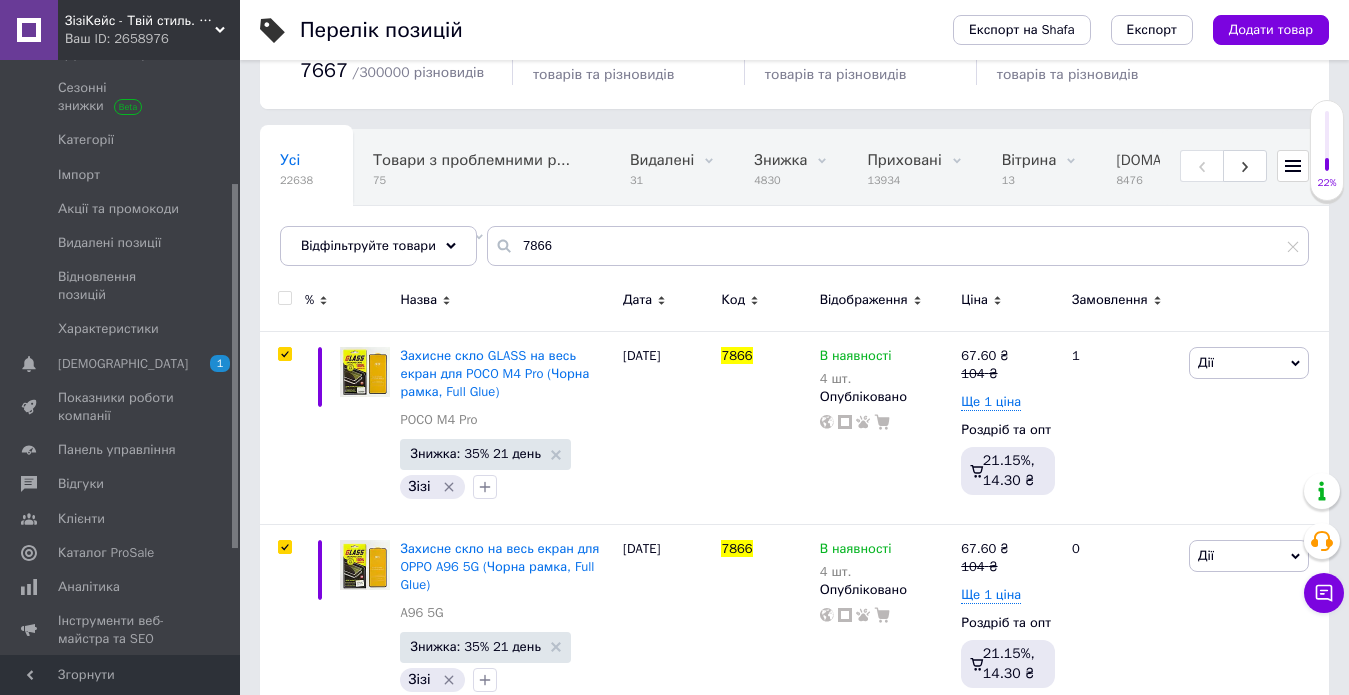 checkbox on "true" 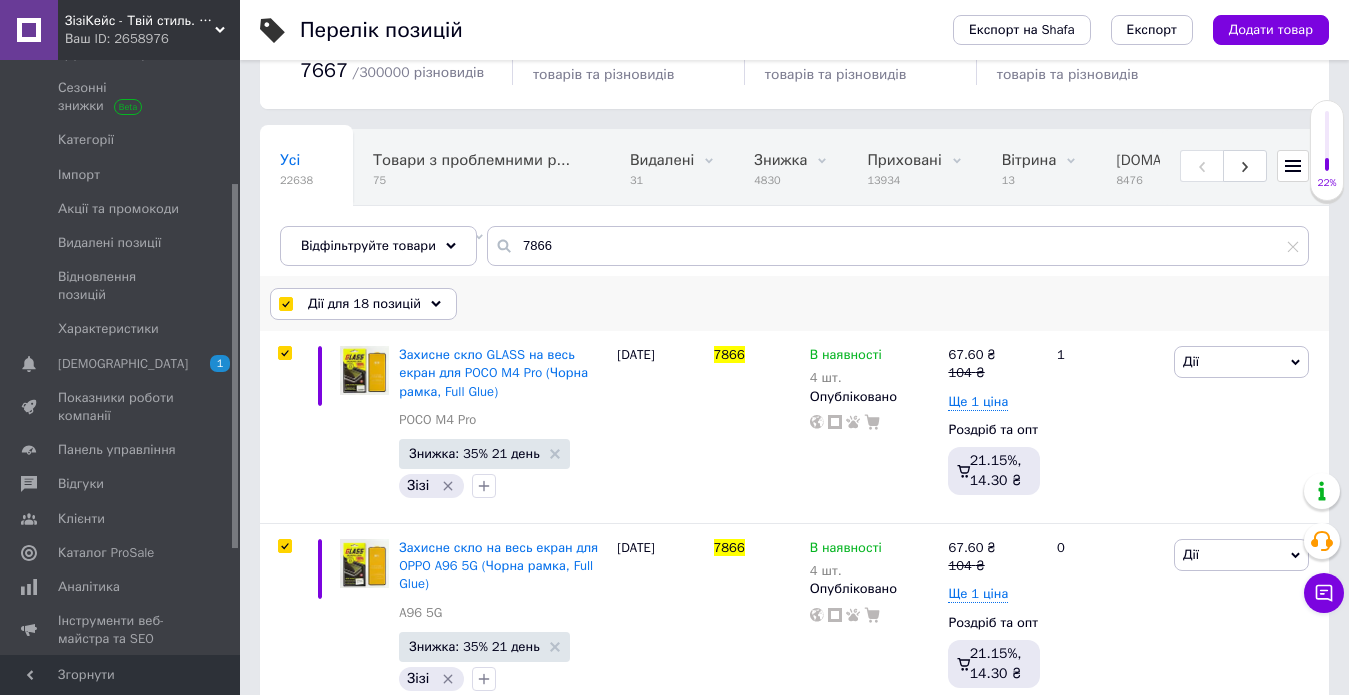 click at bounding box center (285, 304) 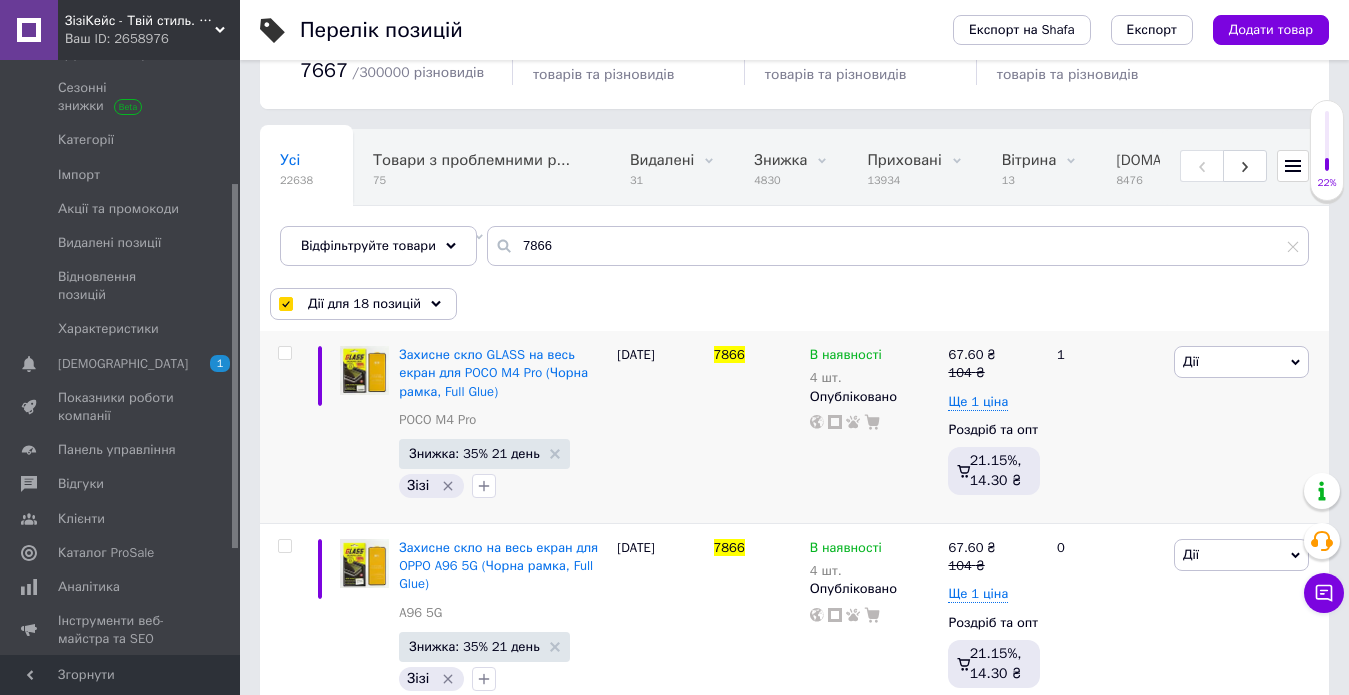 checkbox on "false" 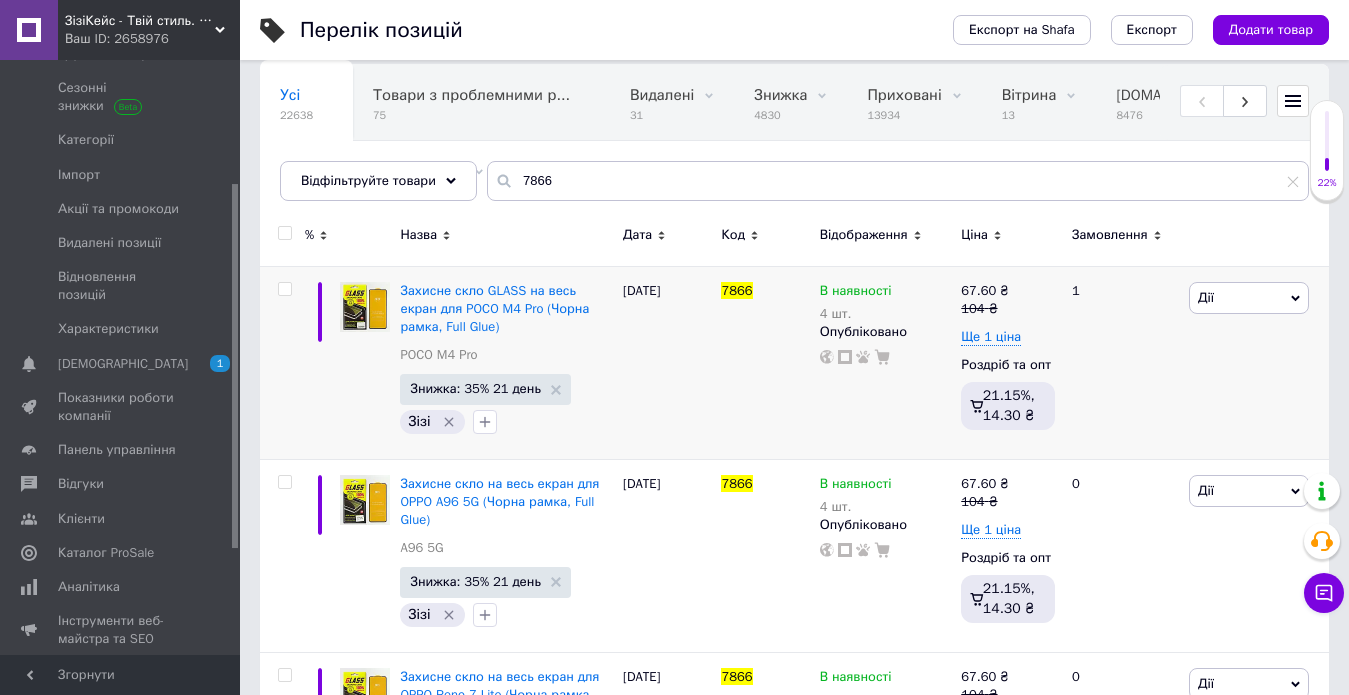scroll, scrollTop: 200, scrollLeft: 0, axis: vertical 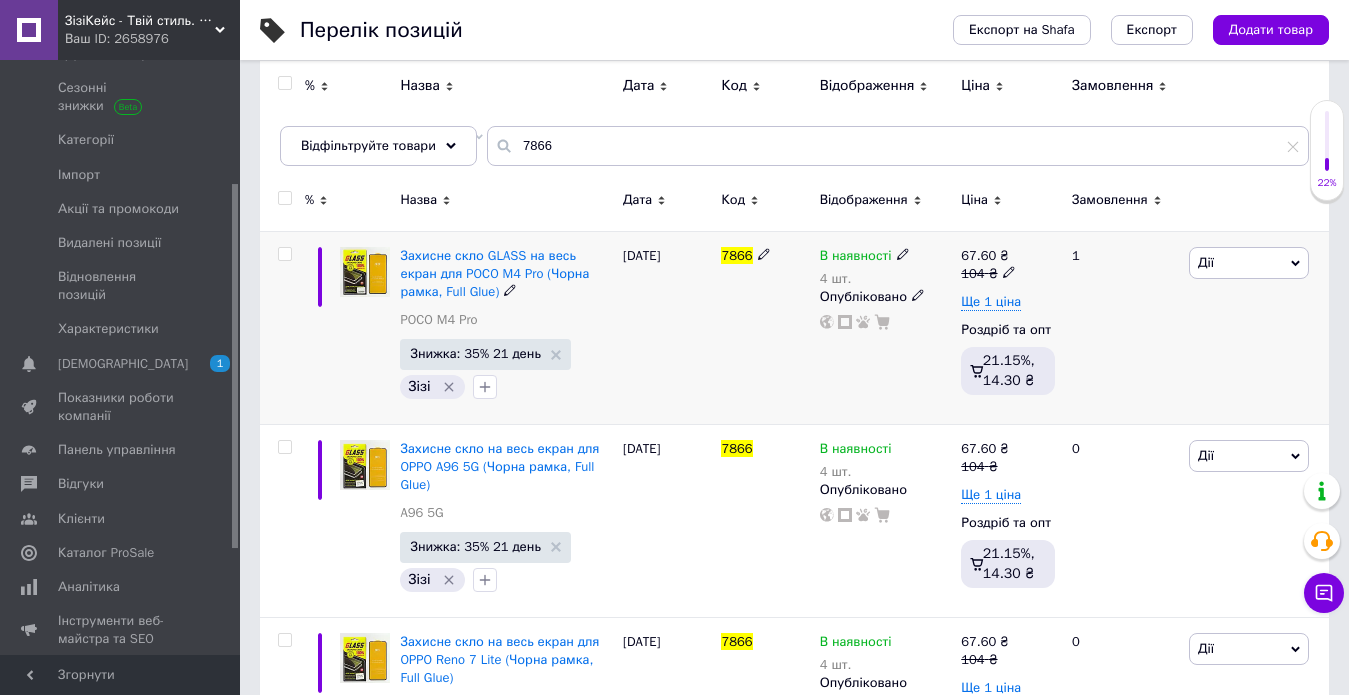click on "В наявності" at bounding box center (856, 258) 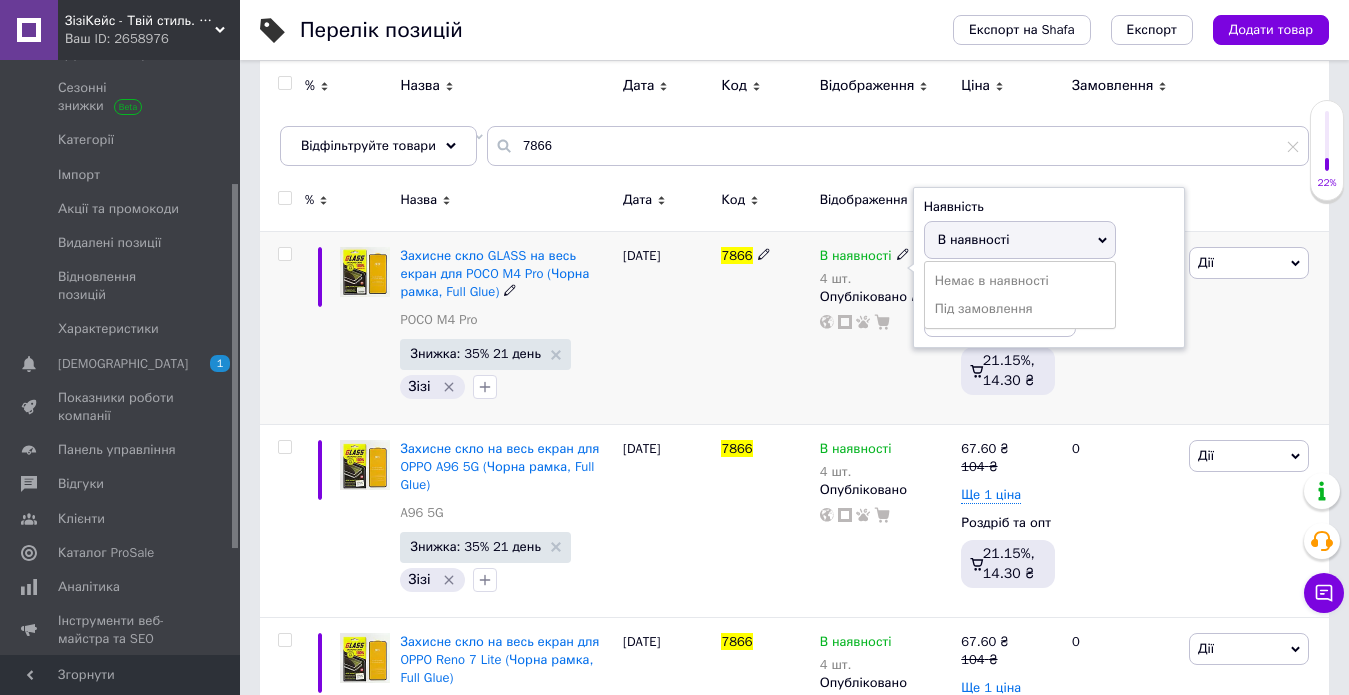 click on "В наявності" at bounding box center (974, 239) 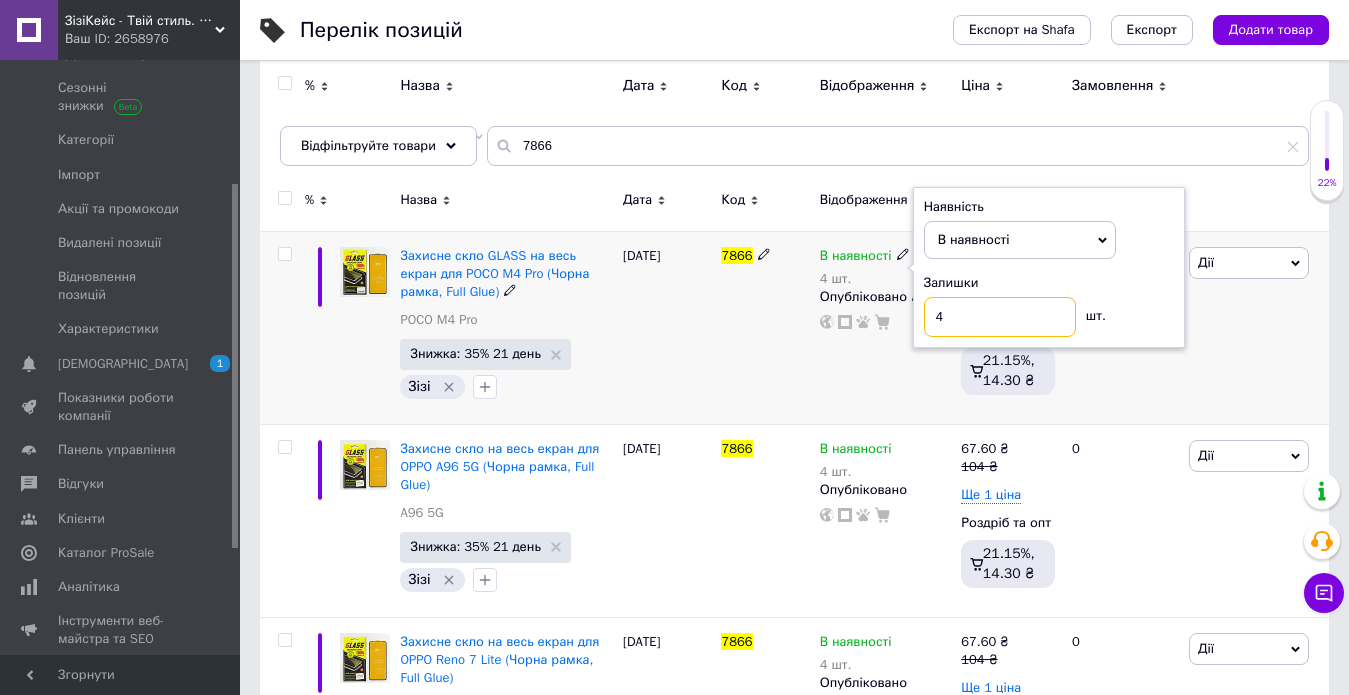 drag, startPoint x: 941, startPoint y: 312, endPoint x: 928, endPoint y: 312, distance: 13 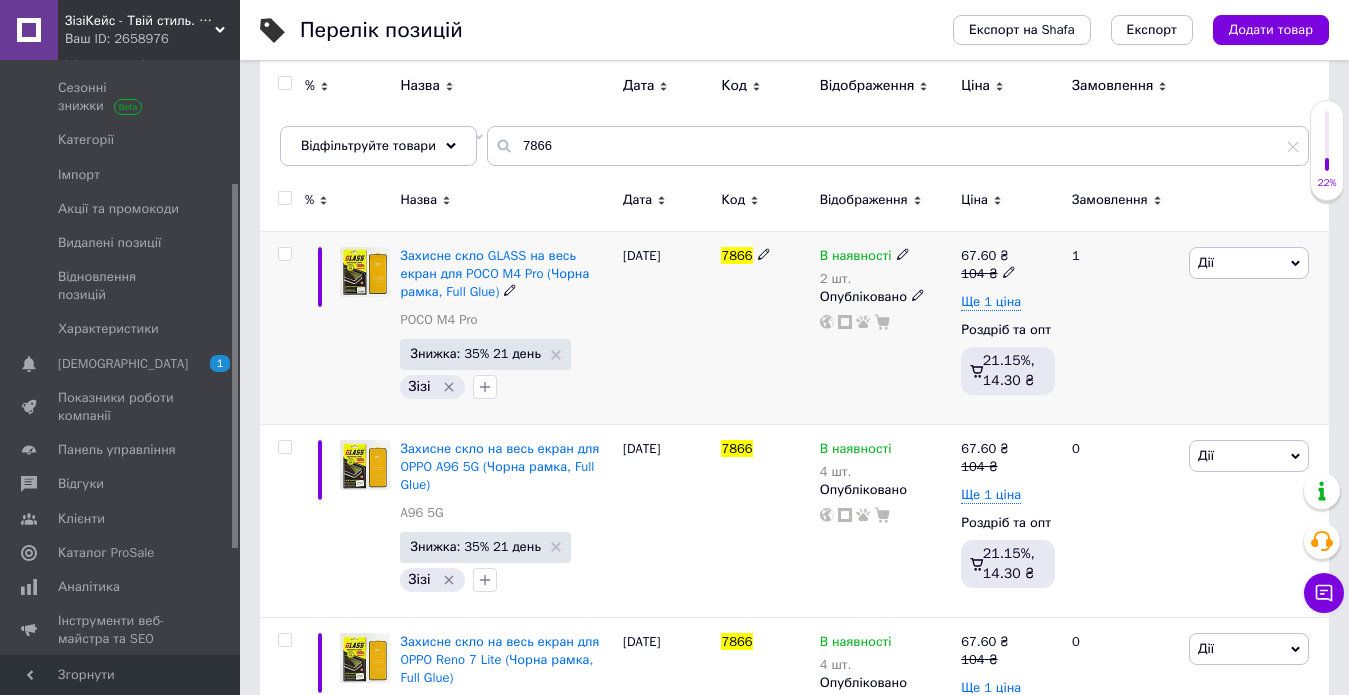 click on "В наявності" at bounding box center [856, 258] 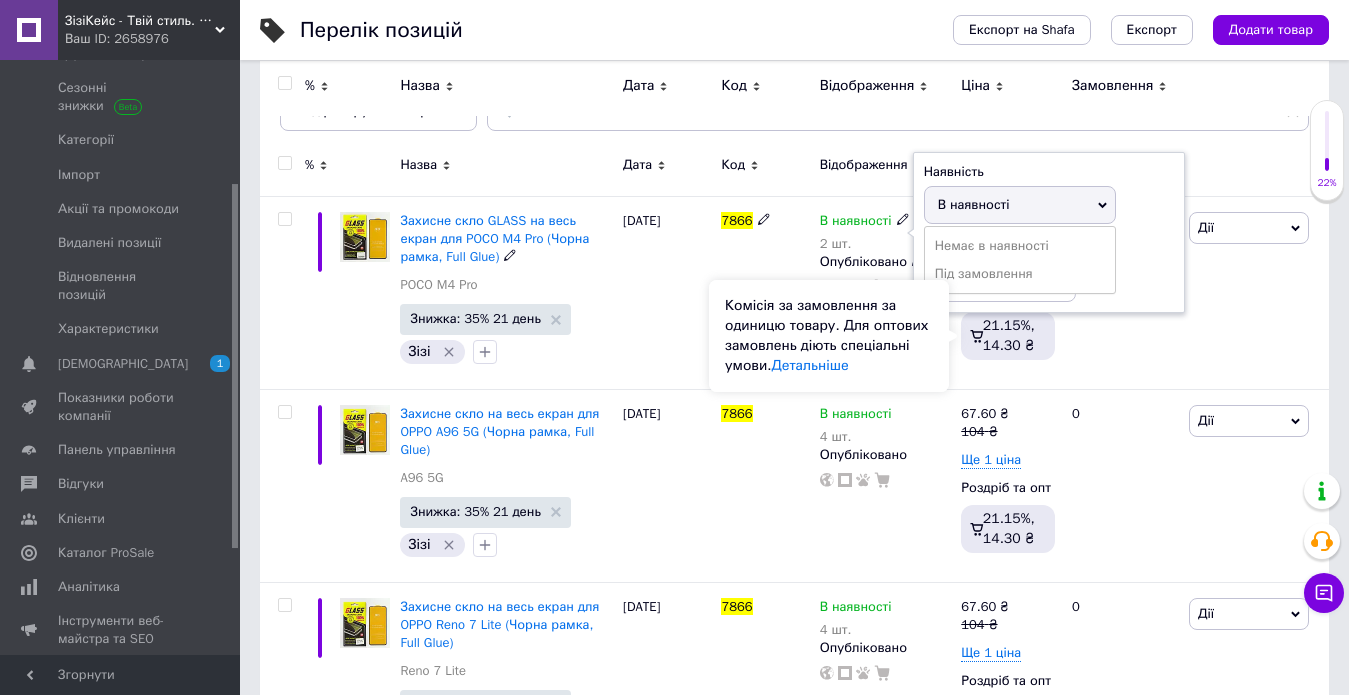 scroll, scrollTop: 200, scrollLeft: 0, axis: vertical 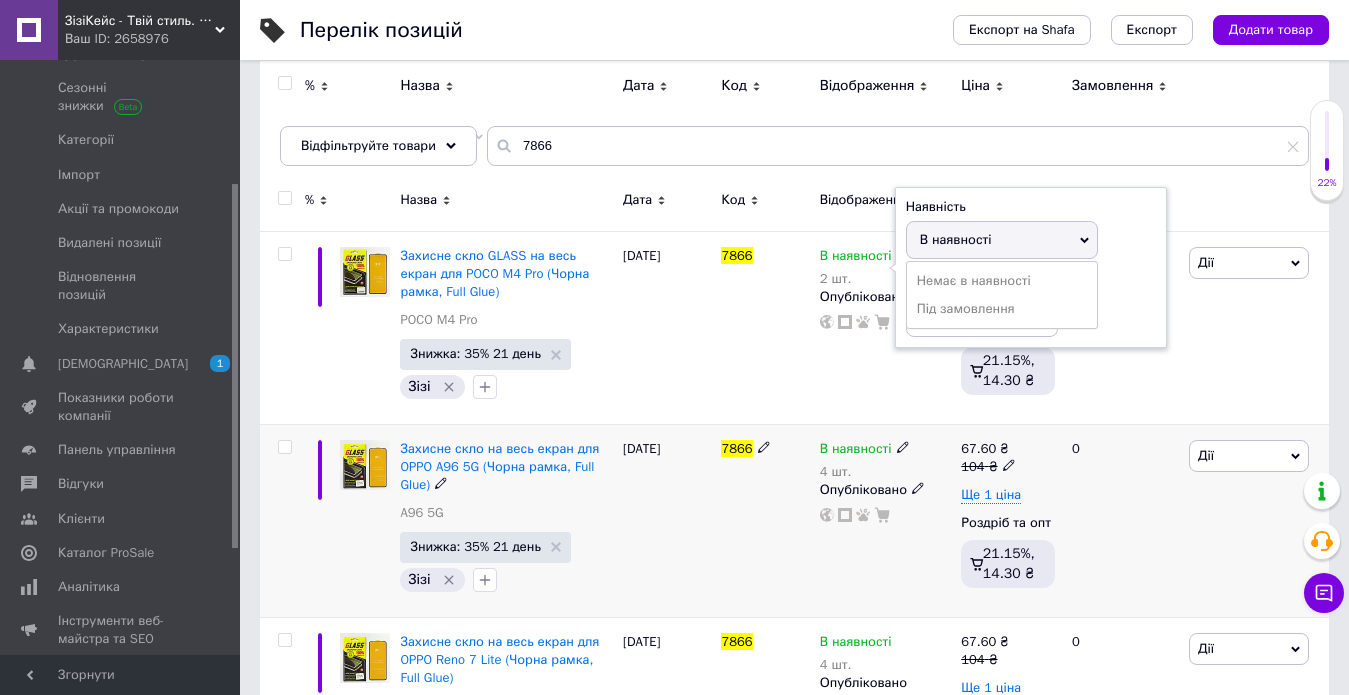 click on "В наявності" at bounding box center (856, 451) 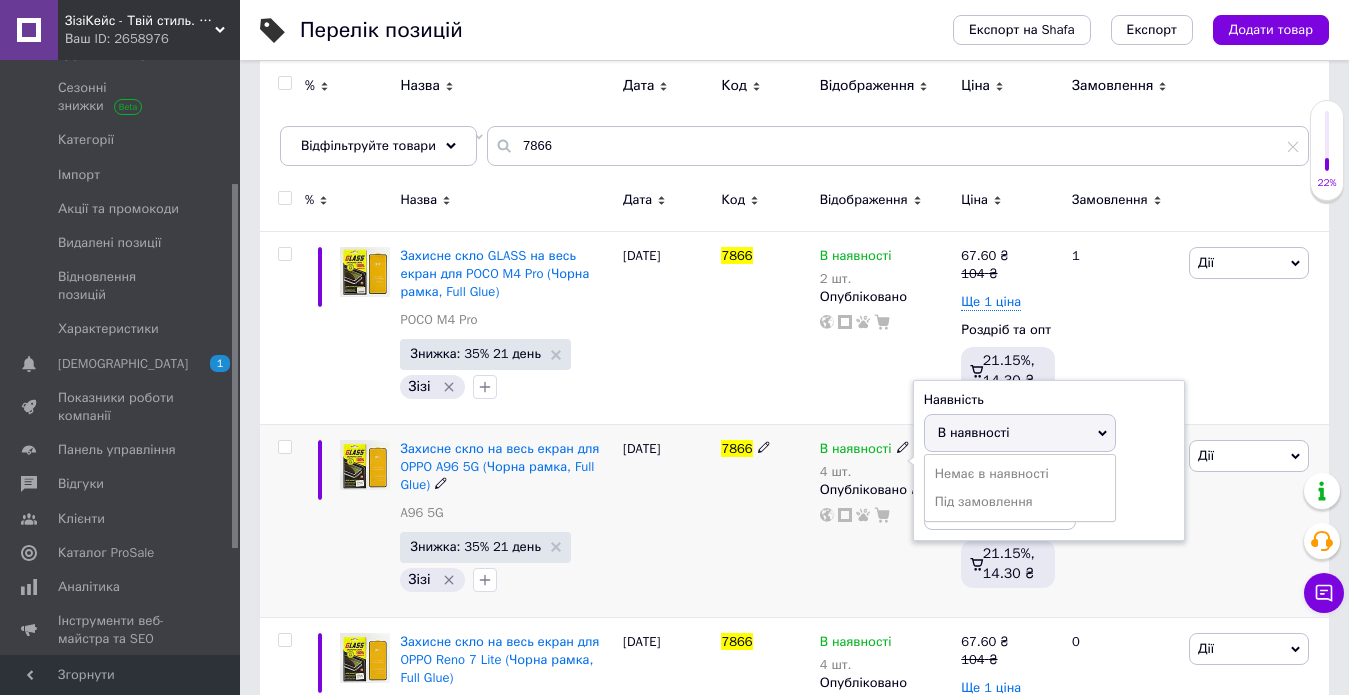 click on "В наявності" at bounding box center [974, 432] 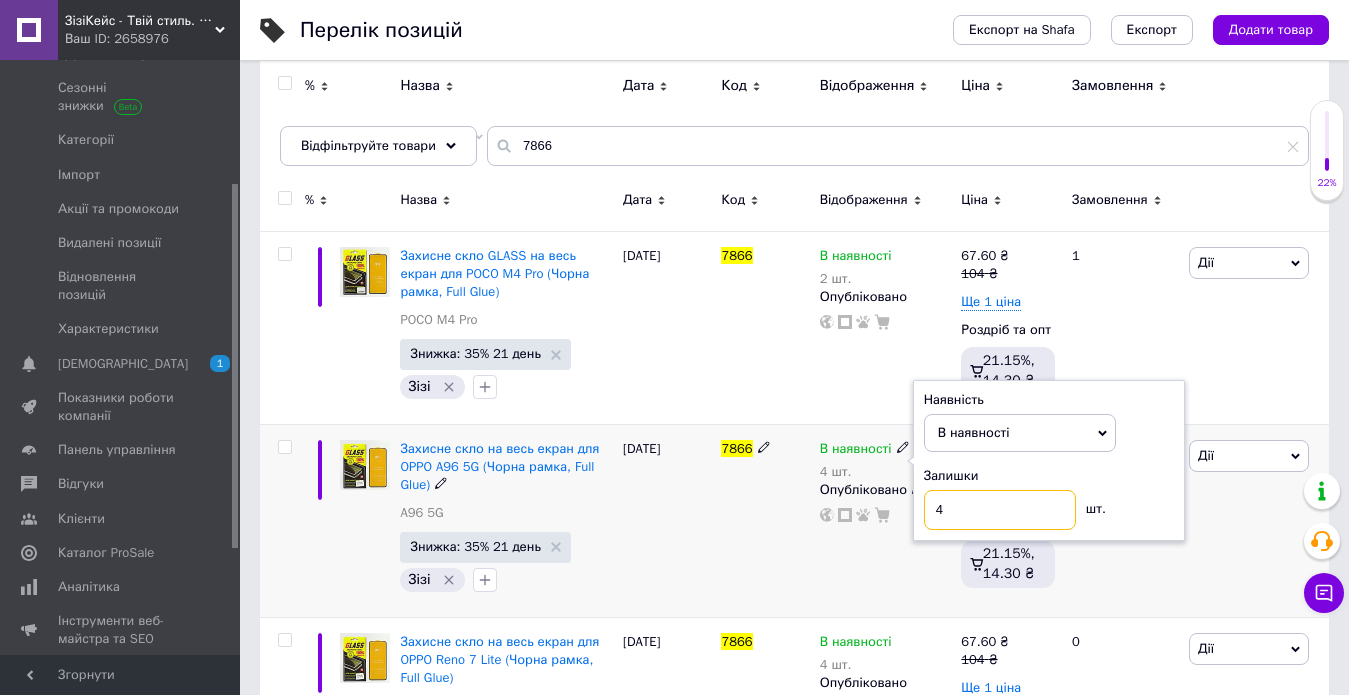 drag, startPoint x: 954, startPoint y: 502, endPoint x: 919, endPoint y: 505, distance: 35.128338 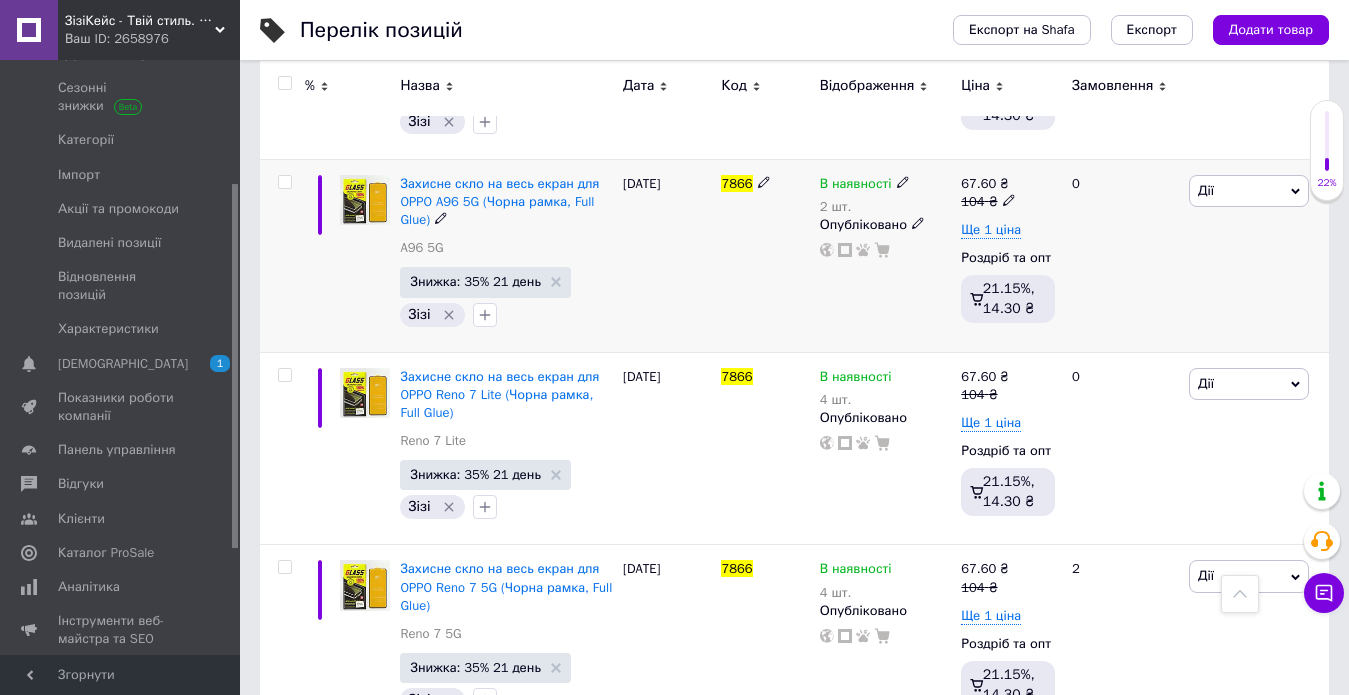 scroll, scrollTop: 500, scrollLeft: 0, axis: vertical 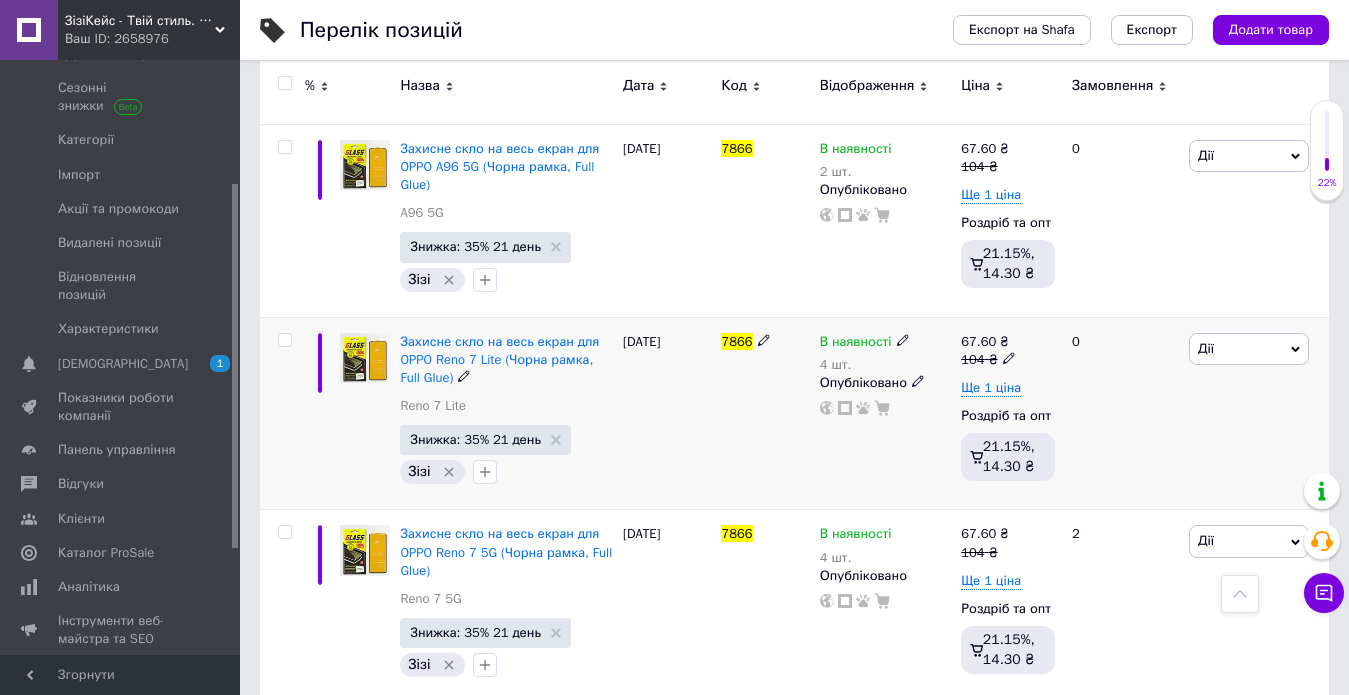 click on "В наявності" at bounding box center (856, 344) 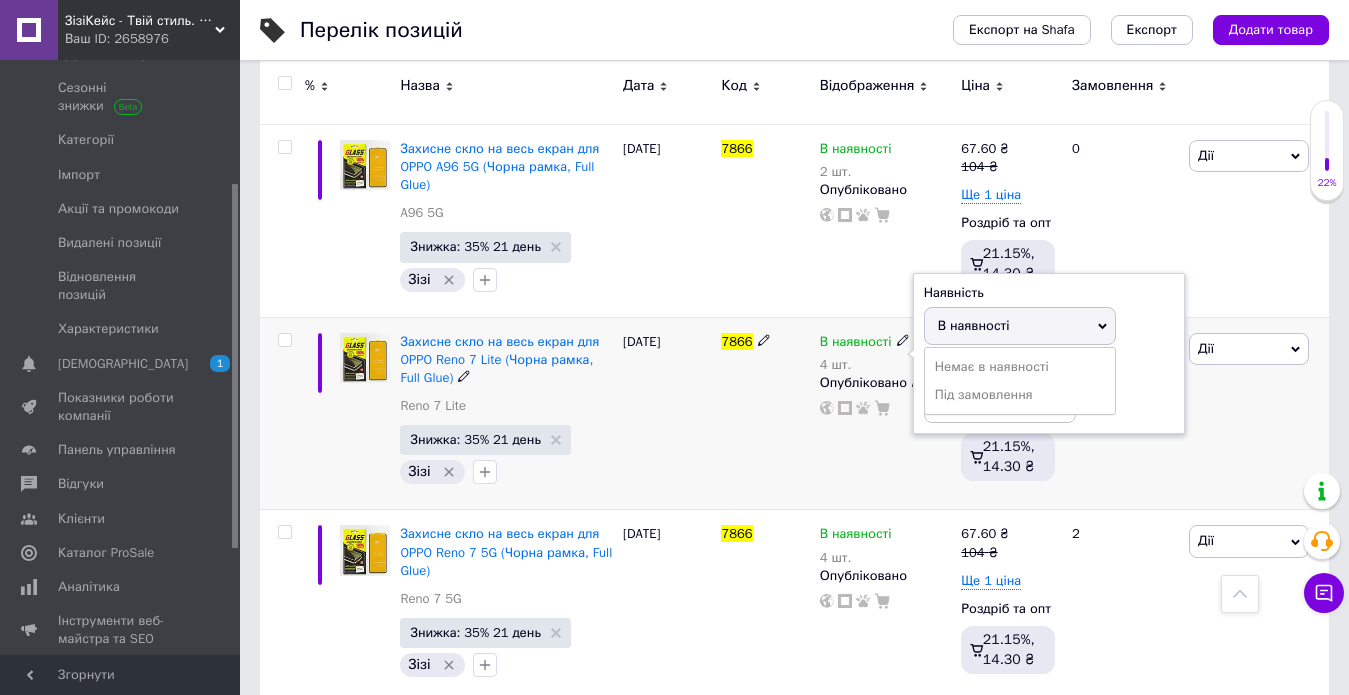 click on "В наявності" at bounding box center (974, 325) 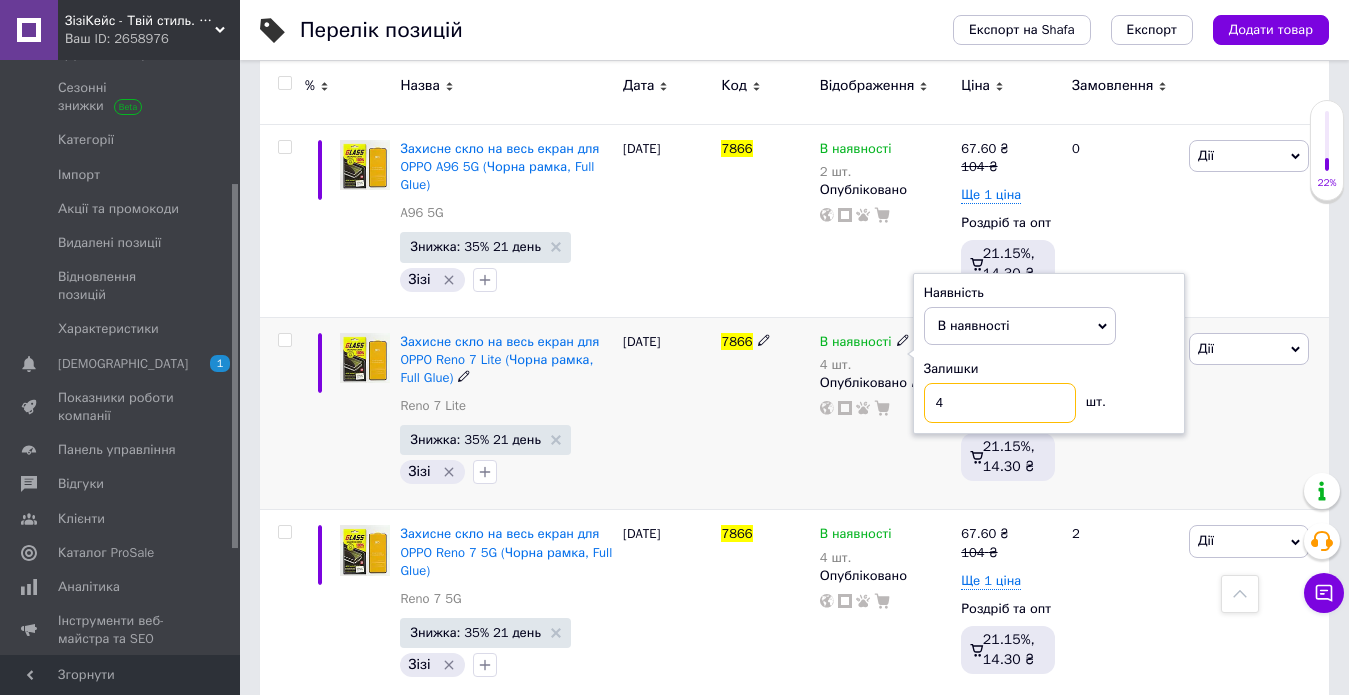 drag, startPoint x: 956, startPoint y: 393, endPoint x: 908, endPoint y: 402, distance: 48.83646 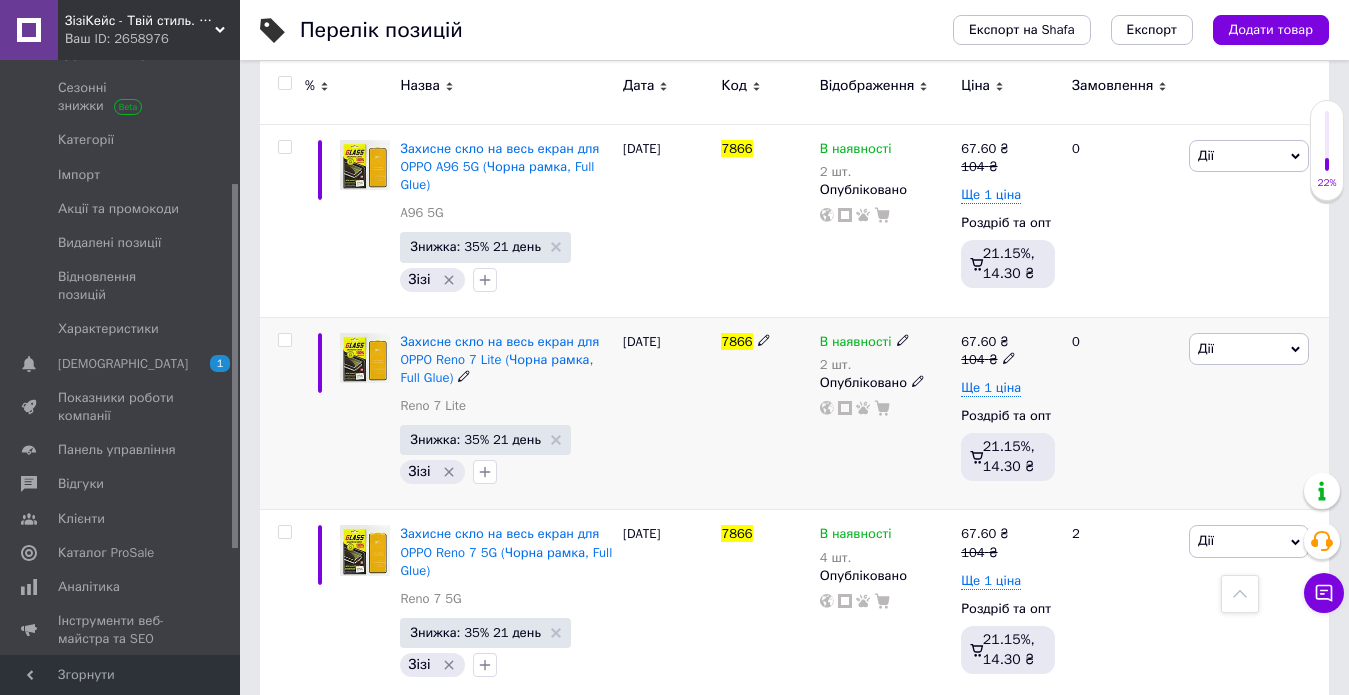 scroll, scrollTop: 700, scrollLeft: 0, axis: vertical 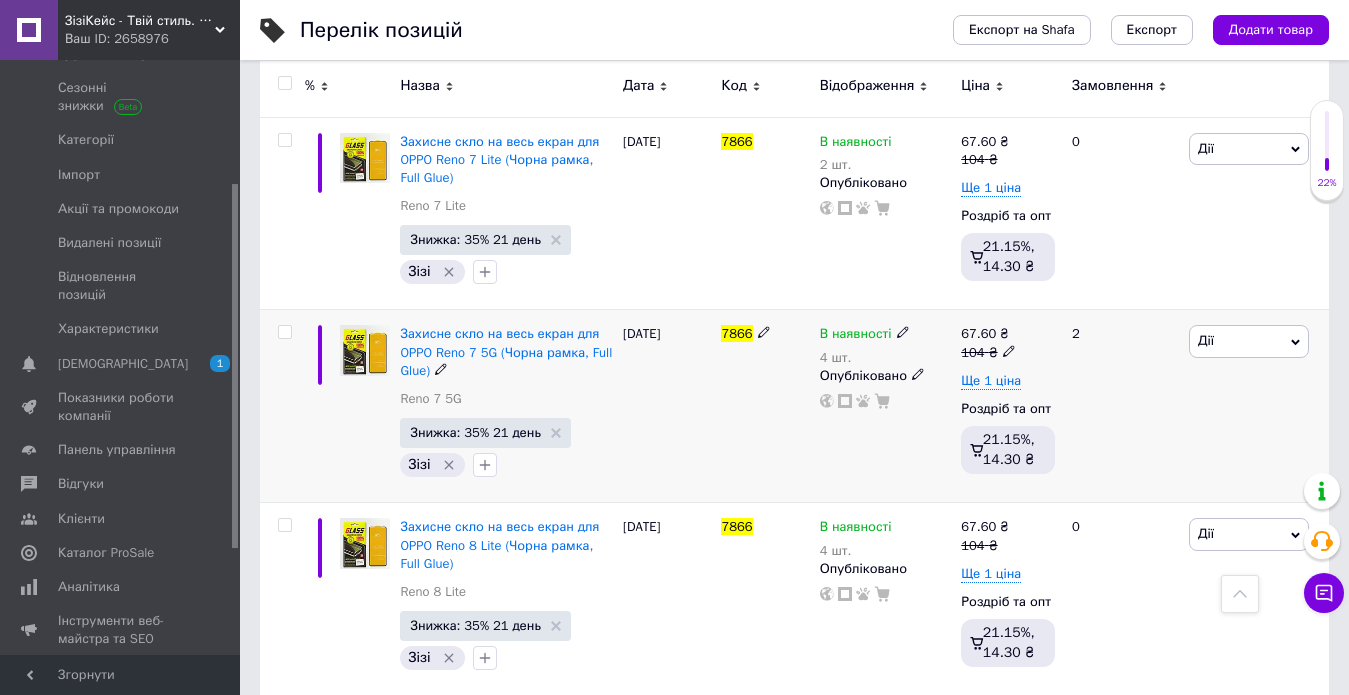 click on "В наявності" at bounding box center [856, 336] 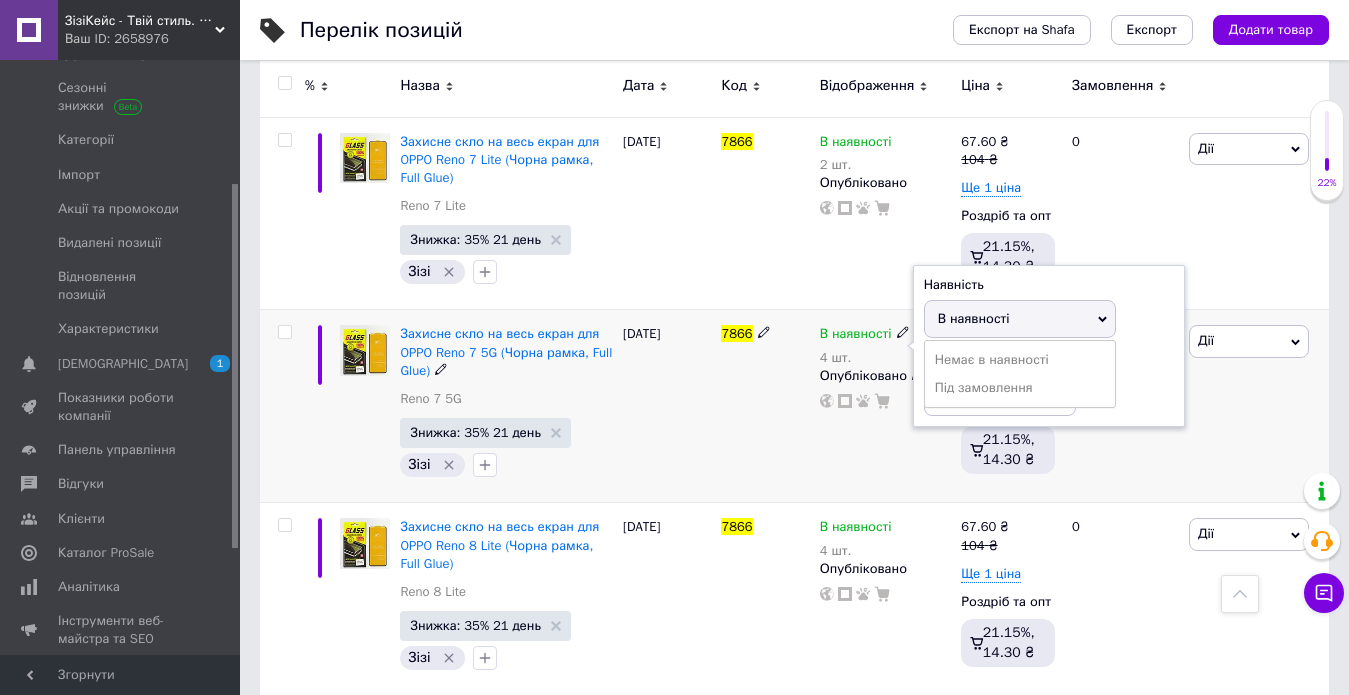 click on "В наявності" at bounding box center (1020, 319) 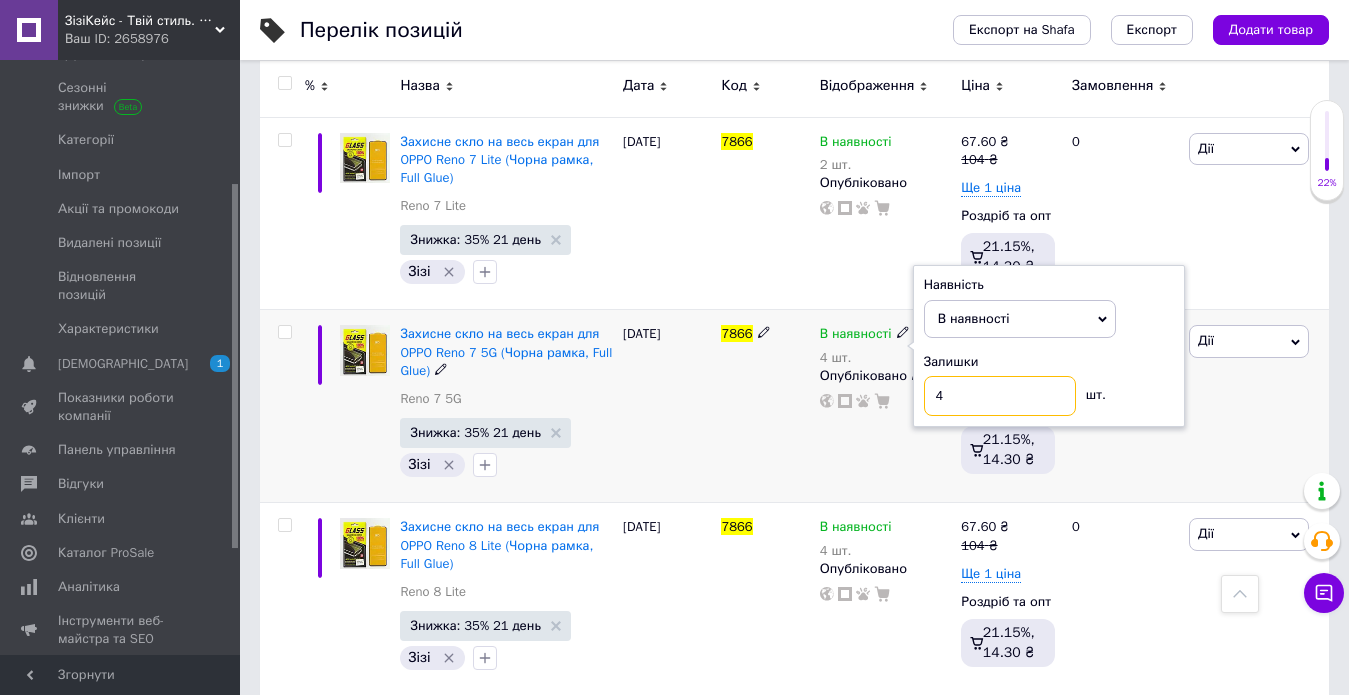 drag, startPoint x: 943, startPoint y: 392, endPoint x: 915, endPoint y: 393, distance: 28.01785 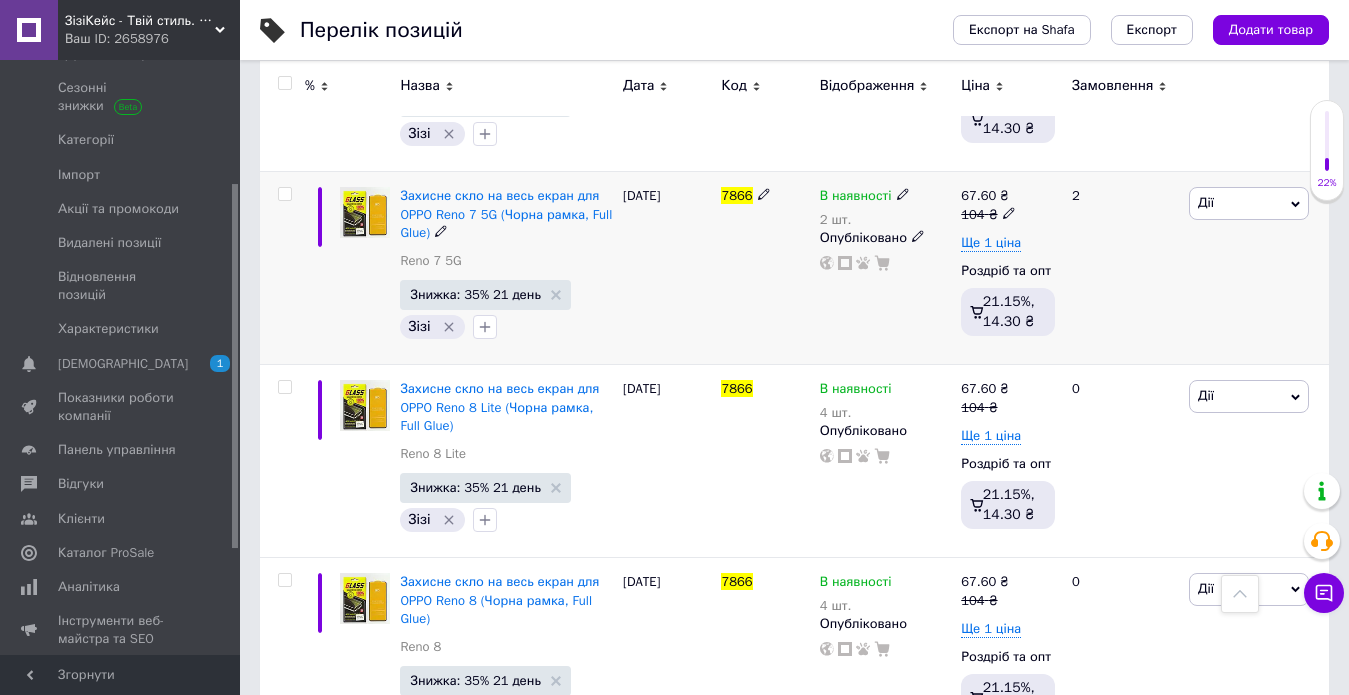 scroll, scrollTop: 900, scrollLeft: 0, axis: vertical 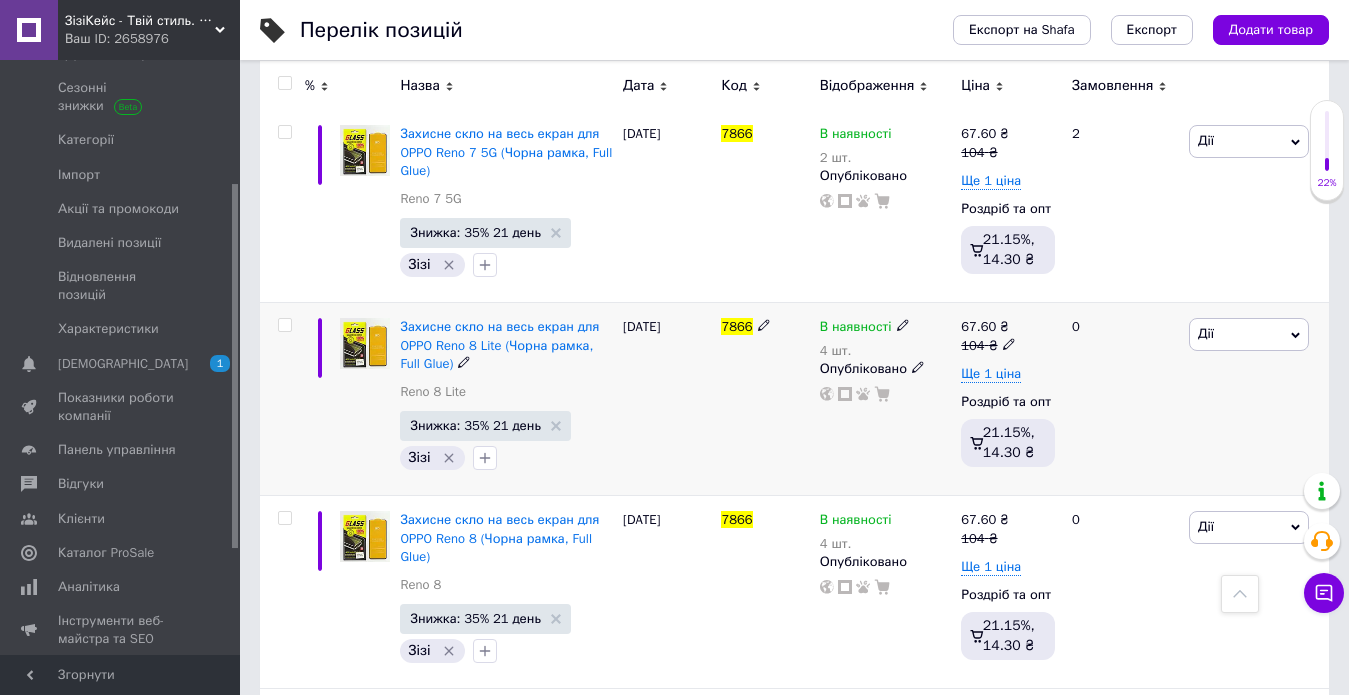 click on "В наявності" at bounding box center (856, 329) 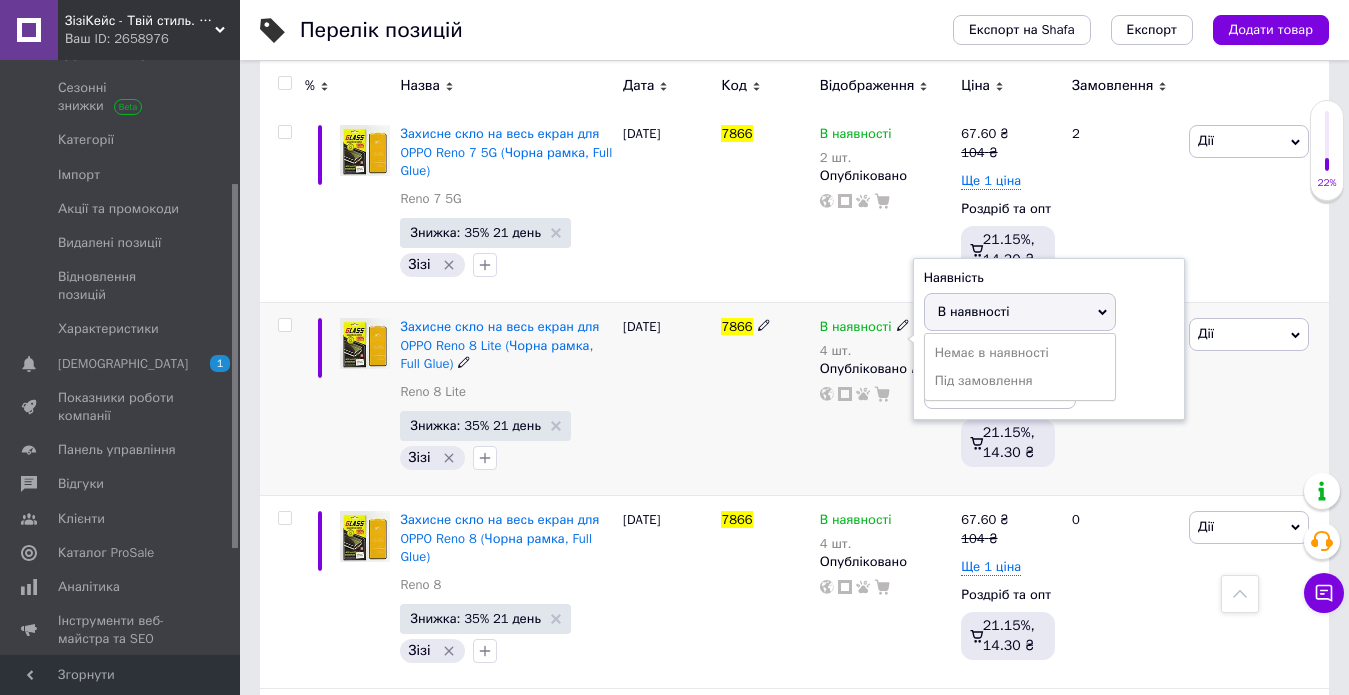 click on "В наявності" at bounding box center (1020, 312) 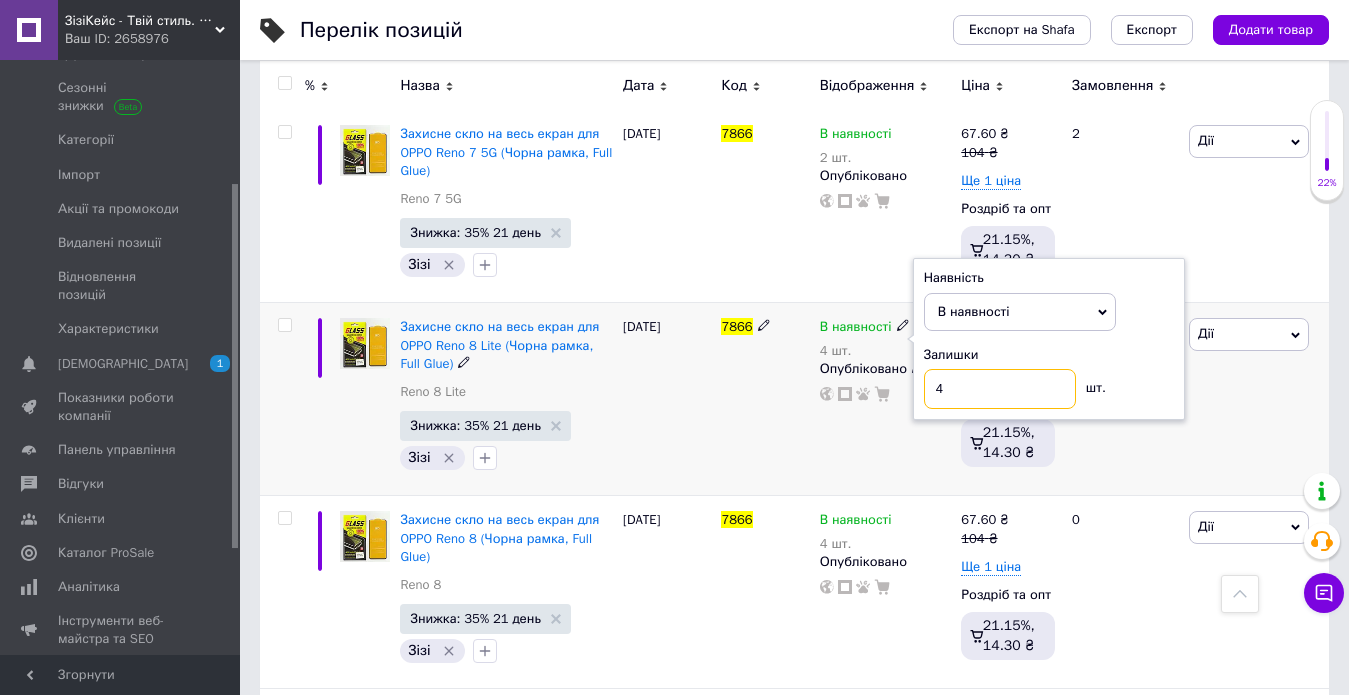 drag, startPoint x: 952, startPoint y: 388, endPoint x: 935, endPoint y: 388, distance: 17 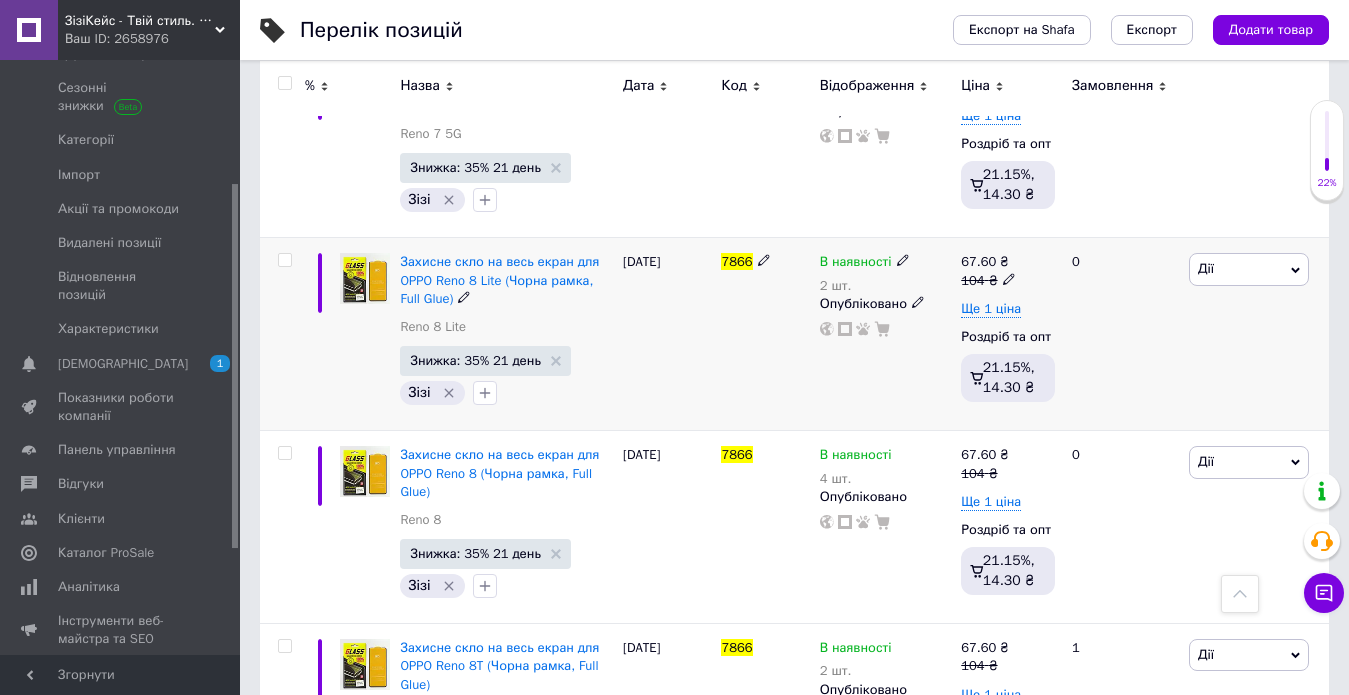 scroll, scrollTop: 1000, scrollLeft: 0, axis: vertical 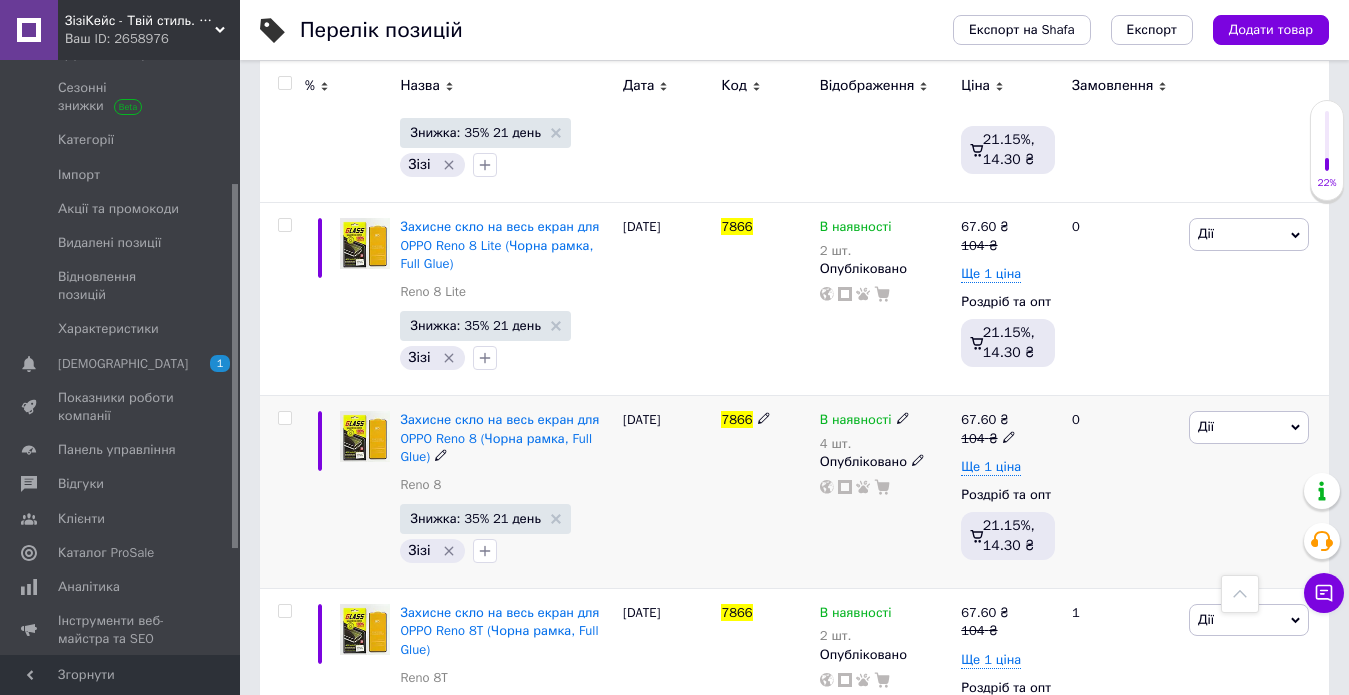 click on "В наявності" at bounding box center (856, 422) 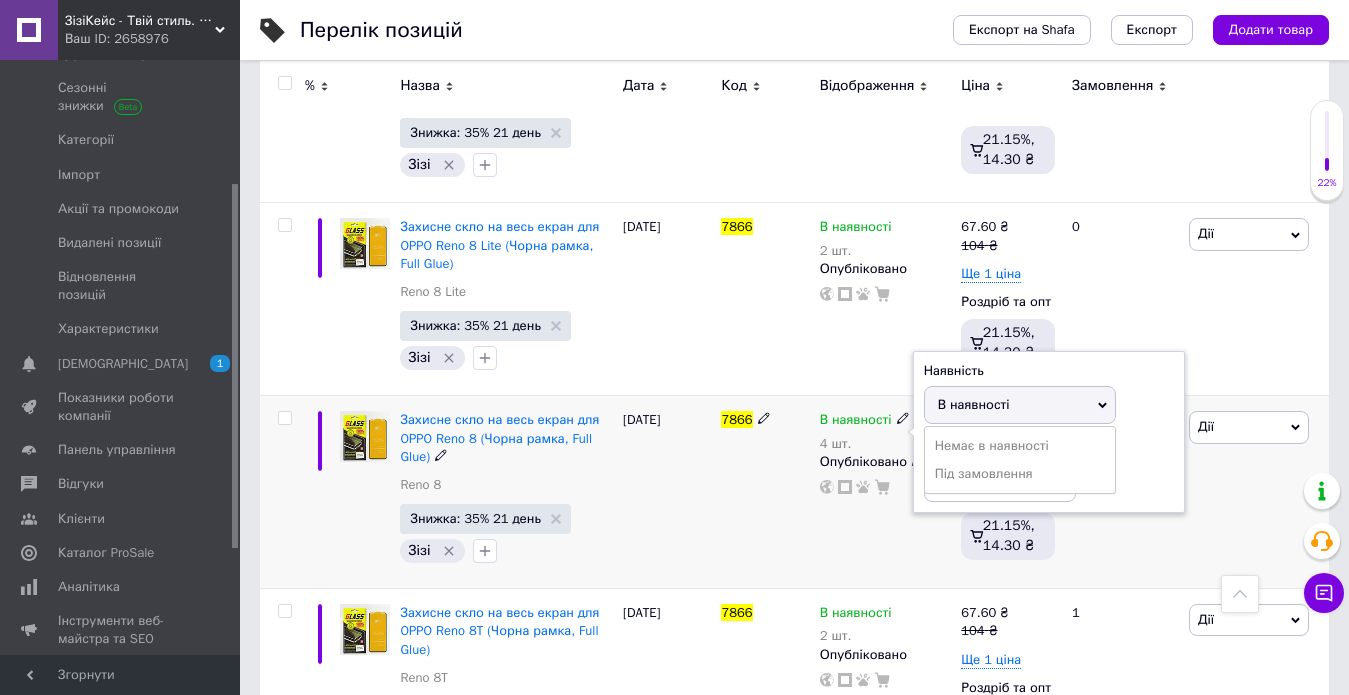 click on "В наявності" at bounding box center (1020, 405) 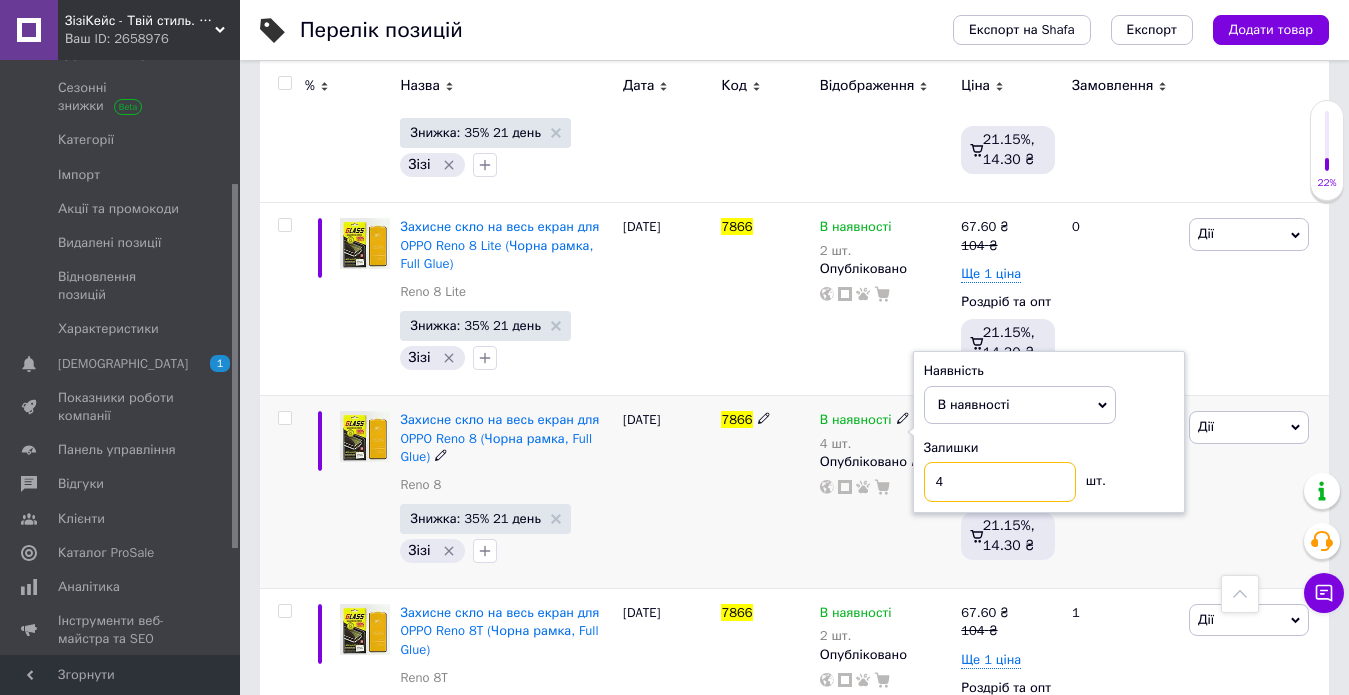 drag, startPoint x: 953, startPoint y: 471, endPoint x: 934, endPoint y: 474, distance: 19.235384 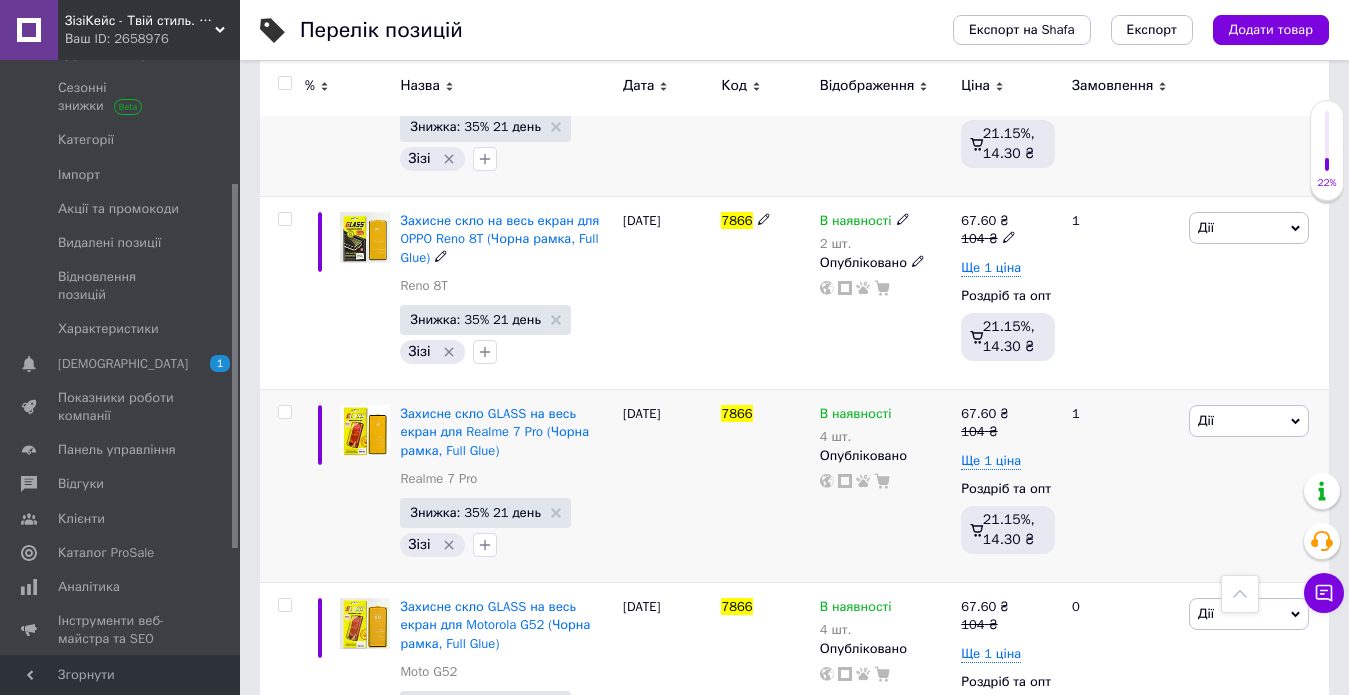 scroll, scrollTop: 1400, scrollLeft: 0, axis: vertical 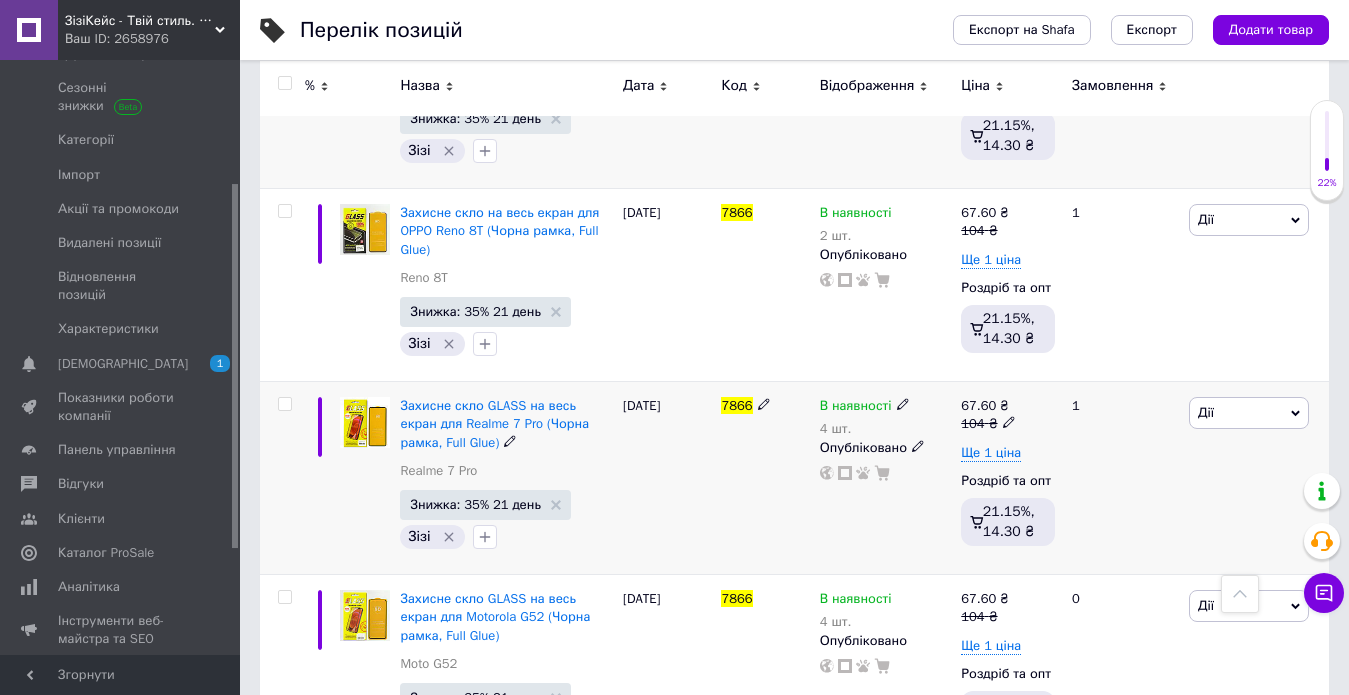 click on "В наявності" at bounding box center (856, 408) 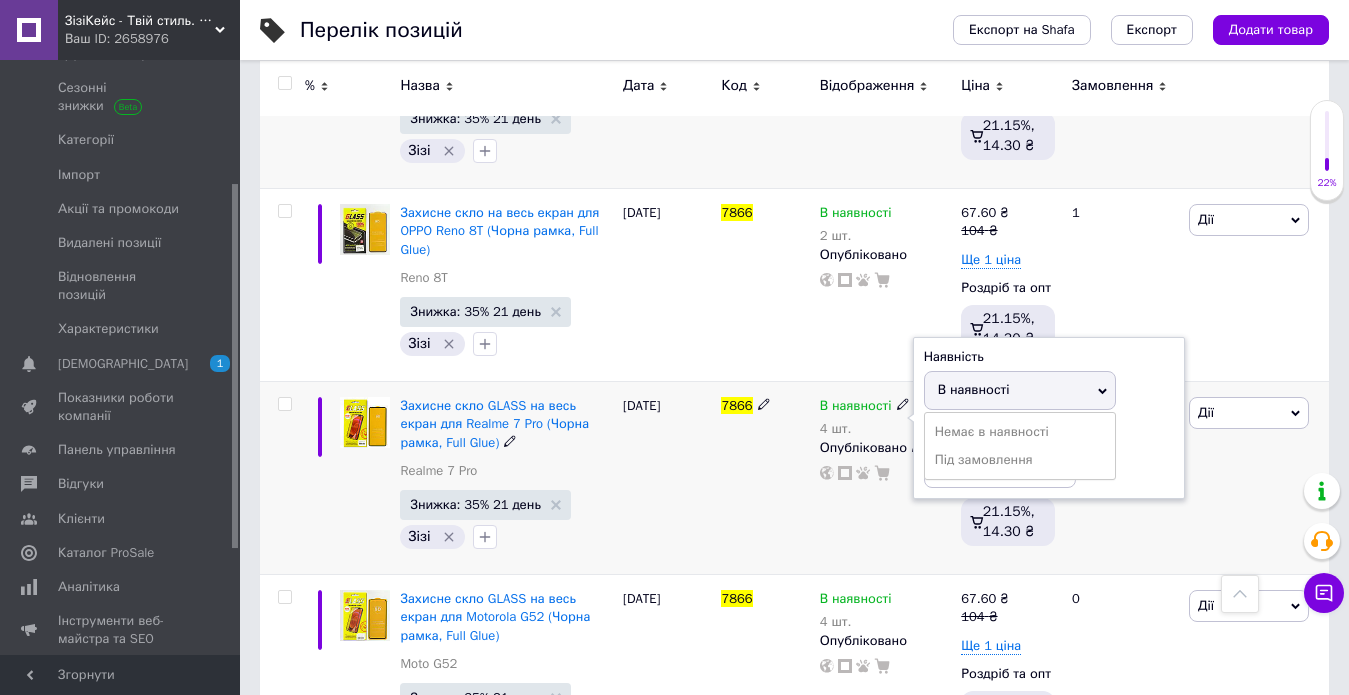 click on "В наявності" at bounding box center (974, 389) 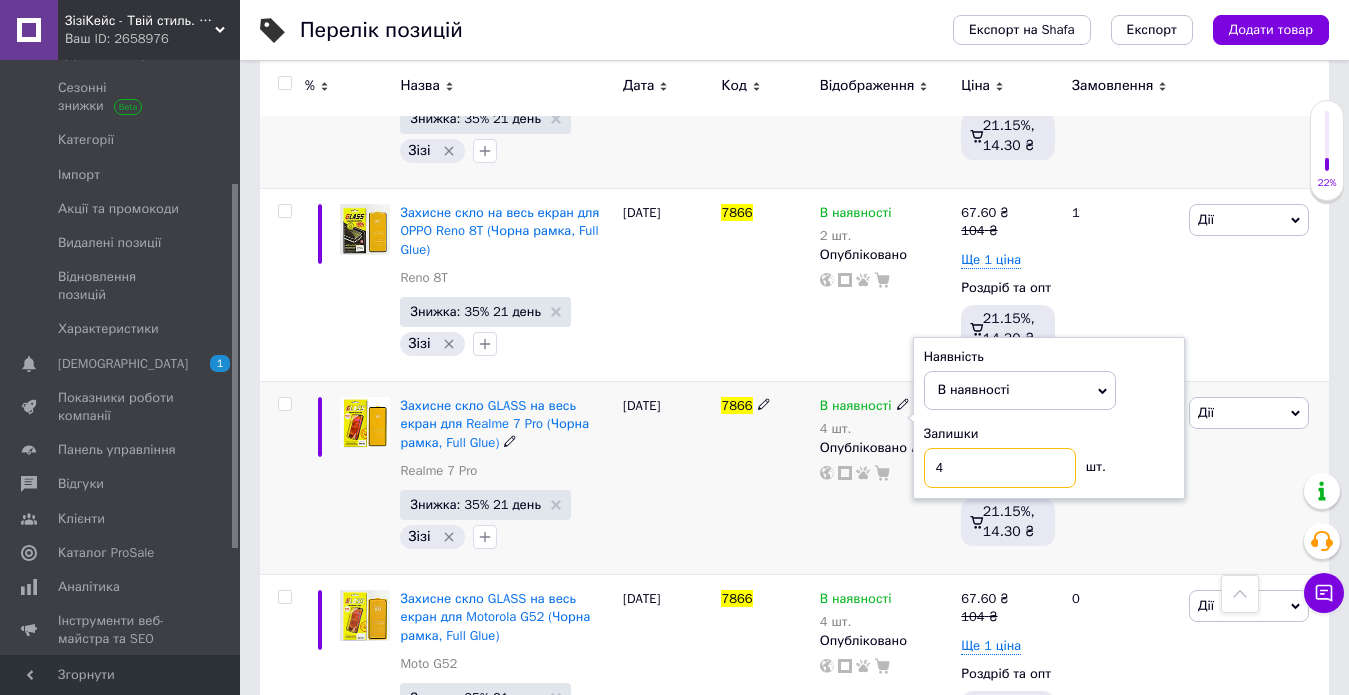 drag, startPoint x: 949, startPoint y: 459, endPoint x: 934, endPoint y: 461, distance: 15.132746 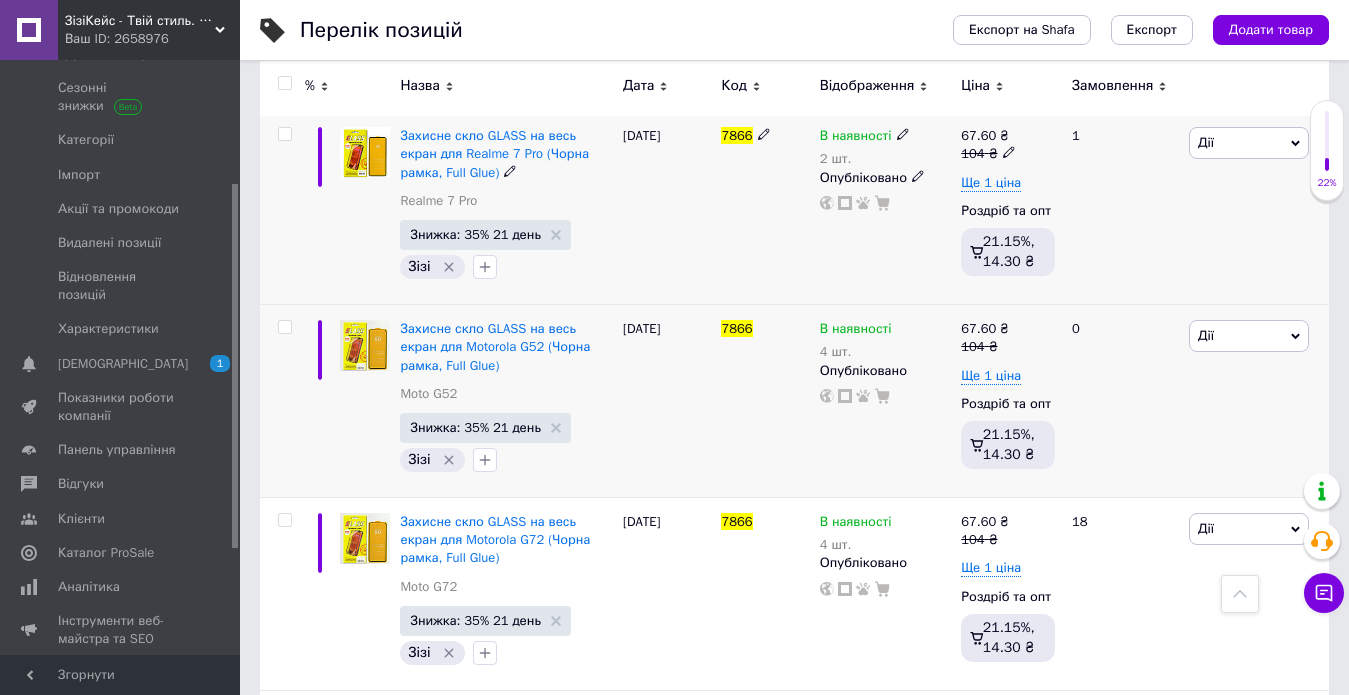 scroll, scrollTop: 1700, scrollLeft: 0, axis: vertical 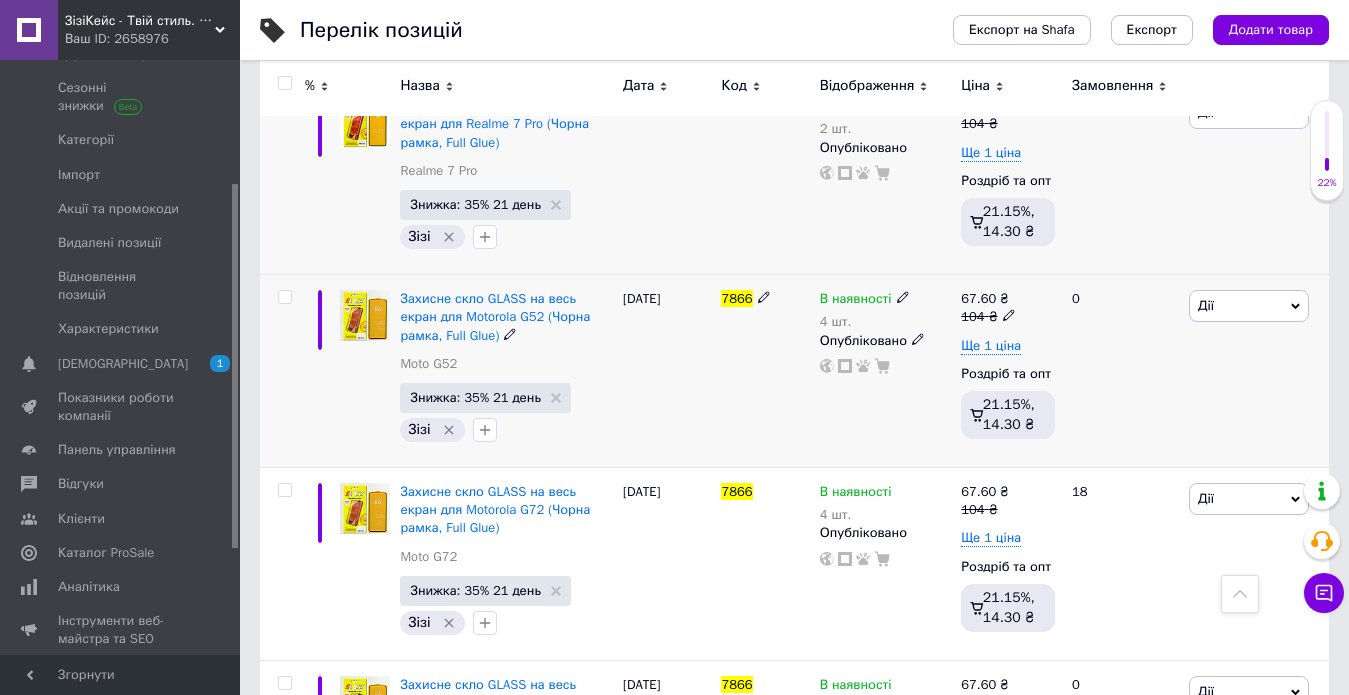 click on "В наявності" at bounding box center (856, 301) 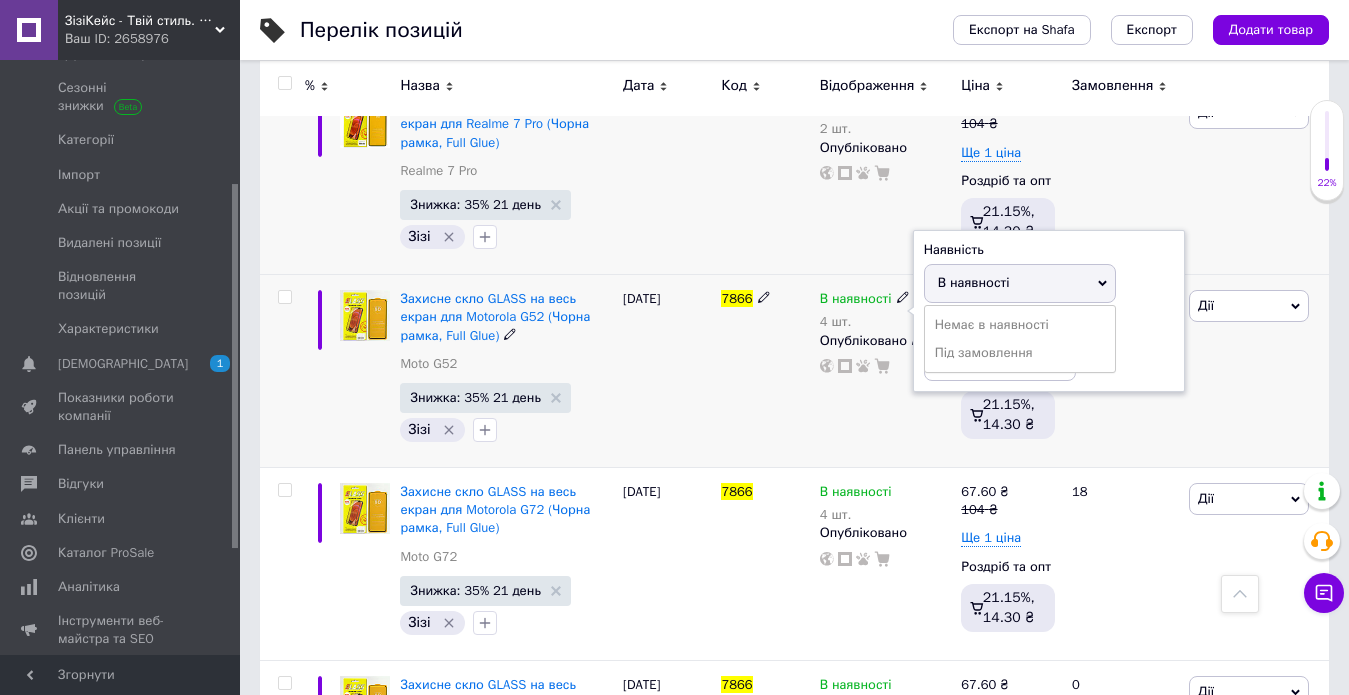 click on "В наявності" at bounding box center [974, 282] 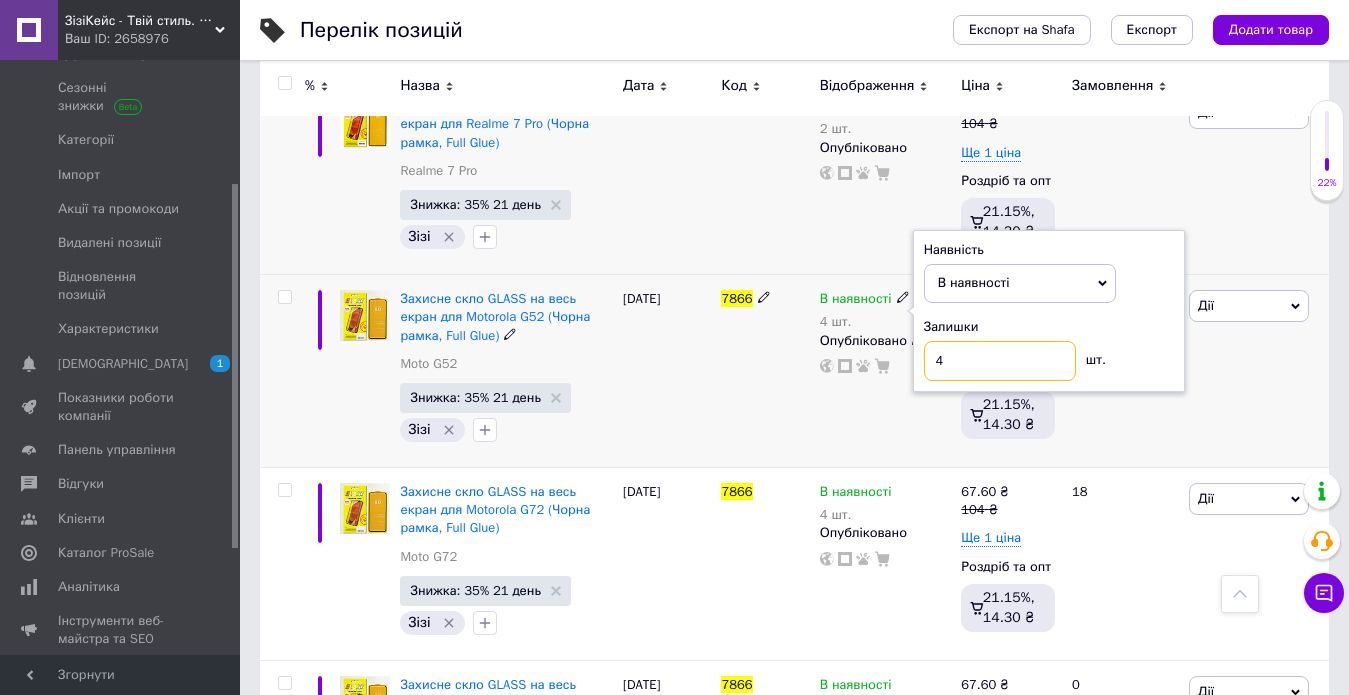 click on "4" at bounding box center [1000, 361] 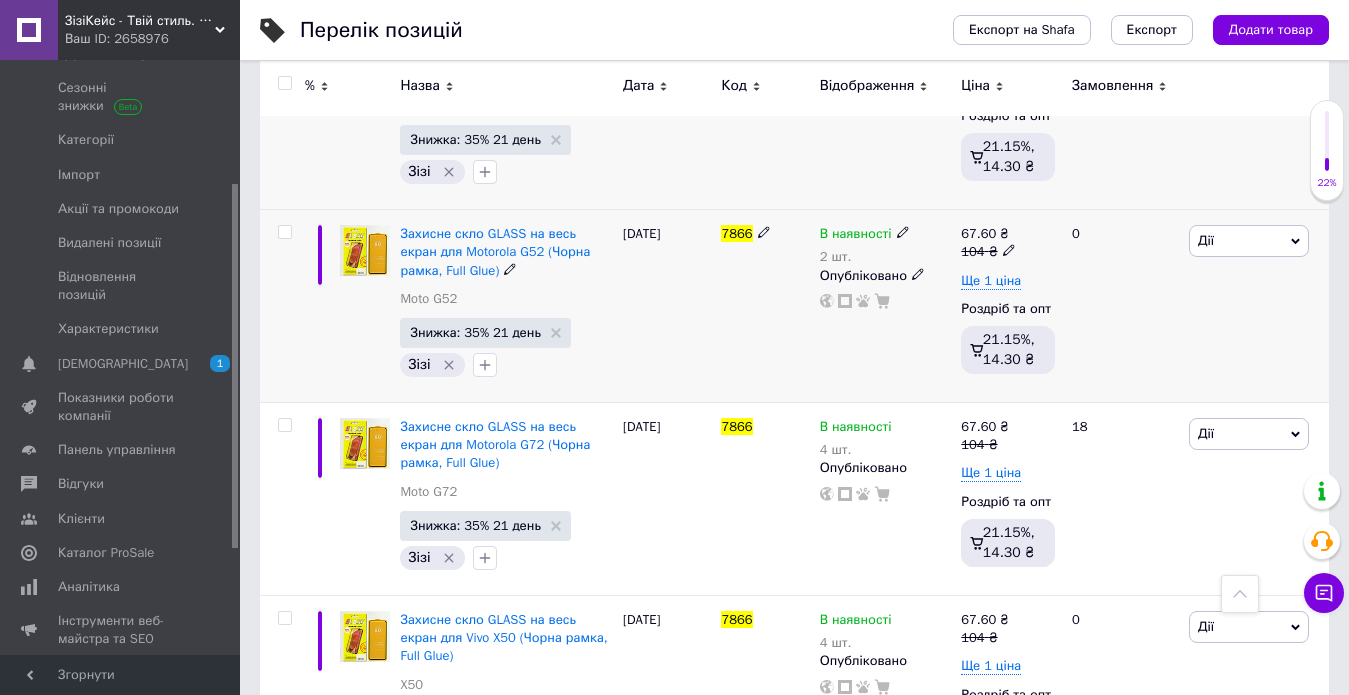 scroll, scrollTop: 1800, scrollLeft: 0, axis: vertical 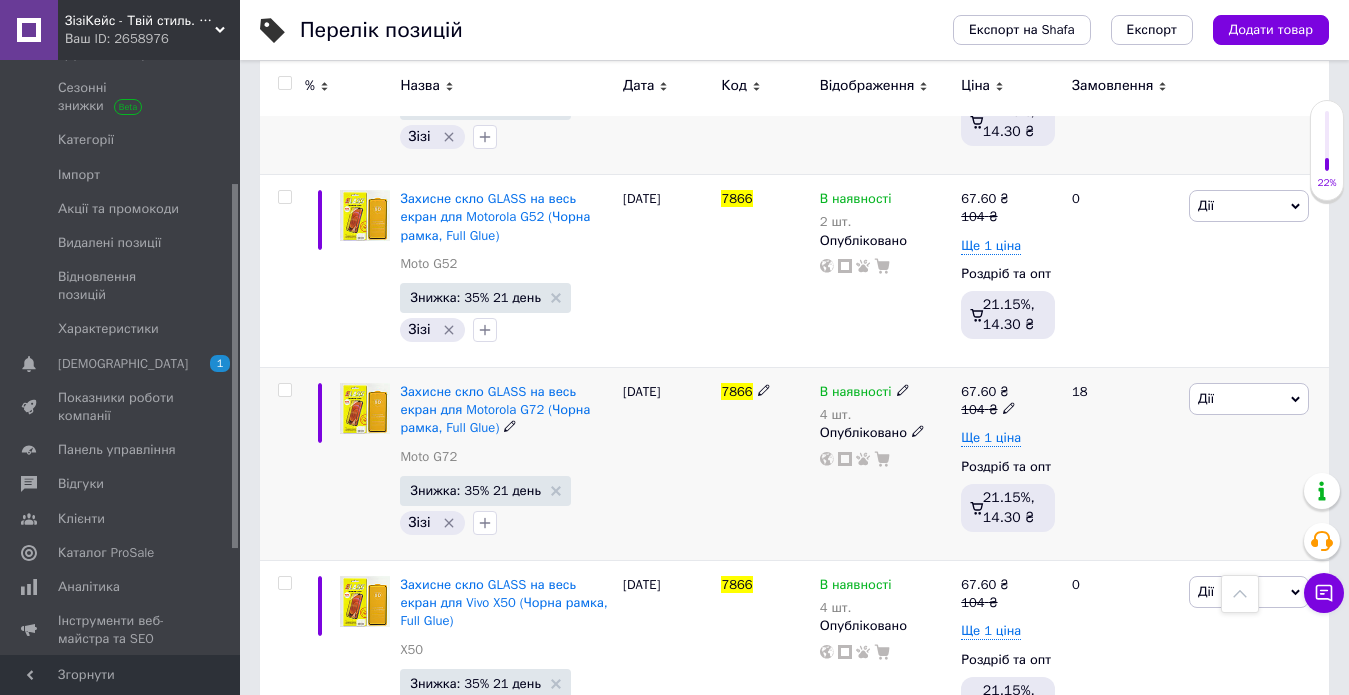 click on "В наявності" at bounding box center [856, 394] 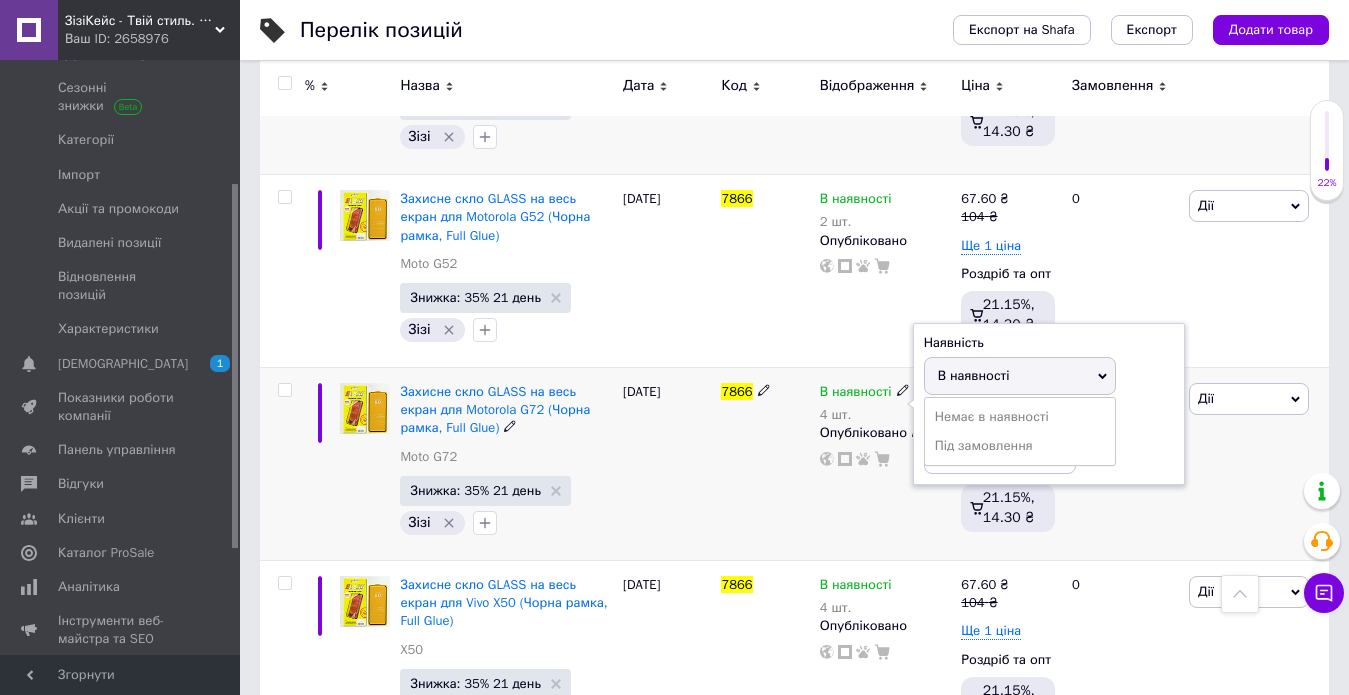 click on "В наявності" at bounding box center (1020, 376) 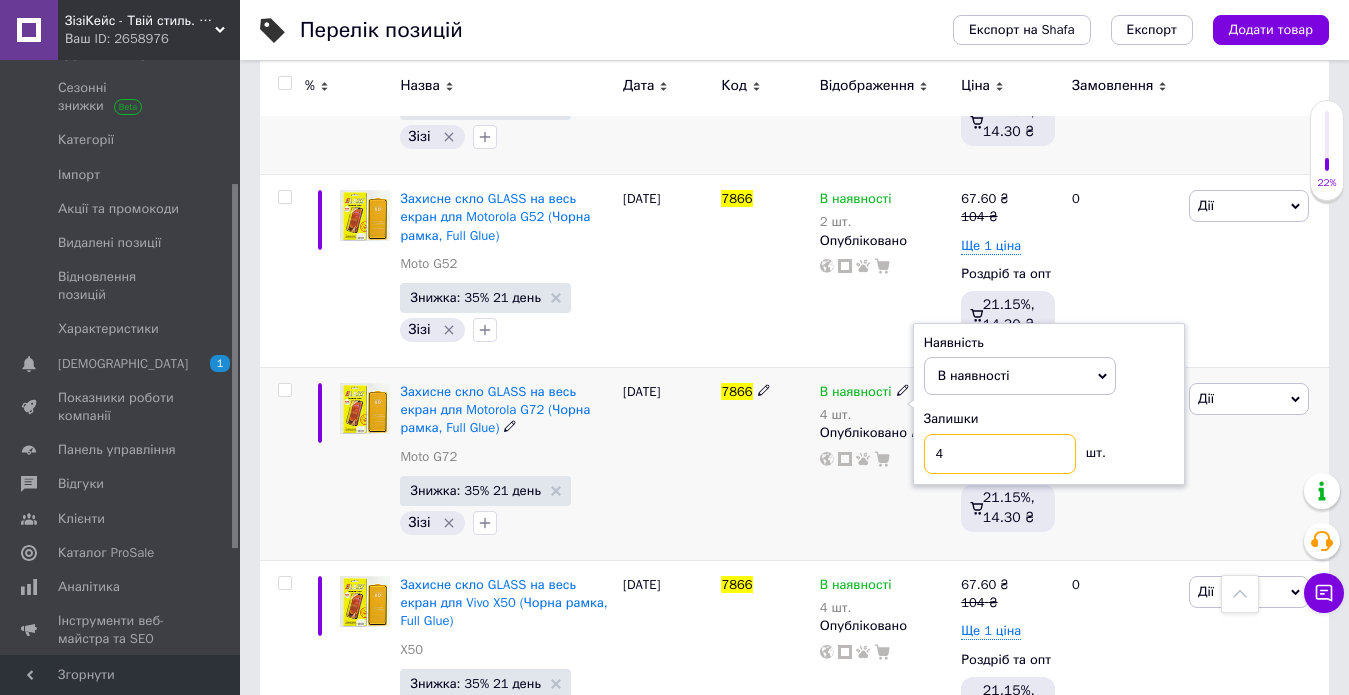 drag, startPoint x: 948, startPoint y: 436, endPoint x: 929, endPoint y: 439, distance: 19.235384 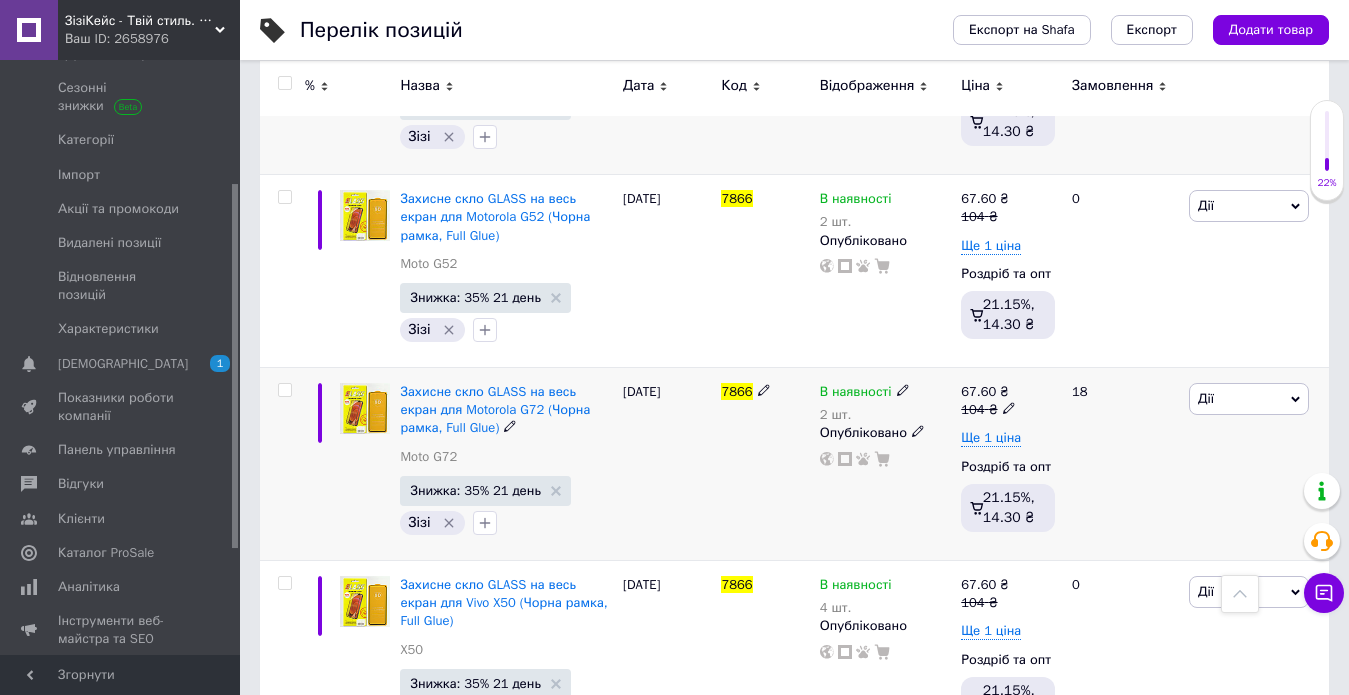 scroll, scrollTop: 2000, scrollLeft: 0, axis: vertical 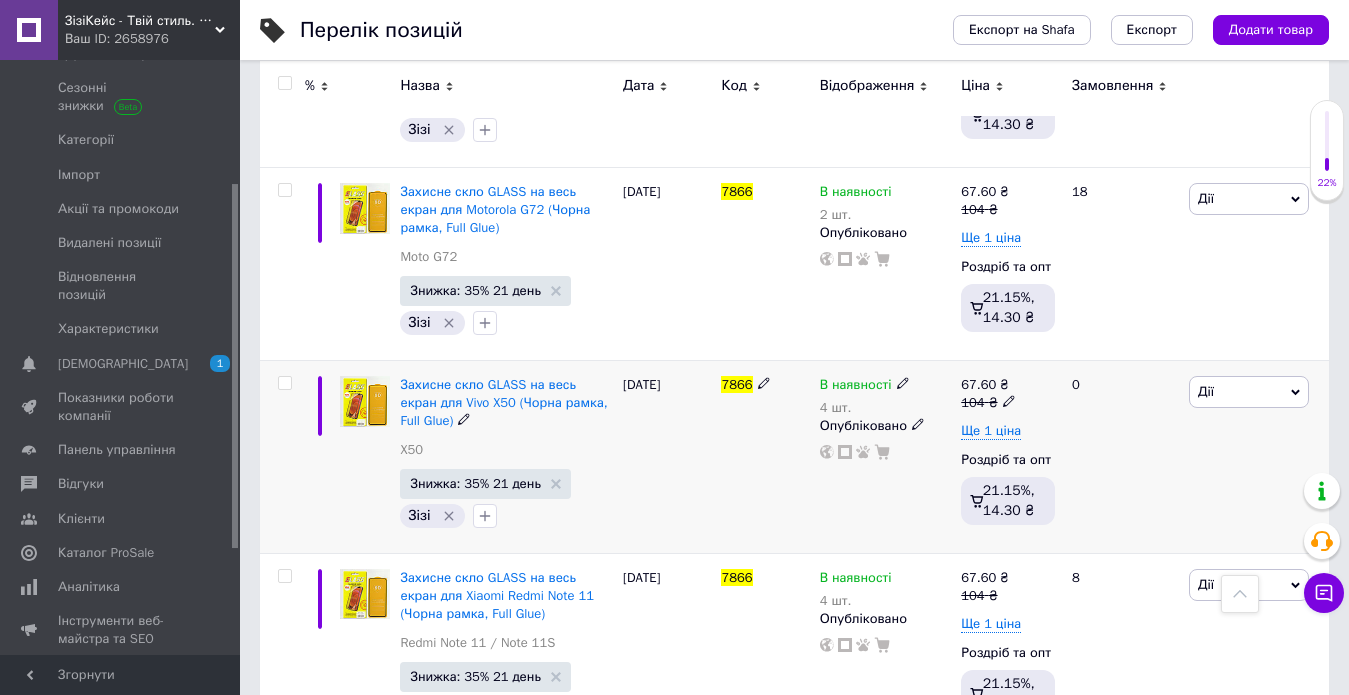 click on "В наявності" at bounding box center [856, 387] 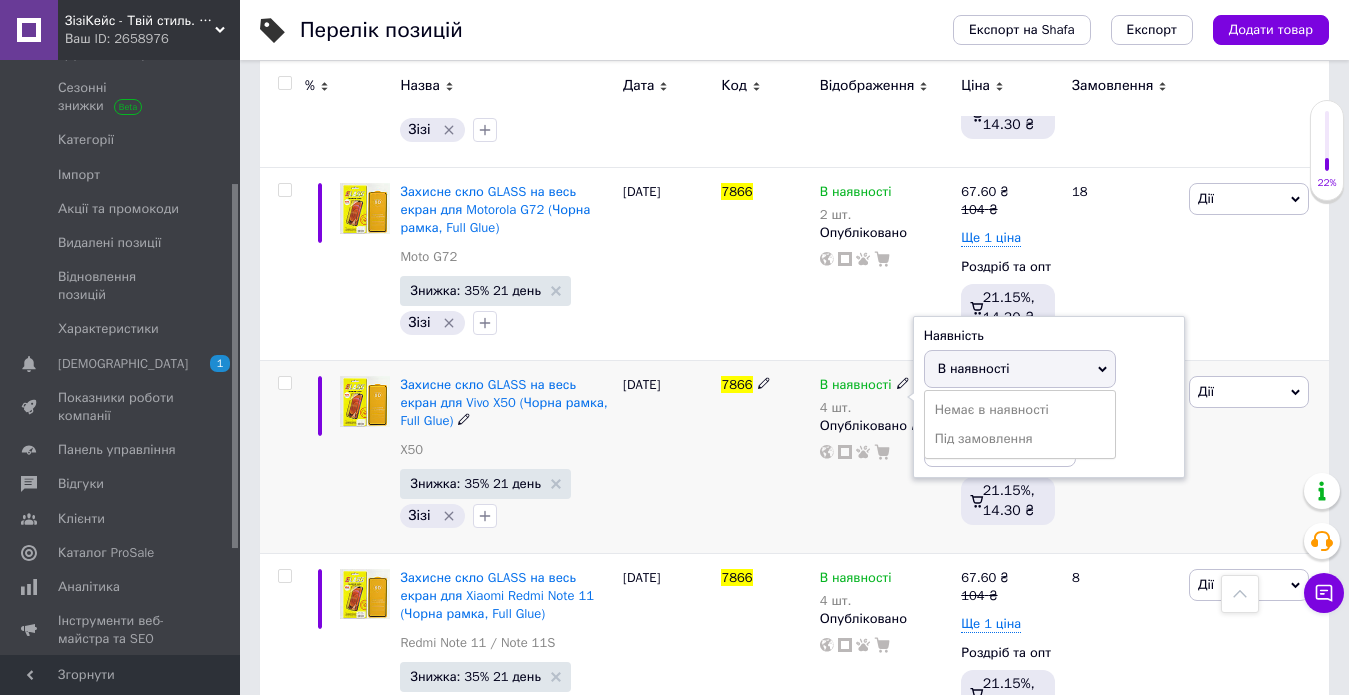 click on "В наявності" at bounding box center (974, 368) 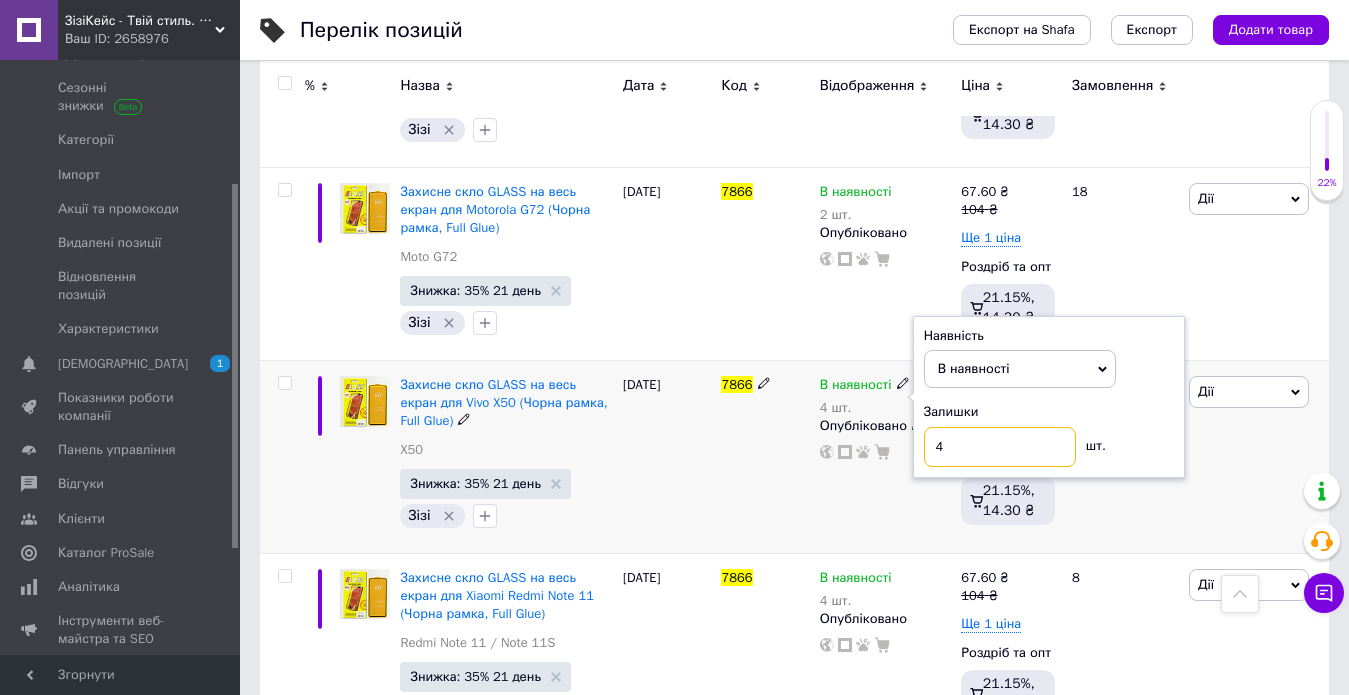 click on "4" at bounding box center [1000, 447] 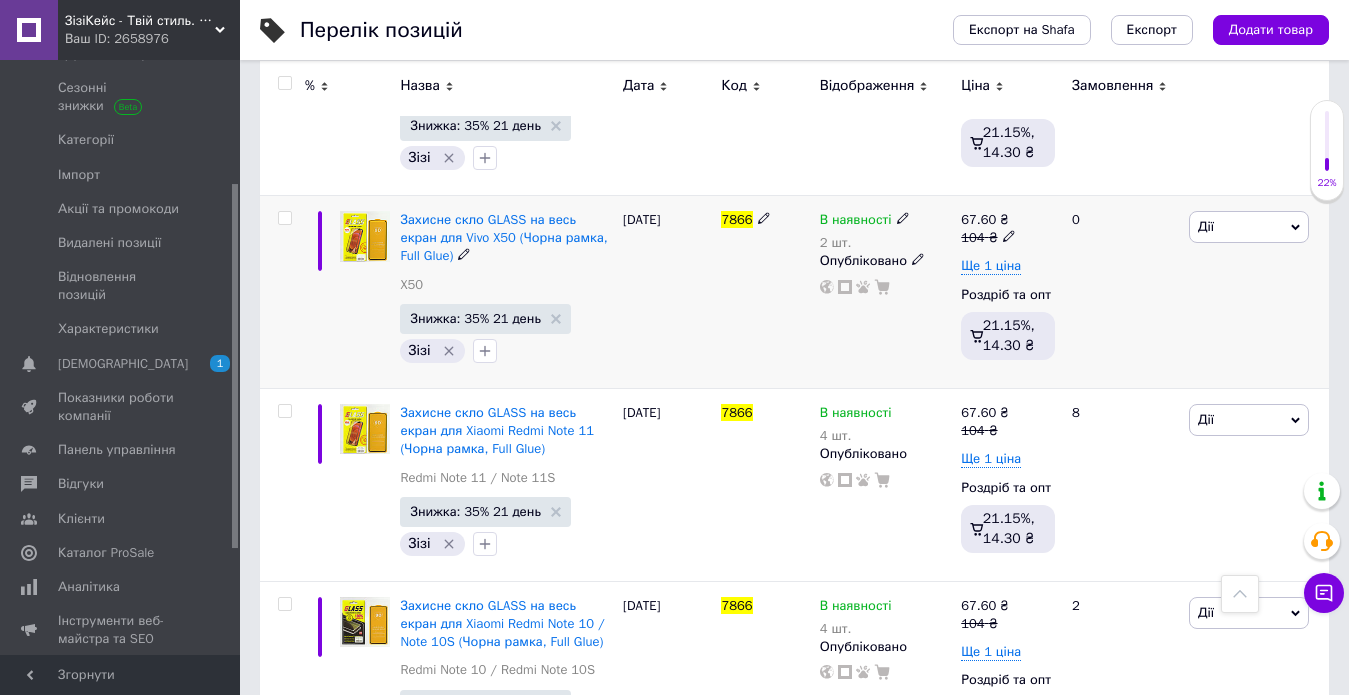 scroll, scrollTop: 2200, scrollLeft: 0, axis: vertical 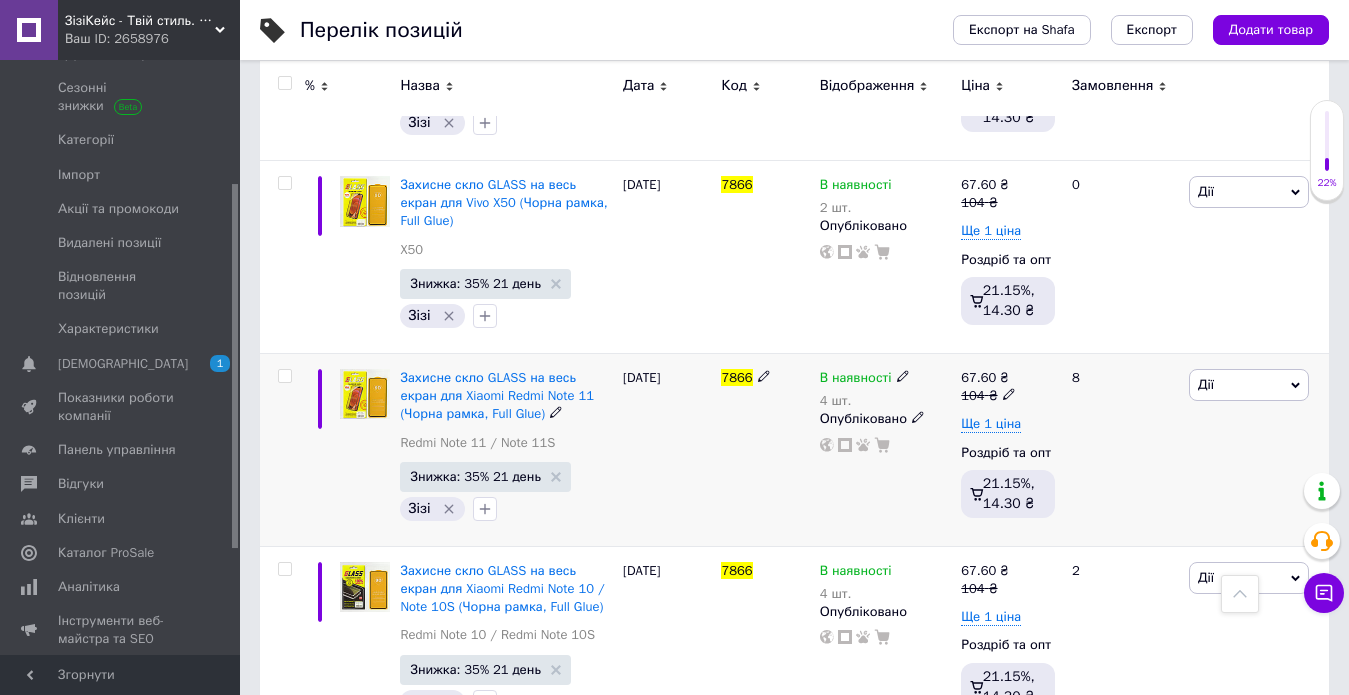 click on "В наявності" at bounding box center [856, 380] 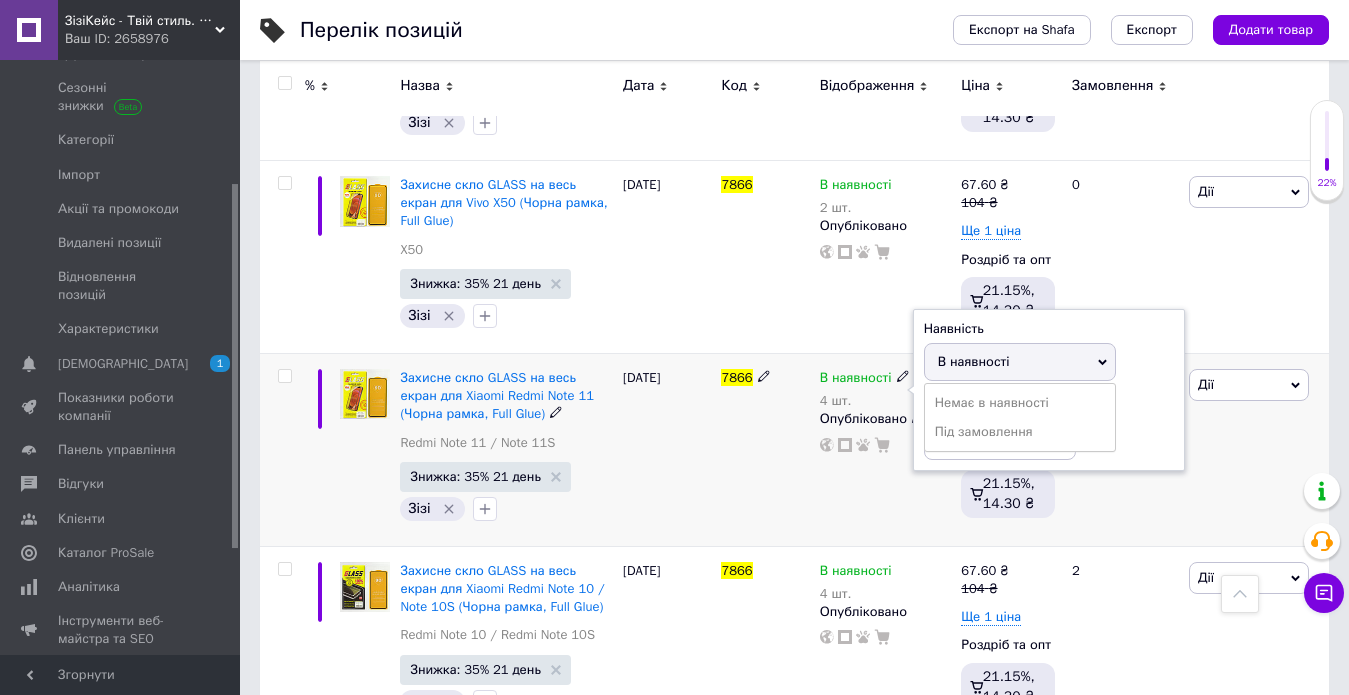 click on "В наявності" at bounding box center [974, 361] 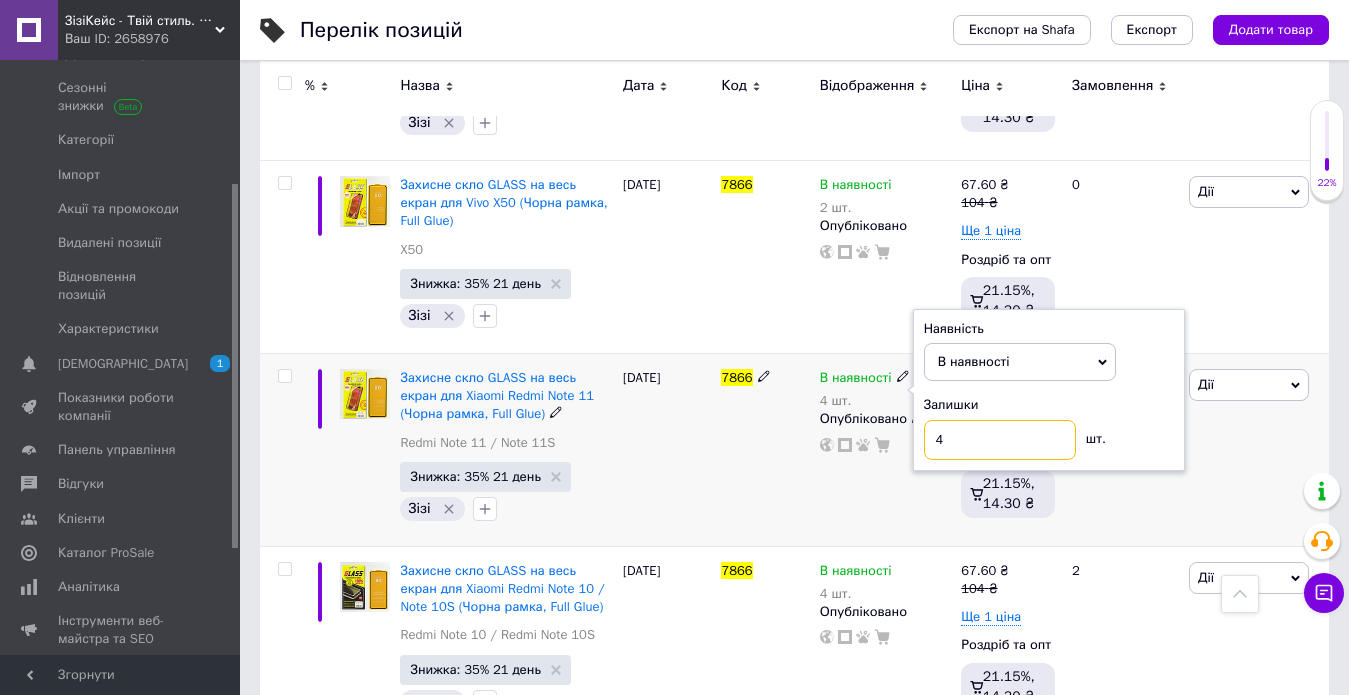 click on "4" at bounding box center (1000, 440) 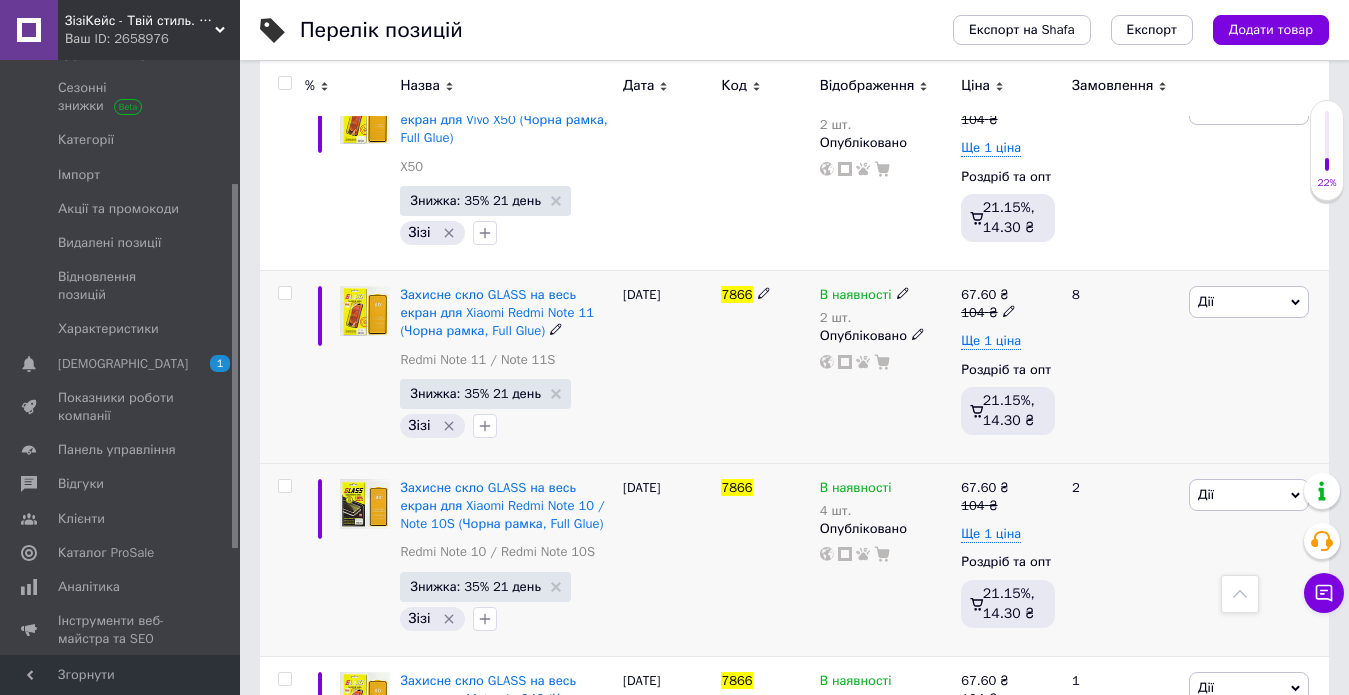 scroll, scrollTop: 2400, scrollLeft: 0, axis: vertical 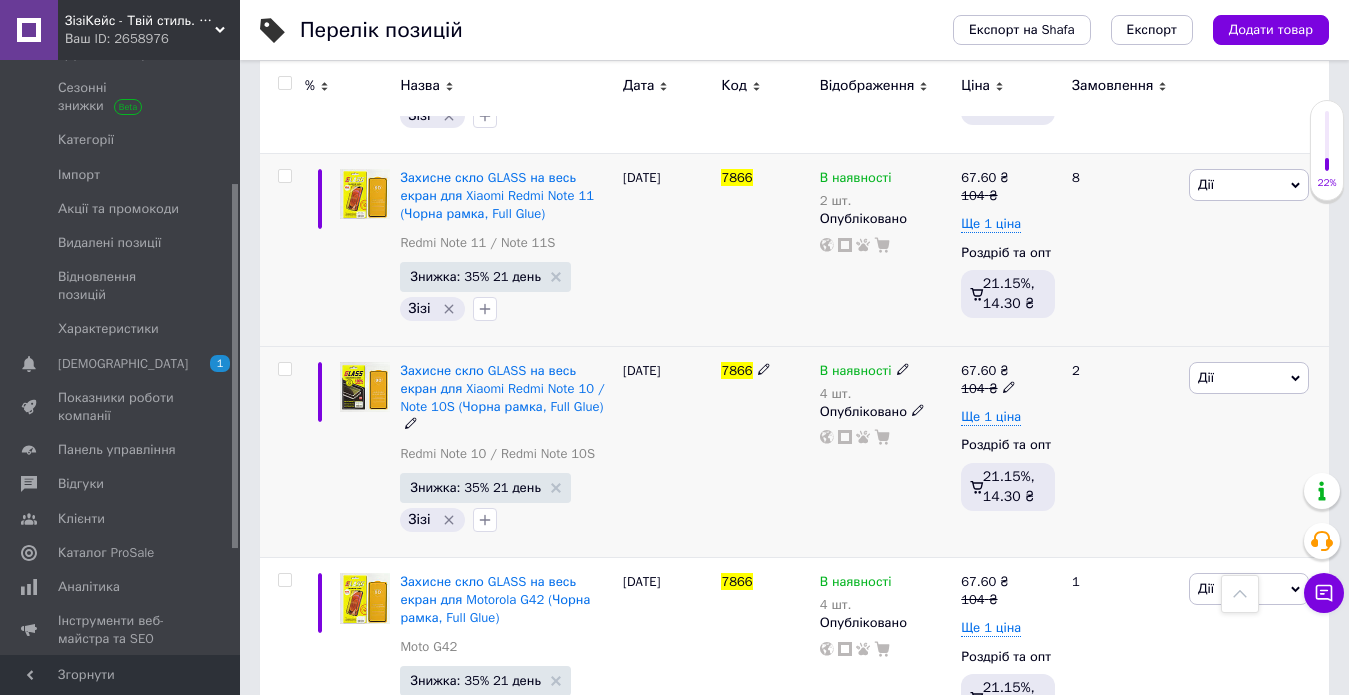 click on "В наявності" at bounding box center (856, 373) 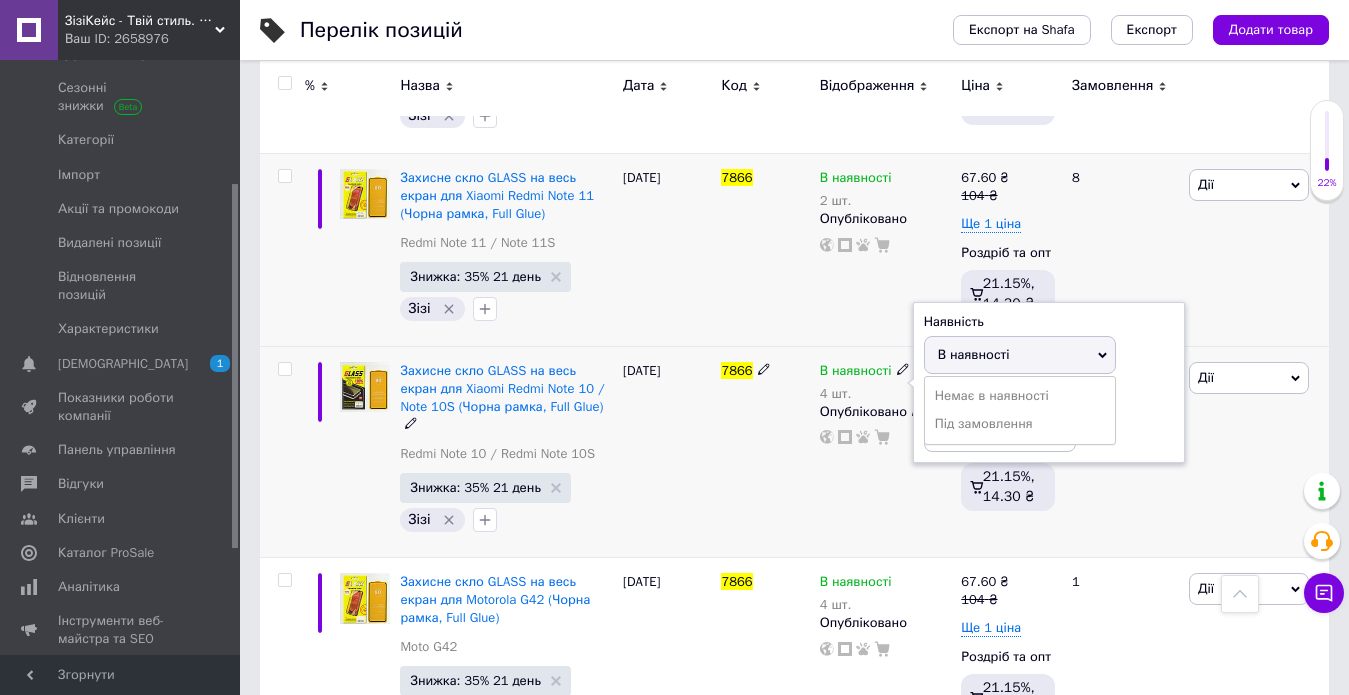 click on "В наявності" at bounding box center [974, 354] 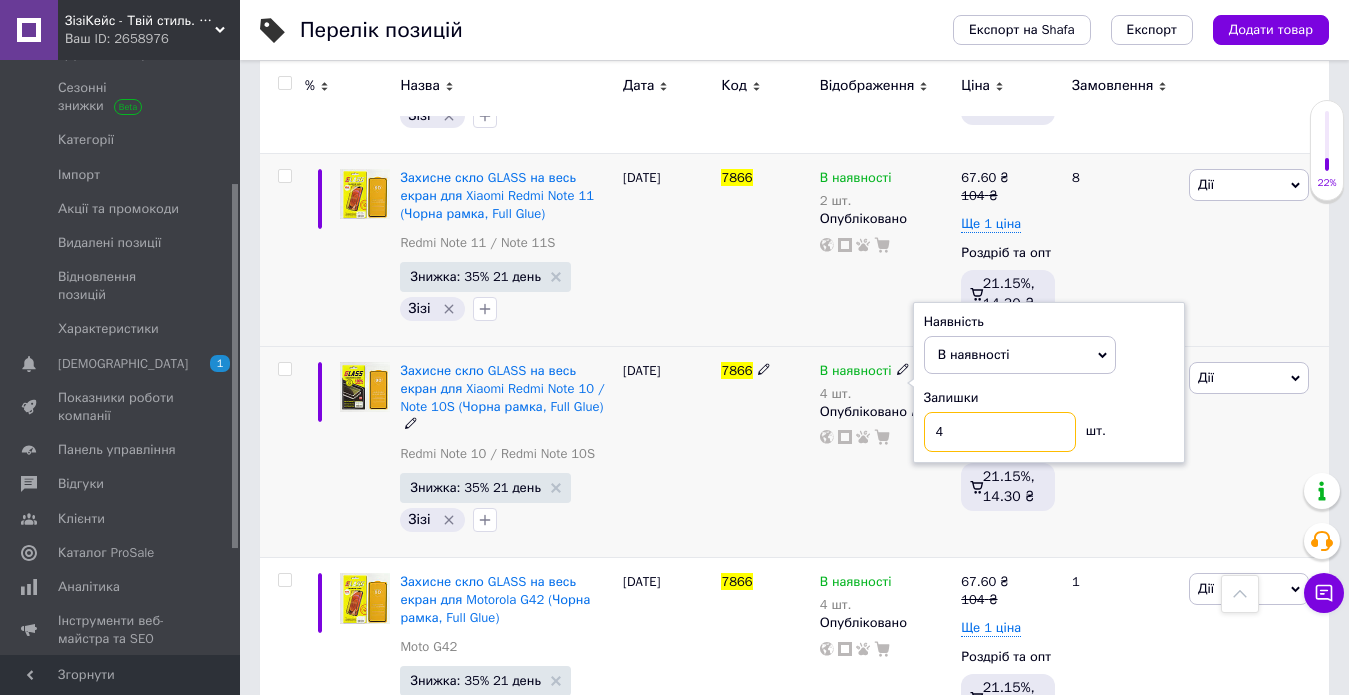 drag, startPoint x: 950, startPoint y: 428, endPoint x: 935, endPoint y: 429, distance: 15.033297 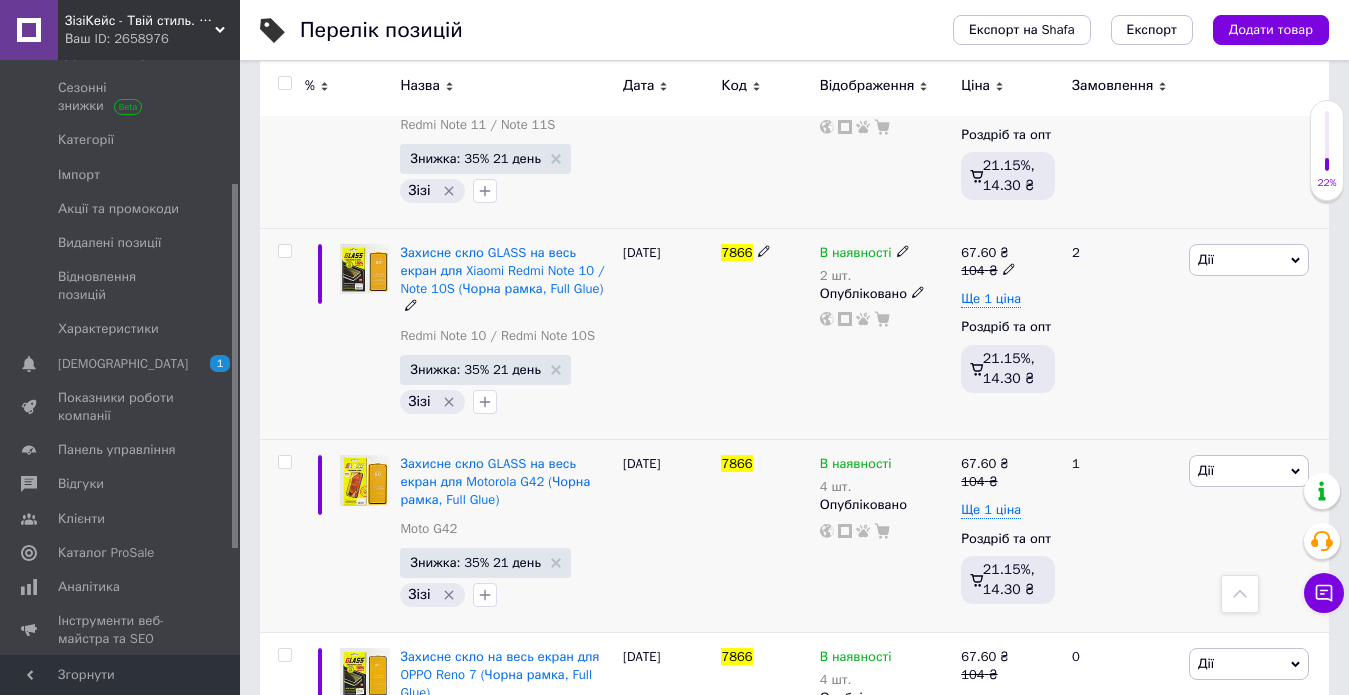 scroll, scrollTop: 2600, scrollLeft: 0, axis: vertical 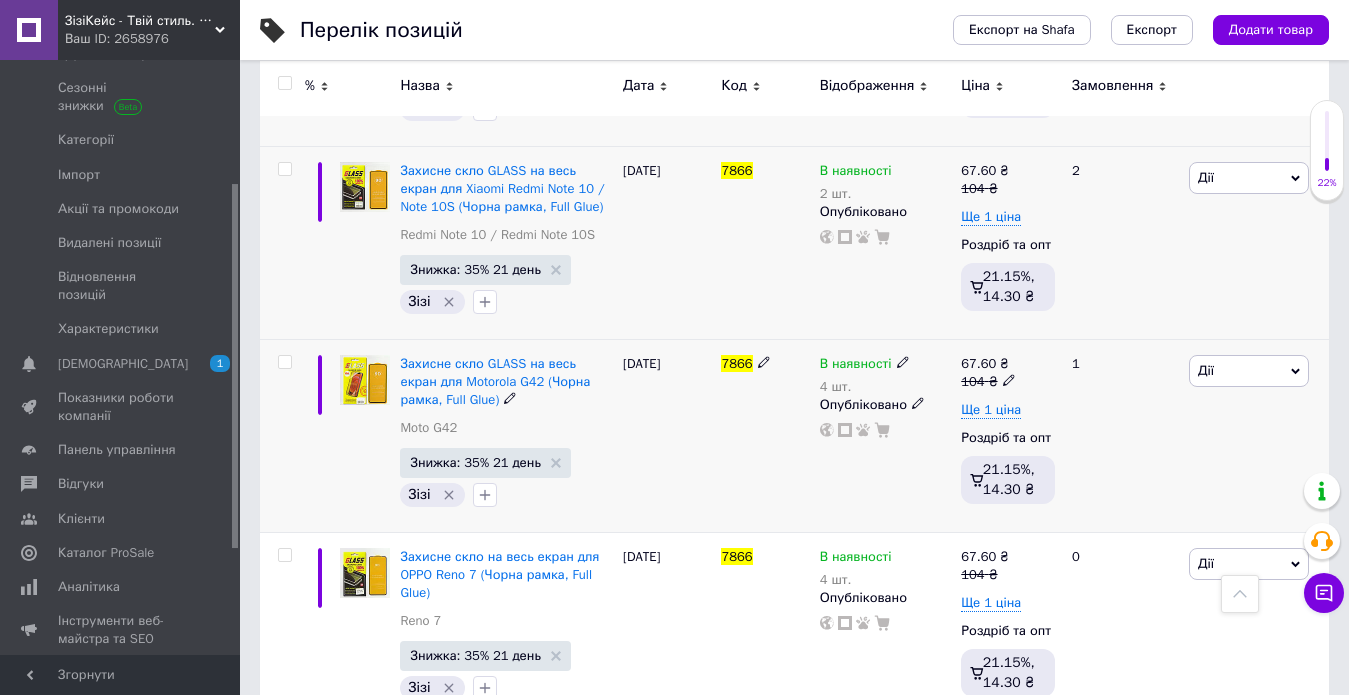 click on "В наявності" at bounding box center [856, 366] 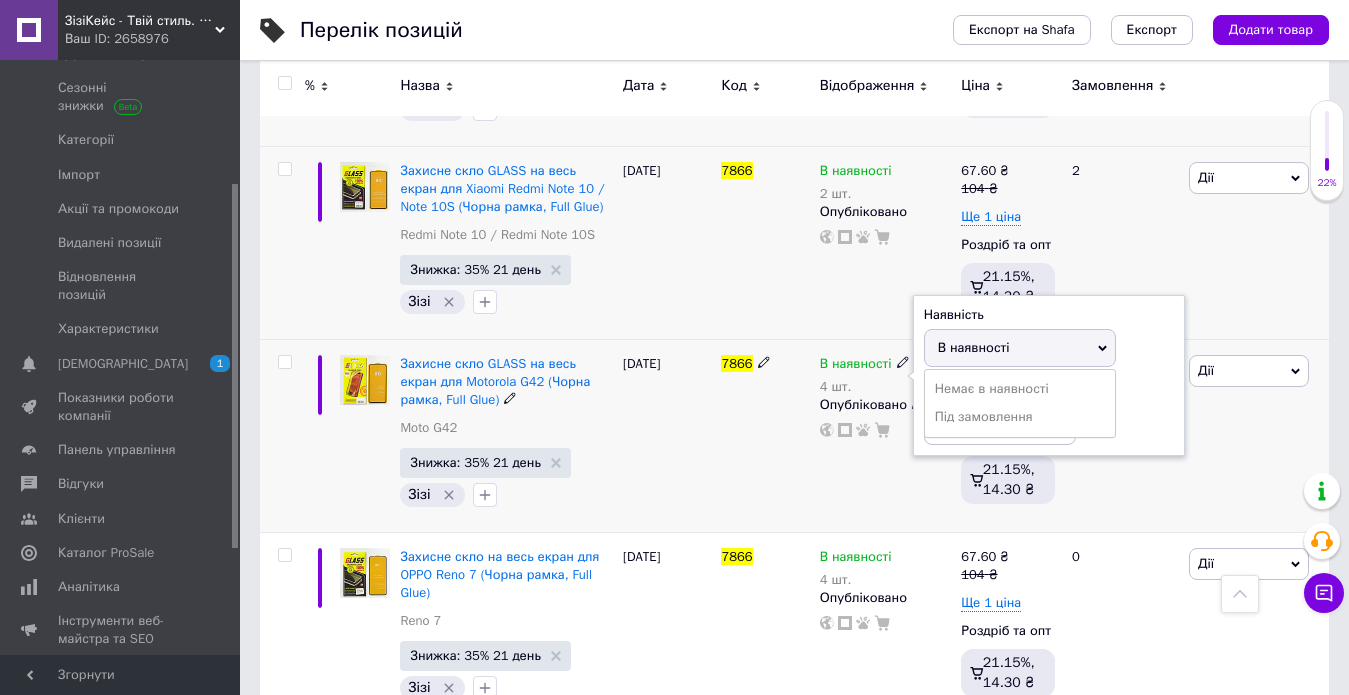 click on "В наявності" at bounding box center [1020, 348] 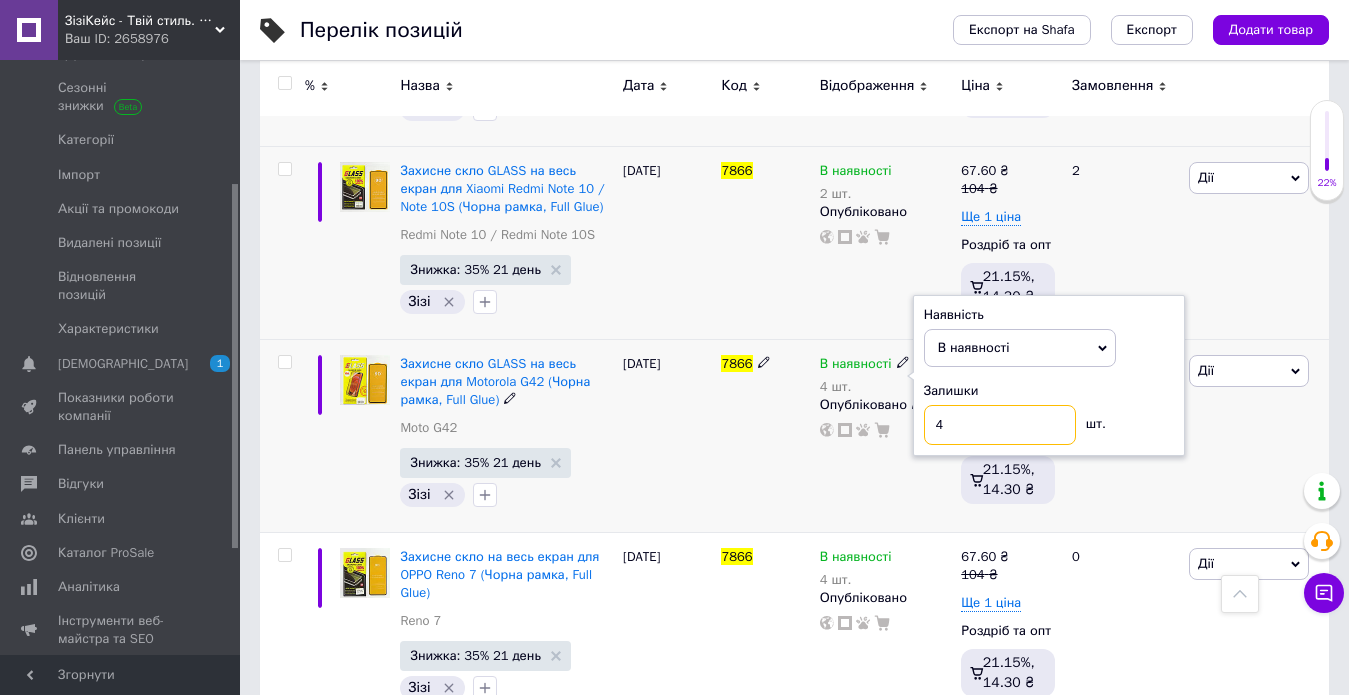 drag, startPoint x: 943, startPoint y: 424, endPoint x: 925, endPoint y: 426, distance: 18.110771 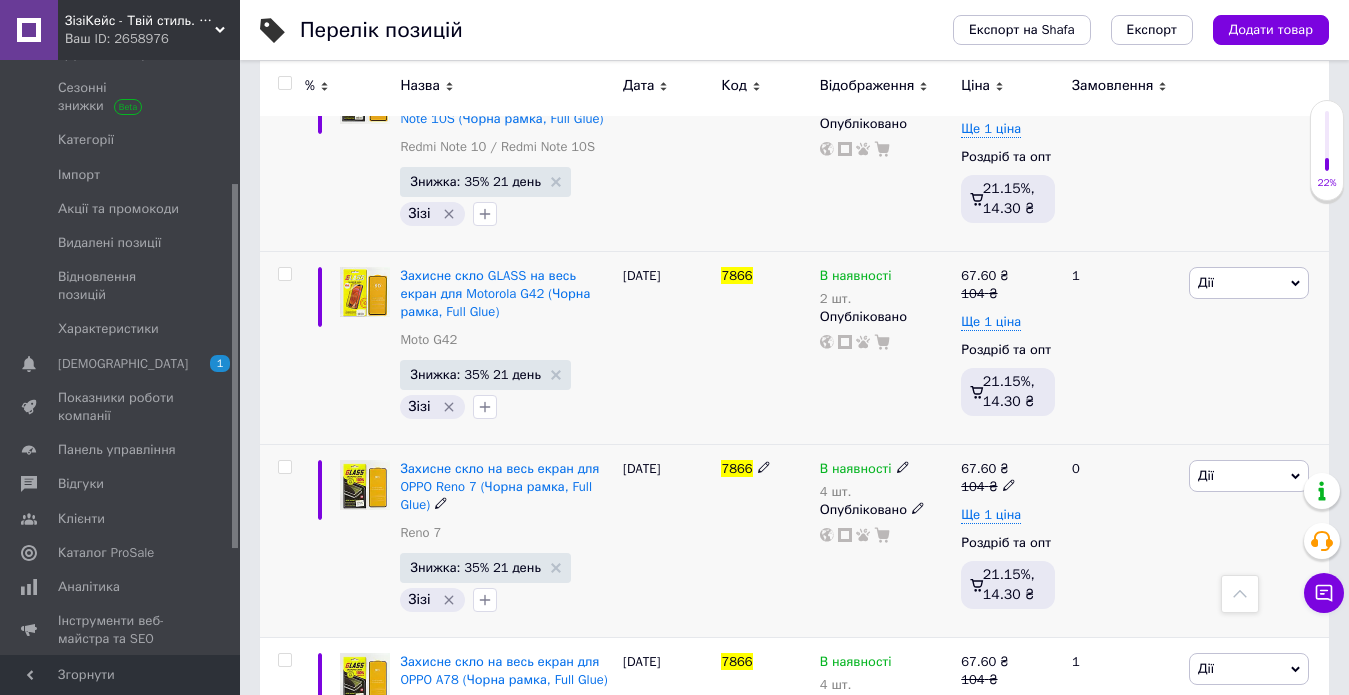 scroll, scrollTop: 2800, scrollLeft: 0, axis: vertical 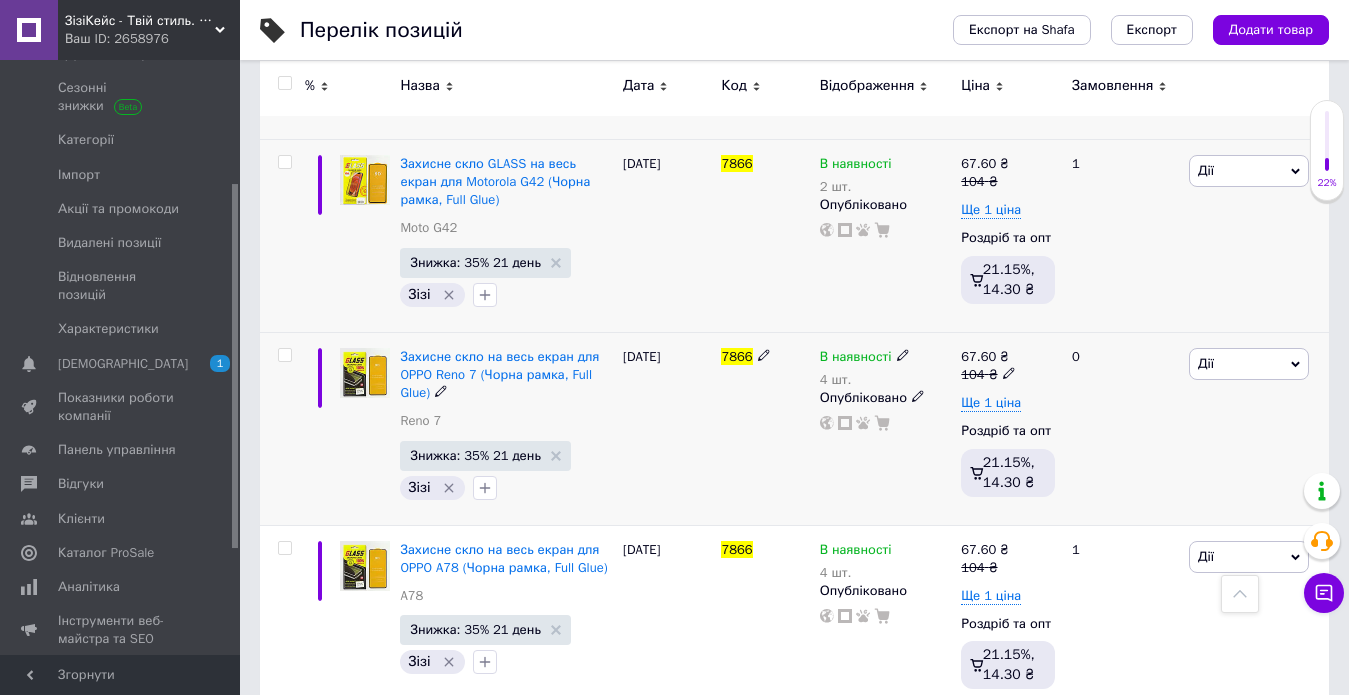 click on "В наявності" at bounding box center [856, 359] 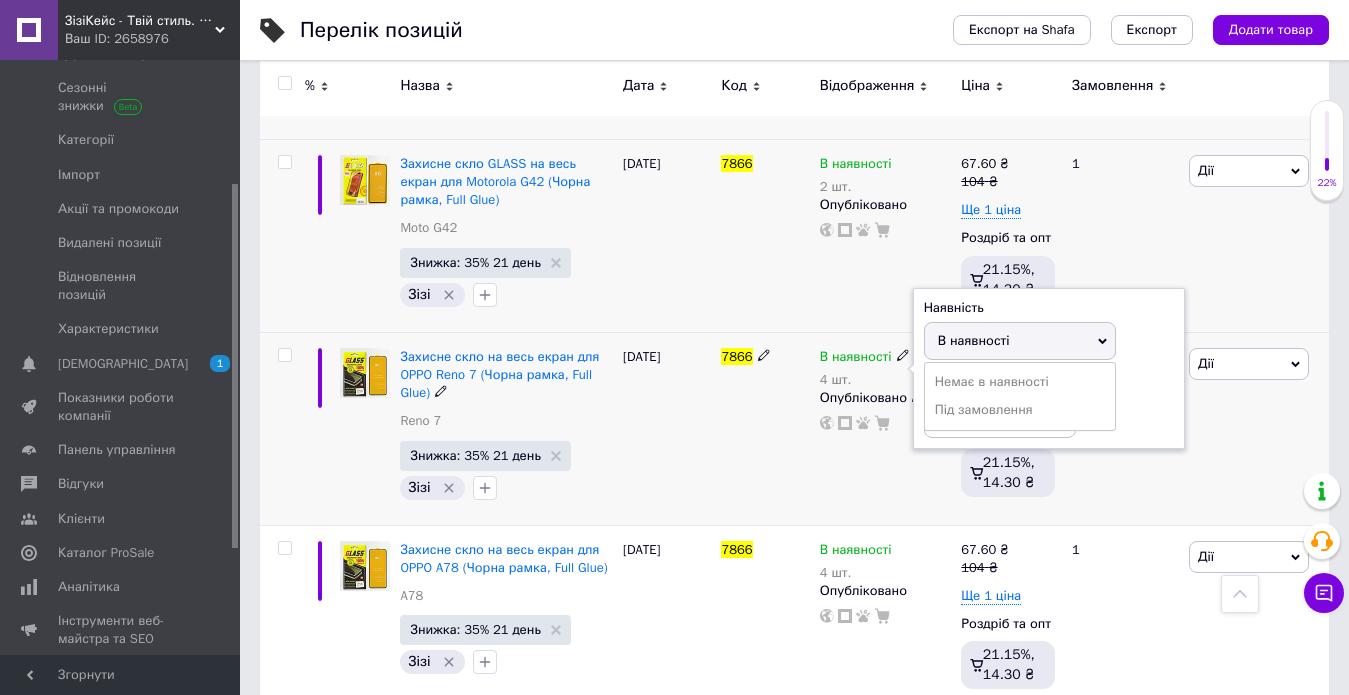 click on "В наявності" at bounding box center [974, 340] 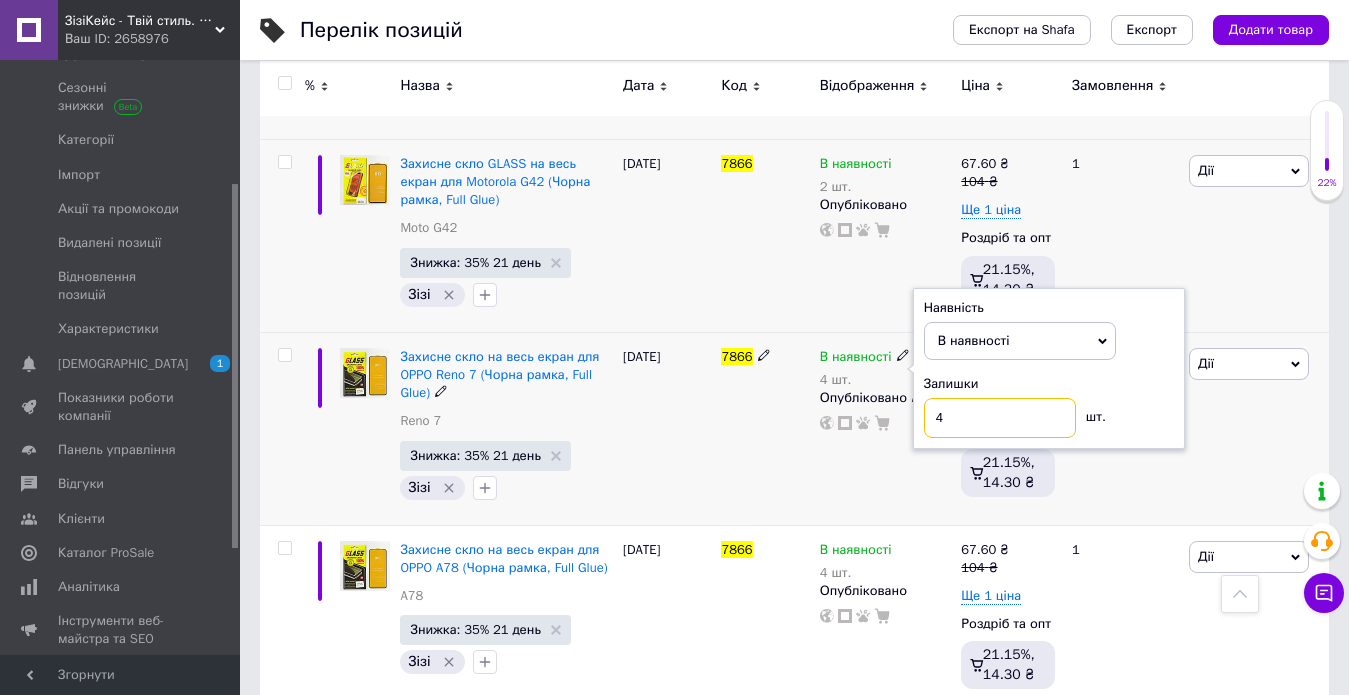 drag, startPoint x: 942, startPoint y: 419, endPoint x: 932, endPoint y: 420, distance: 10.049875 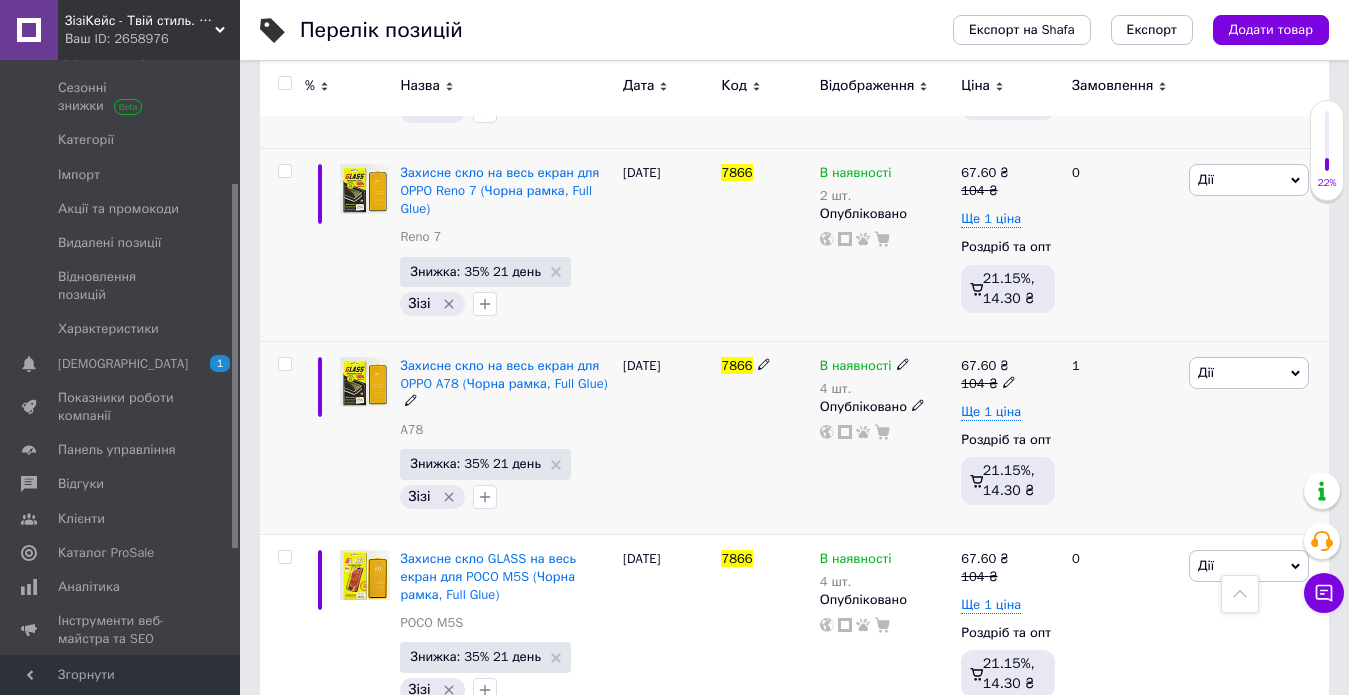 scroll, scrollTop: 3000, scrollLeft: 0, axis: vertical 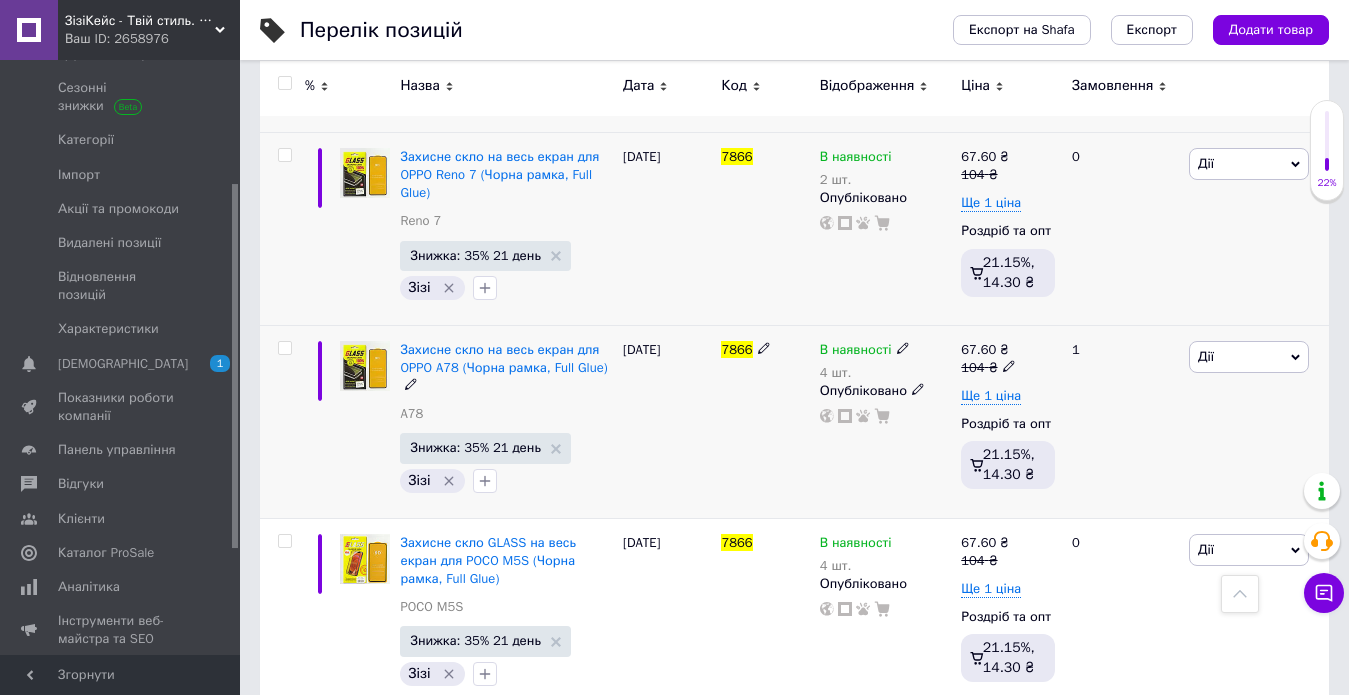 click on "В наявності" at bounding box center (856, 352) 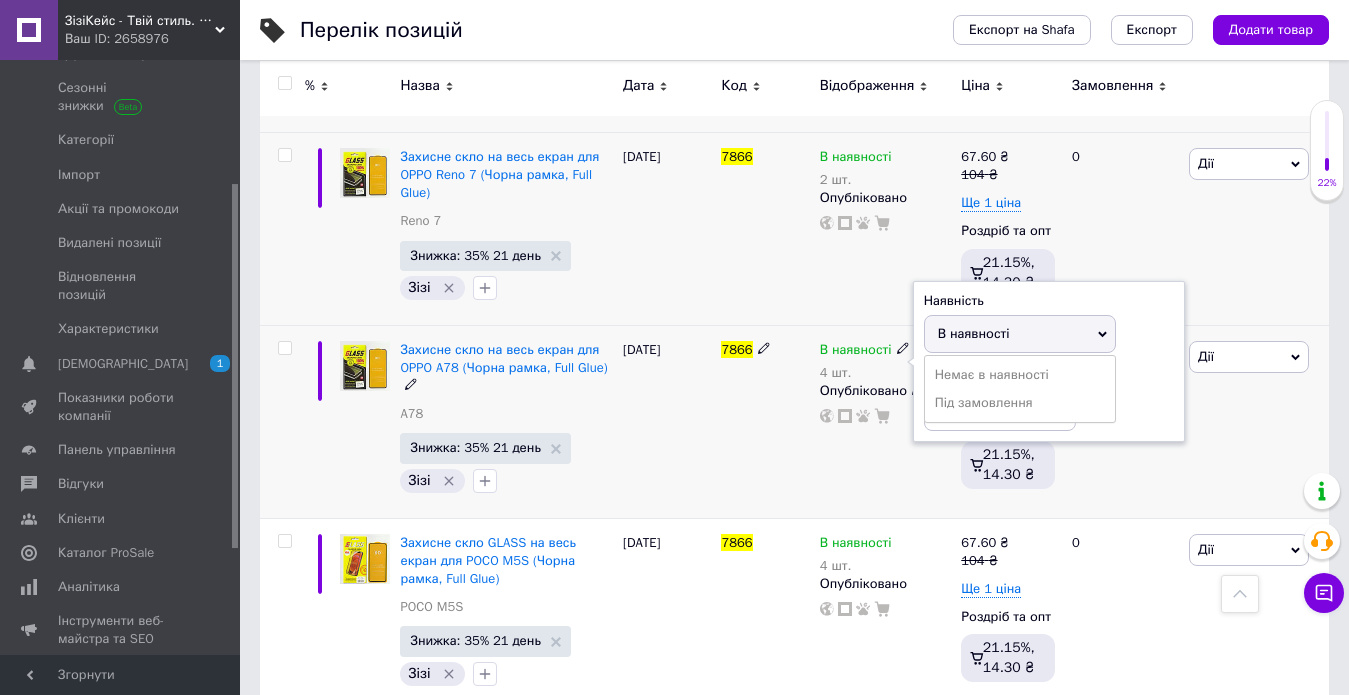 click on "В наявності" at bounding box center [1020, 334] 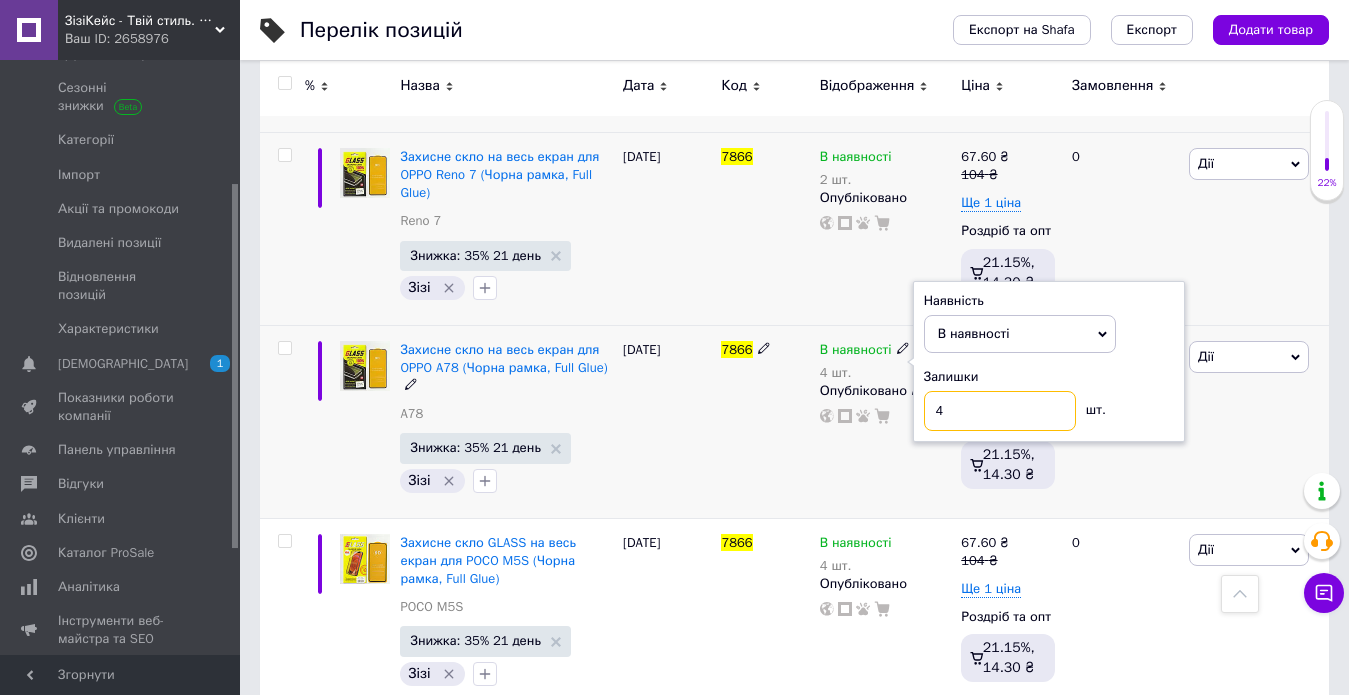 click on "4" at bounding box center (1000, 411) 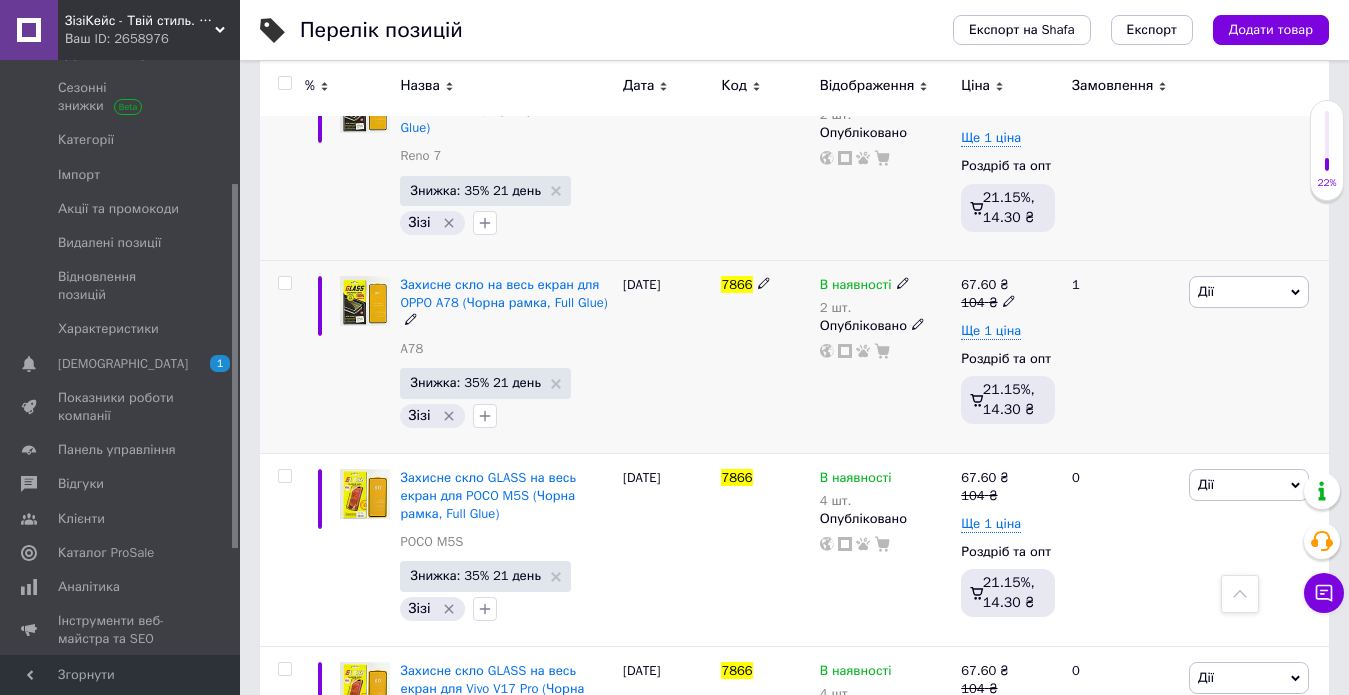 scroll, scrollTop: 3100, scrollLeft: 0, axis: vertical 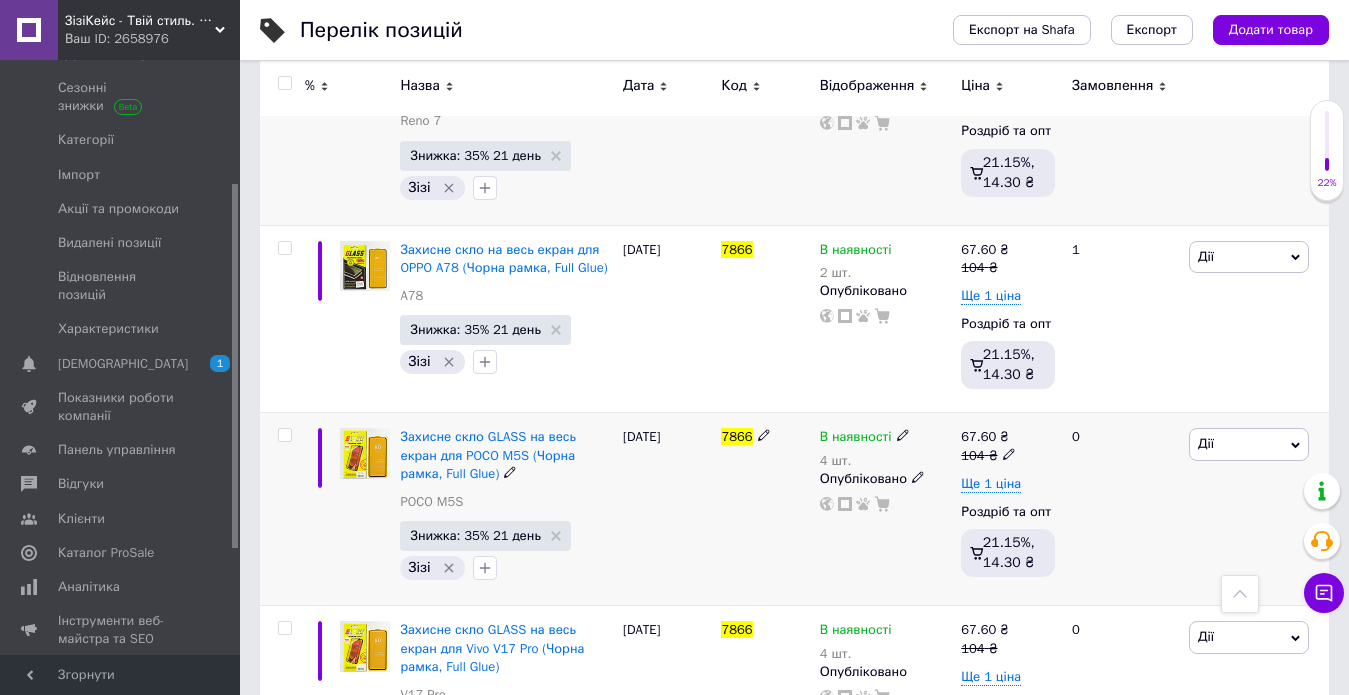 drag, startPoint x: 868, startPoint y: 439, endPoint x: 905, endPoint y: 431, distance: 37.85499 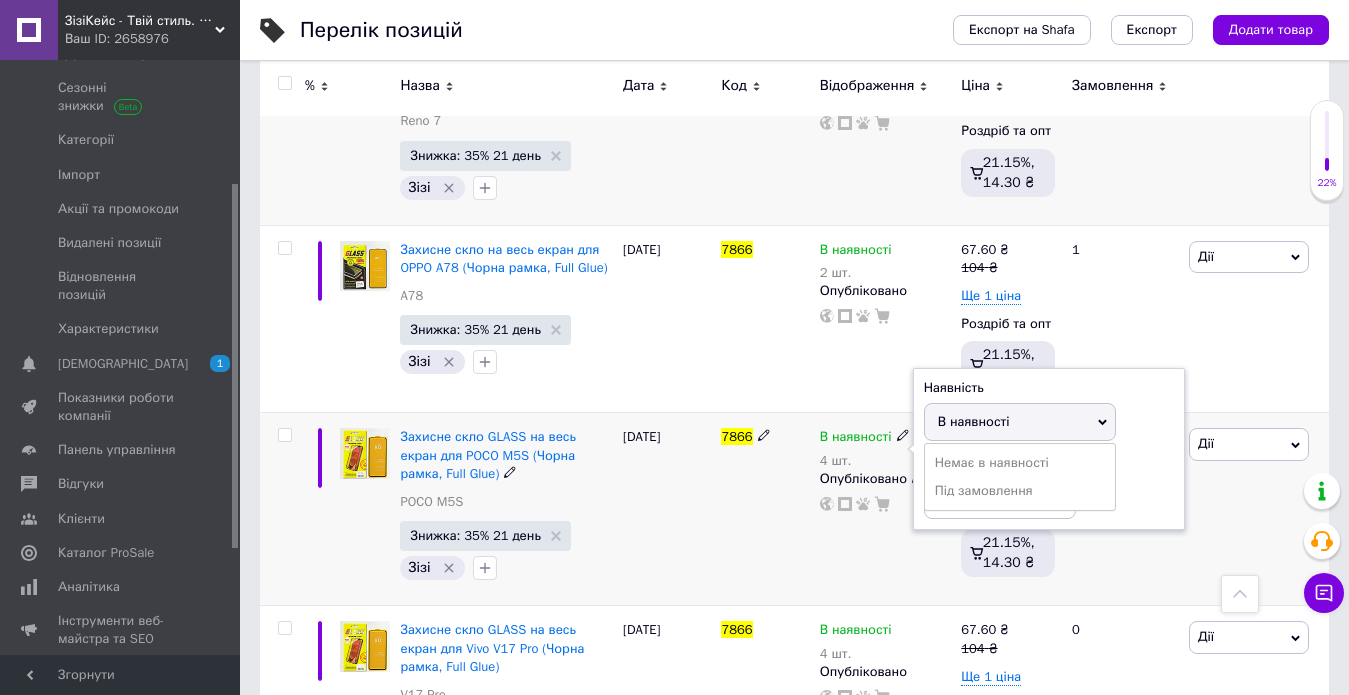 click on "В наявності" at bounding box center [974, 421] 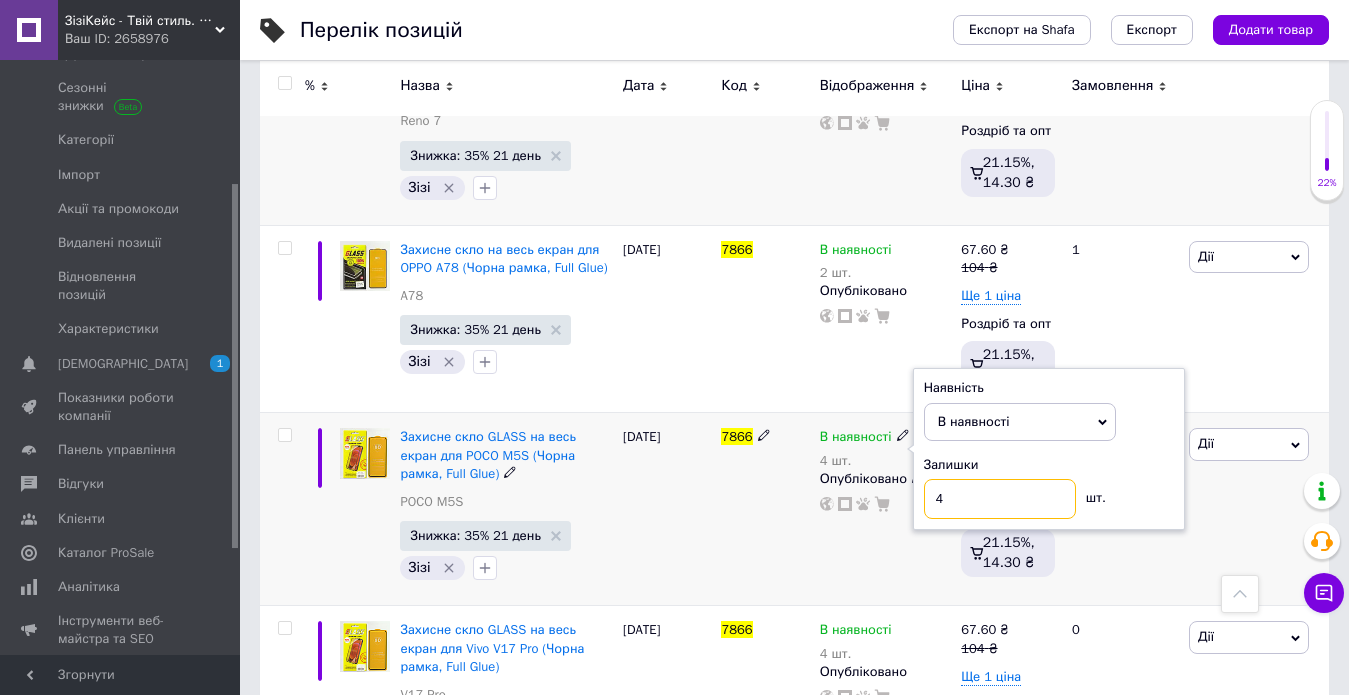 click on "4" at bounding box center [1000, 499] 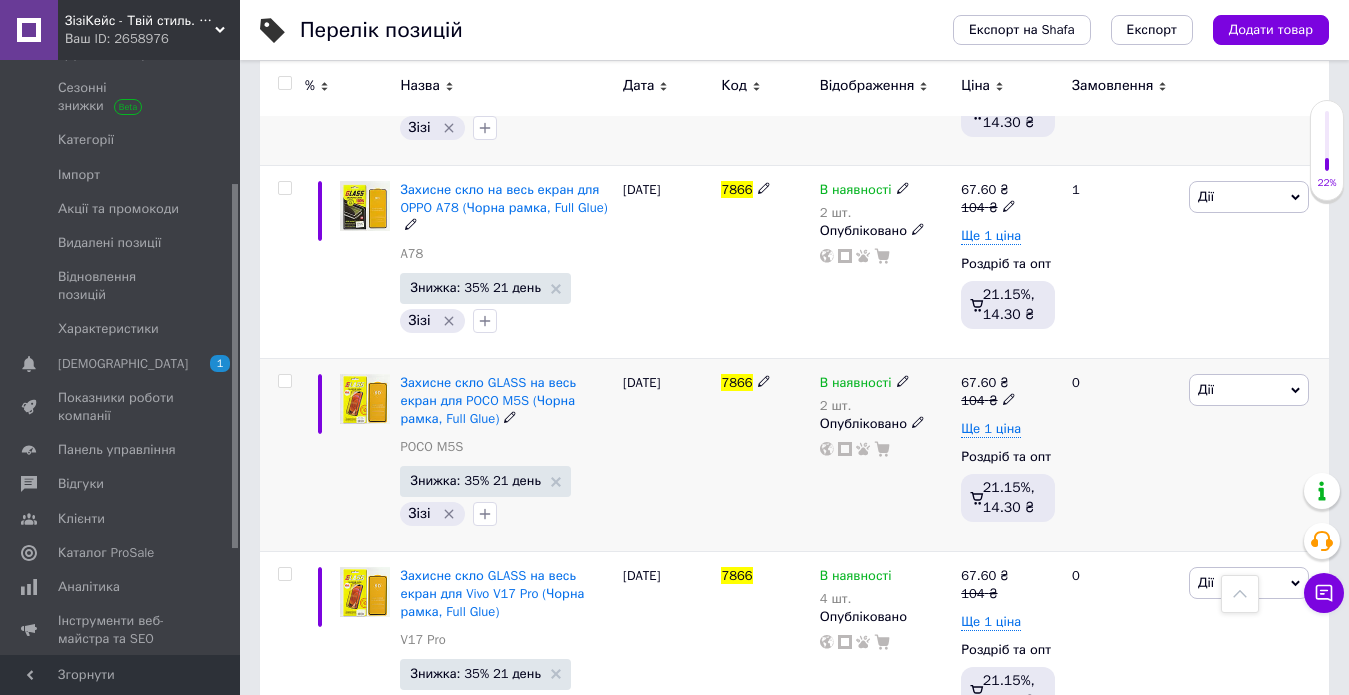 scroll, scrollTop: 3223, scrollLeft: 0, axis: vertical 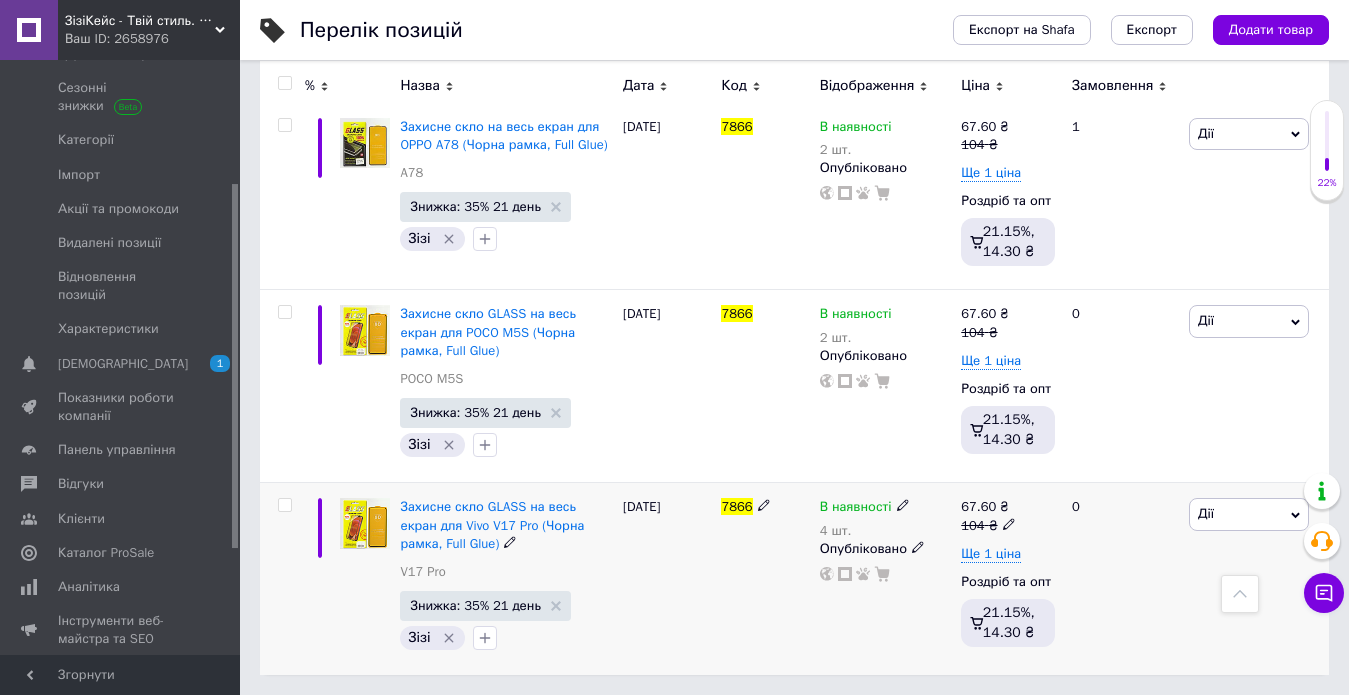 click on "В наявності" at bounding box center [856, 509] 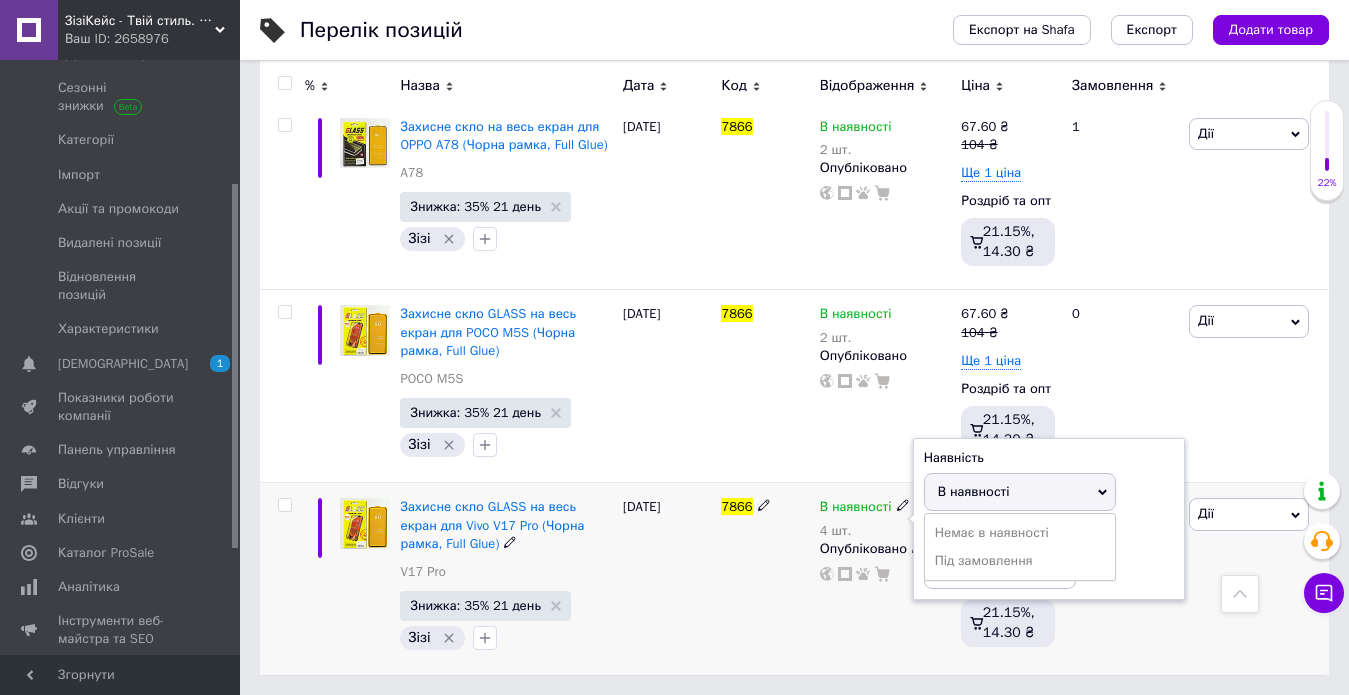 click on "В наявності" at bounding box center (974, 491) 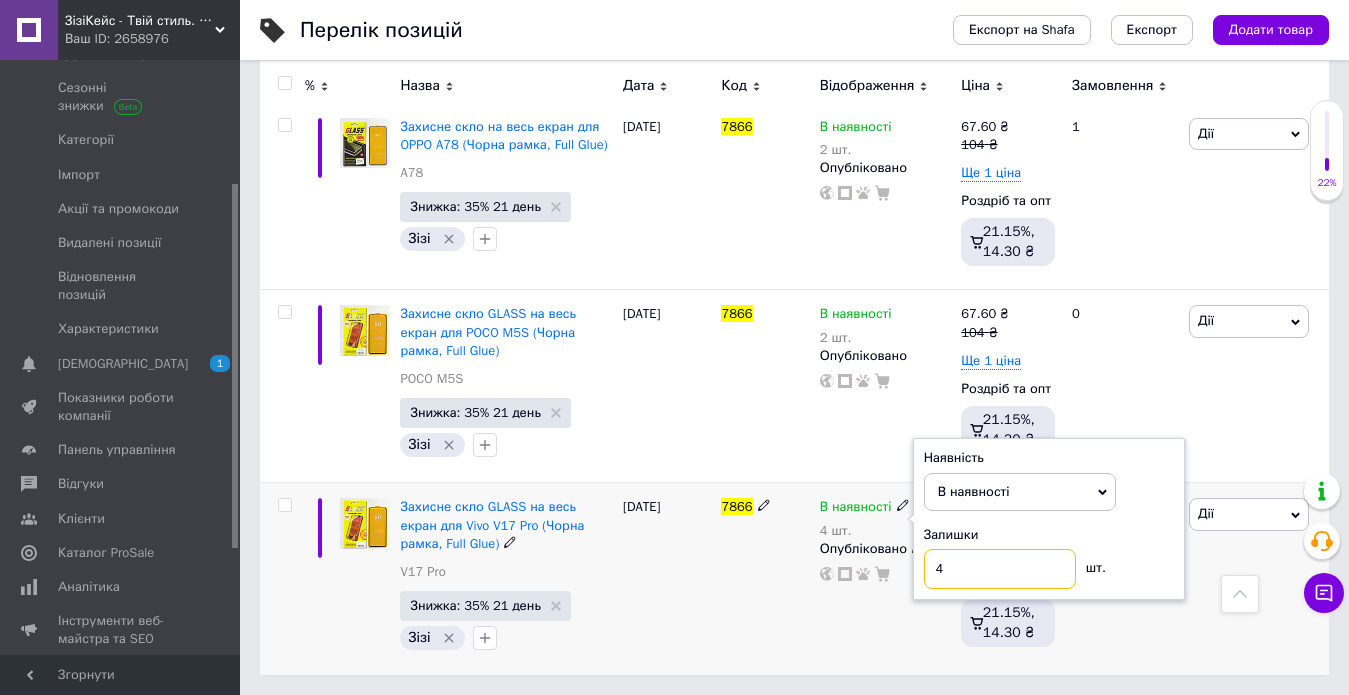 drag, startPoint x: 948, startPoint y: 567, endPoint x: 926, endPoint y: 568, distance: 22.022715 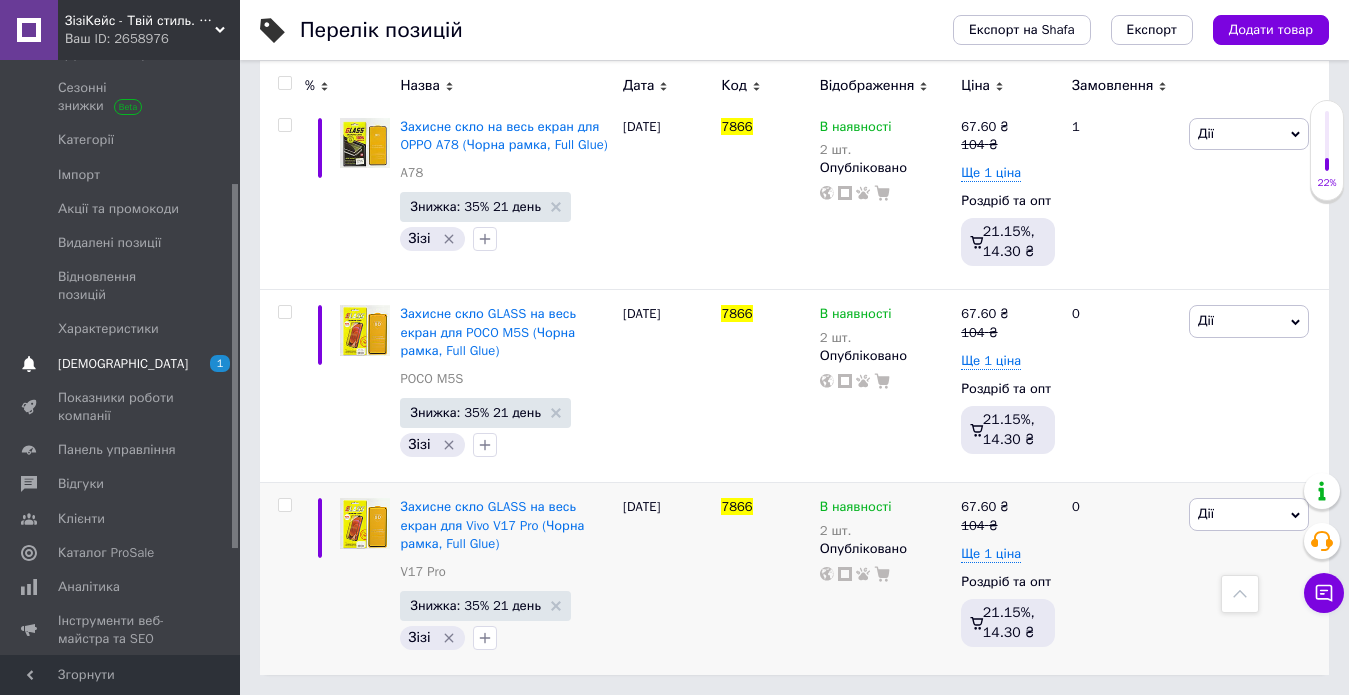 click on "[DEMOGRAPHIC_DATA]" at bounding box center (123, 364) 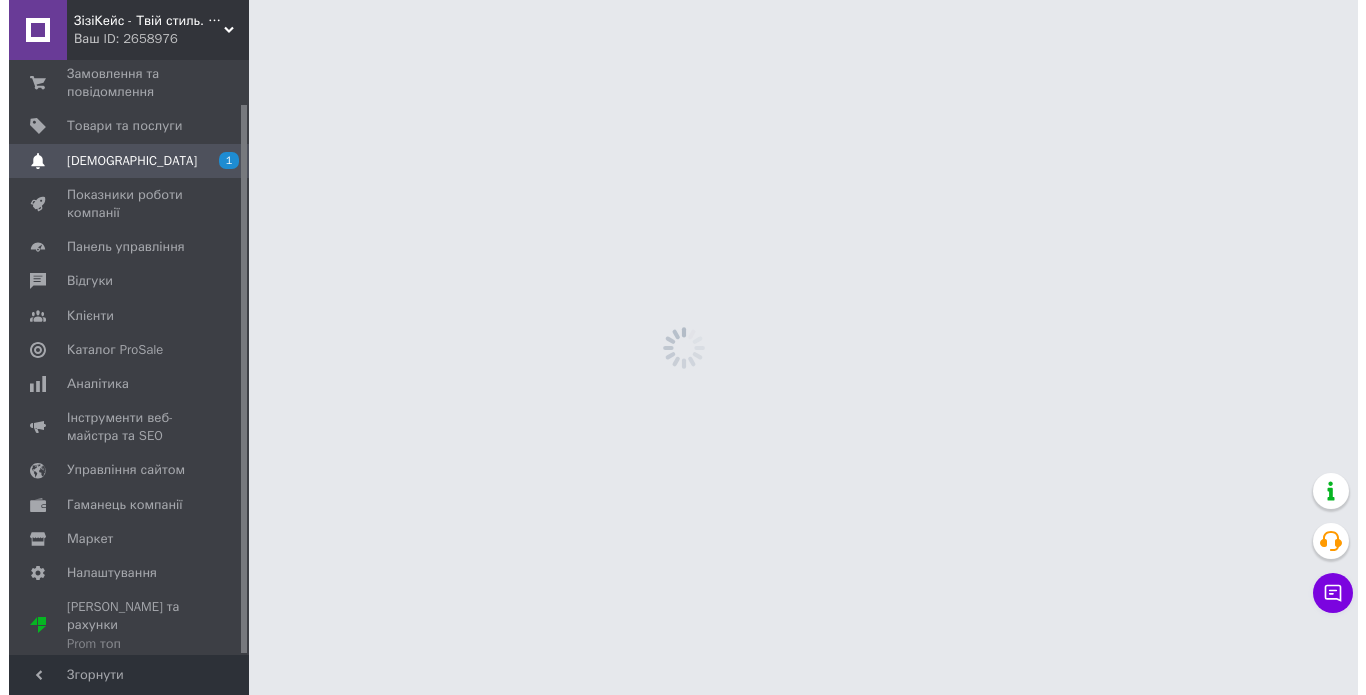 scroll, scrollTop: 0, scrollLeft: 0, axis: both 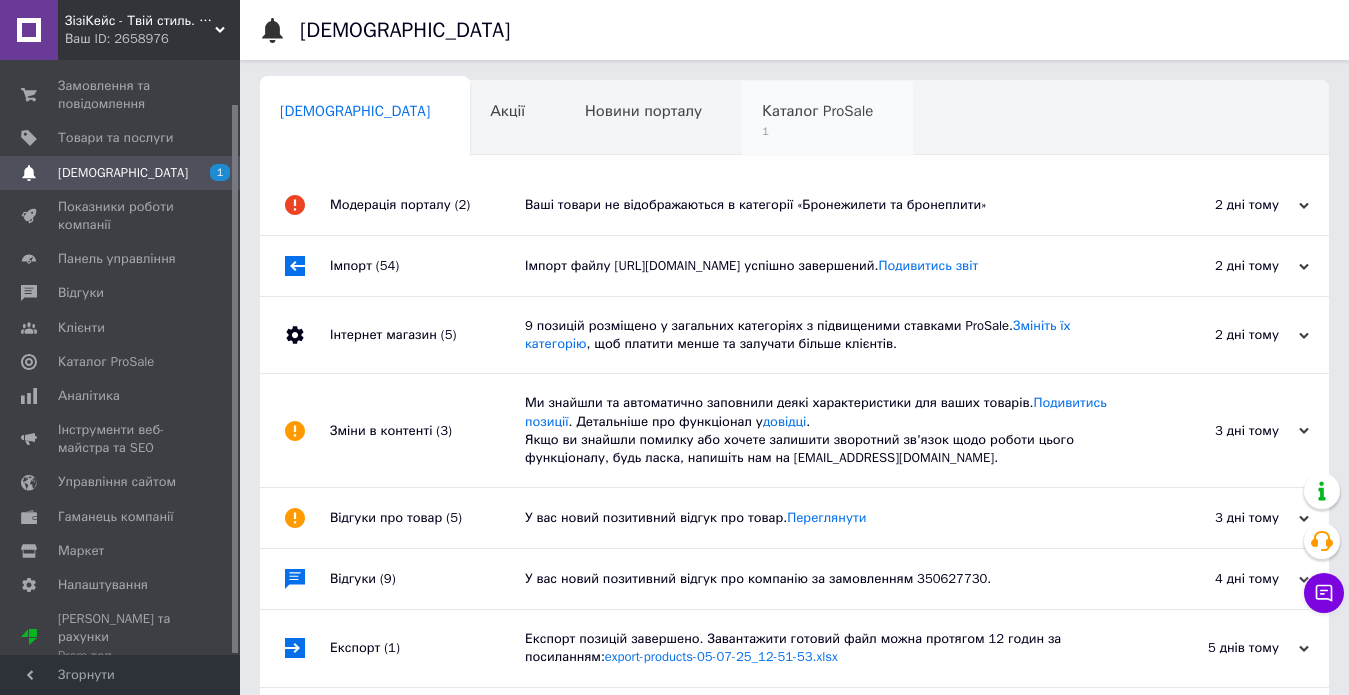 click on "Каталог ProSale 1" at bounding box center (827, 119) 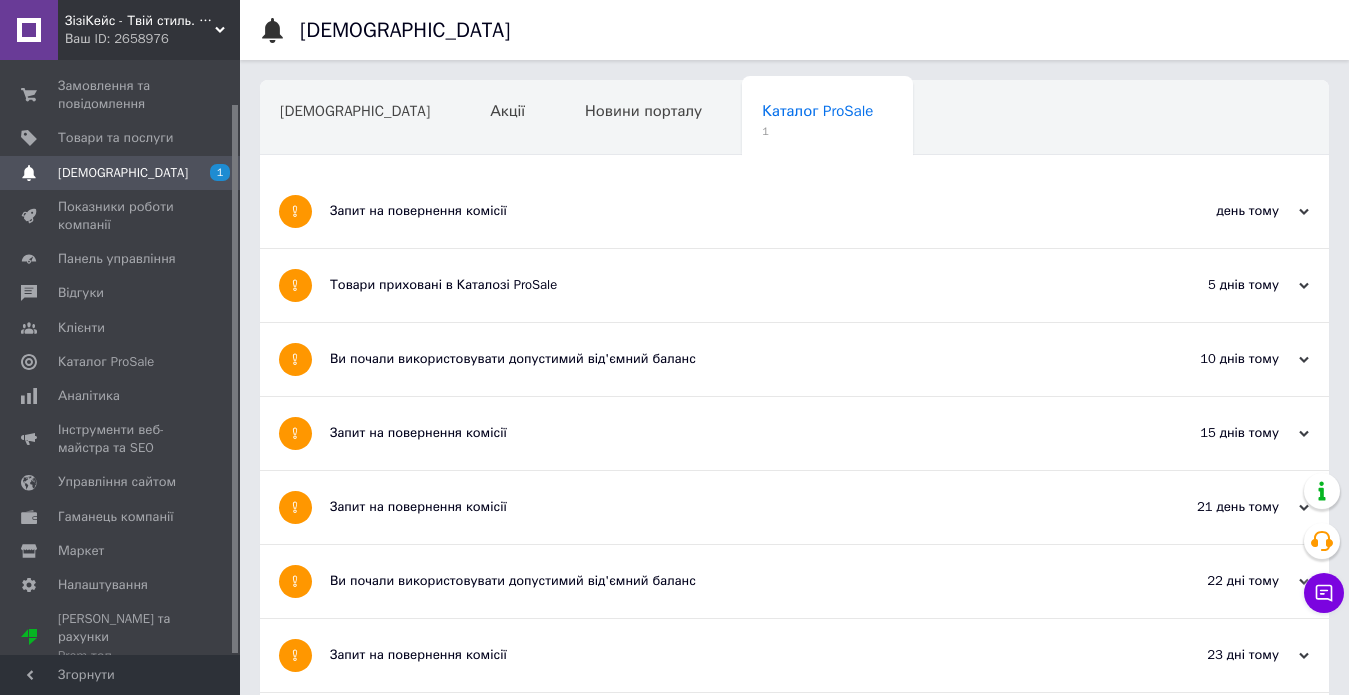 click on "Запит на повернення комісії" at bounding box center [719, 211] 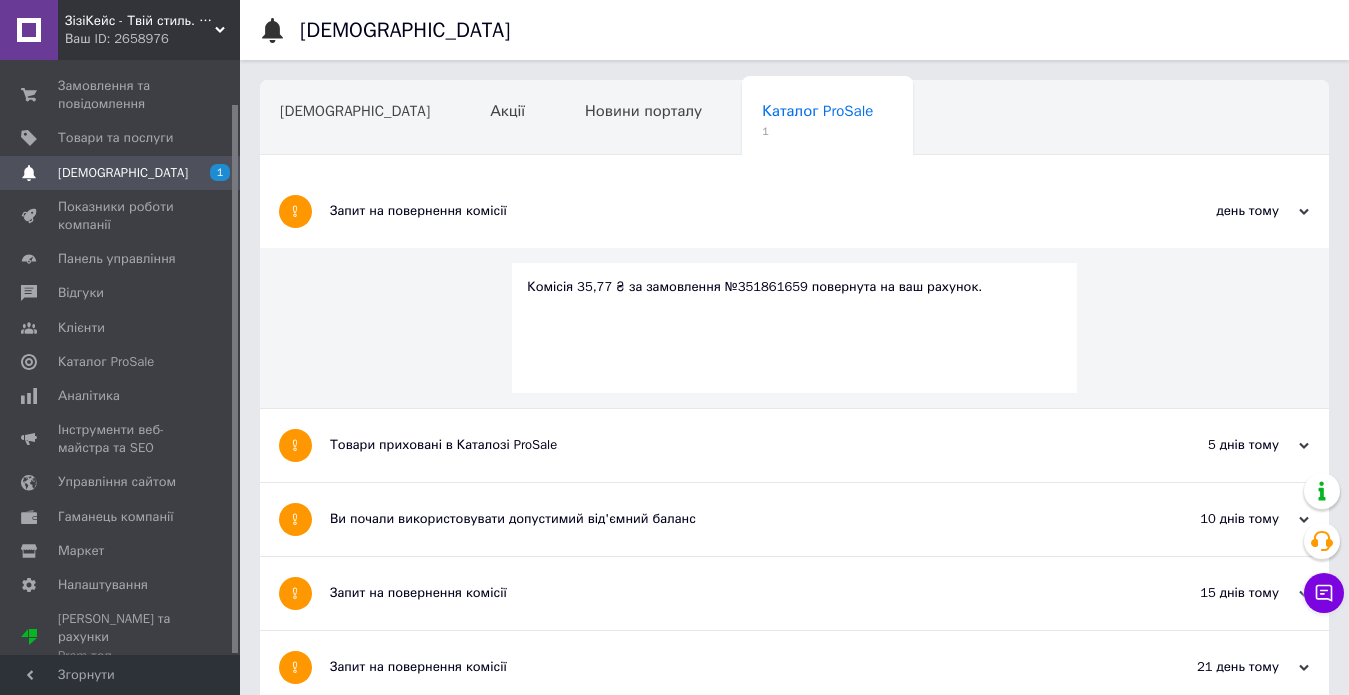 click on "Запит на повернення комісії" at bounding box center [719, 211] 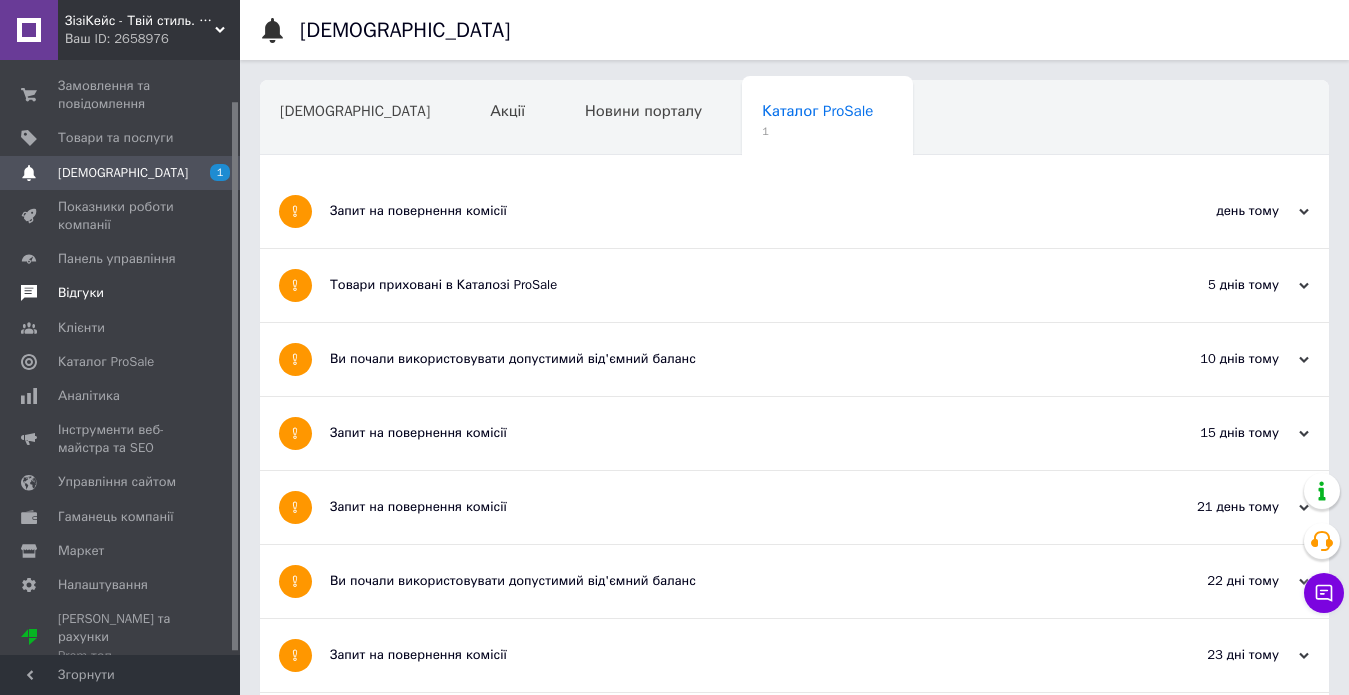 scroll, scrollTop: 0, scrollLeft: 0, axis: both 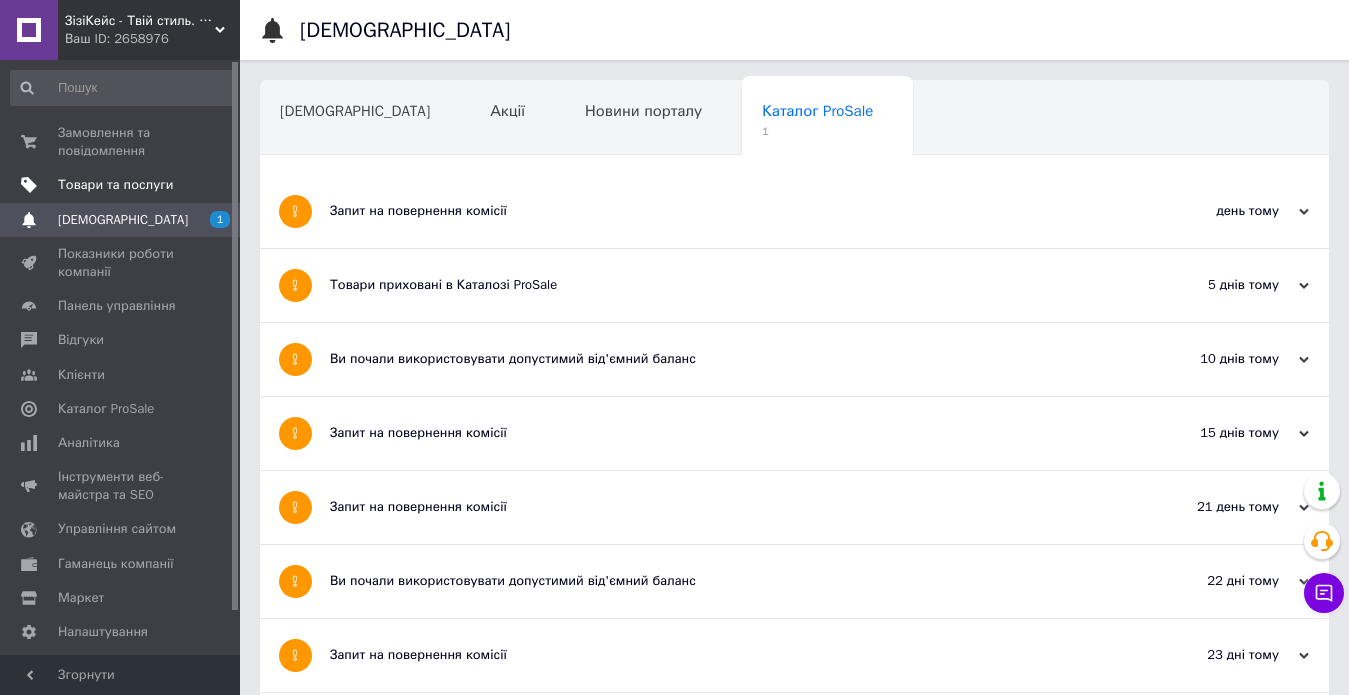 click on "Товари та послуги" at bounding box center [115, 185] 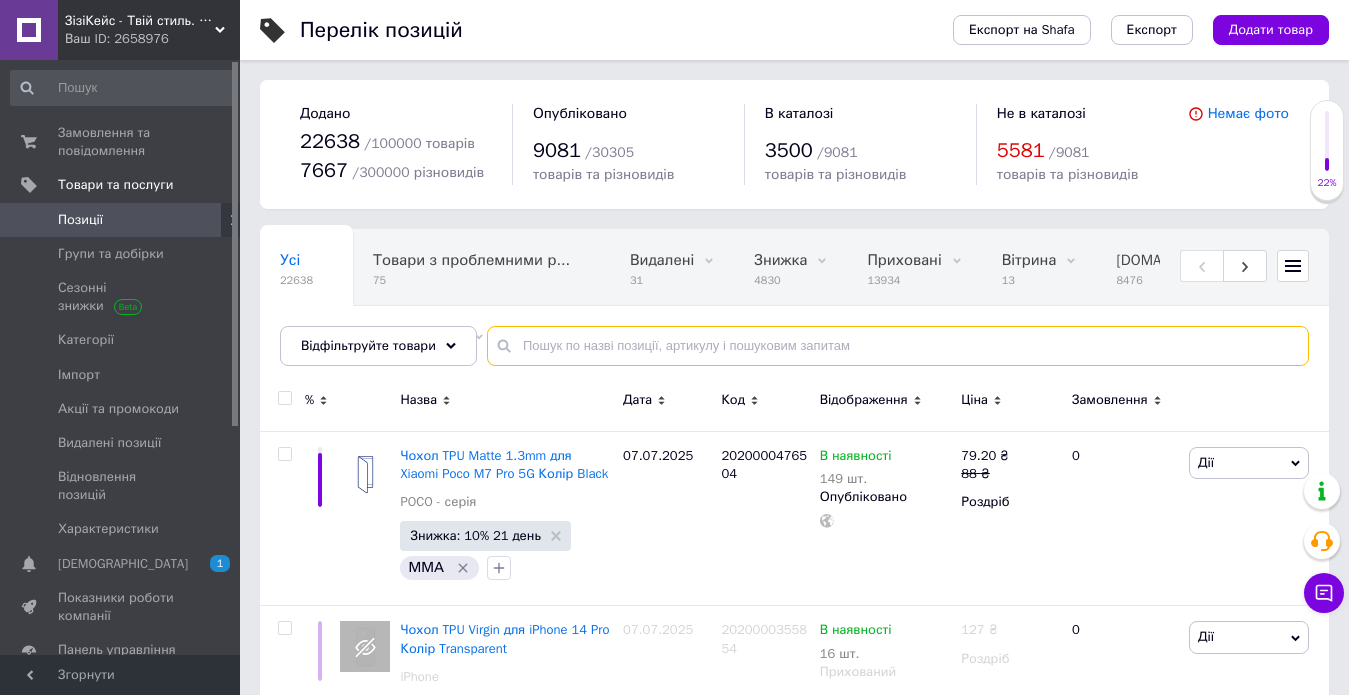 click at bounding box center [898, 346] 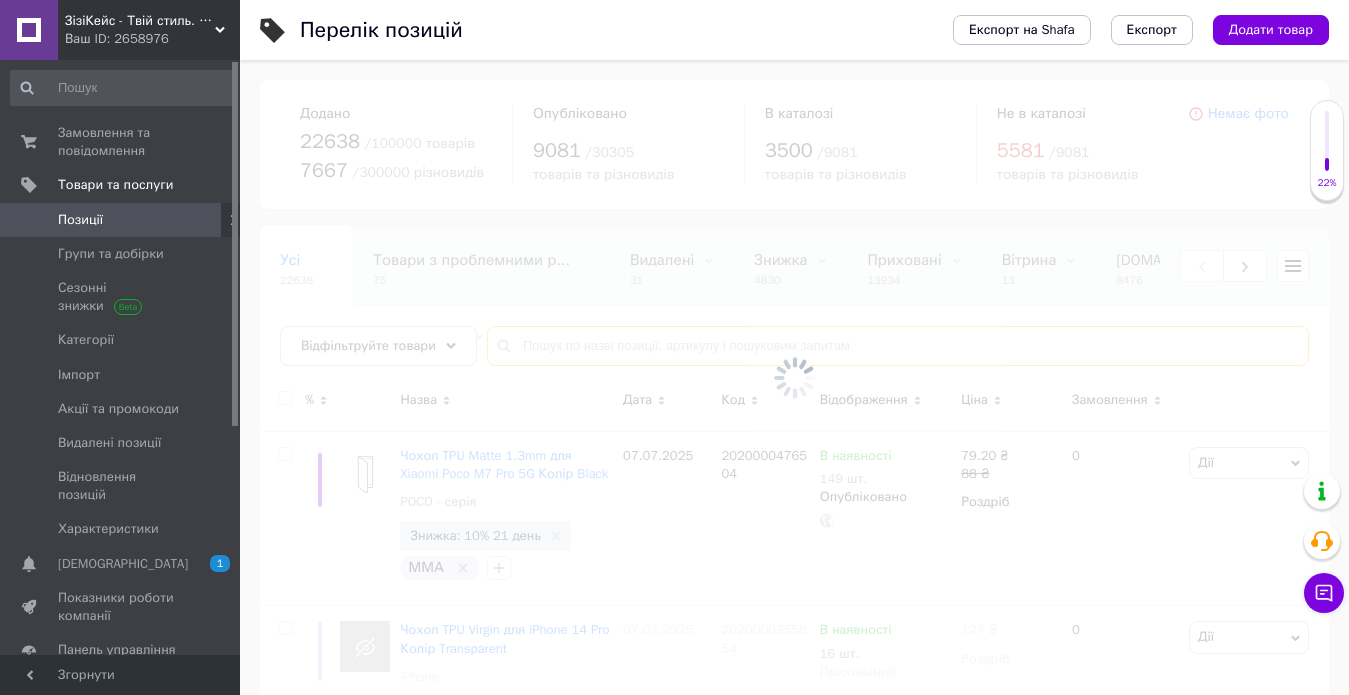 type on "ш" 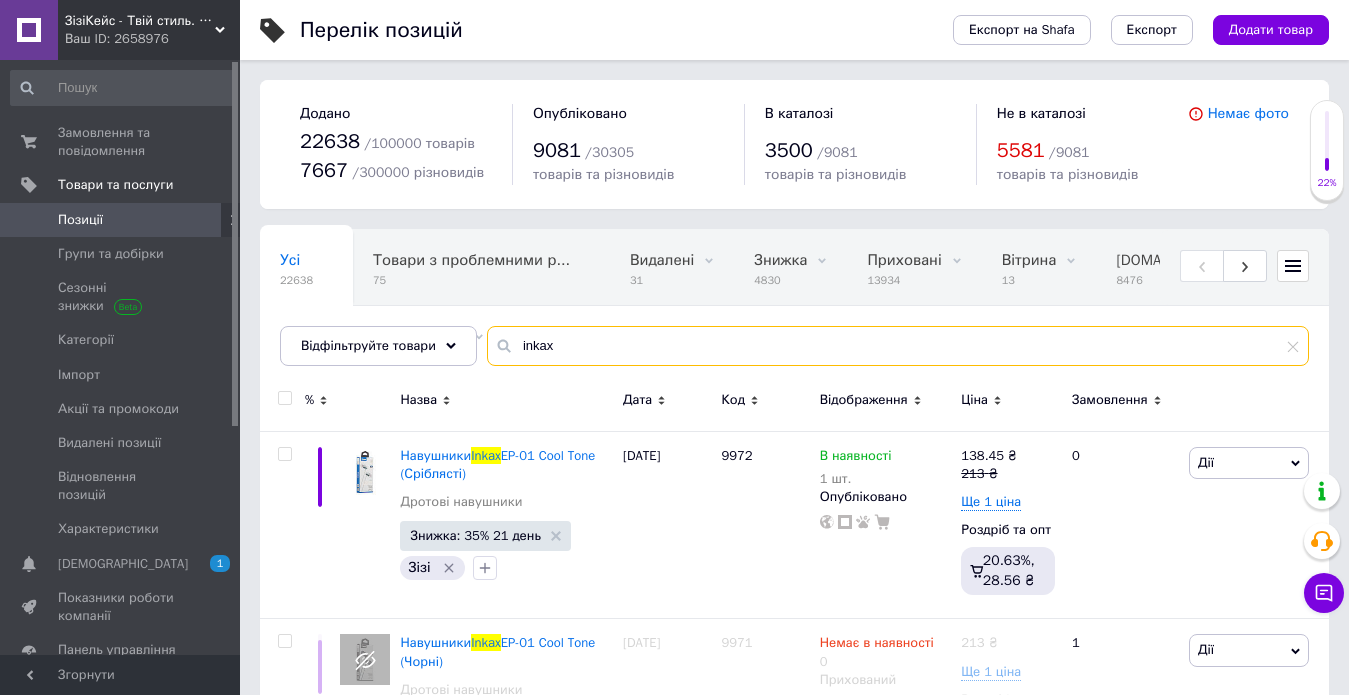 scroll, scrollTop: 83, scrollLeft: 0, axis: vertical 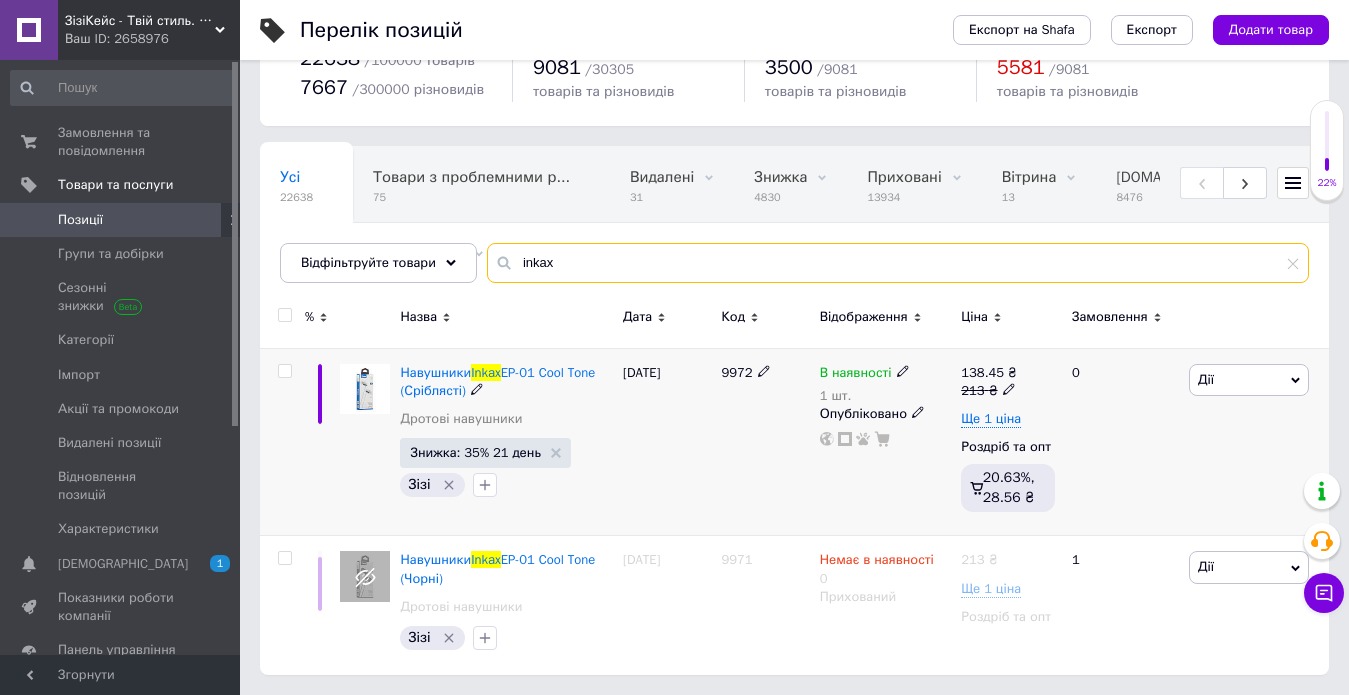 type on "inkax" 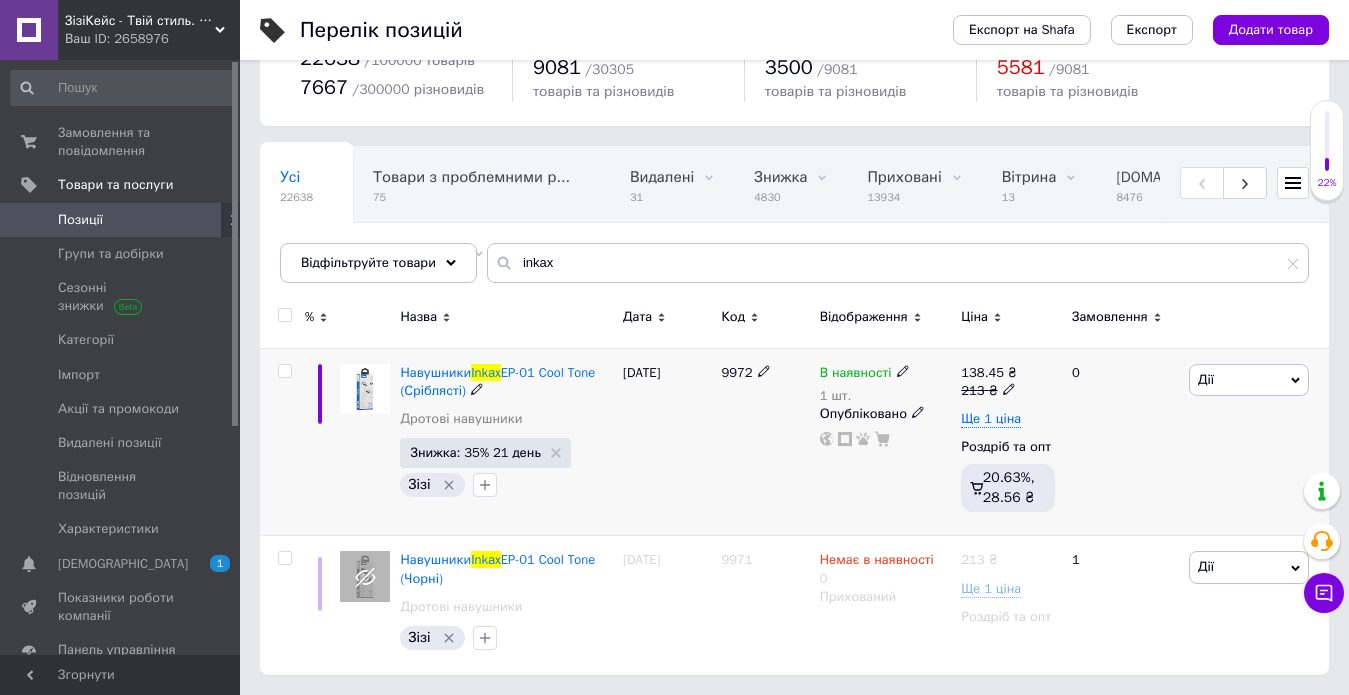 click on "В наявності" at bounding box center [856, 375] 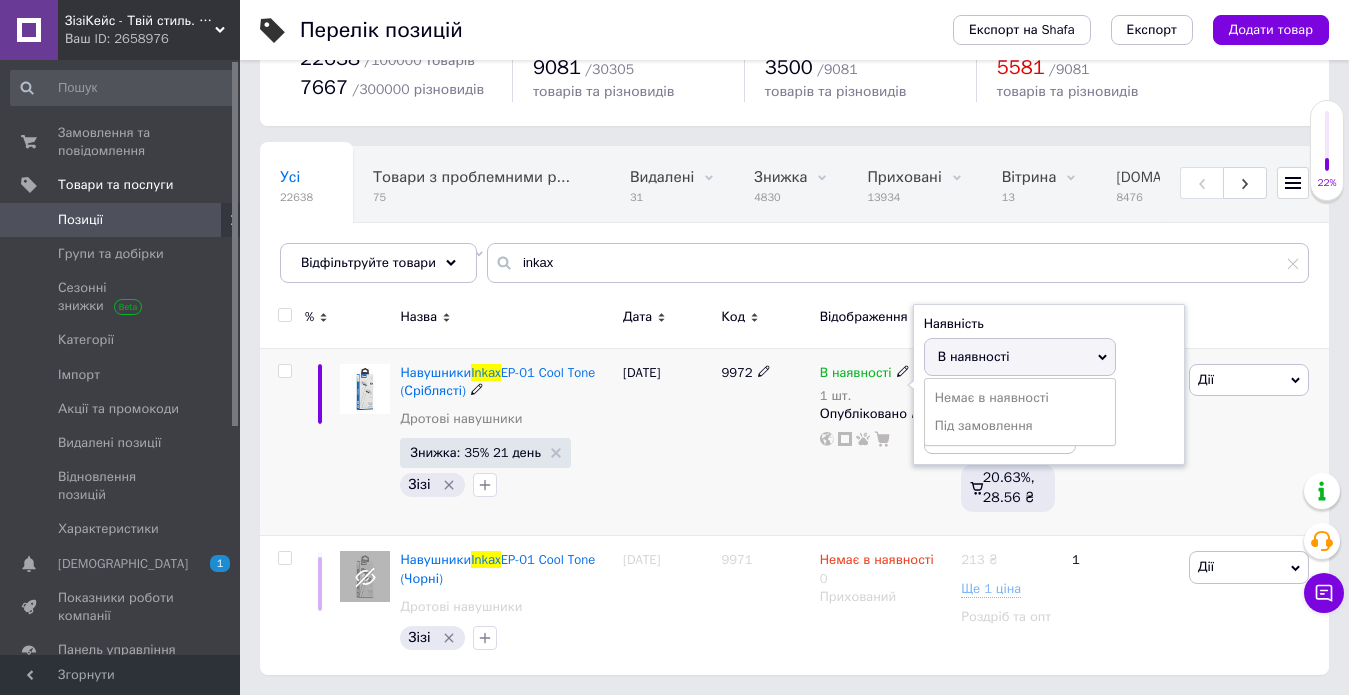 click on "Немає в наявності" at bounding box center (1020, 398) 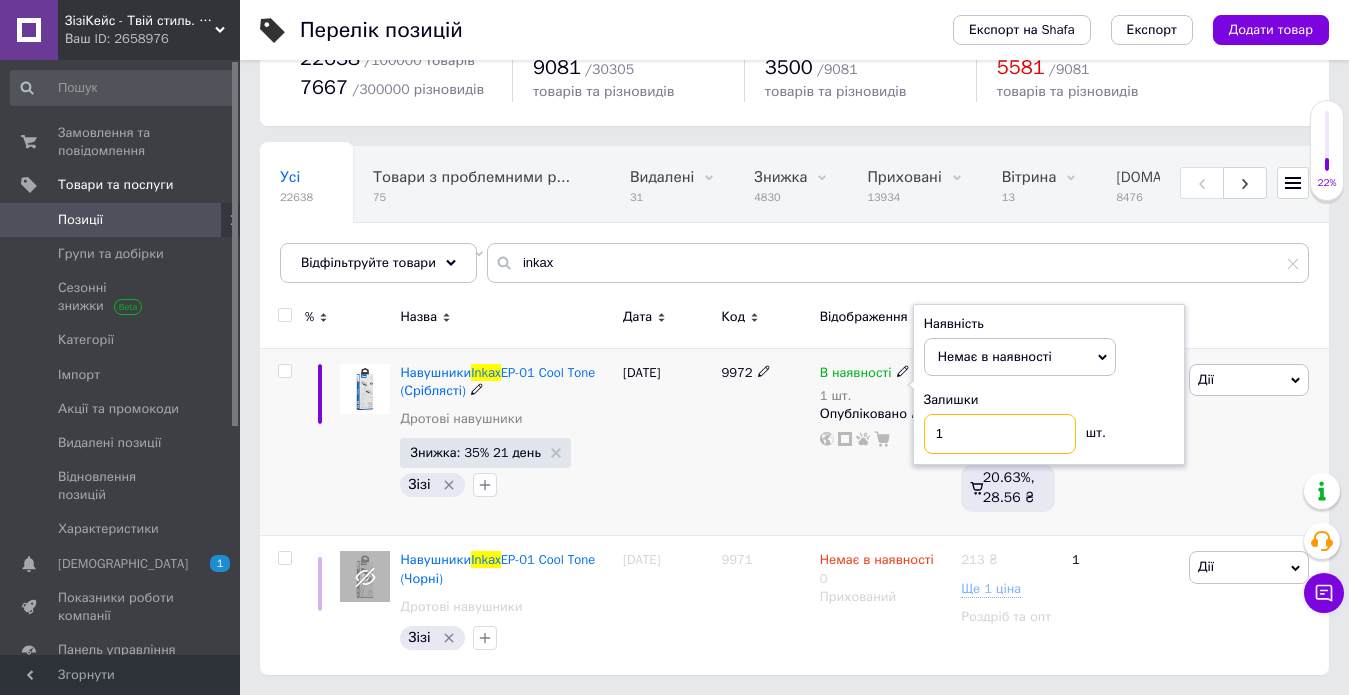 drag, startPoint x: 961, startPoint y: 425, endPoint x: 931, endPoint y: 434, distance: 31.320919 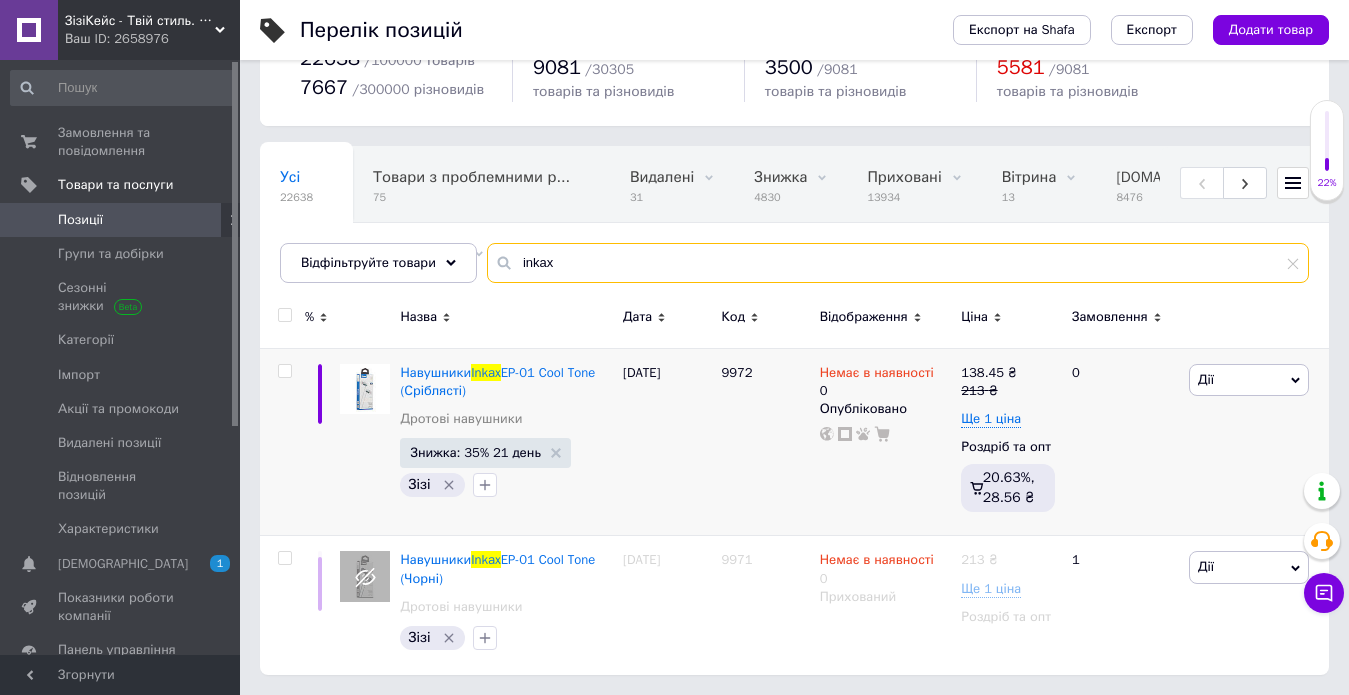 drag, startPoint x: 568, startPoint y: 259, endPoint x: 506, endPoint y: 261, distance: 62.03225 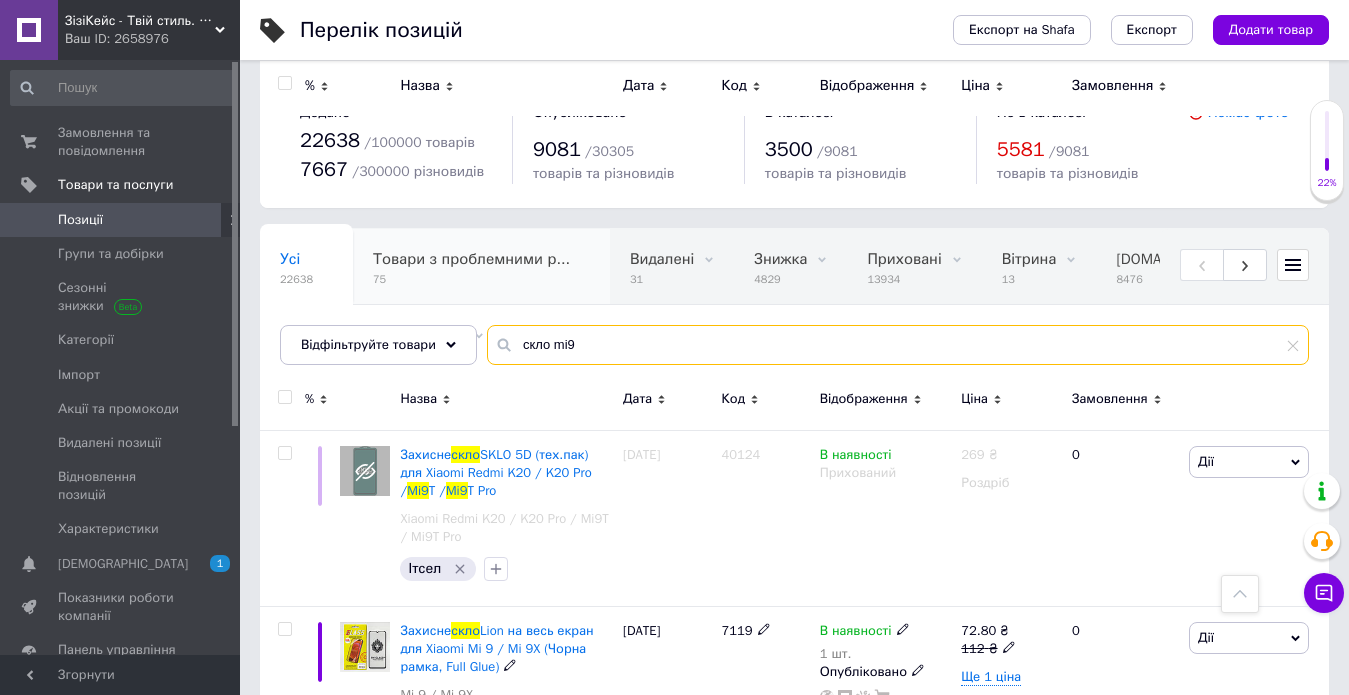 scroll, scrollTop: 0, scrollLeft: 0, axis: both 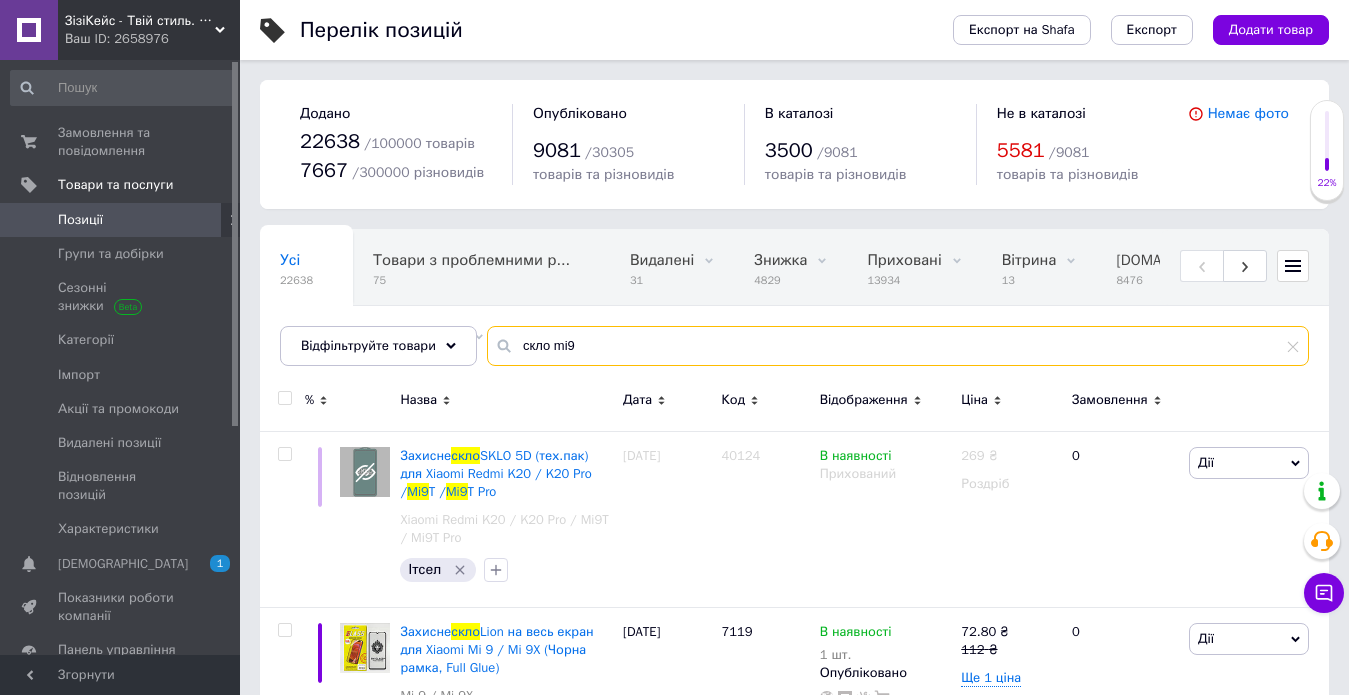 click on "скло mi9" at bounding box center [898, 346] 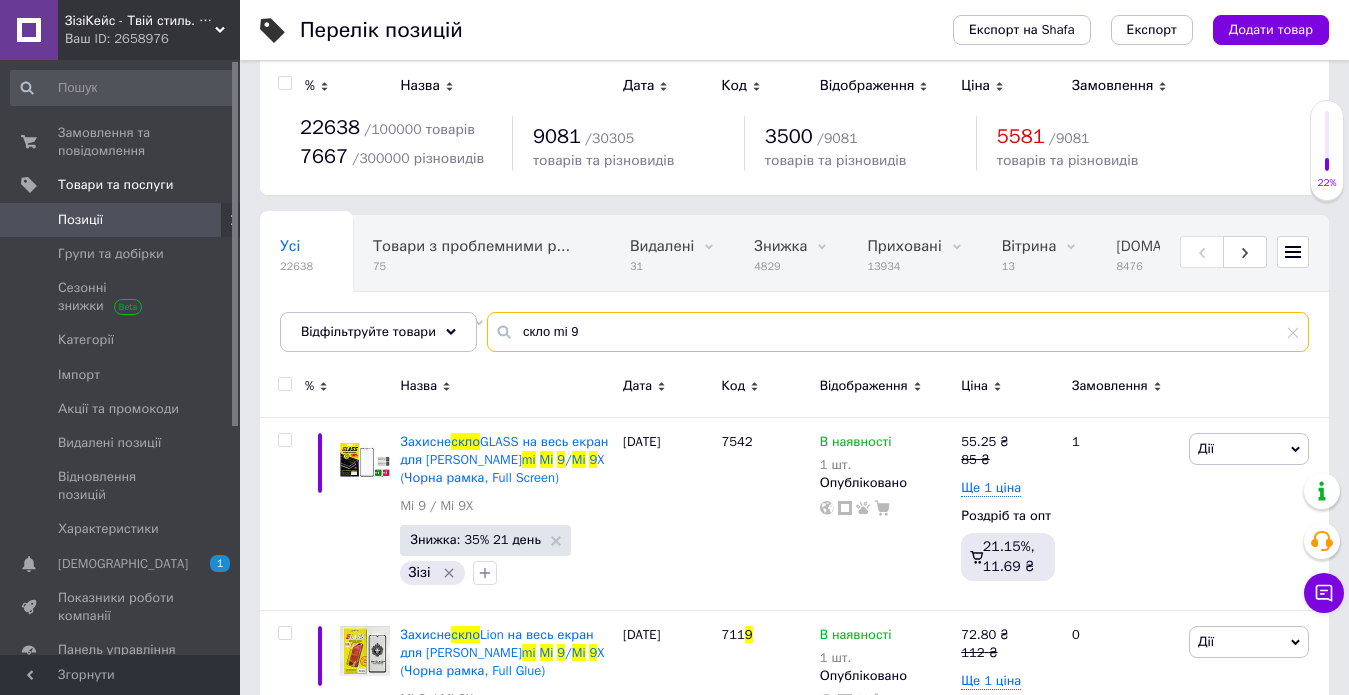 scroll, scrollTop: 0, scrollLeft: 0, axis: both 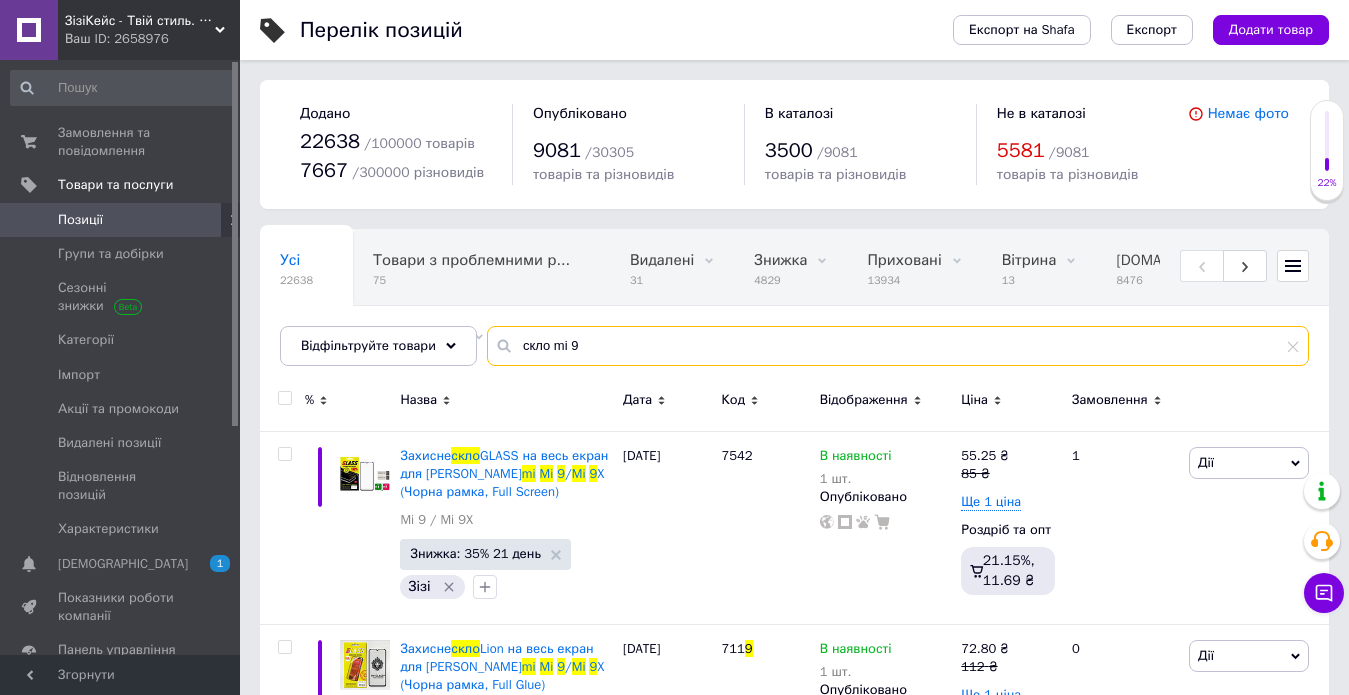 drag, startPoint x: 573, startPoint y: 345, endPoint x: 547, endPoint y: 345, distance: 26 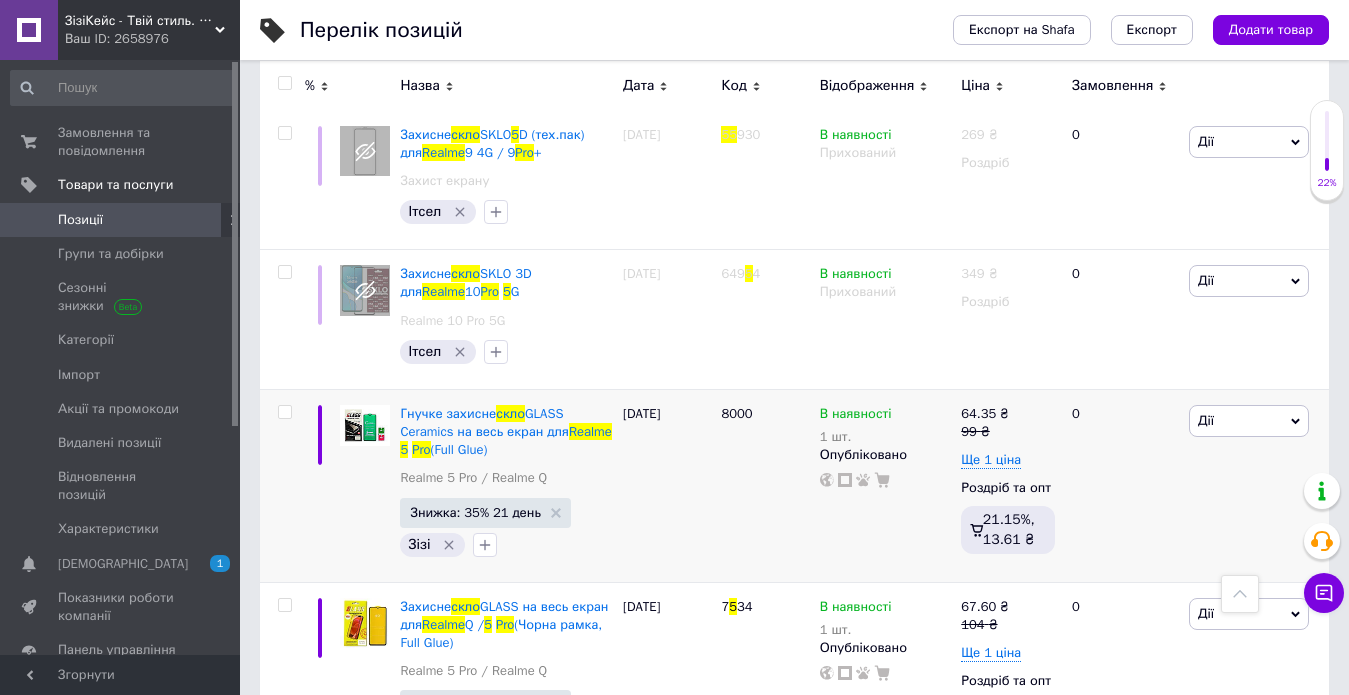 scroll, scrollTop: 1283, scrollLeft: 0, axis: vertical 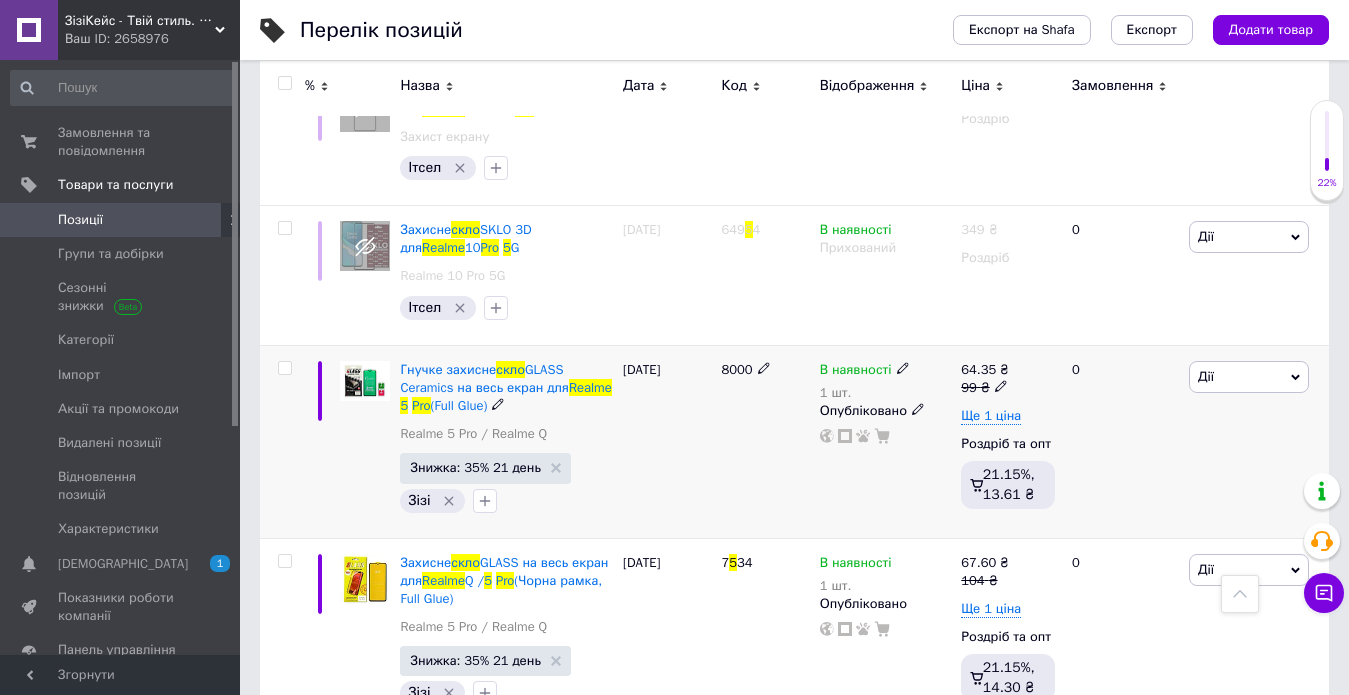 type on "скло realme 5 pro" 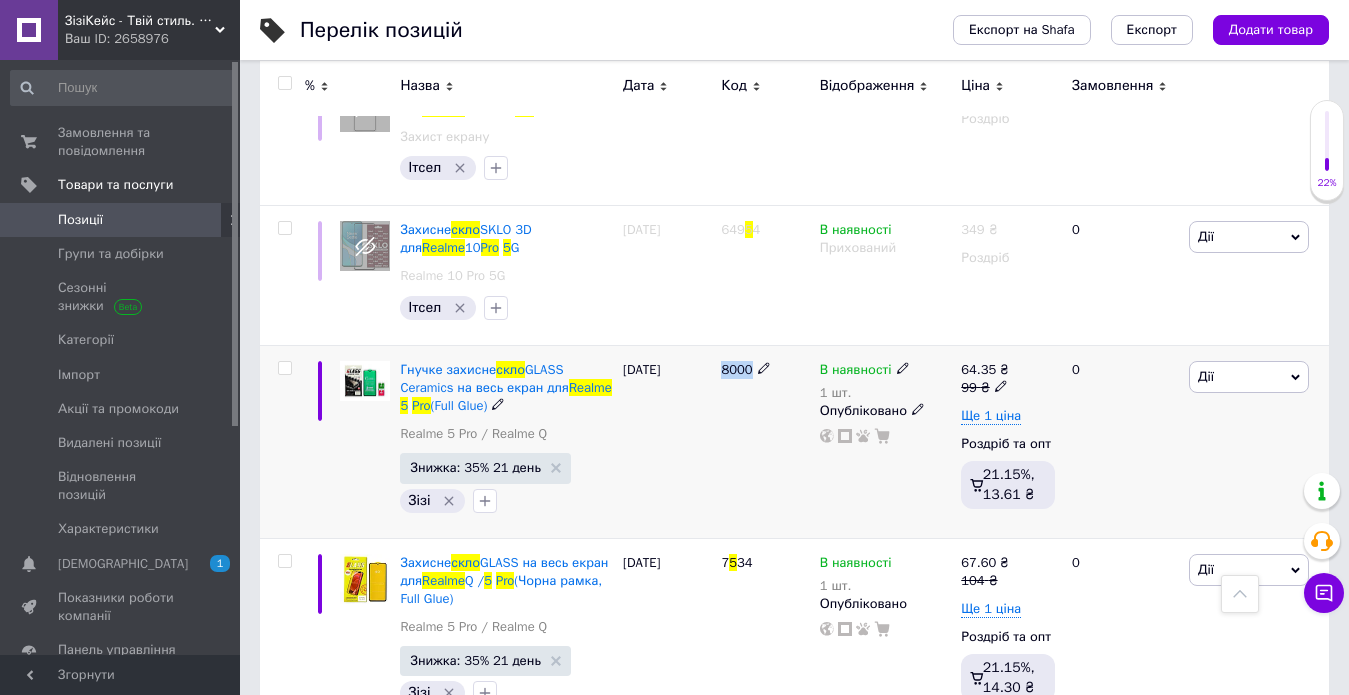 drag, startPoint x: 720, startPoint y: 313, endPoint x: 747, endPoint y: 315, distance: 27.073973 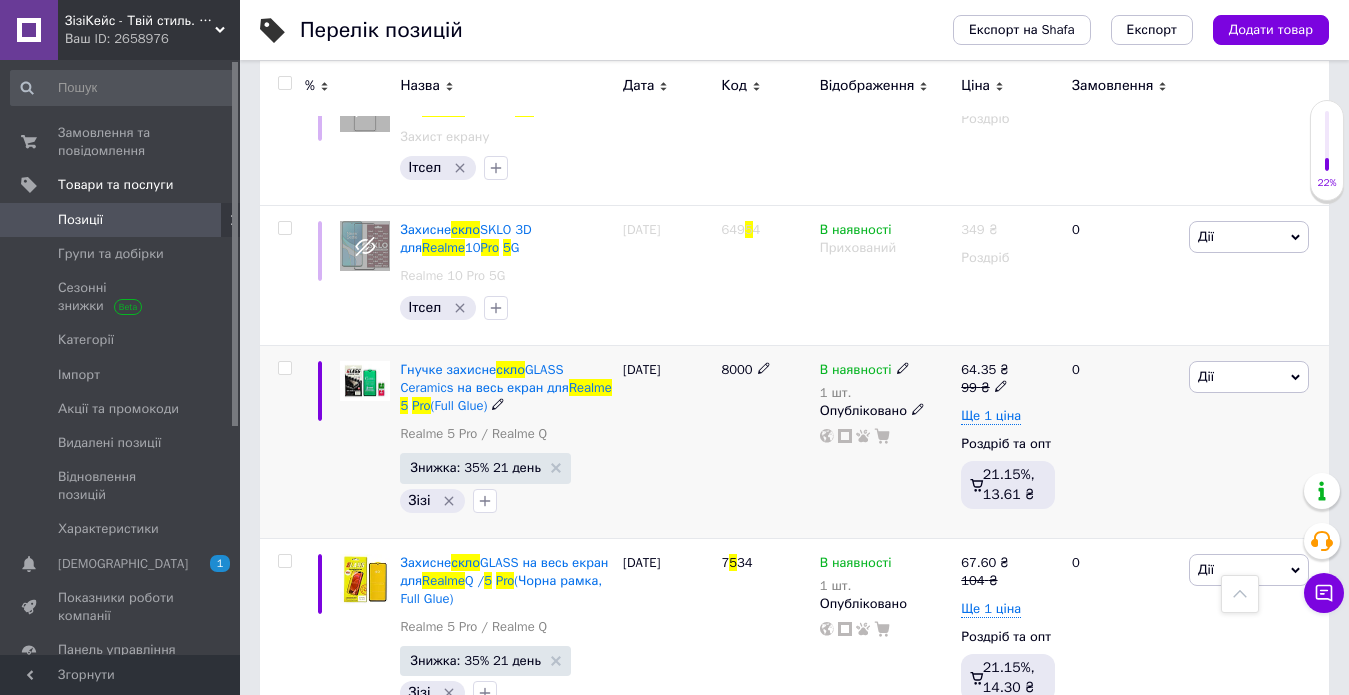 click on "В наявності" at bounding box center (856, 372) 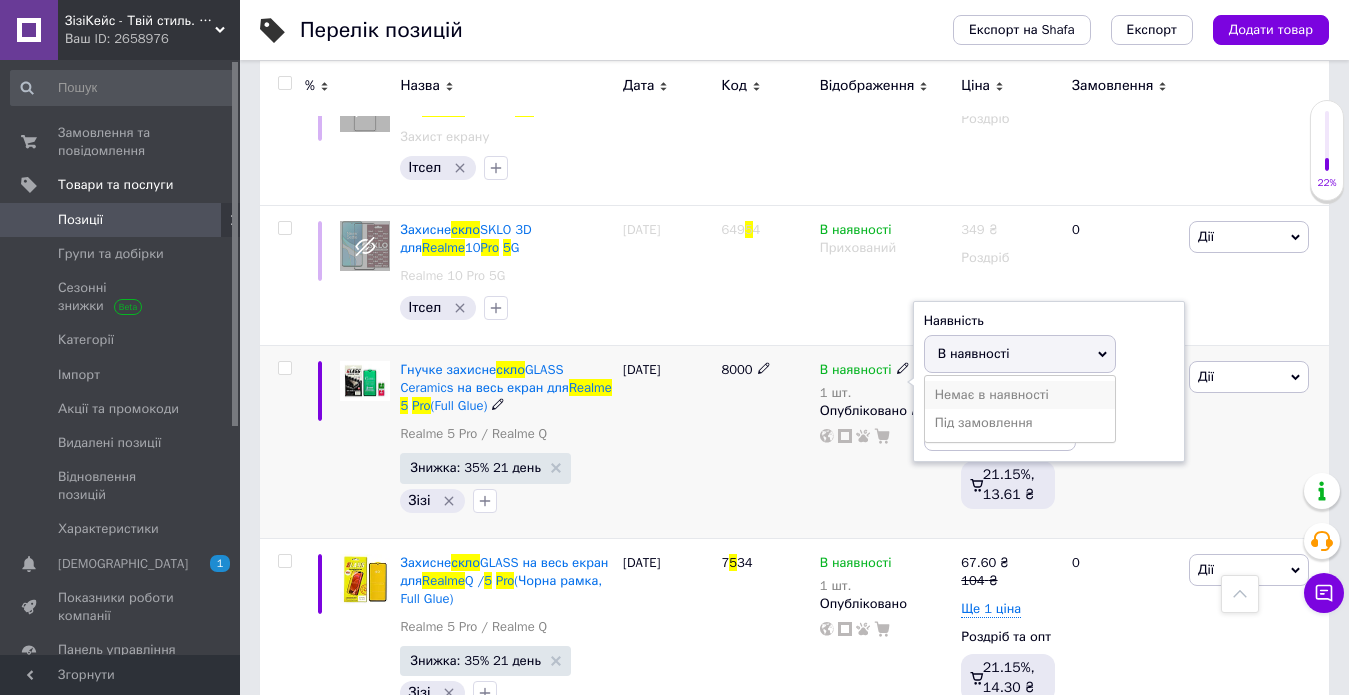 click on "Немає в наявності" at bounding box center (1020, 395) 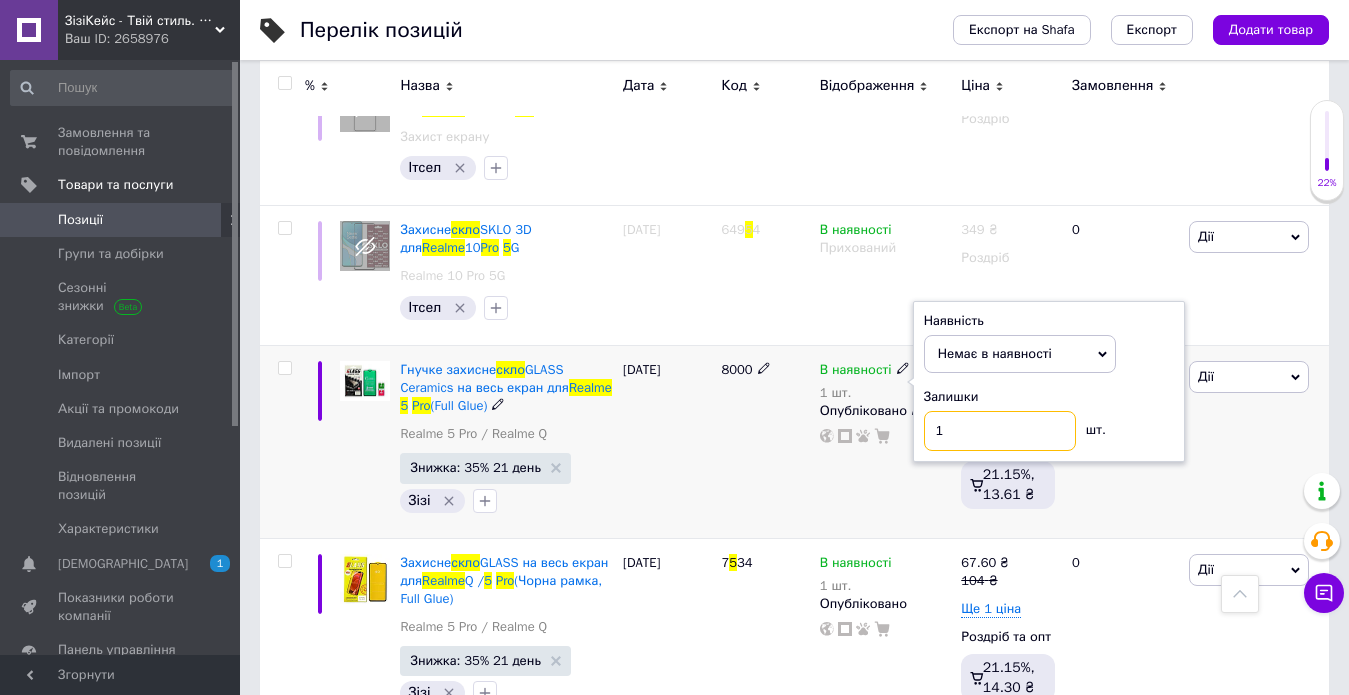 drag, startPoint x: 956, startPoint y: 379, endPoint x: 930, endPoint y: 382, distance: 26.172504 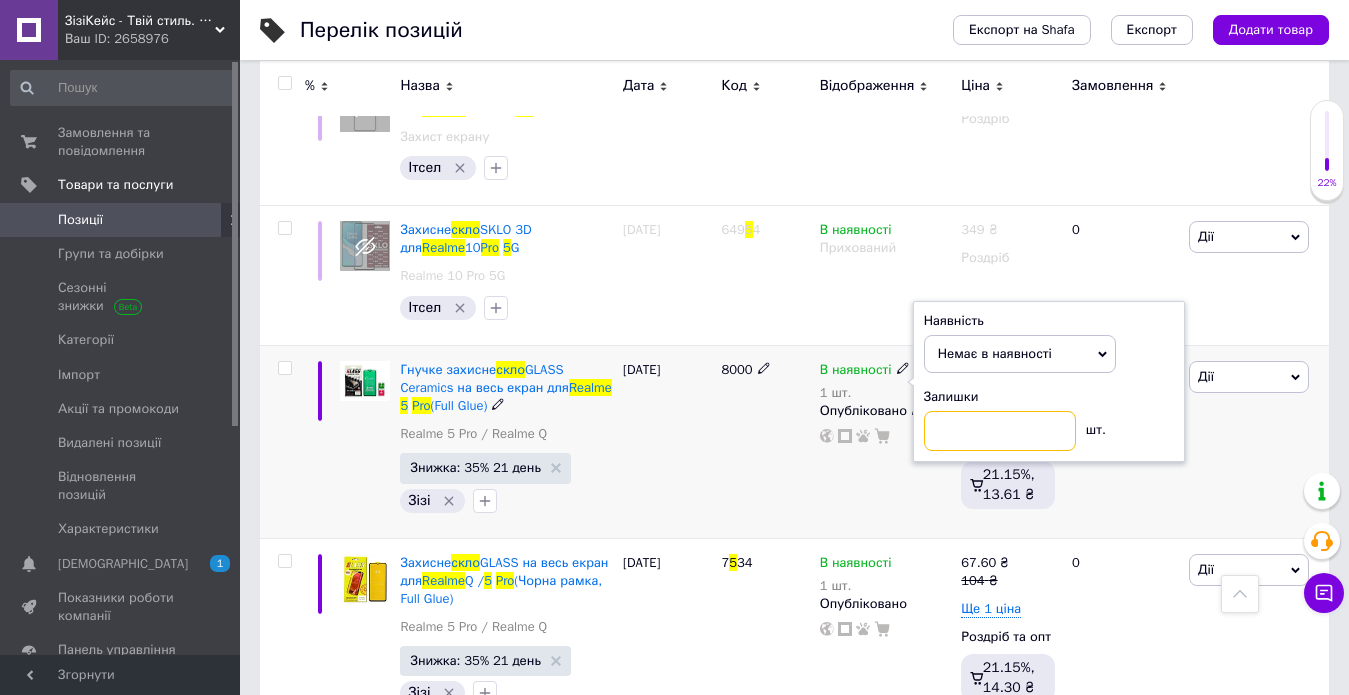 type on "0" 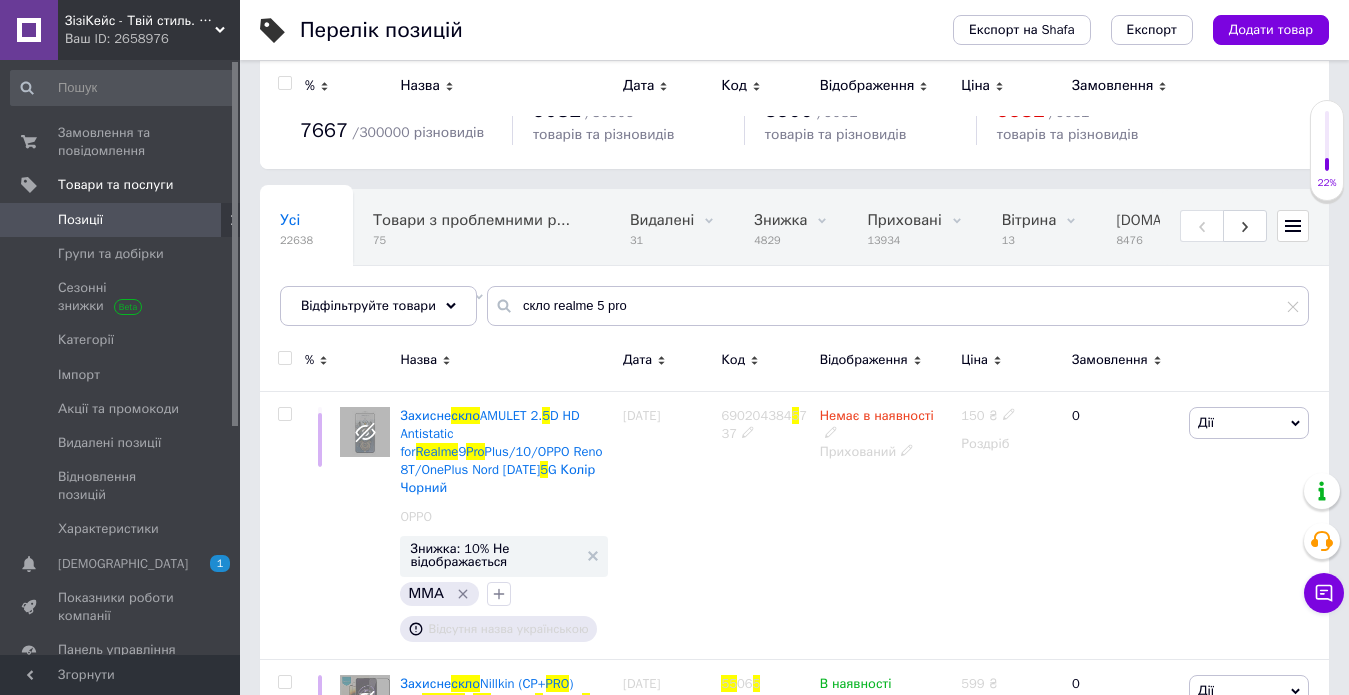 scroll, scrollTop: 0, scrollLeft: 0, axis: both 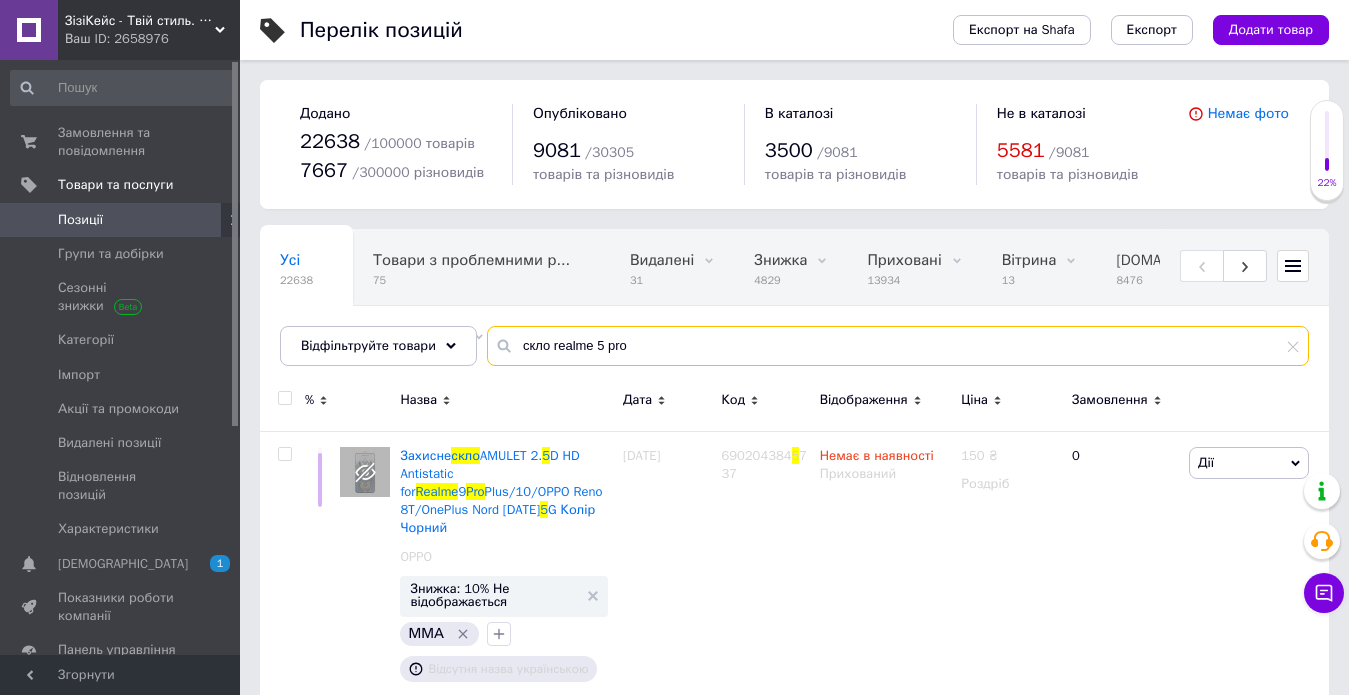 drag, startPoint x: 657, startPoint y: 348, endPoint x: 481, endPoint y: 344, distance: 176.04546 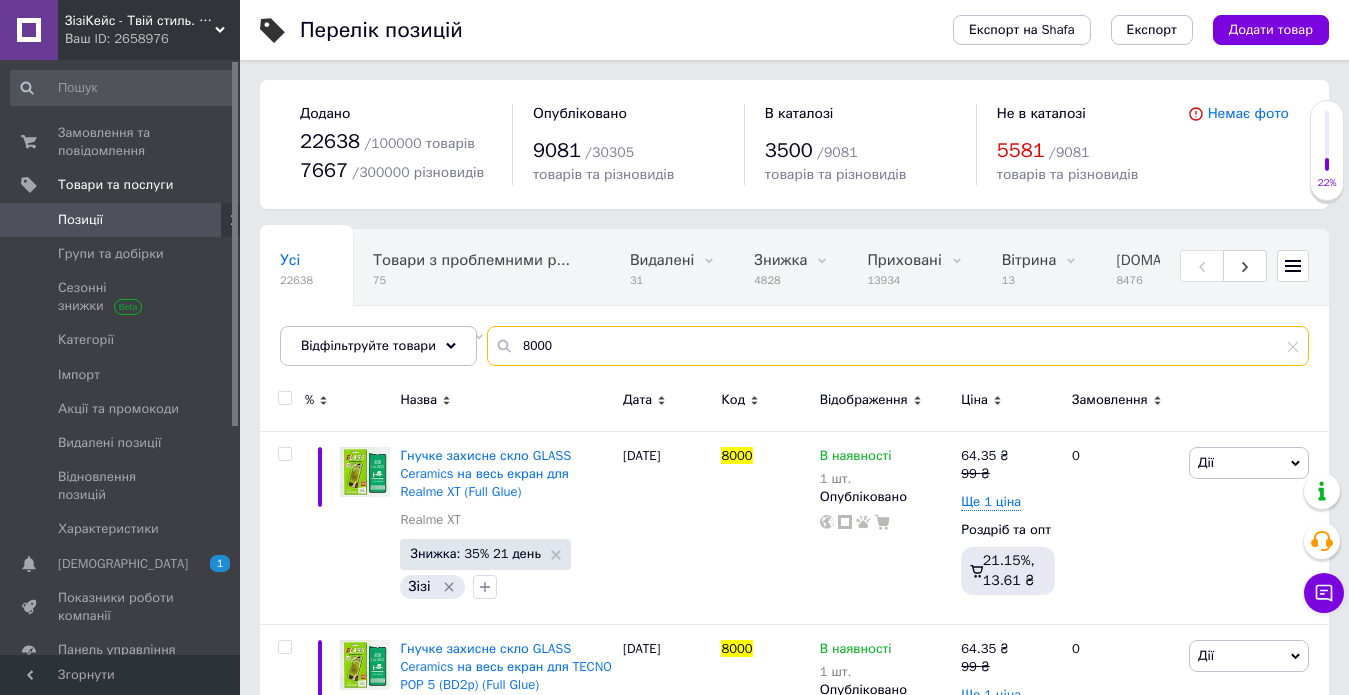 scroll, scrollTop: 77, scrollLeft: 0, axis: vertical 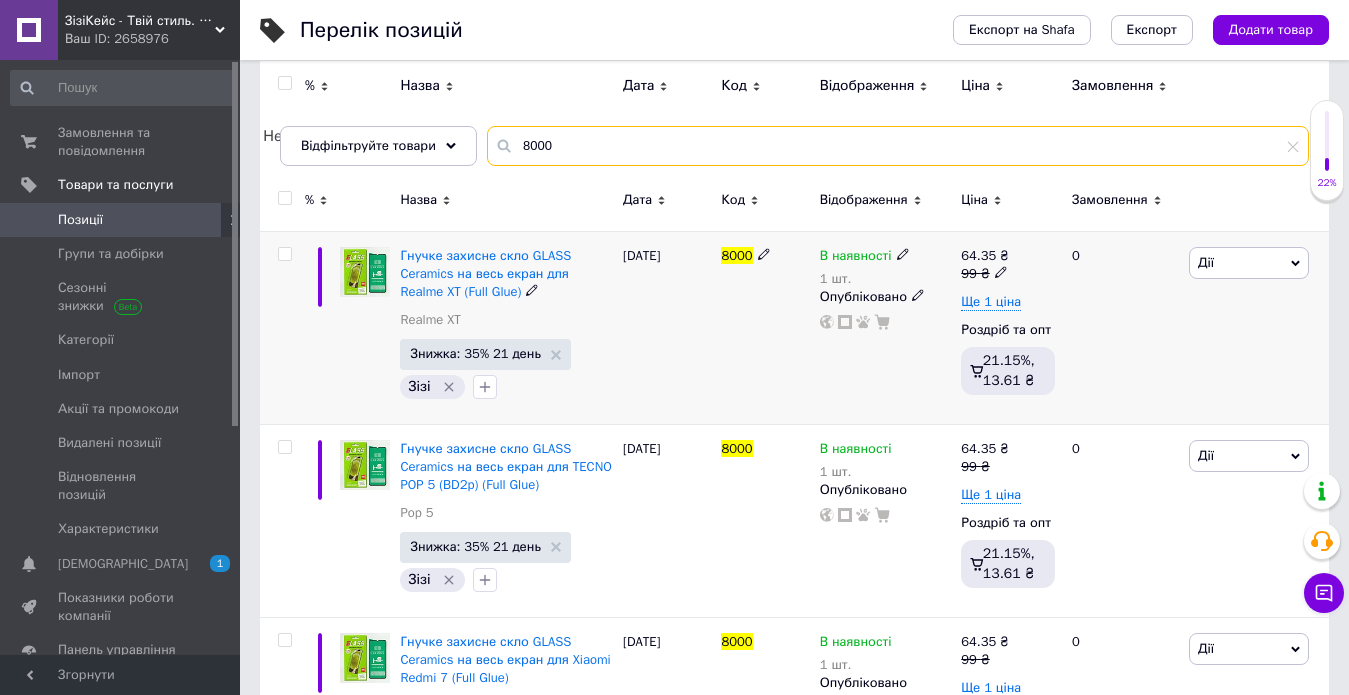 type on "8000" 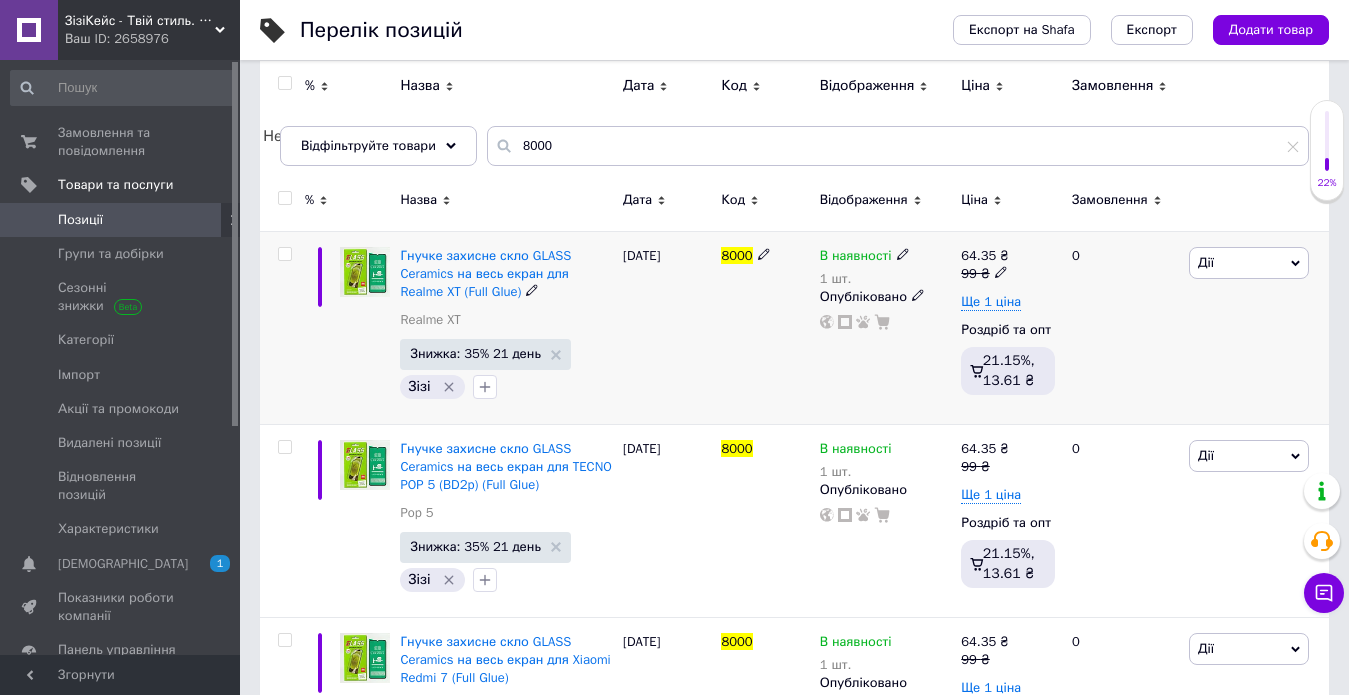 click on "В наявності" at bounding box center (856, 258) 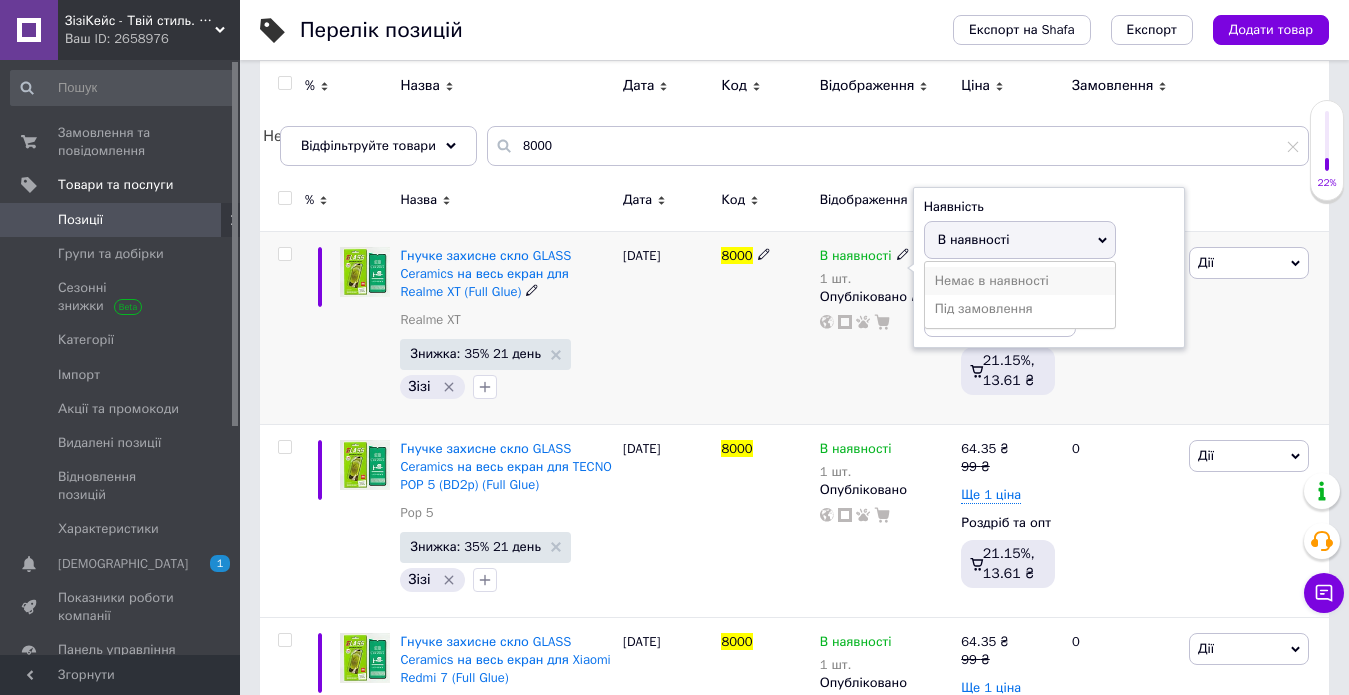 click on "Немає в наявності" at bounding box center (1020, 281) 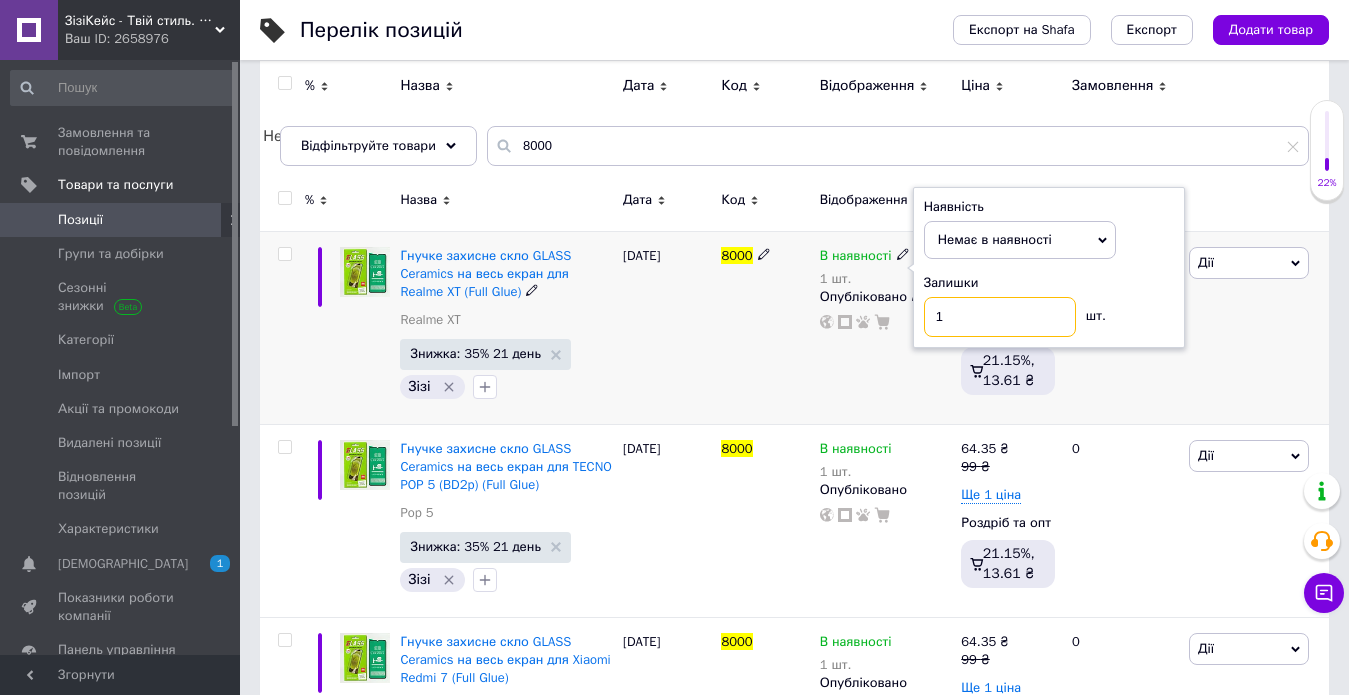 click on "1" at bounding box center [1000, 317] 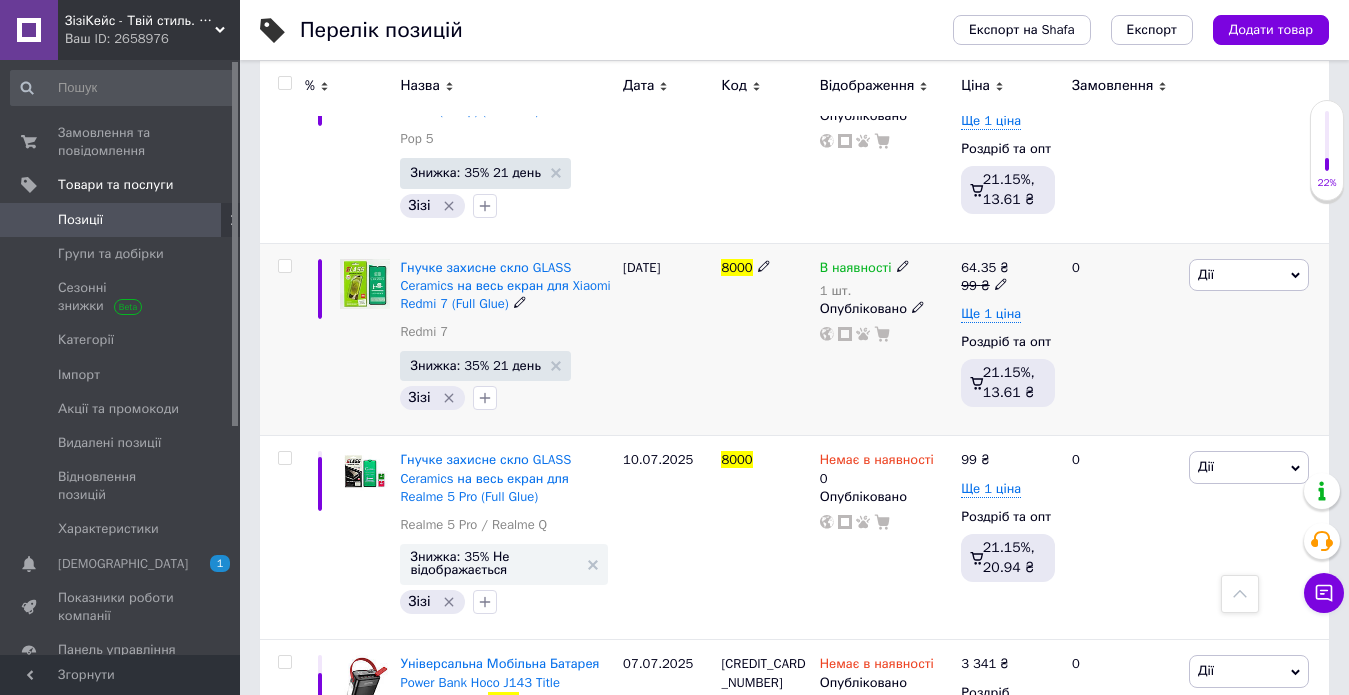 scroll, scrollTop: 539, scrollLeft: 0, axis: vertical 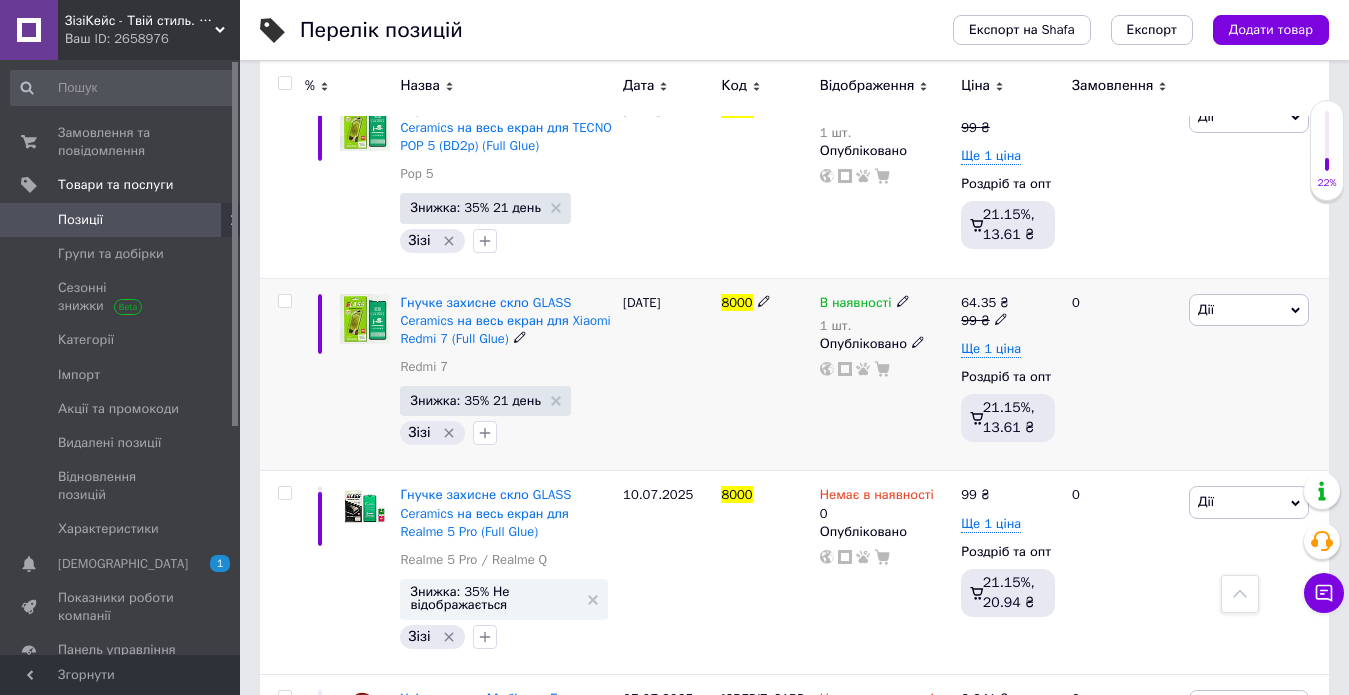 click on "В наявності" at bounding box center [856, 305] 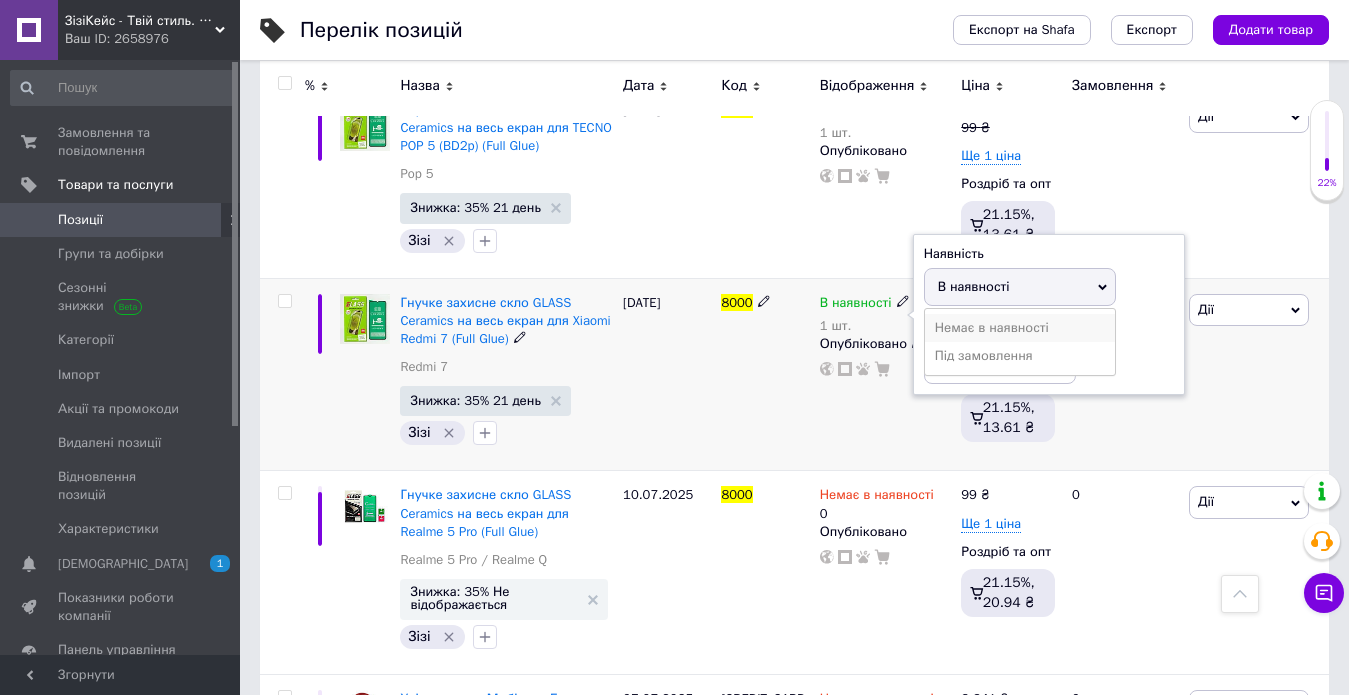 click on "Немає в наявності" at bounding box center (1020, 328) 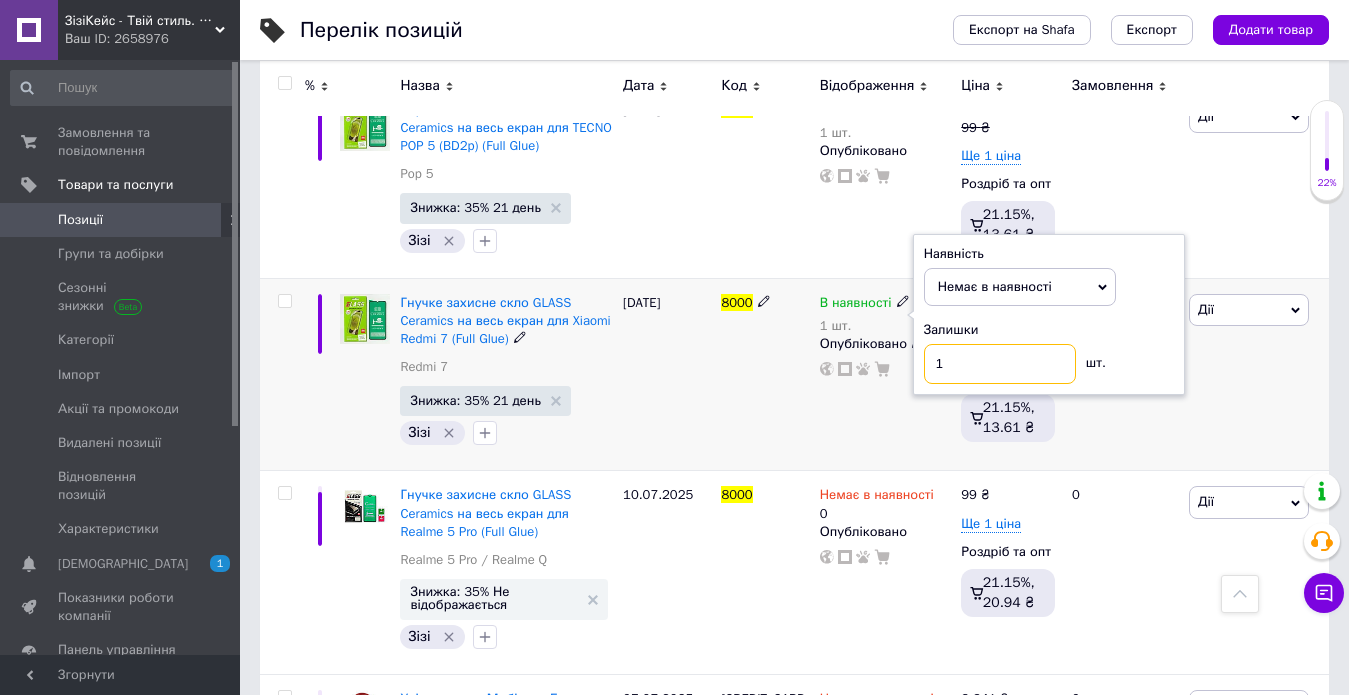 click on "1" at bounding box center (1000, 364) 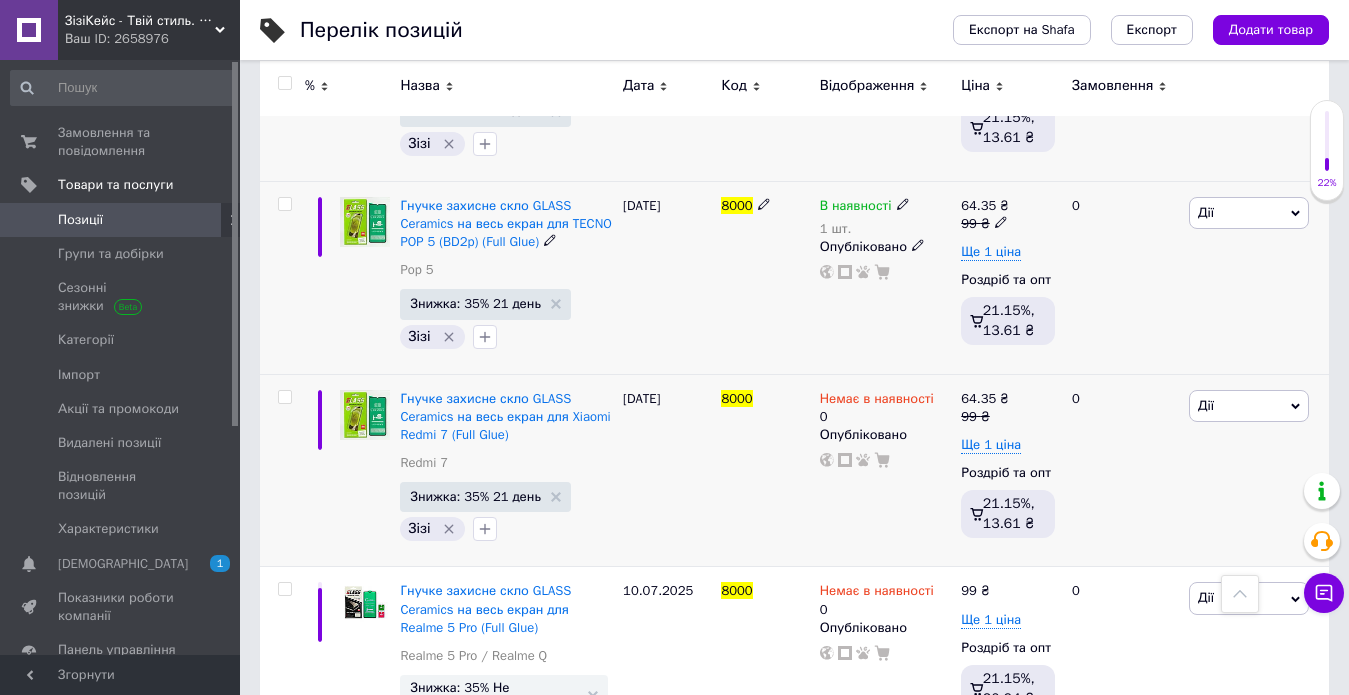 scroll, scrollTop: 339, scrollLeft: 0, axis: vertical 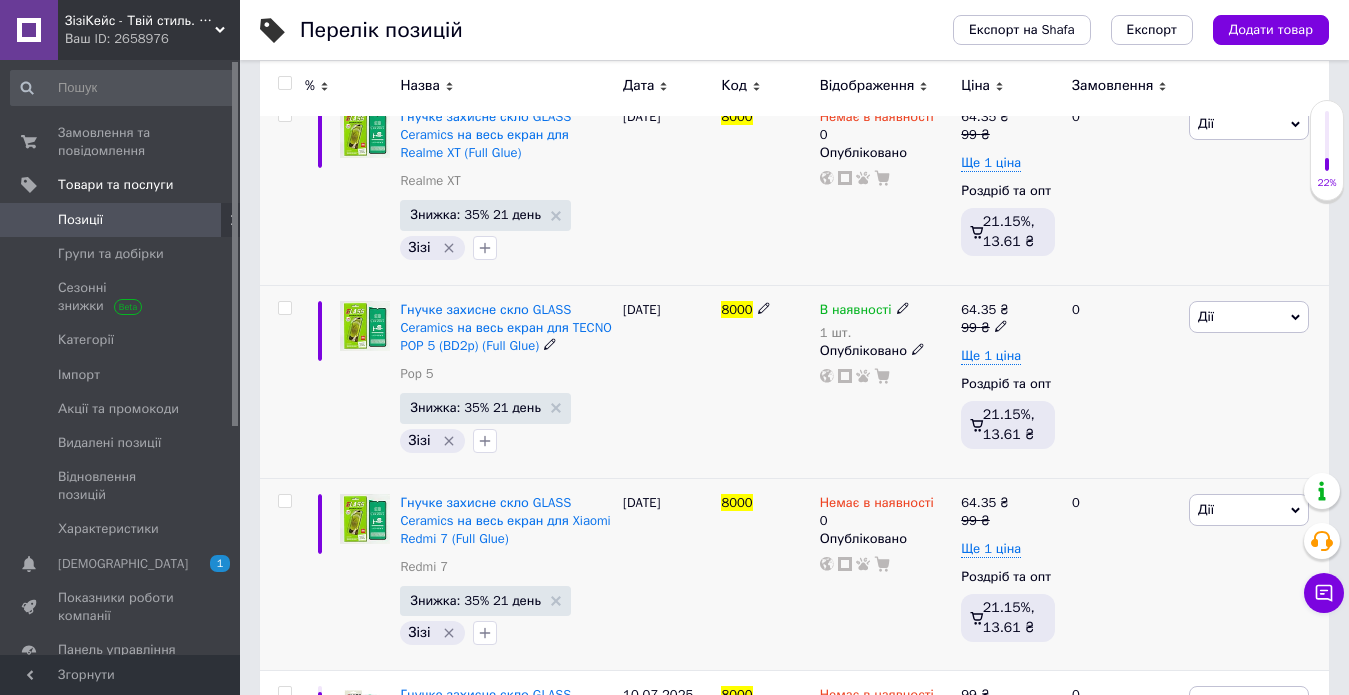 click on "В наявності" at bounding box center (856, 312) 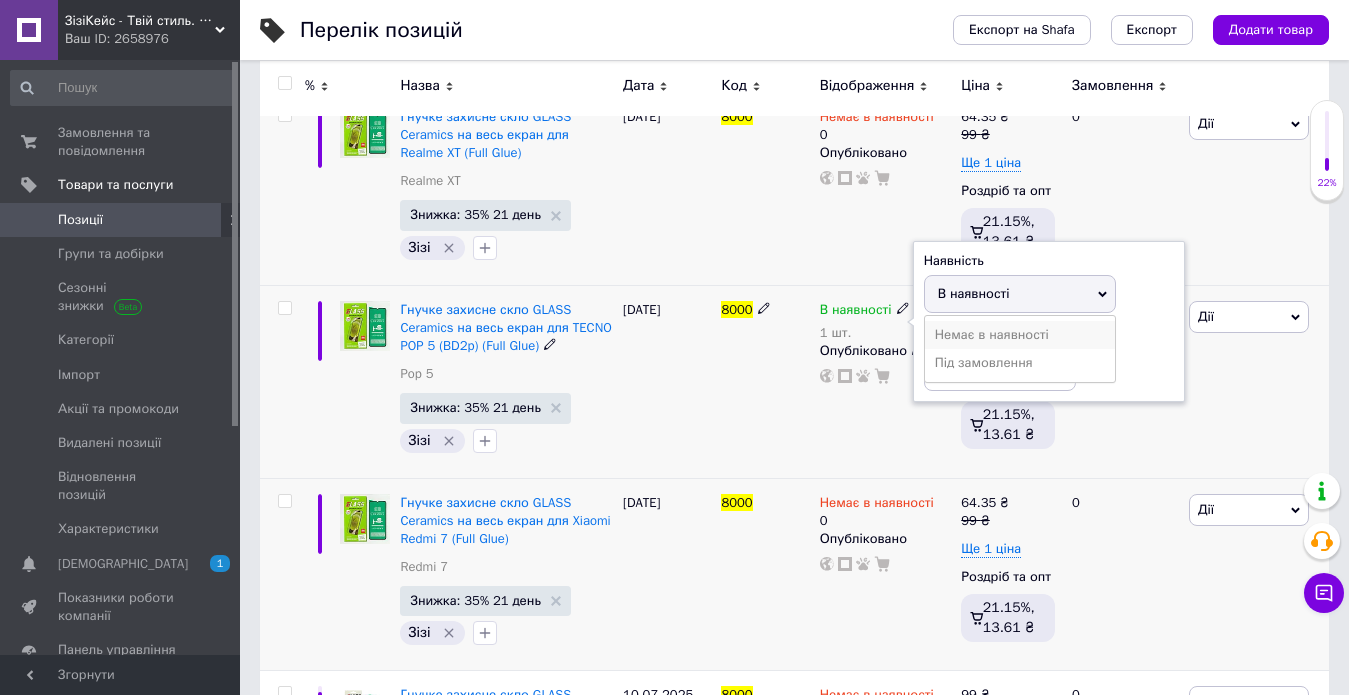 click on "Немає в наявності" at bounding box center (1020, 335) 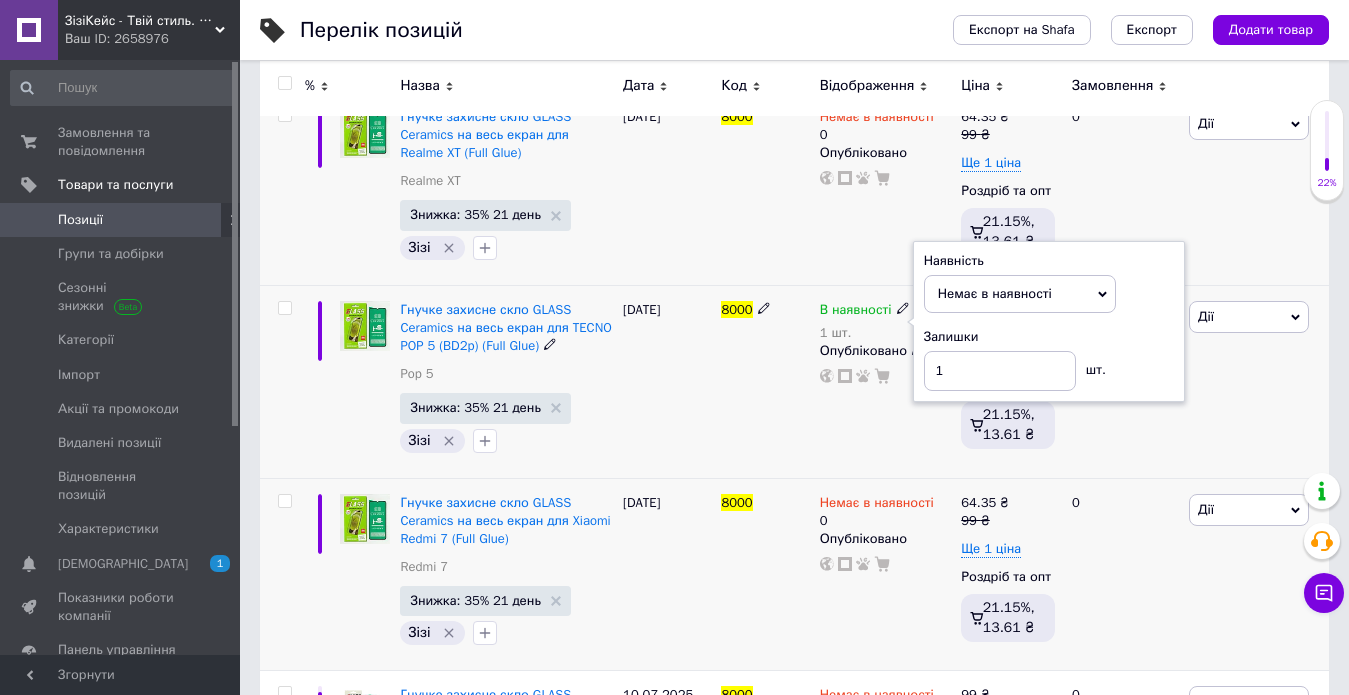 click on "Залишки 1 шт." at bounding box center (1049, 359) 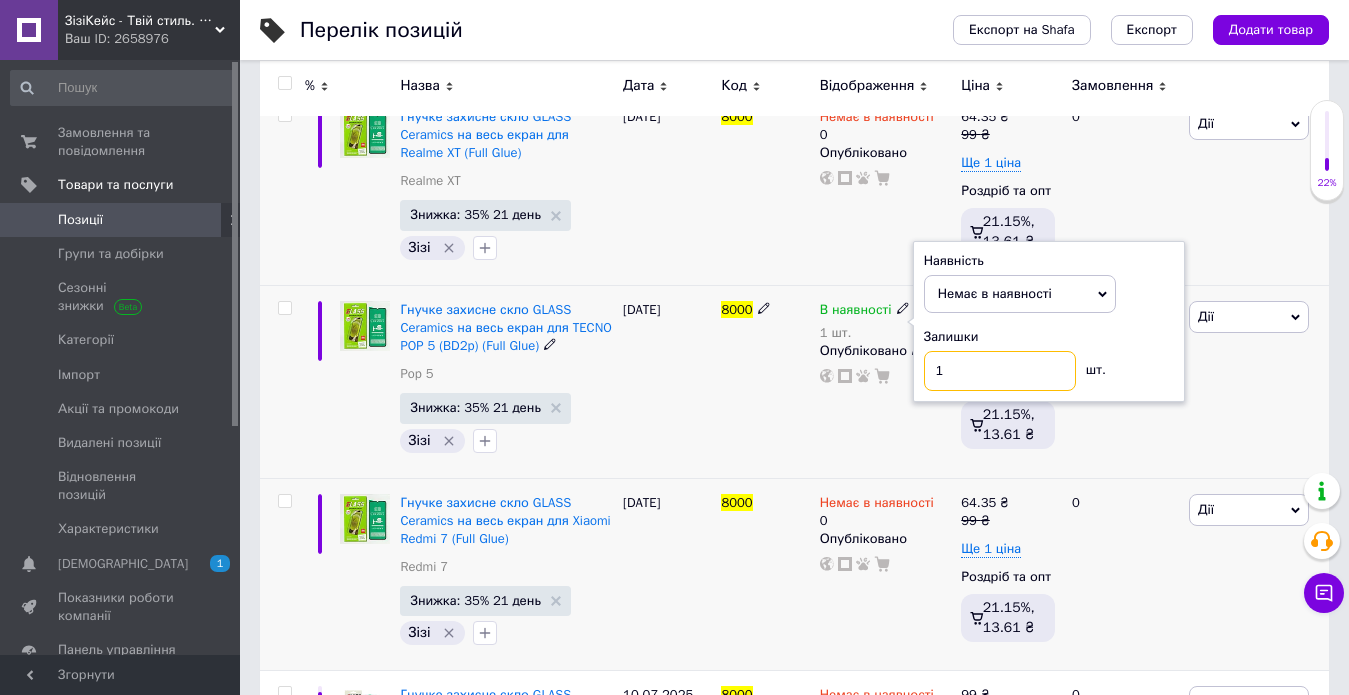 click on "1" at bounding box center (1000, 371) 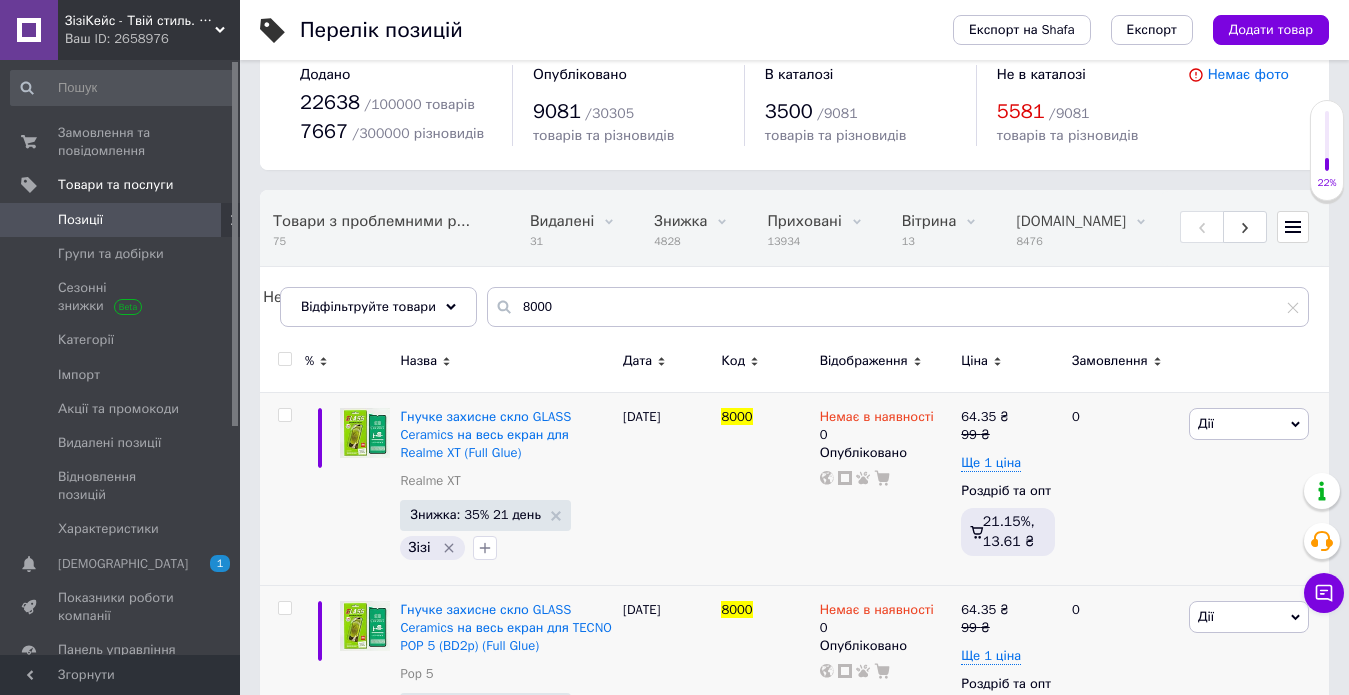 scroll, scrollTop: 117, scrollLeft: 0, axis: vertical 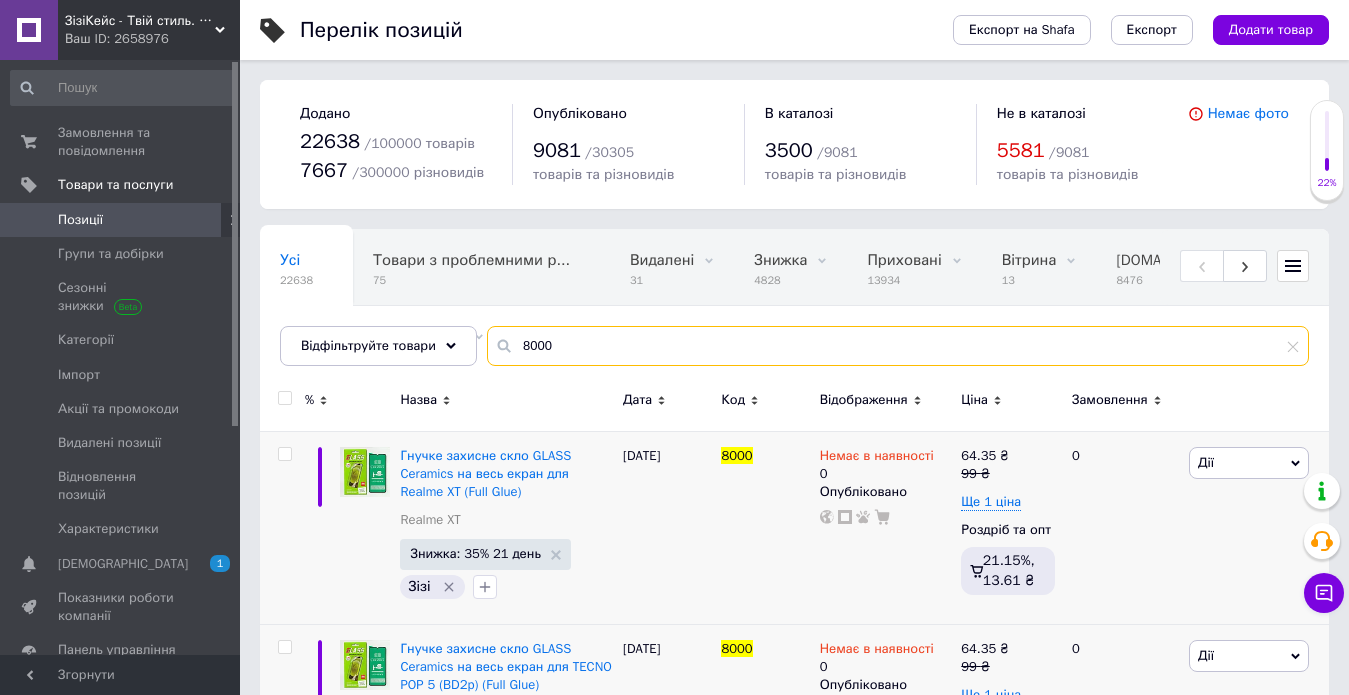 drag, startPoint x: 572, startPoint y: 336, endPoint x: 508, endPoint y: 336, distance: 64 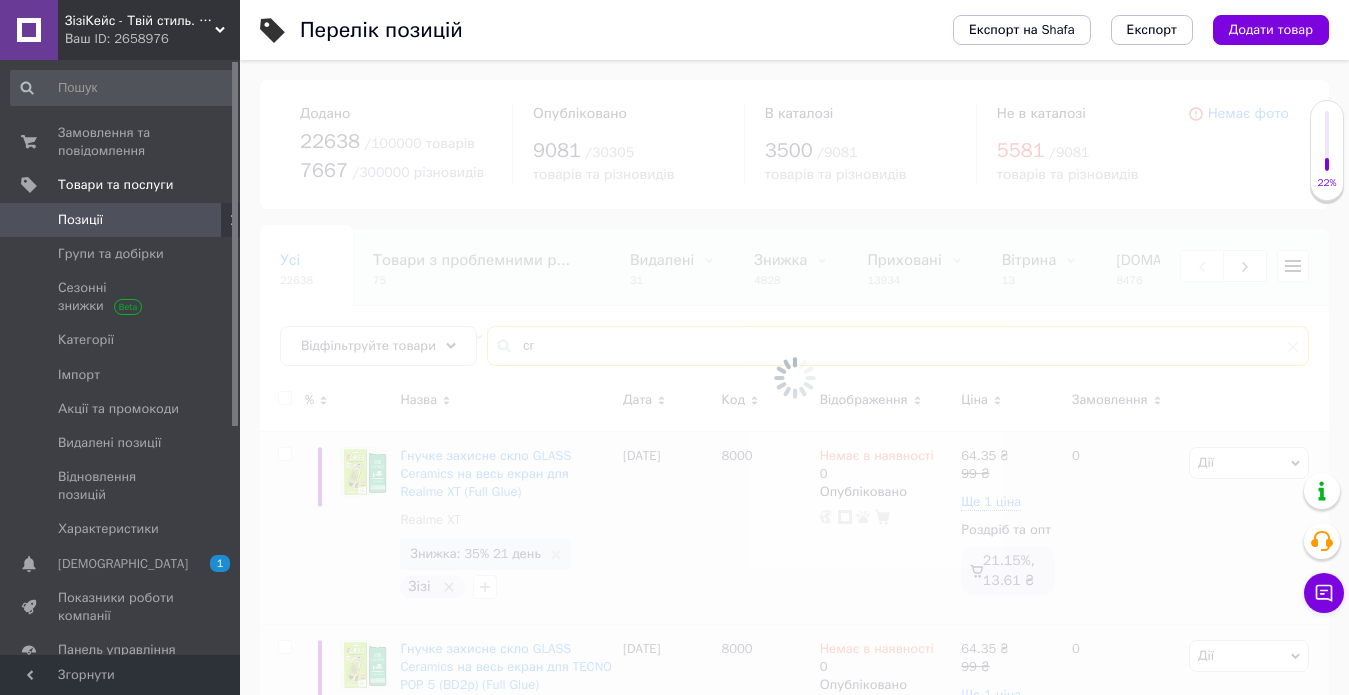 type on "c" 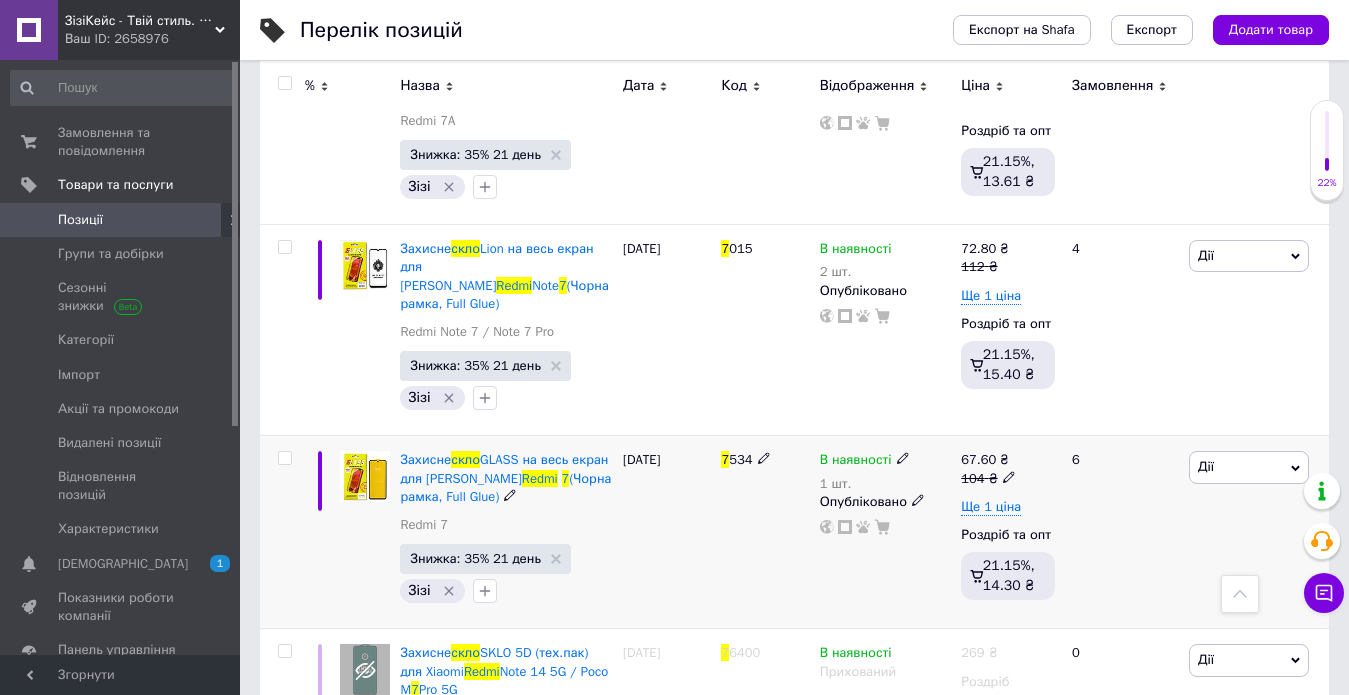 scroll, scrollTop: 784, scrollLeft: 0, axis: vertical 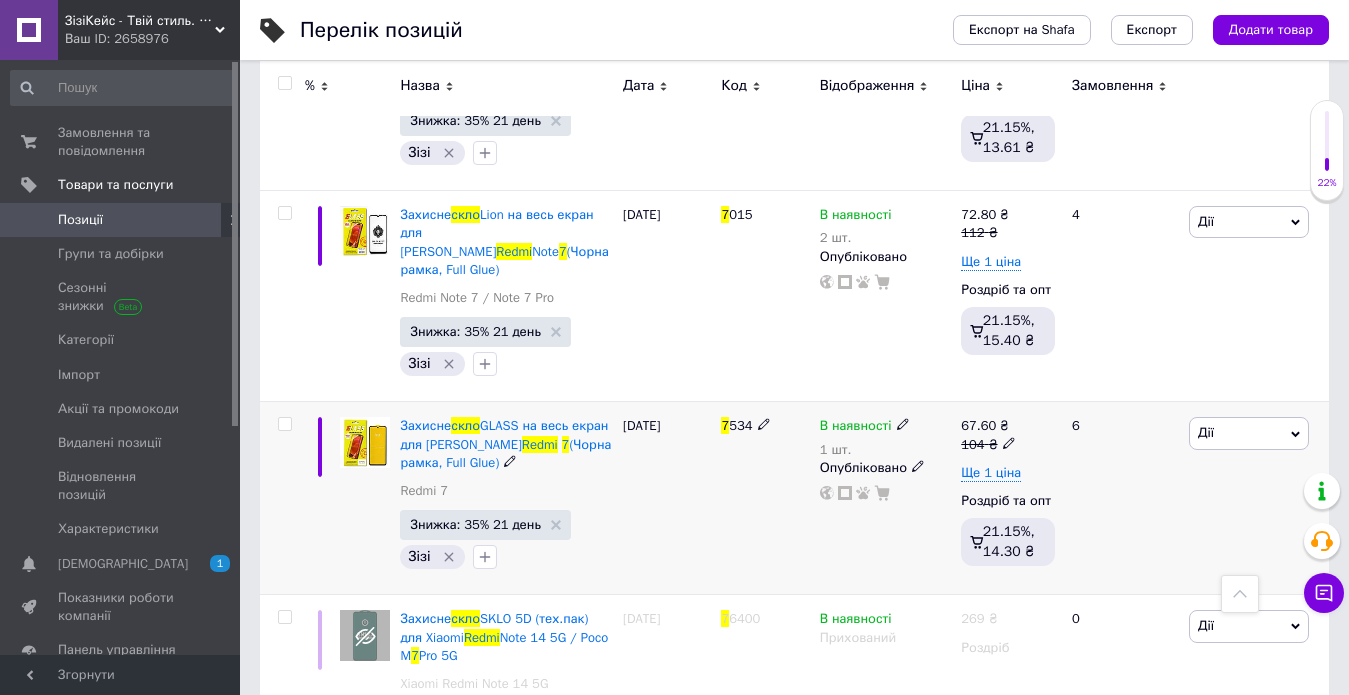 type on "скло redmi 7" 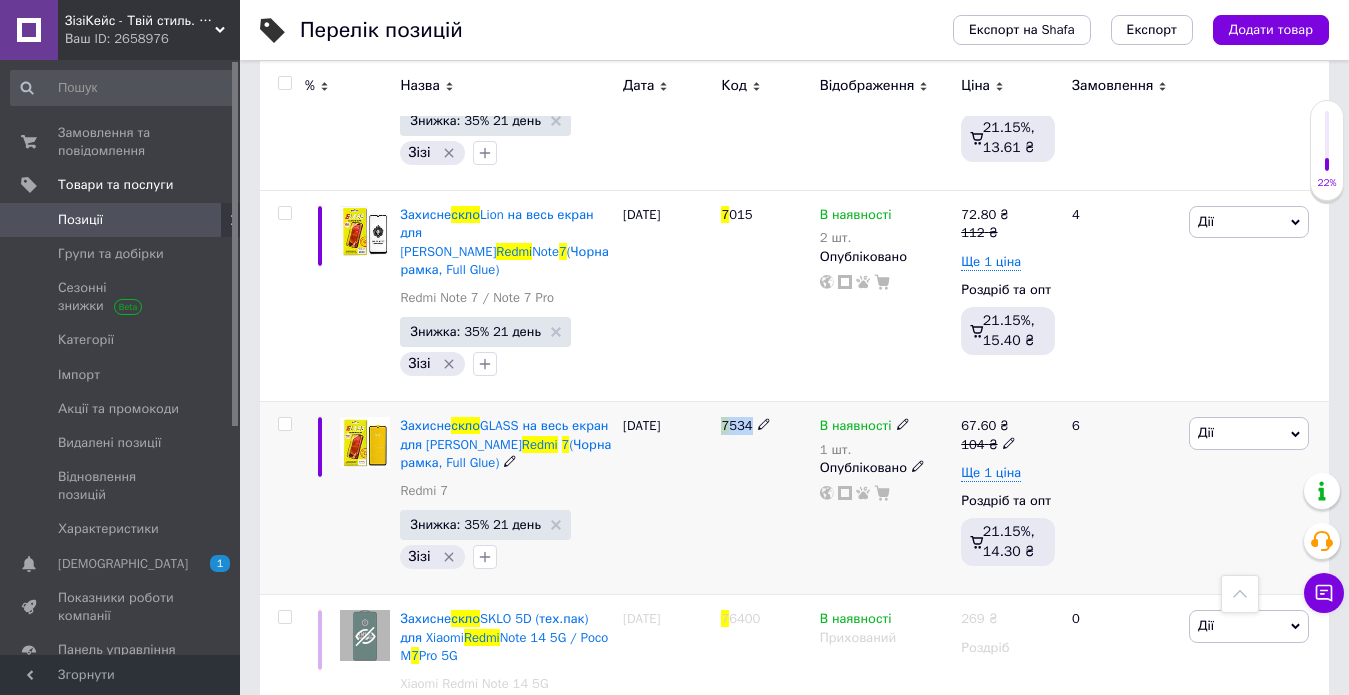 drag, startPoint x: 717, startPoint y: 413, endPoint x: 746, endPoint y: 414, distance: 29.017237 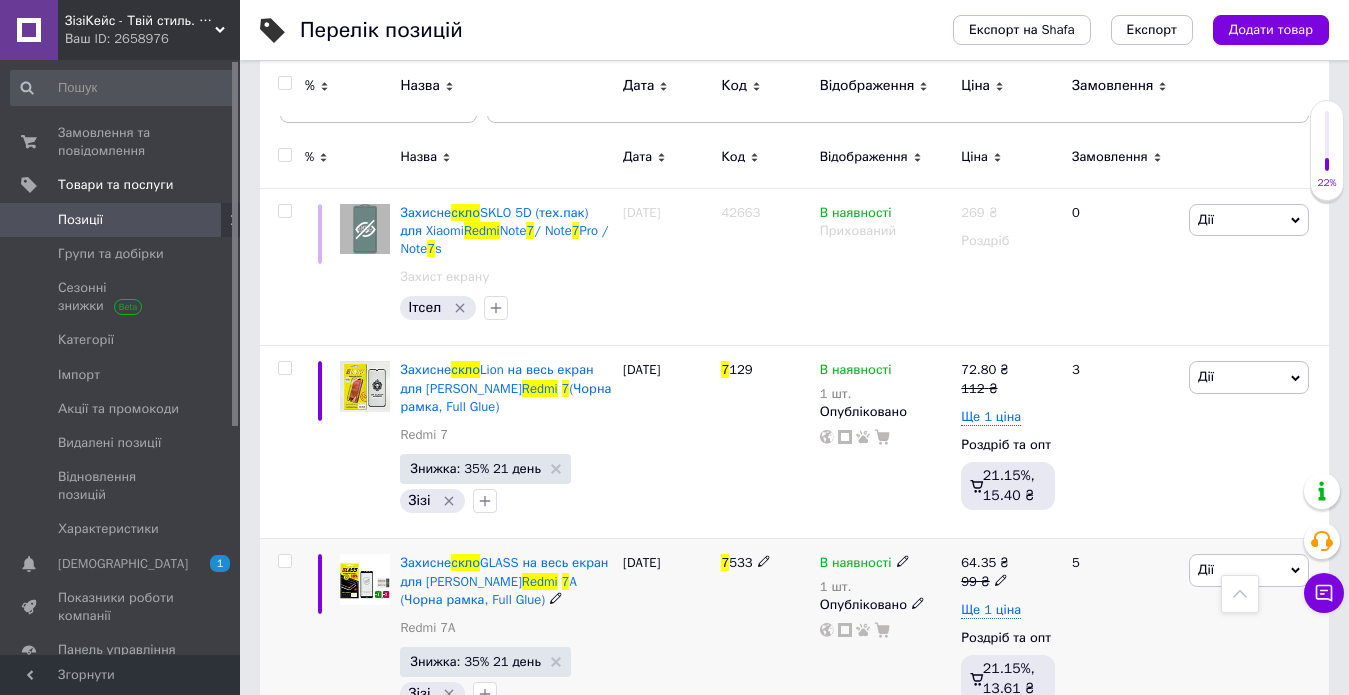 scroll, scrollTop: 184, scrollLeft: 0, axis: vertical 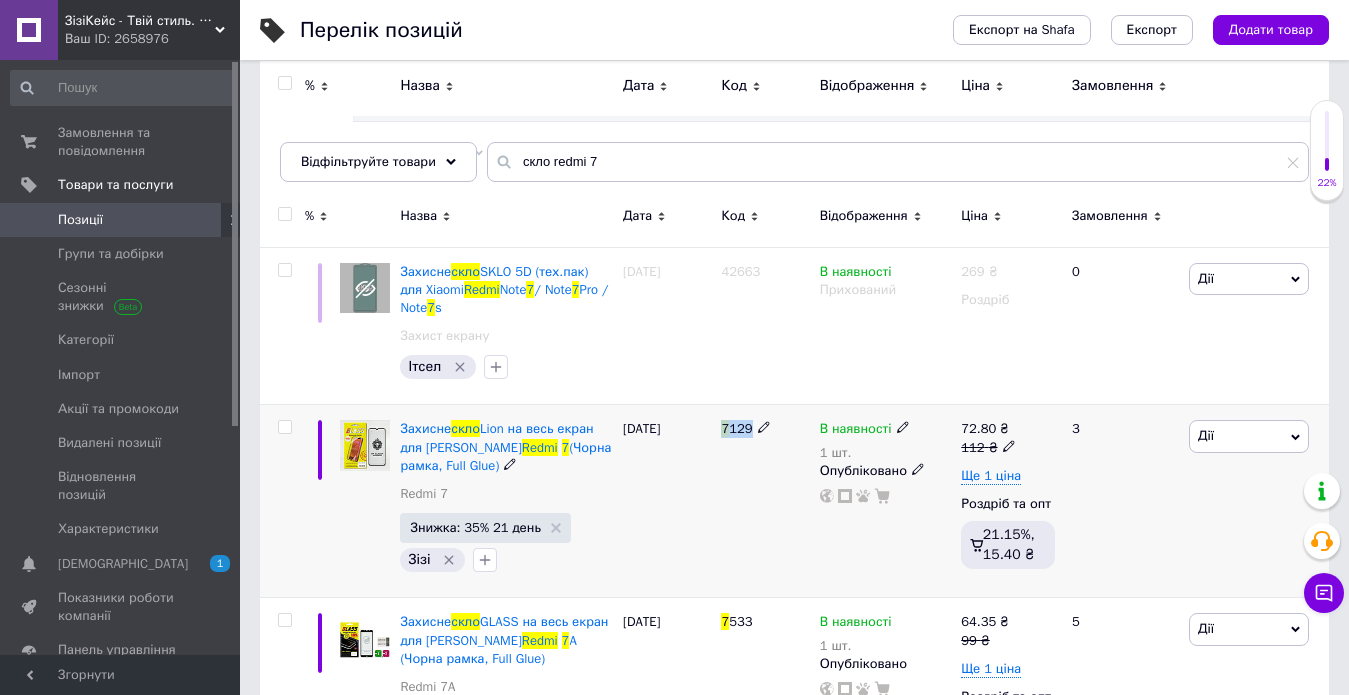 drag, startPoint x: 719, startPoint y: 432, endPoint x: 748, endPoint y: 438, distance: 29.614185 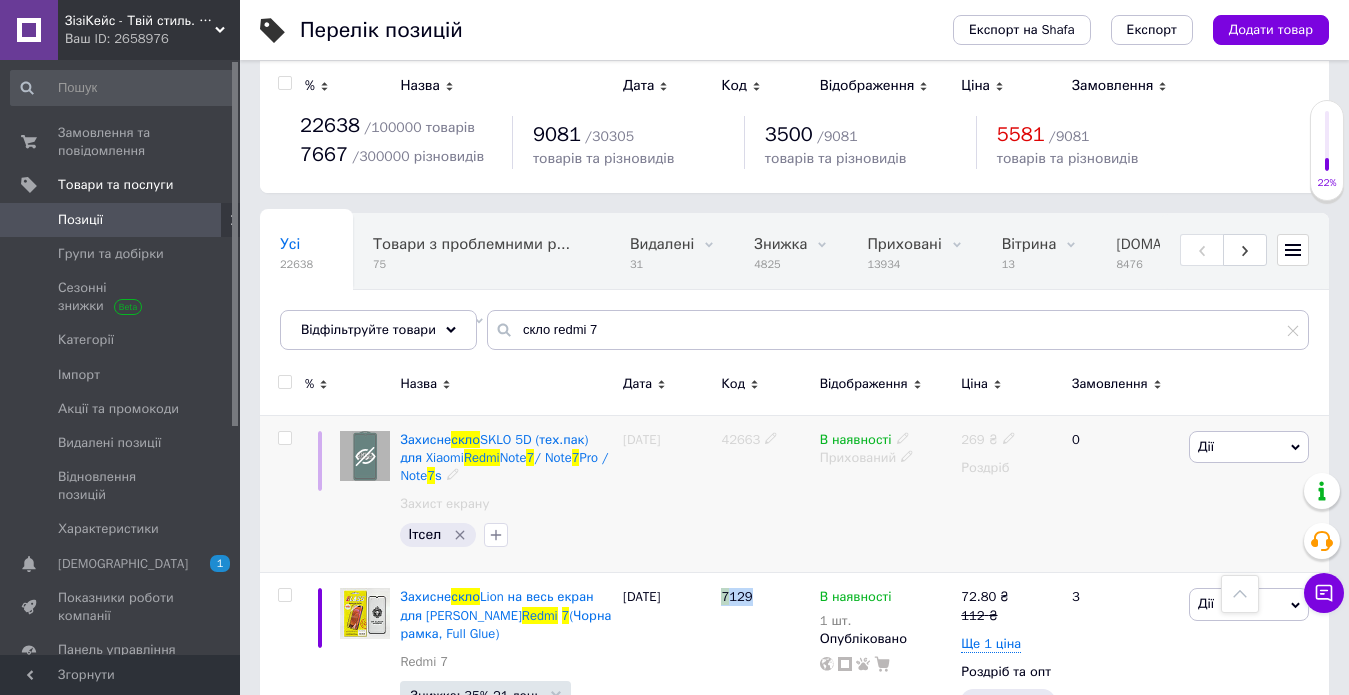 scroll, scrollTop: 0, scrollLeft: 0, axis: both 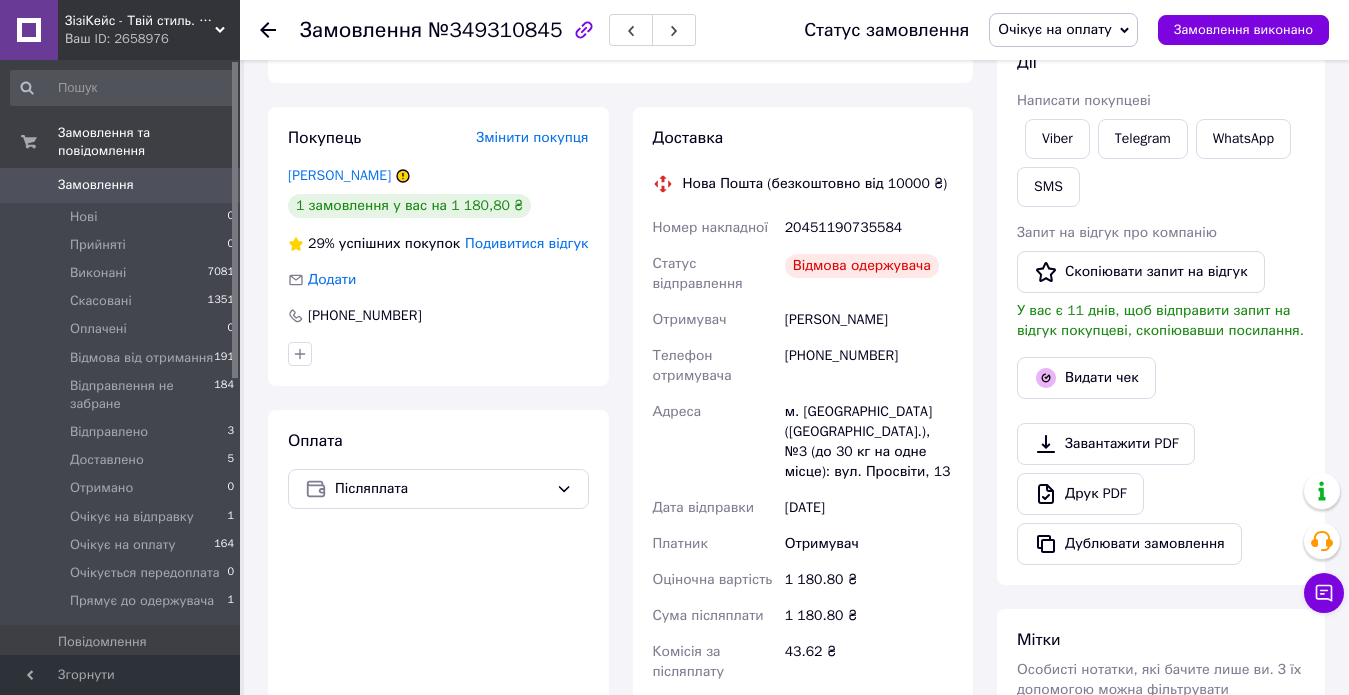 click on "Подивитися відгук" at bounding box center (526, 243) 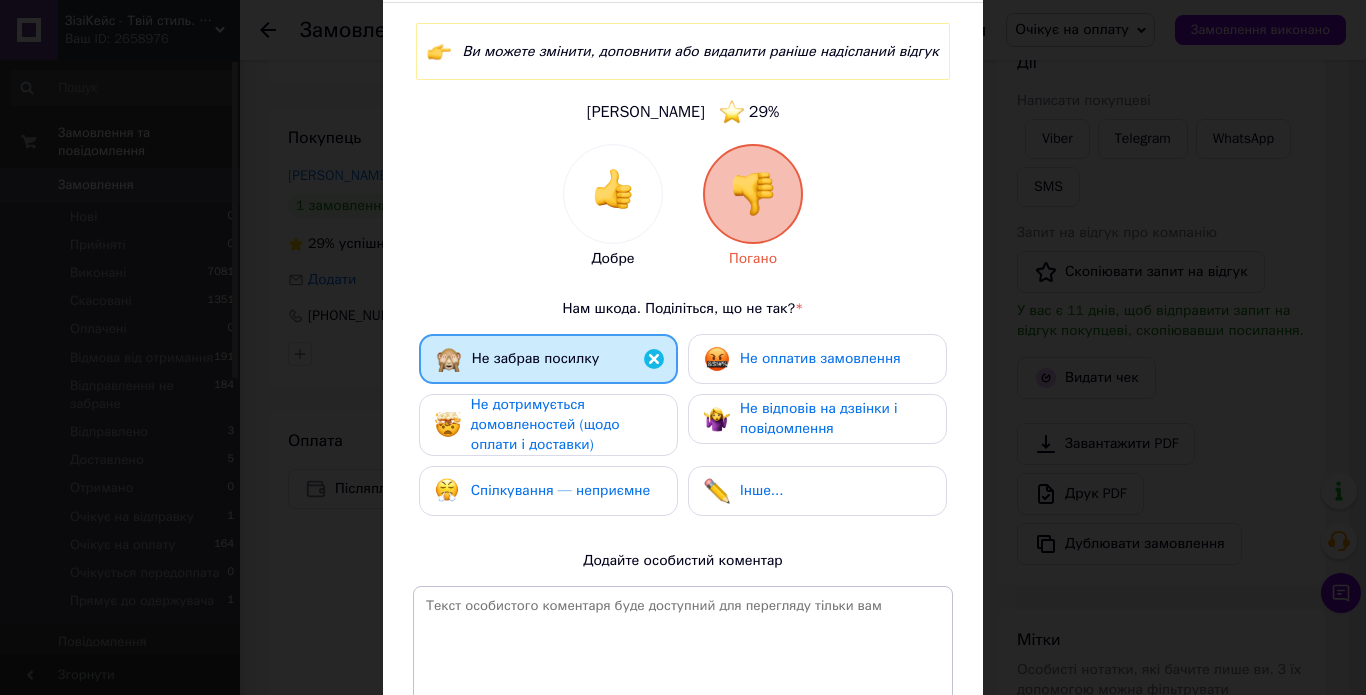 scroll, scrollTop: 200, scrollLeft: 0, axis: vertical 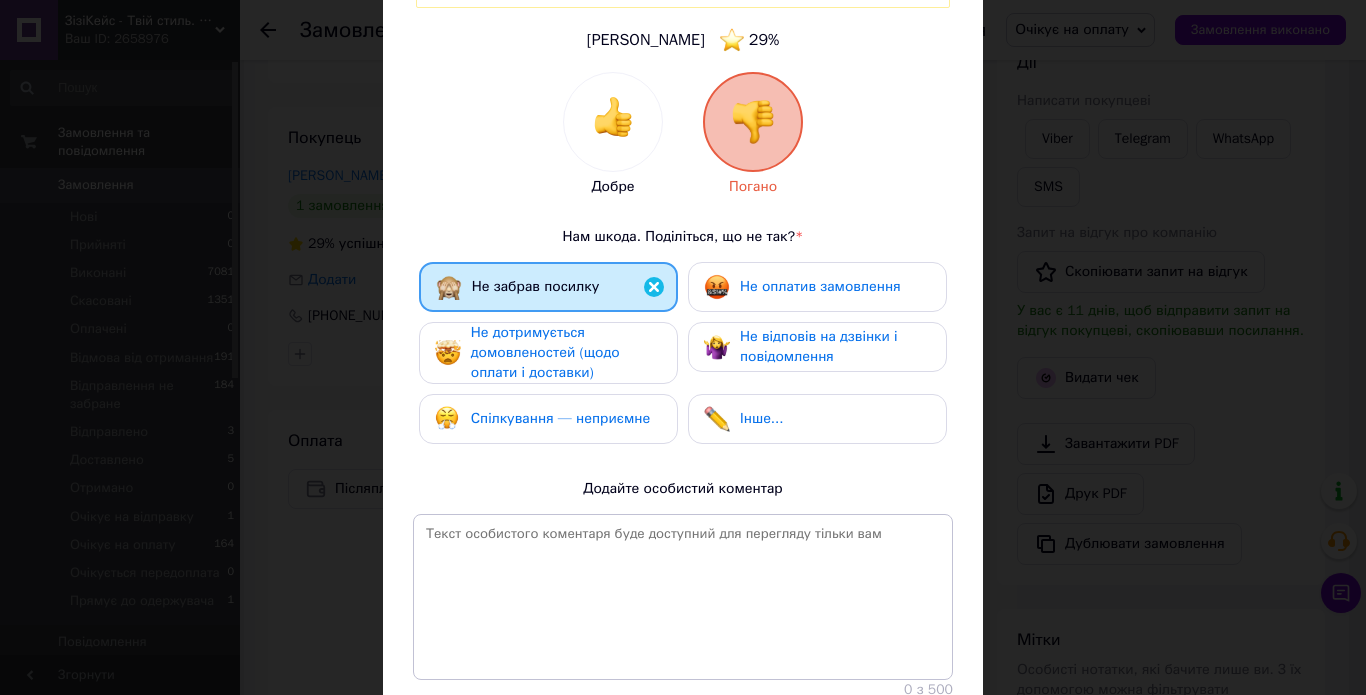 click on "Не оплатив замовлення" at bounding box center [802, 287] 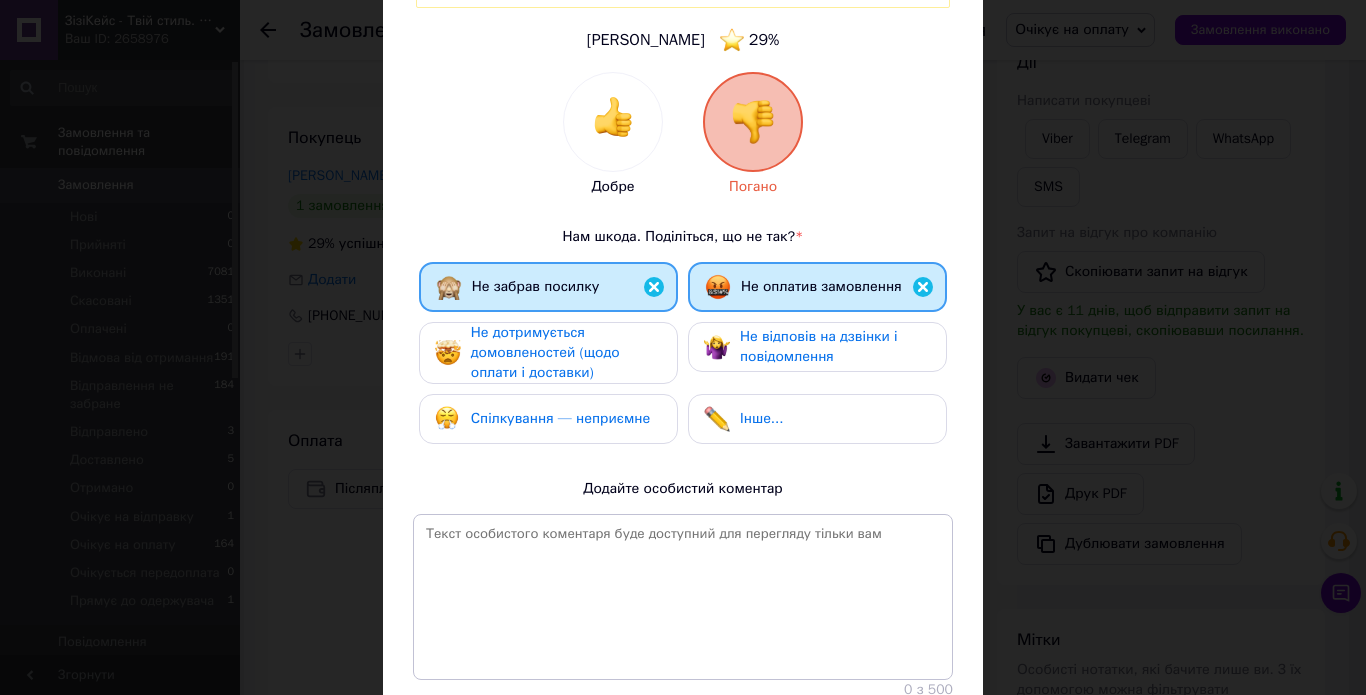 click on "Не дотримується домовленостей (щодо оплати і доставки)" at bounding box center [566, 353] 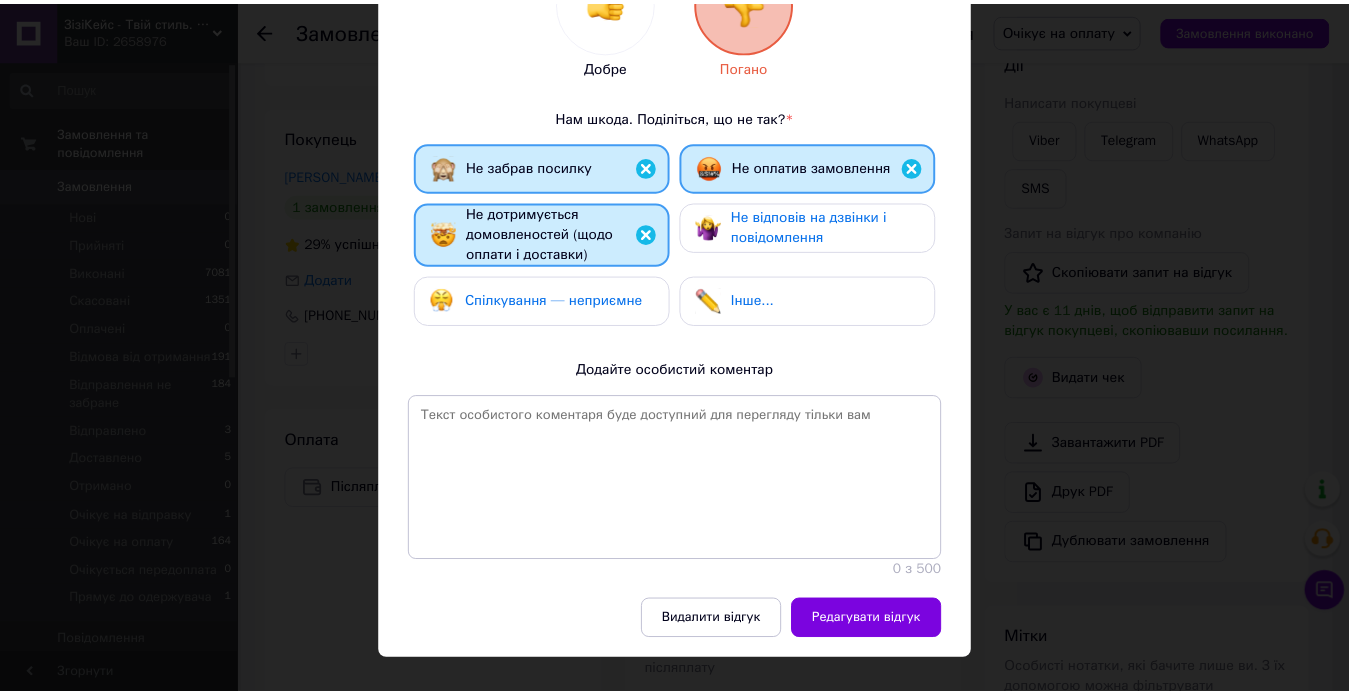 scroll, scrollTop: 348, scrollLeft: 0, axis: vertical 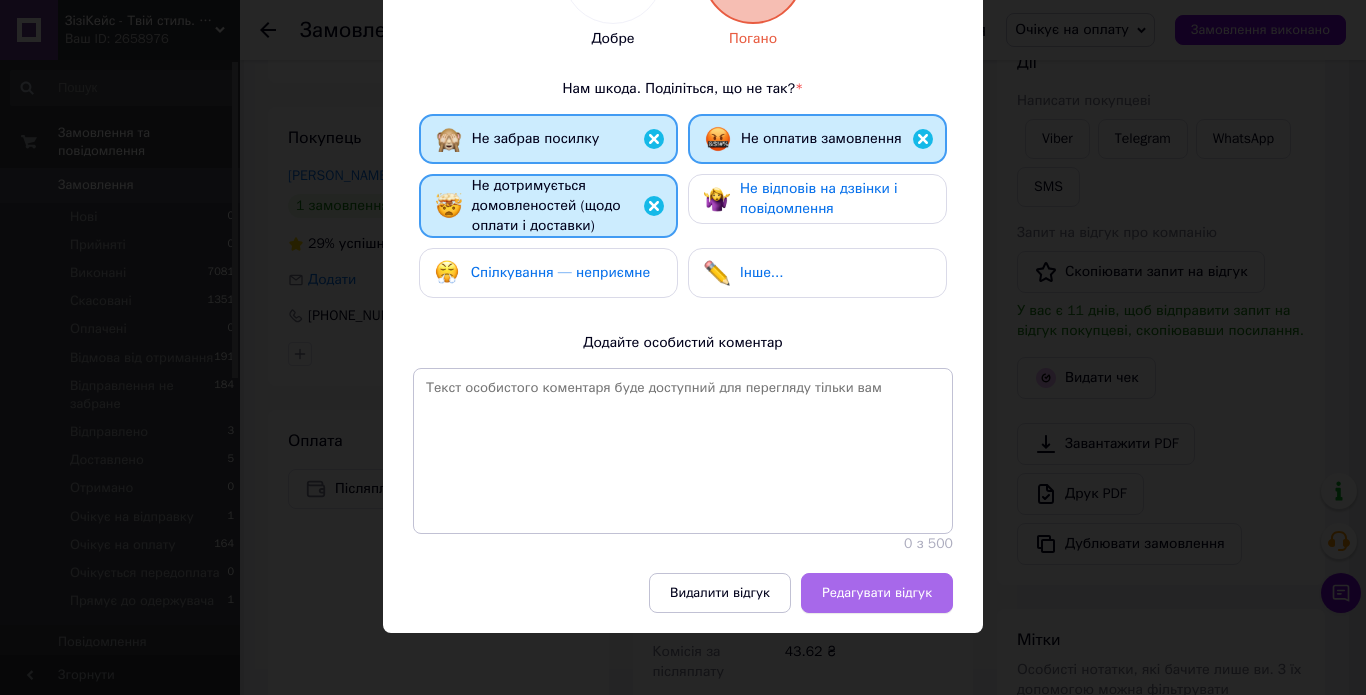 click on "Редагувати відгук" at bounding box center (877, 593) 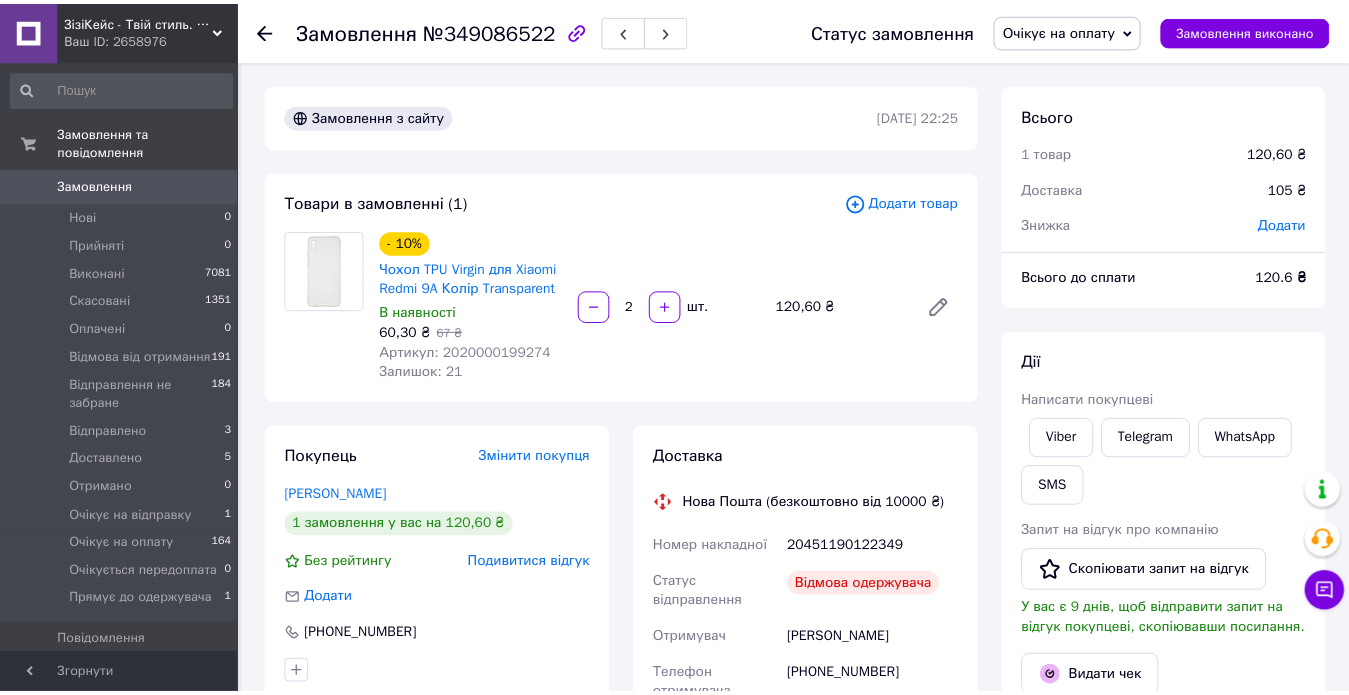 scroll, scrollTop: 0, scrollLeft: 0, axis: both 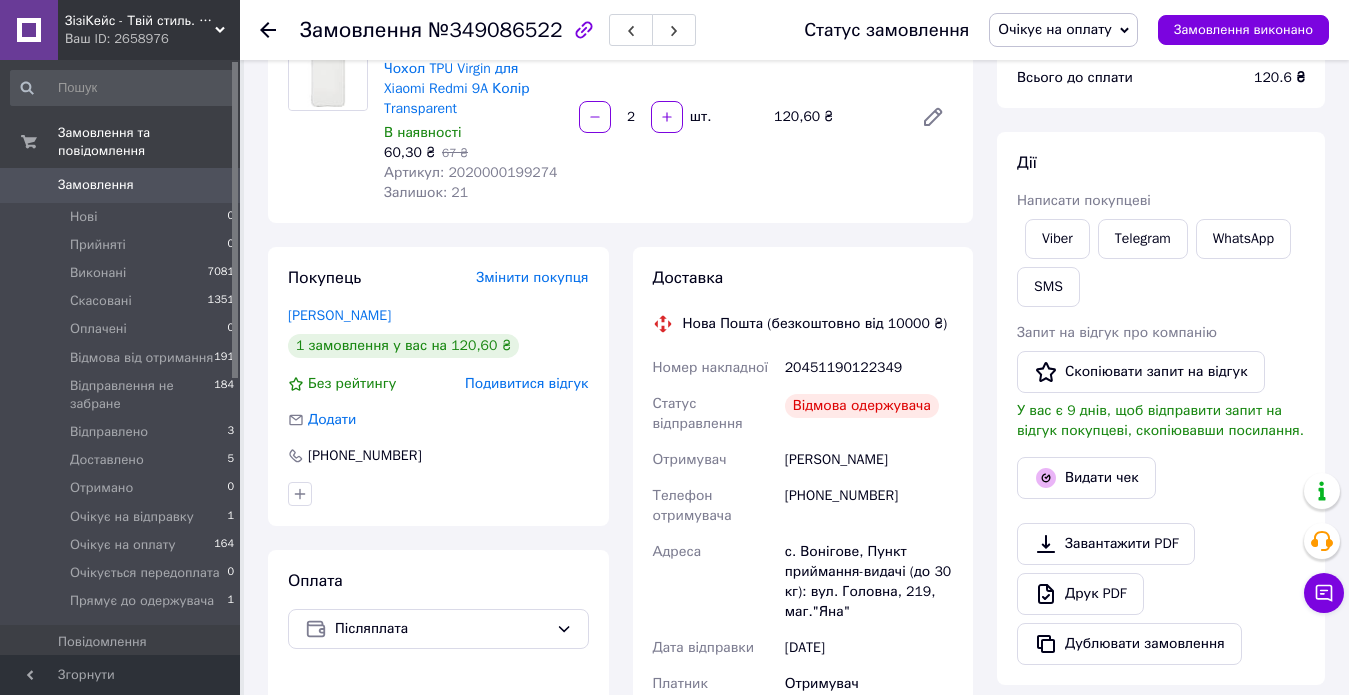 click on "Подивитися відгук" at bounding box center [526, 383] 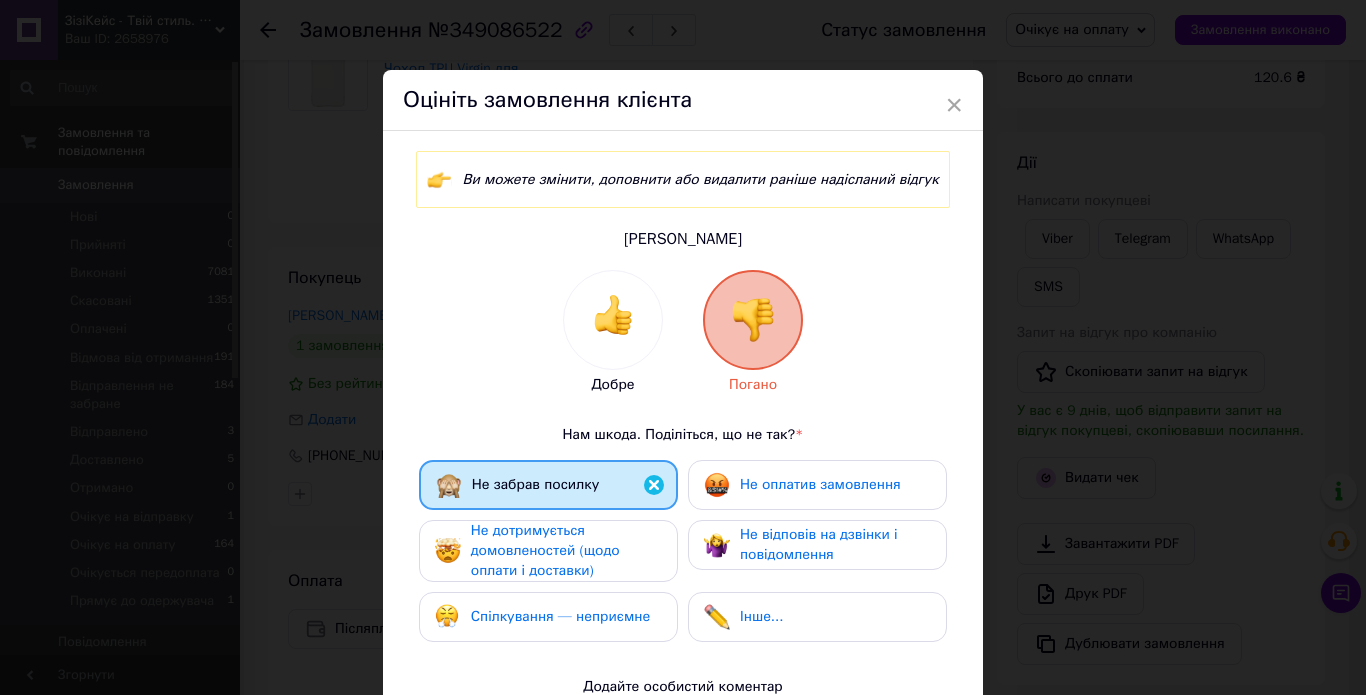 scroll, scrollTop: 100, scrollLeft: 0, axis: vertical 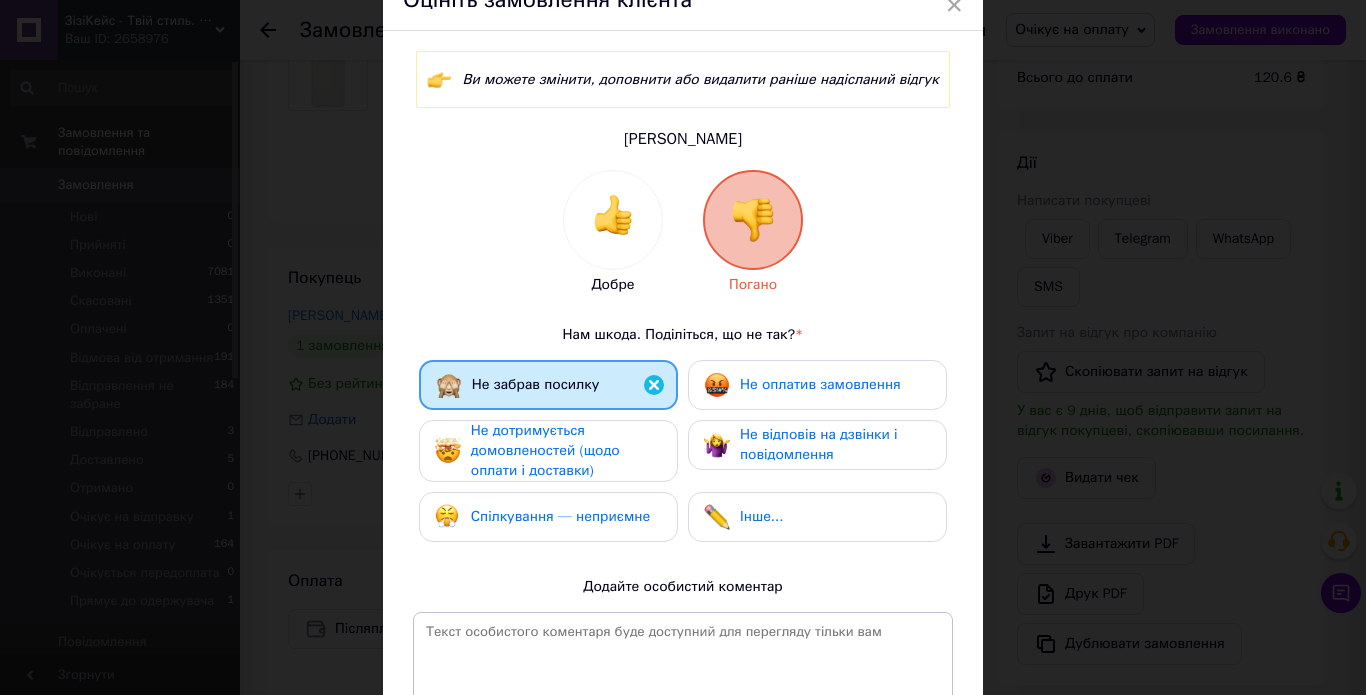 click on "Не оплатив замовлення" at bounding box center [820, 384] 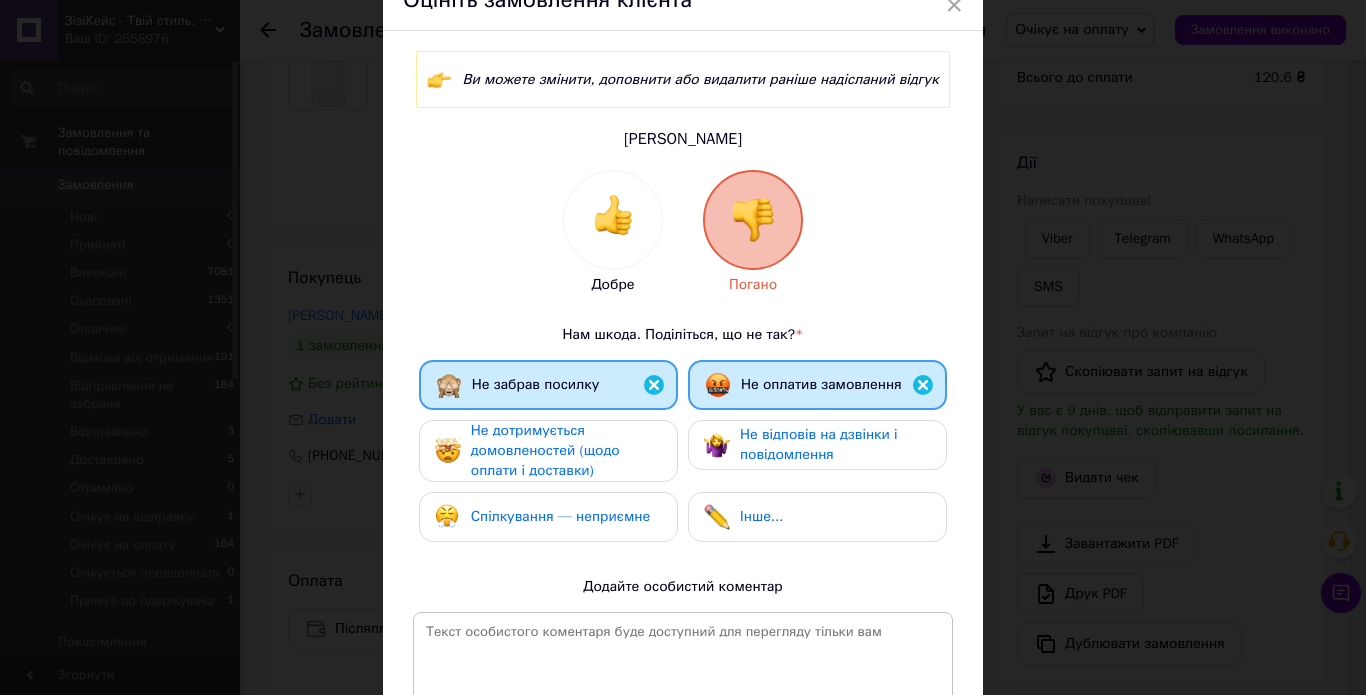 click on "Не дотримується домовленостей (щодо оплати і доставки)" at bounding box center (566, 451) 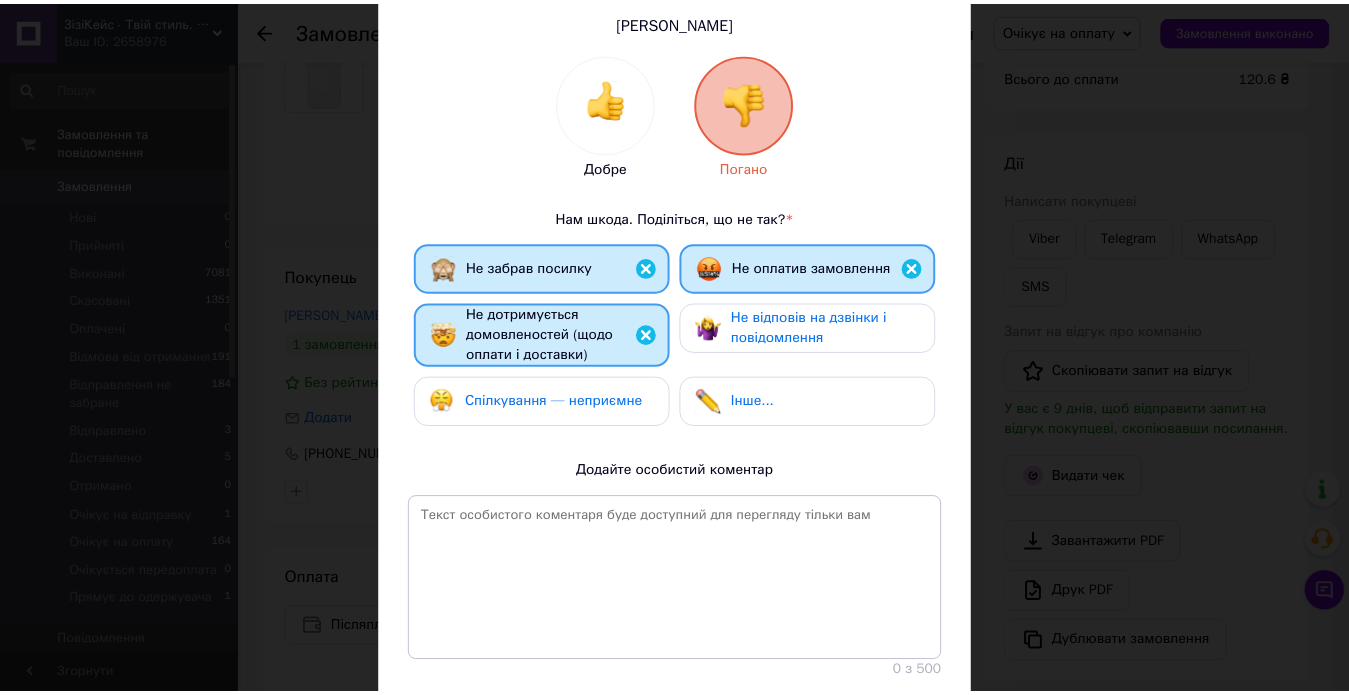 scroll, scrollTop: 347, scrollLeft: 0, axis: vertical 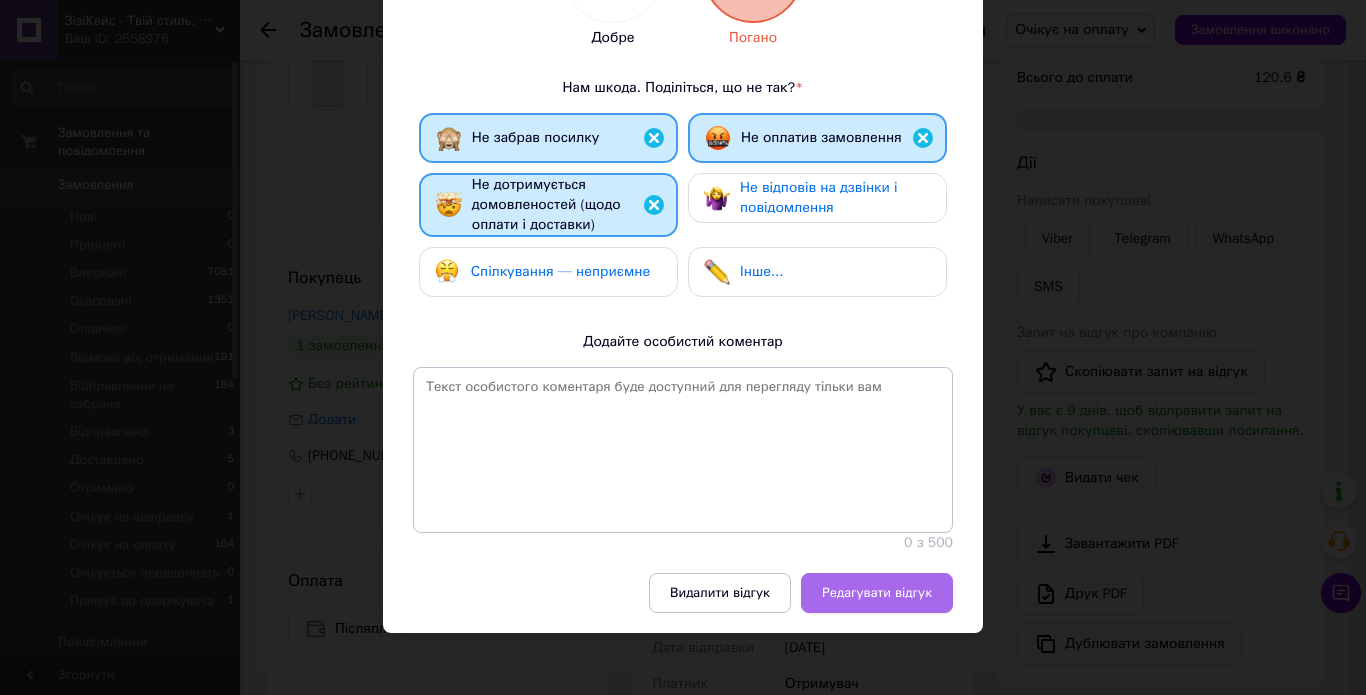 click on "Редагувати відгук" at bounding box center [877, 593] 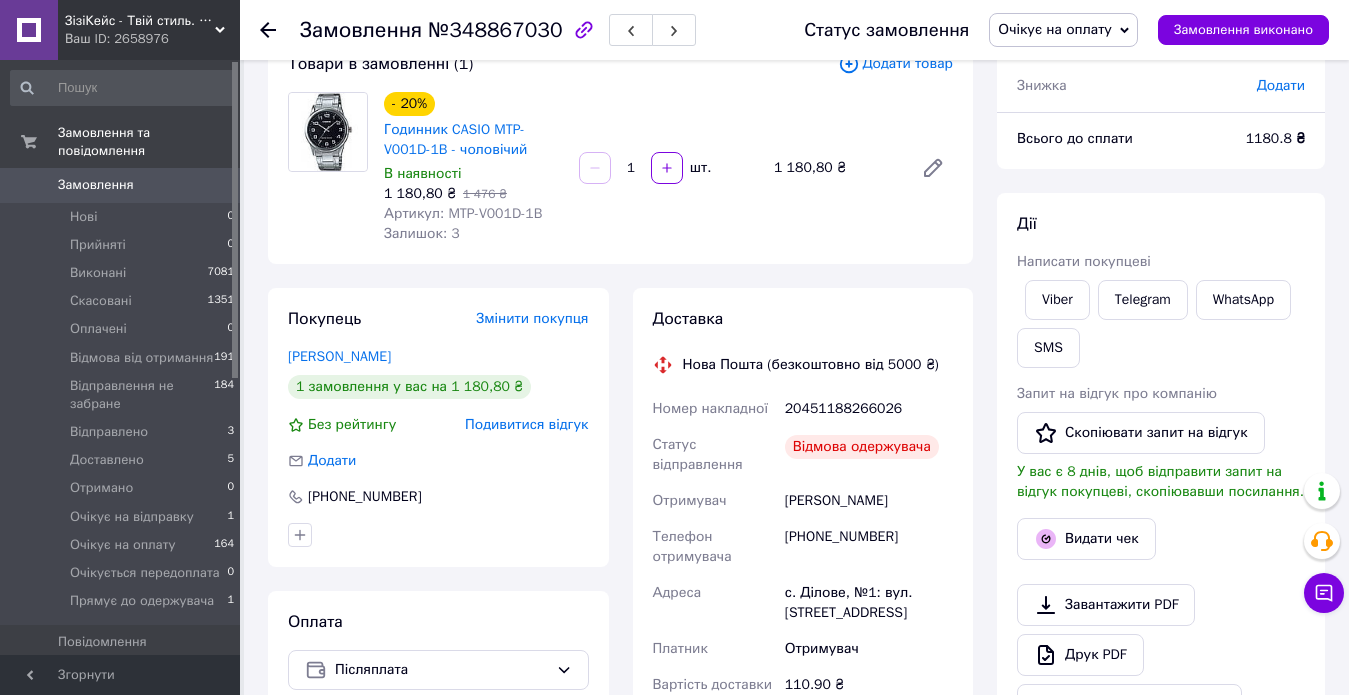 scroll, scrollTop: 300, scrollLeft: 0, axis: vertical 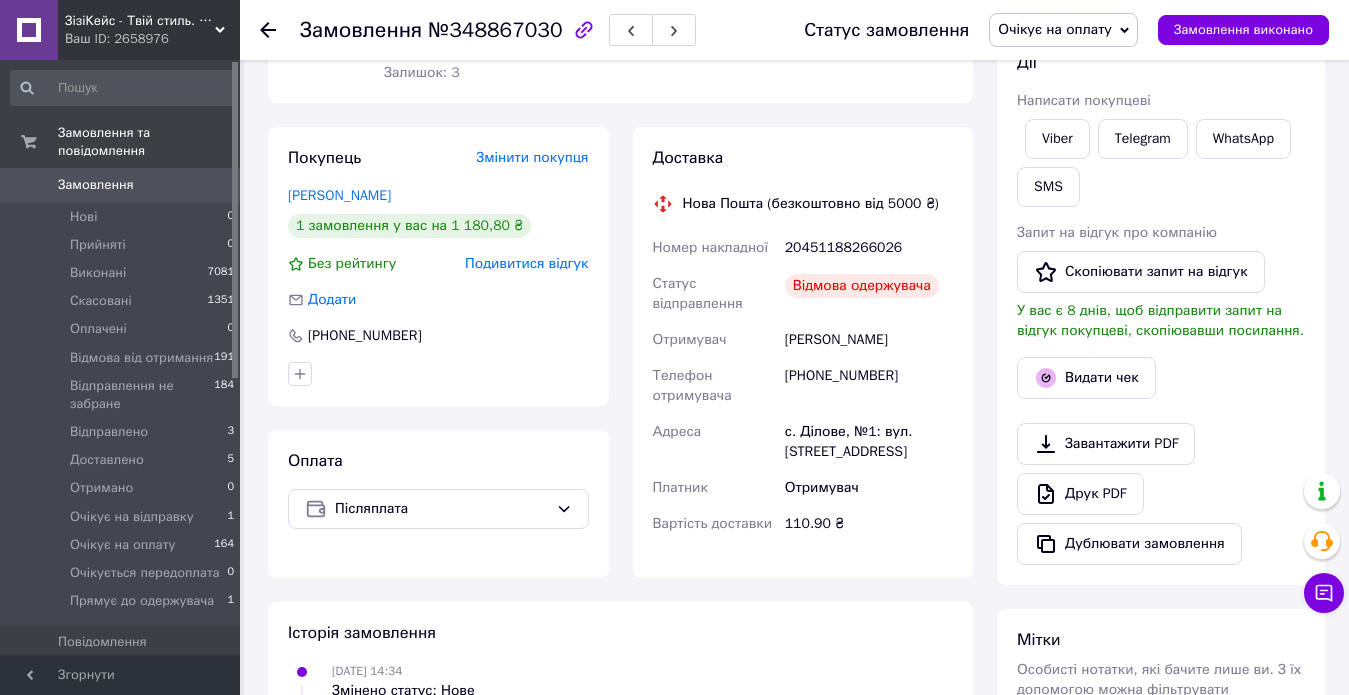 click on "Подивитися відгук" at bounding box center [526, 263] 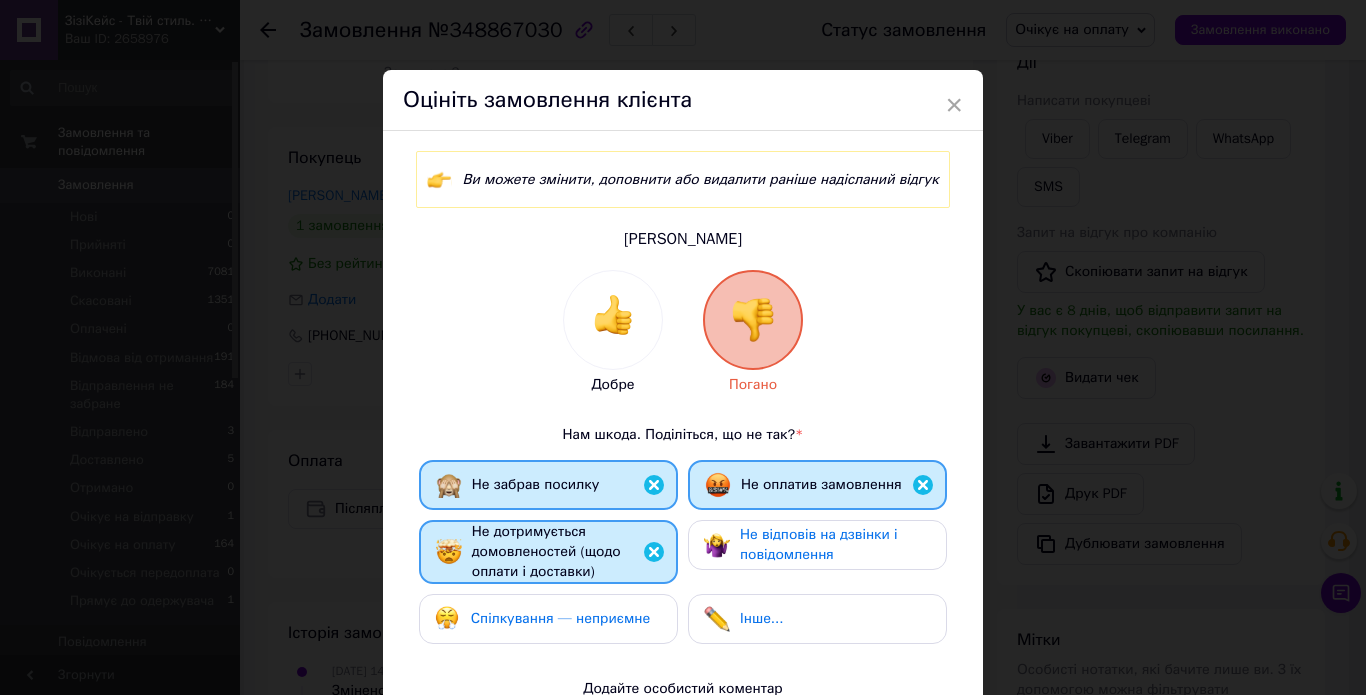 click on "×" at bounding box center [954, 105] 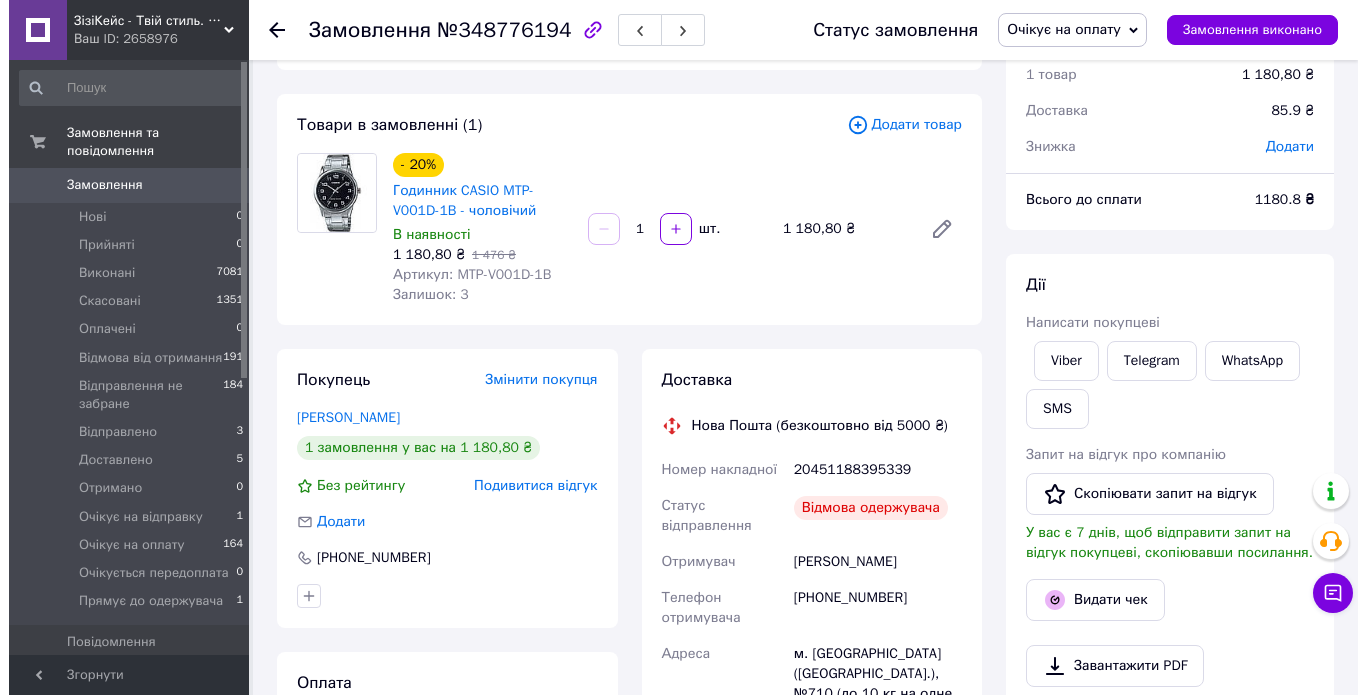 scroll, scrollTop: 100, scrollLeft: 0, axis: vertical 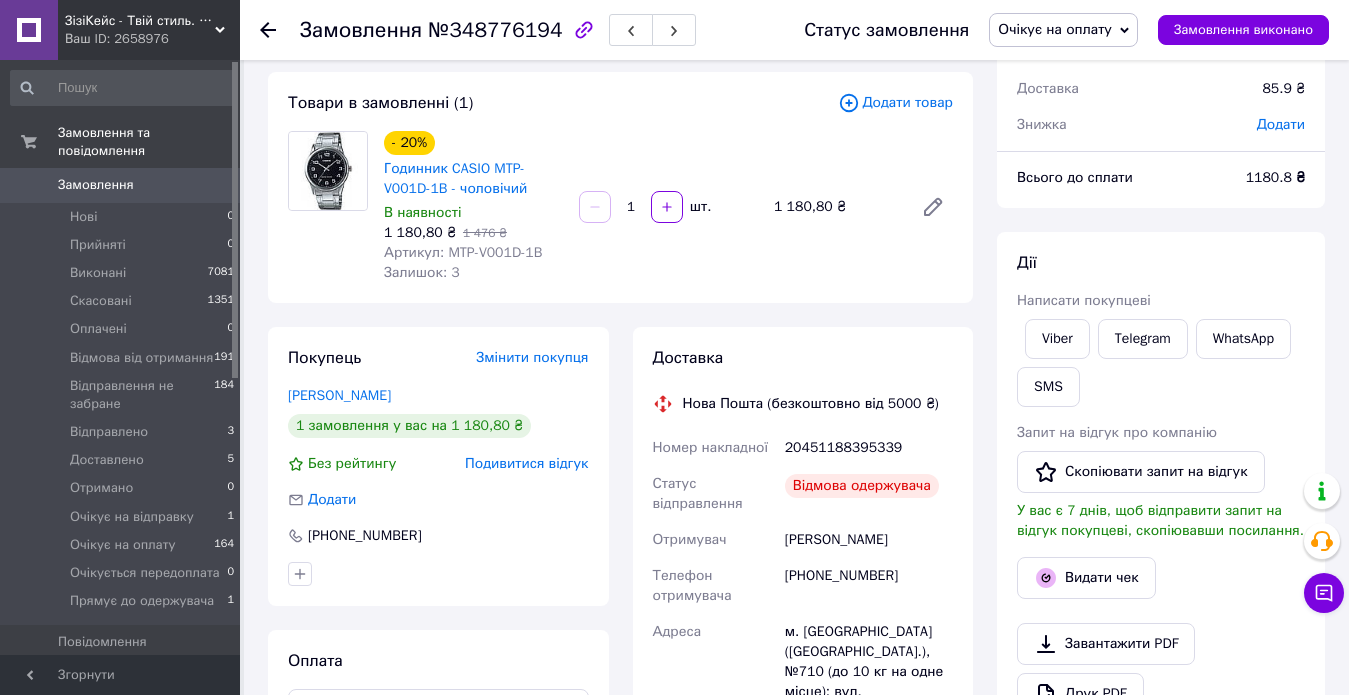 click on "Подивитися відгук" at bounding box center (526, 463) 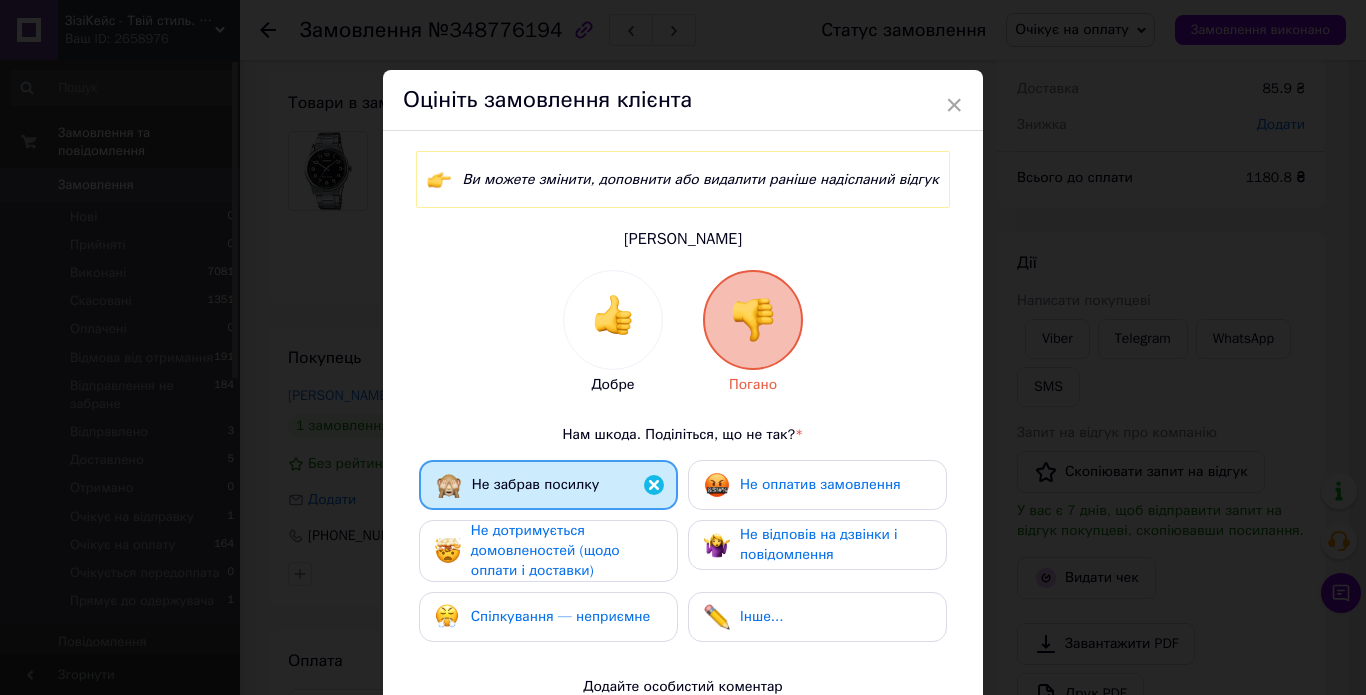 click on "Не оплатив замовлення" at bounding box center (820, 484) 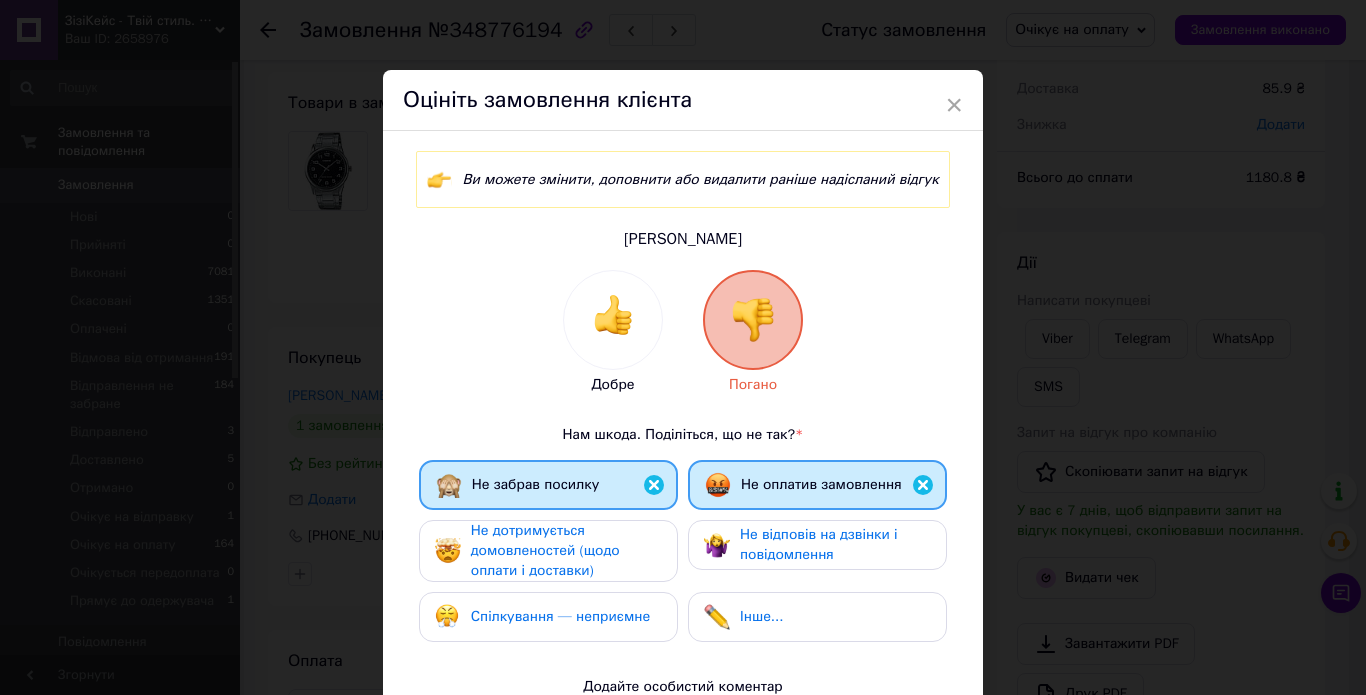 click on "Не дотримується домовленостей (щодо оплати і доставки)" at bounding box center (566, 551) 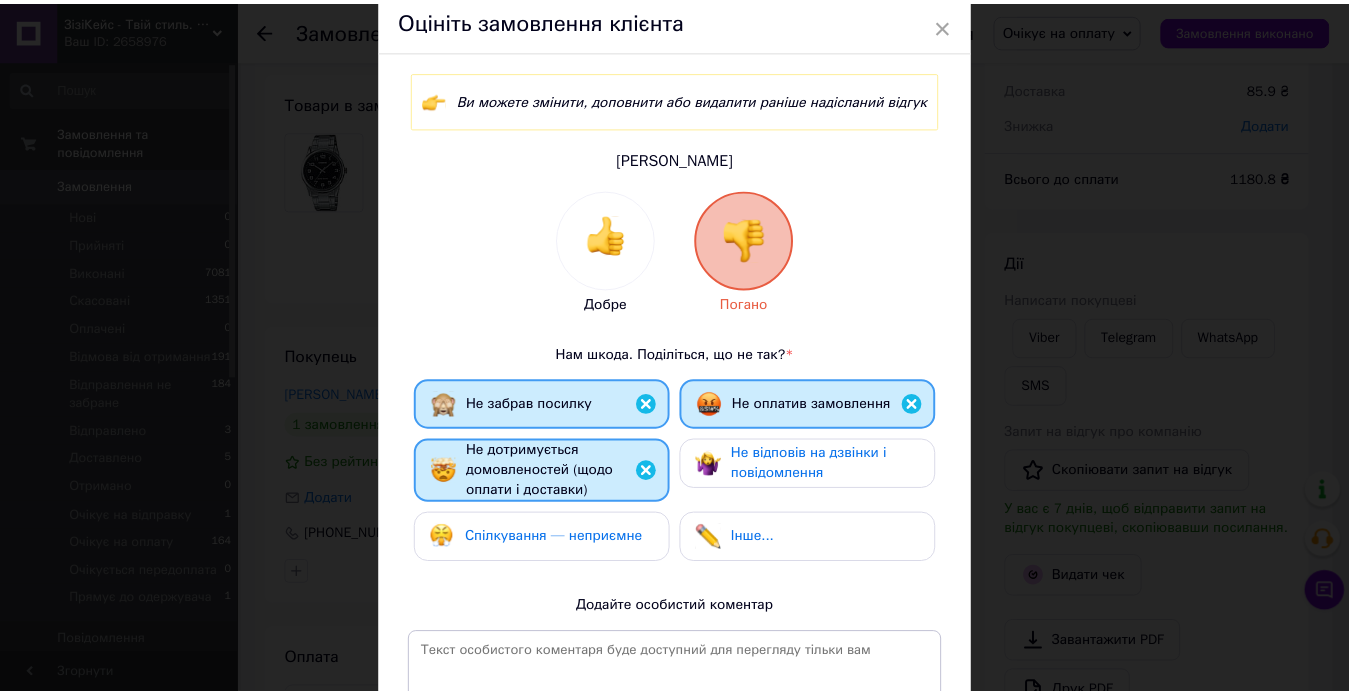 scroll, scrollTop: 300, scrollLeft: 0, axis: vertical 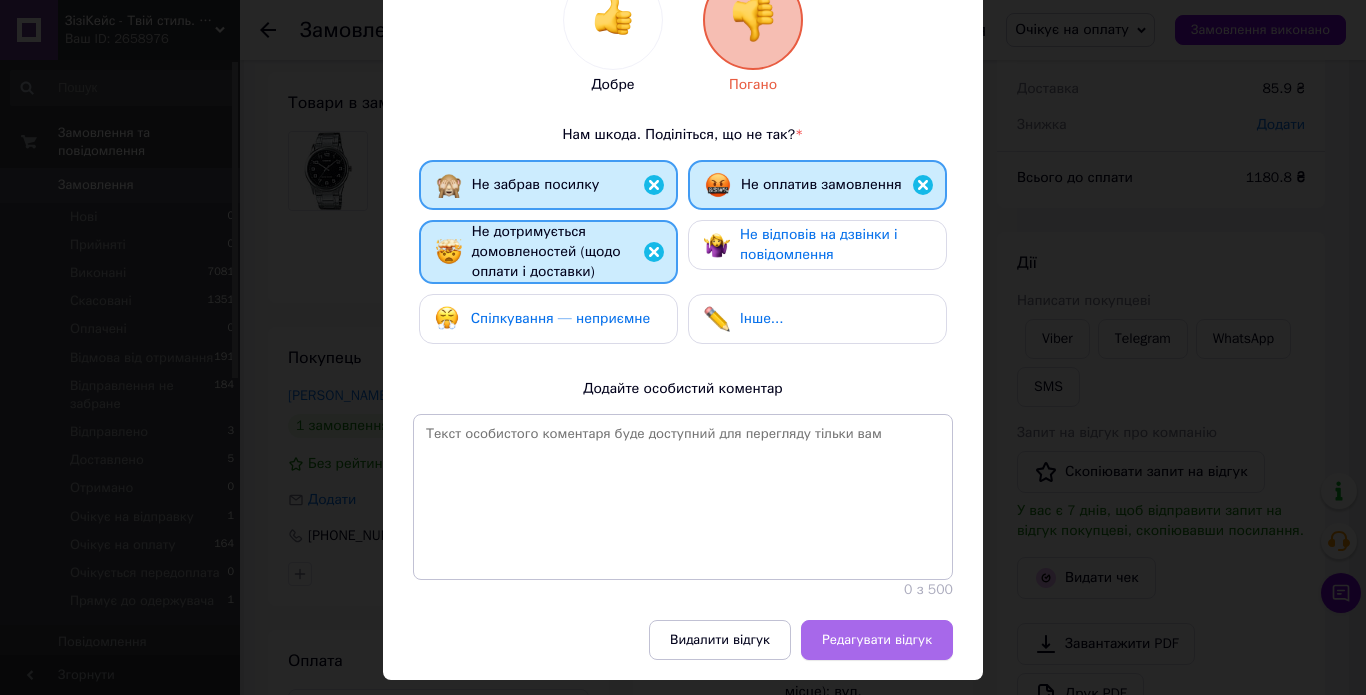 click on "Редагувати відгук" at bounding box center [877, 640] 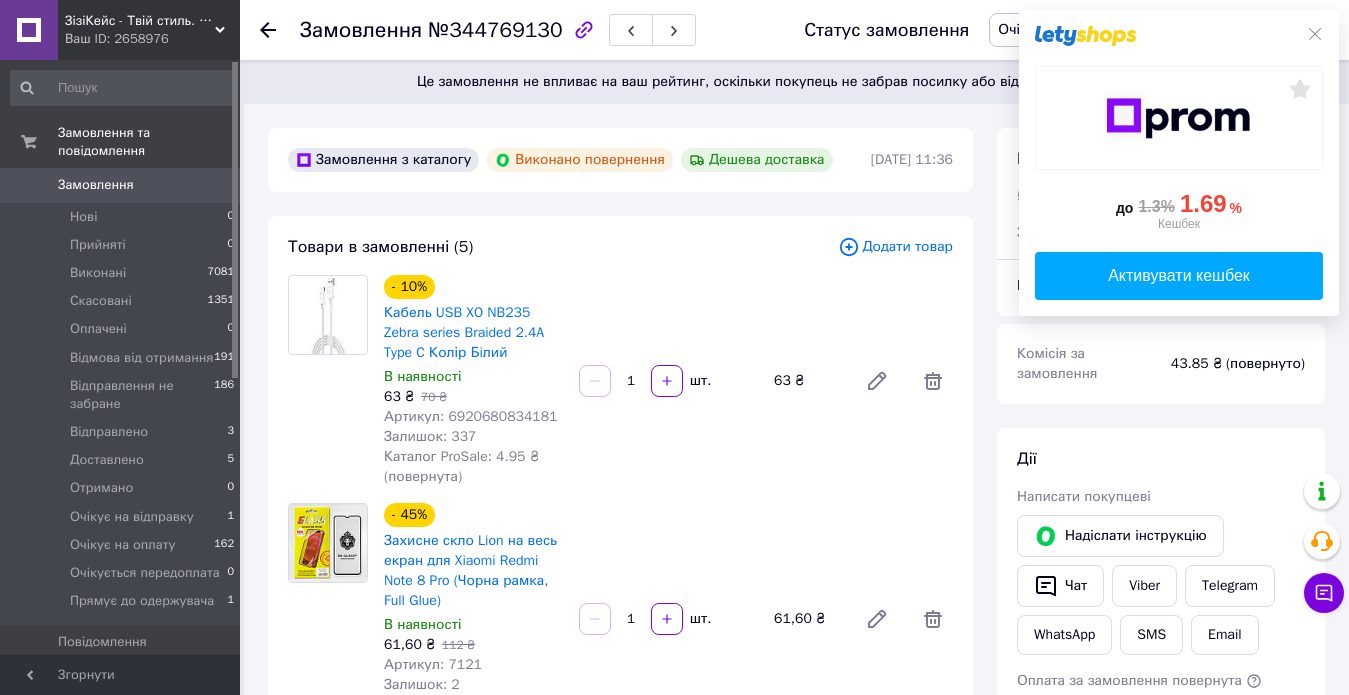 scroll, scrollTop: 0, scrollLeft: 0, axis: both 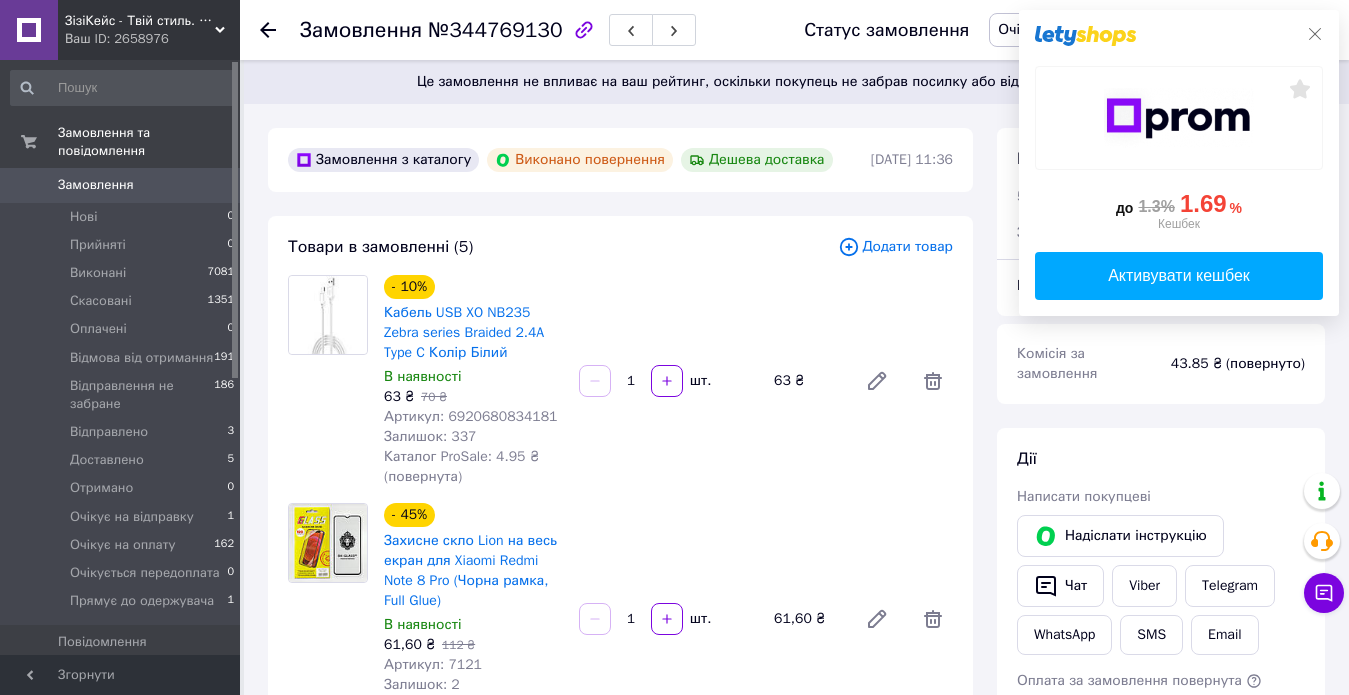 click 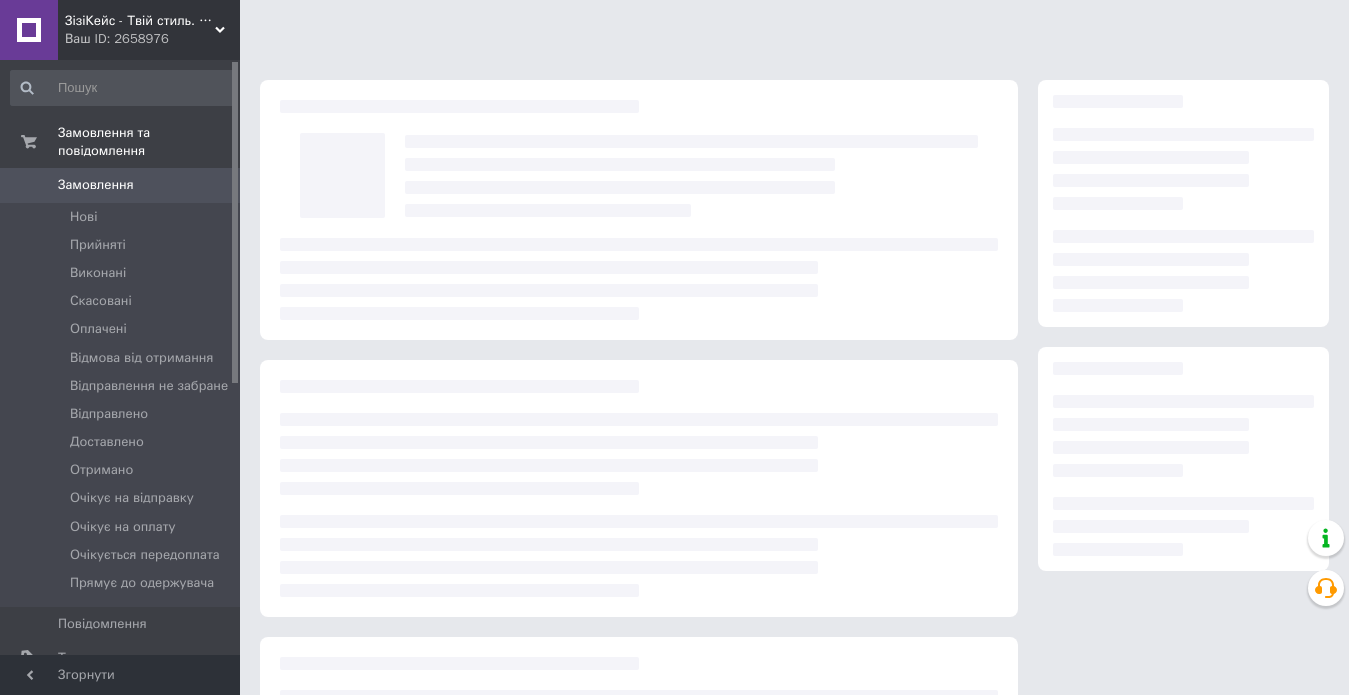 scroll, scrollTop: 0, scrollLeft: 0, axis: both 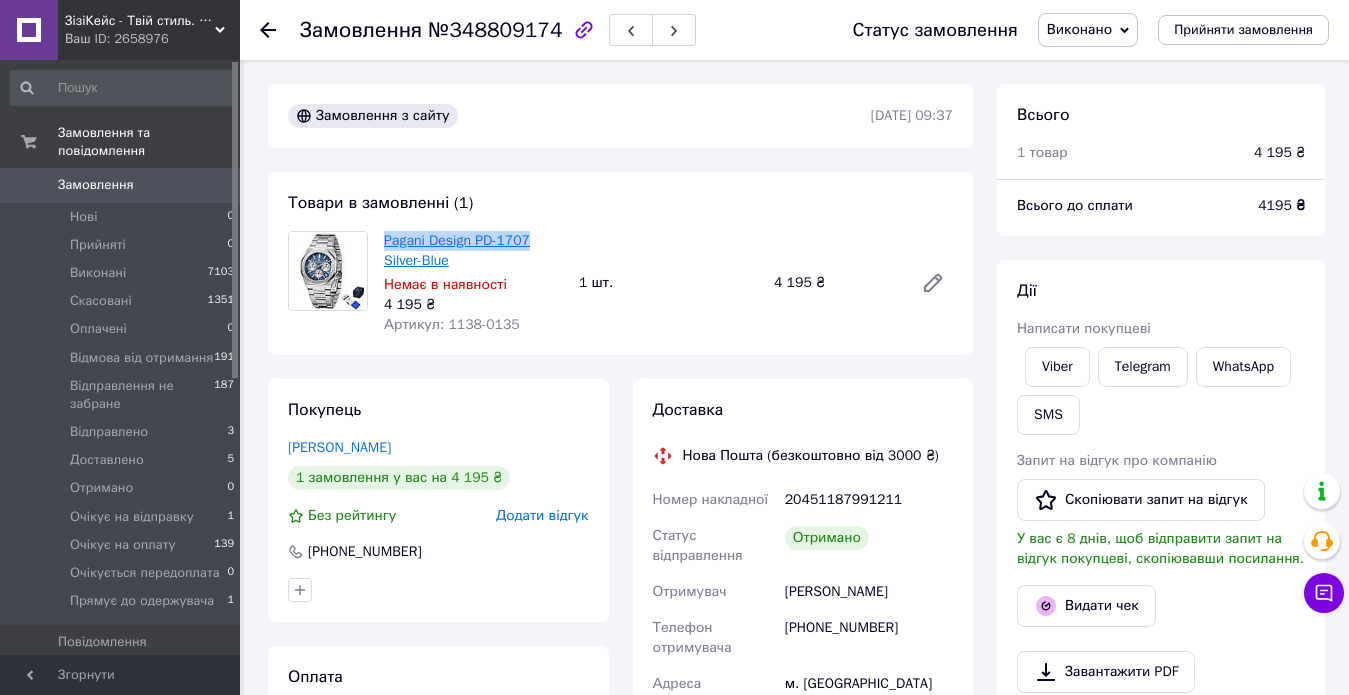 drag, startPoint x: 382, startPoint y: 241, endPoint x: 526, endPoint y: 233, distance: 144.22205 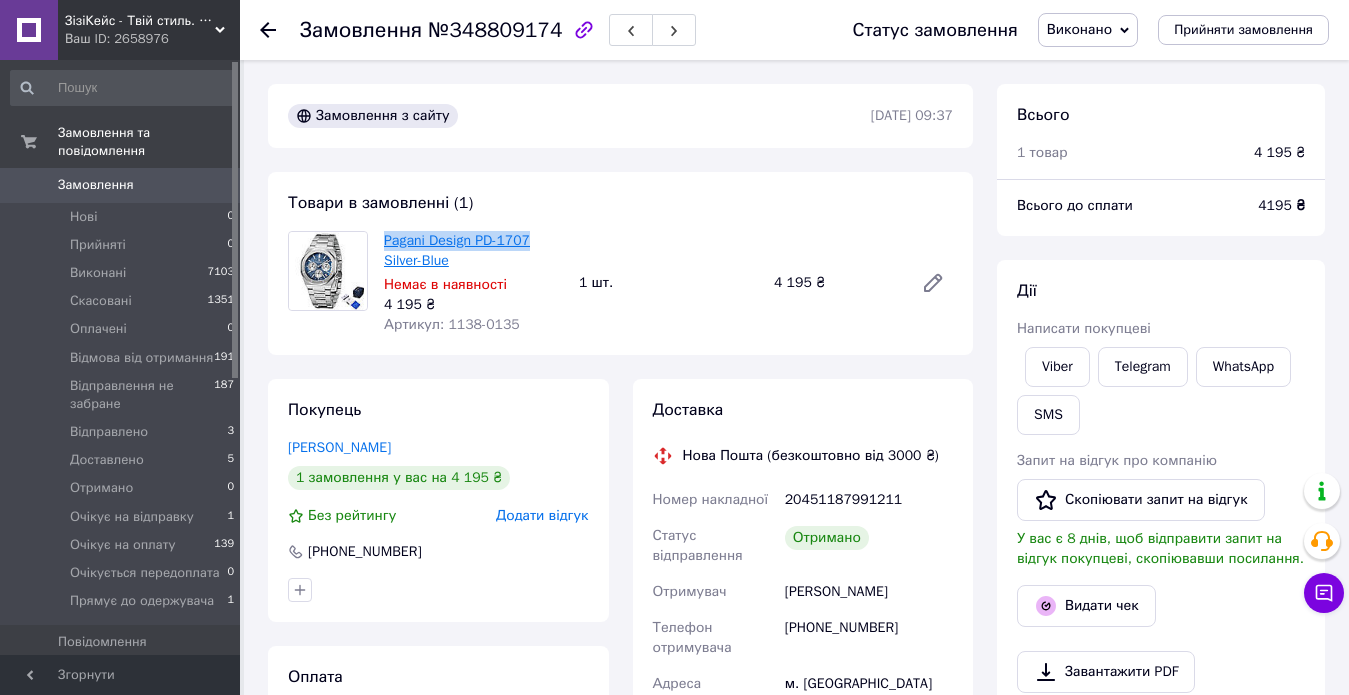 copy on "Pagani Design PD-1707" 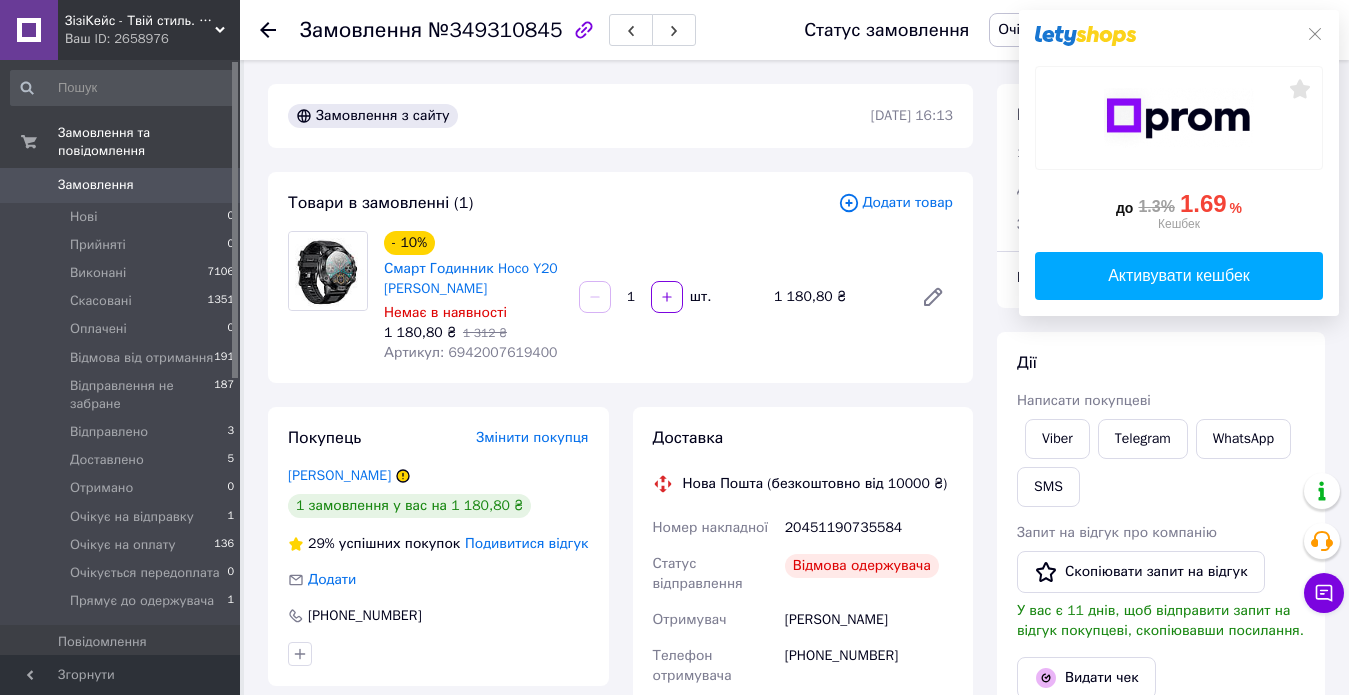 scroll, scrollTop: 0, scrollLeft: 0, axis: both 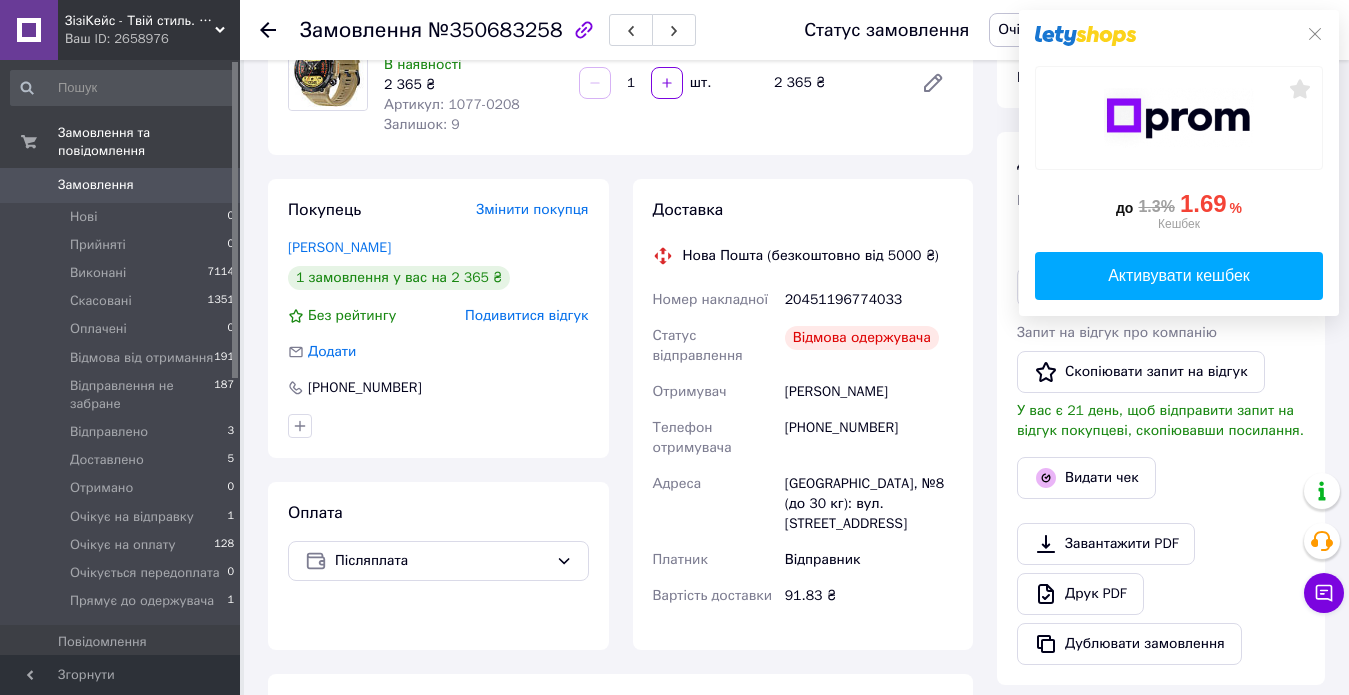 click on "Подивитися відгук" at bounding box center [526, 315] 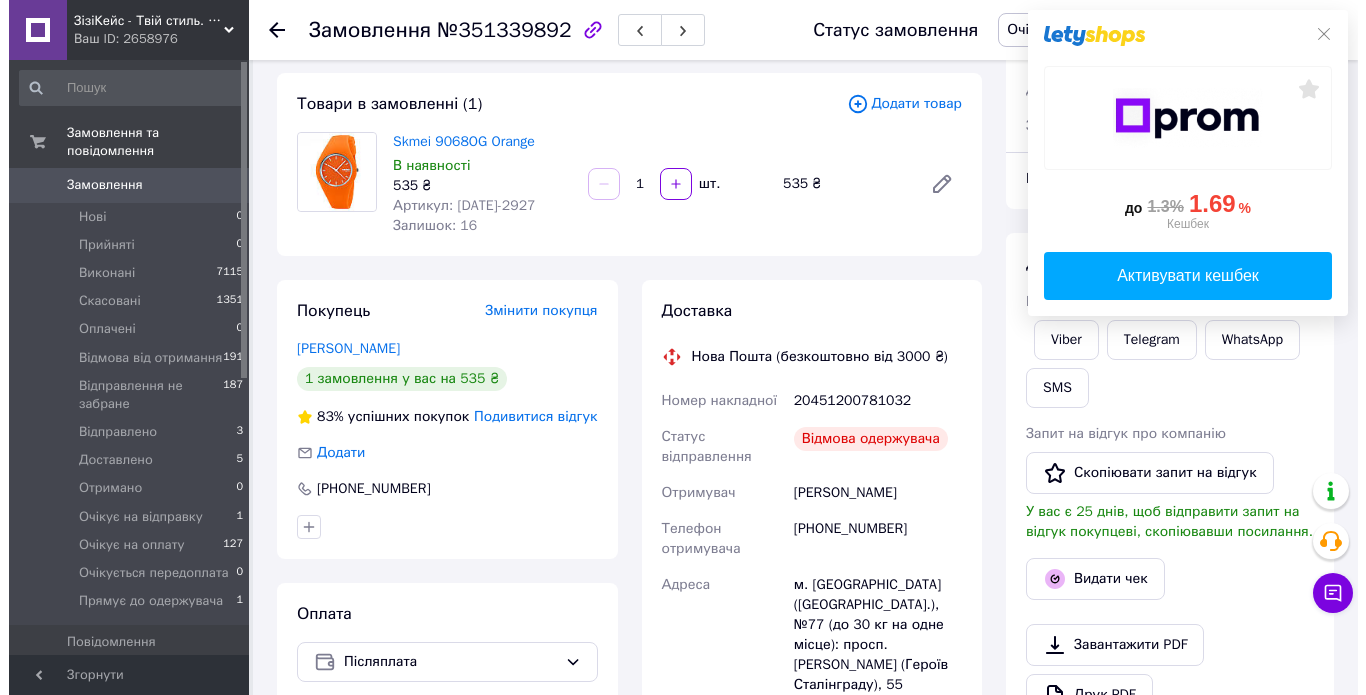 scroll, scrollTop: 200, scrollLeft: 0, axis: vertical 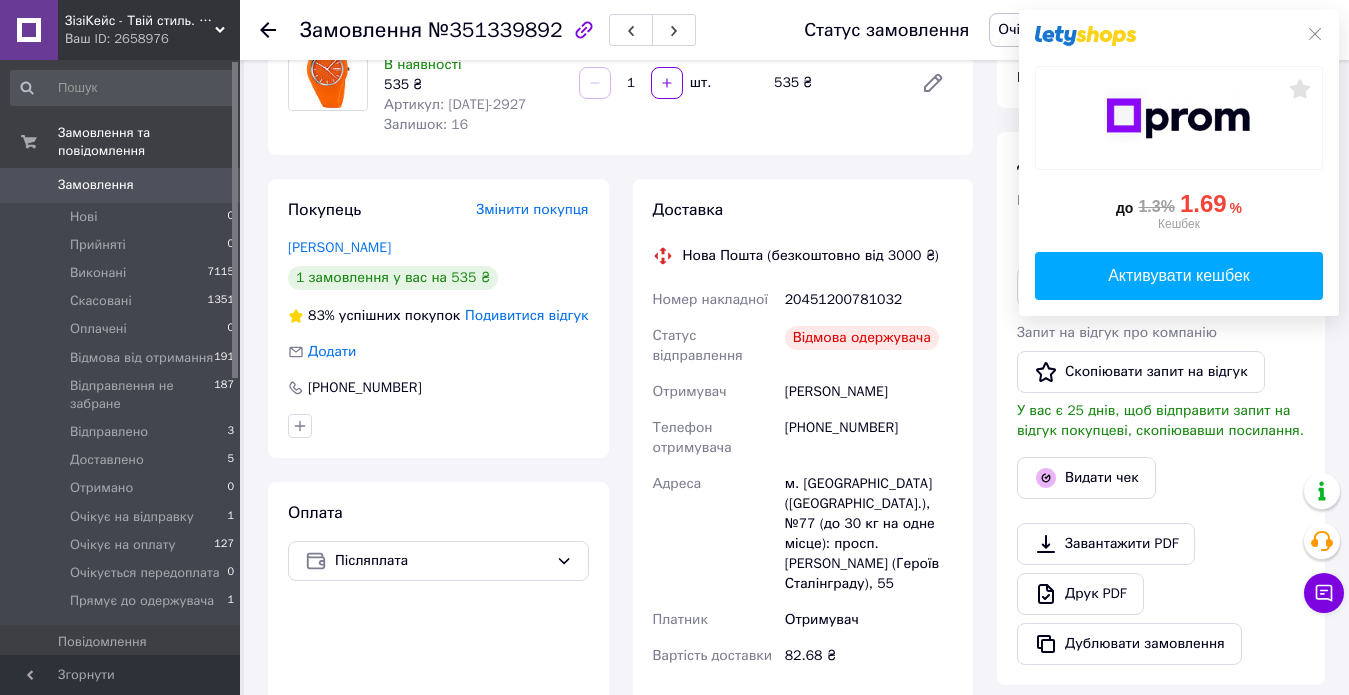 click on "Подивитися відгук" at bounding box center [526, 315] 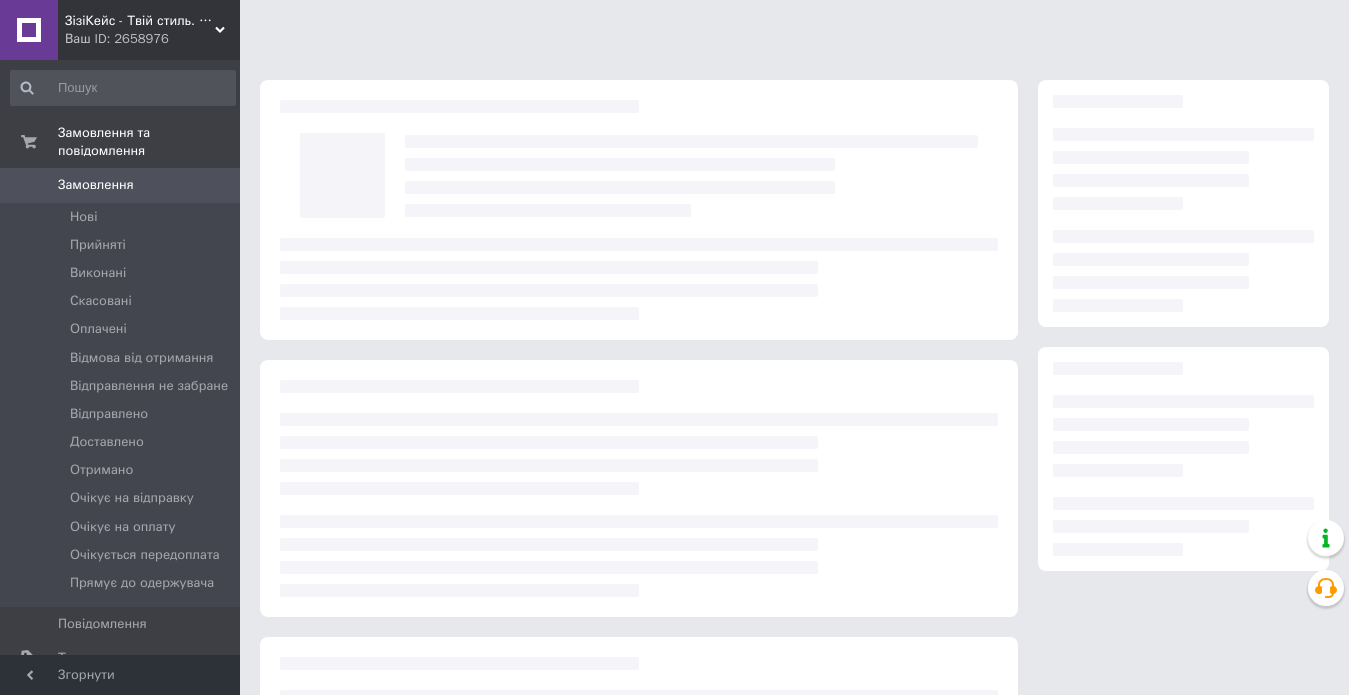 scroll, scrollTop: 0, scrollLeft: 0, axis: both 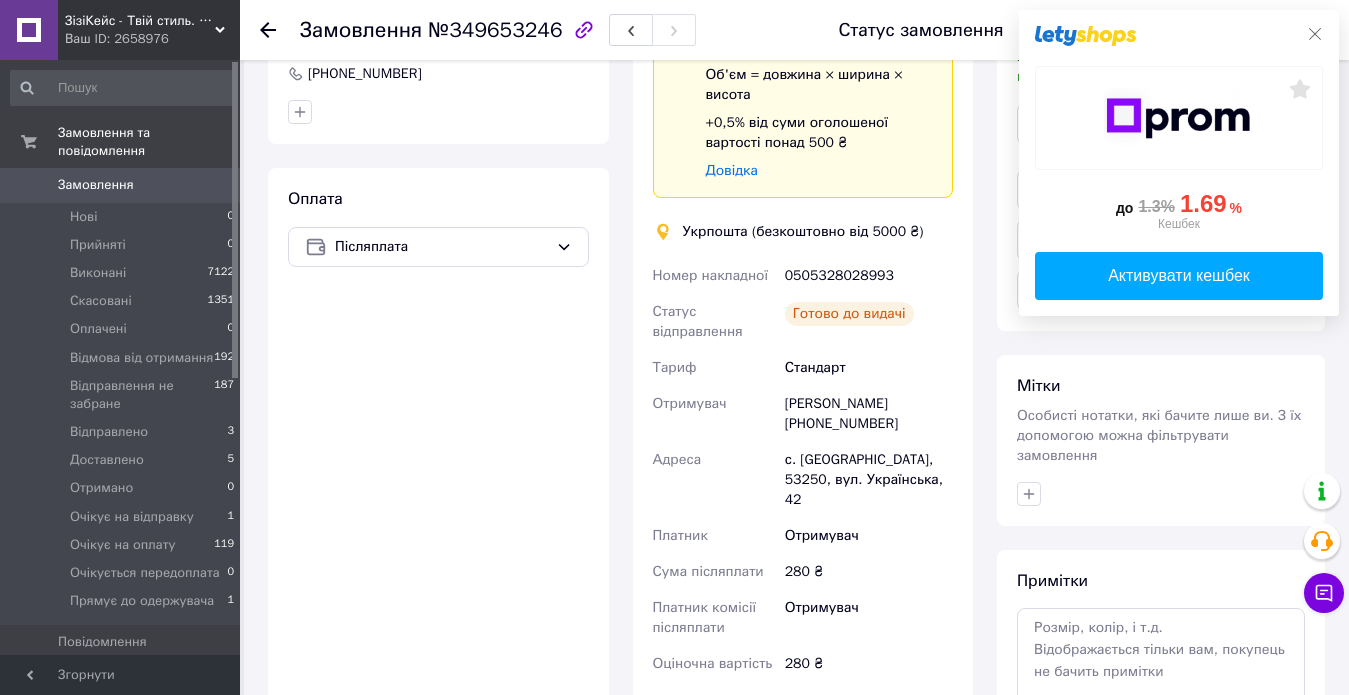 click 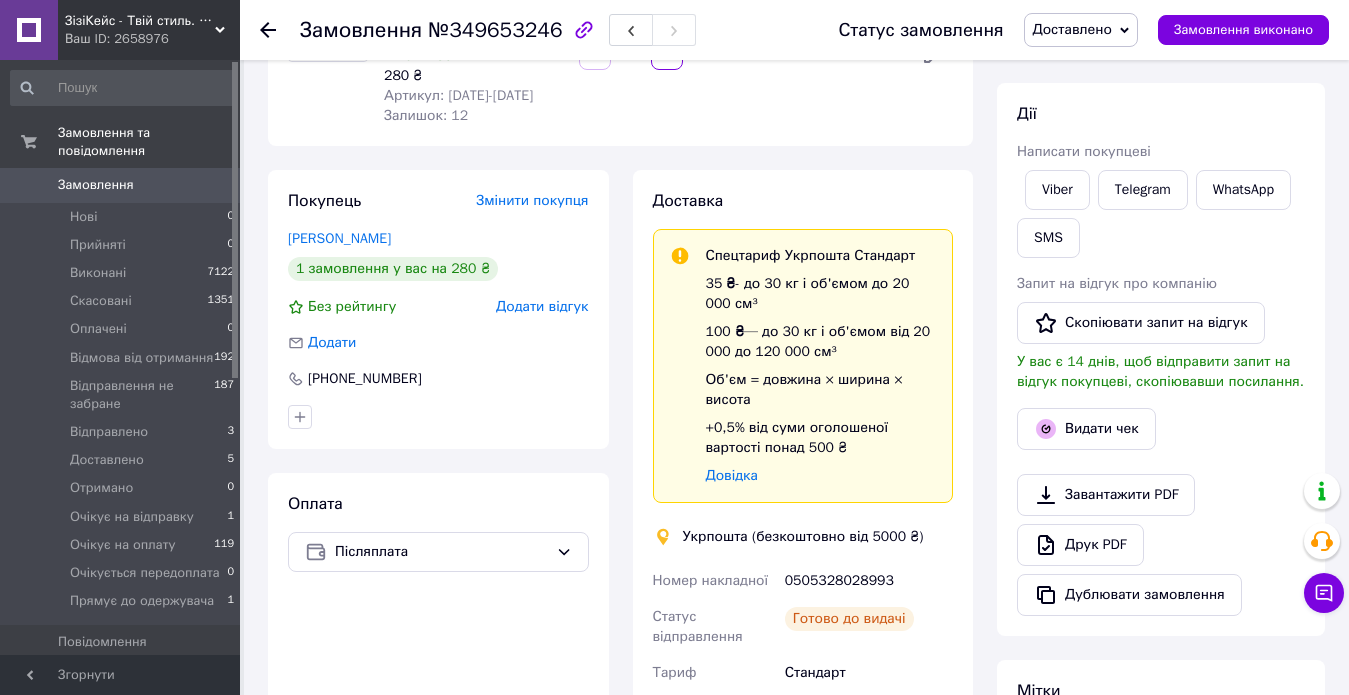 scroll, scrollTop: 254, scrollLeft: 0, axis: vertical 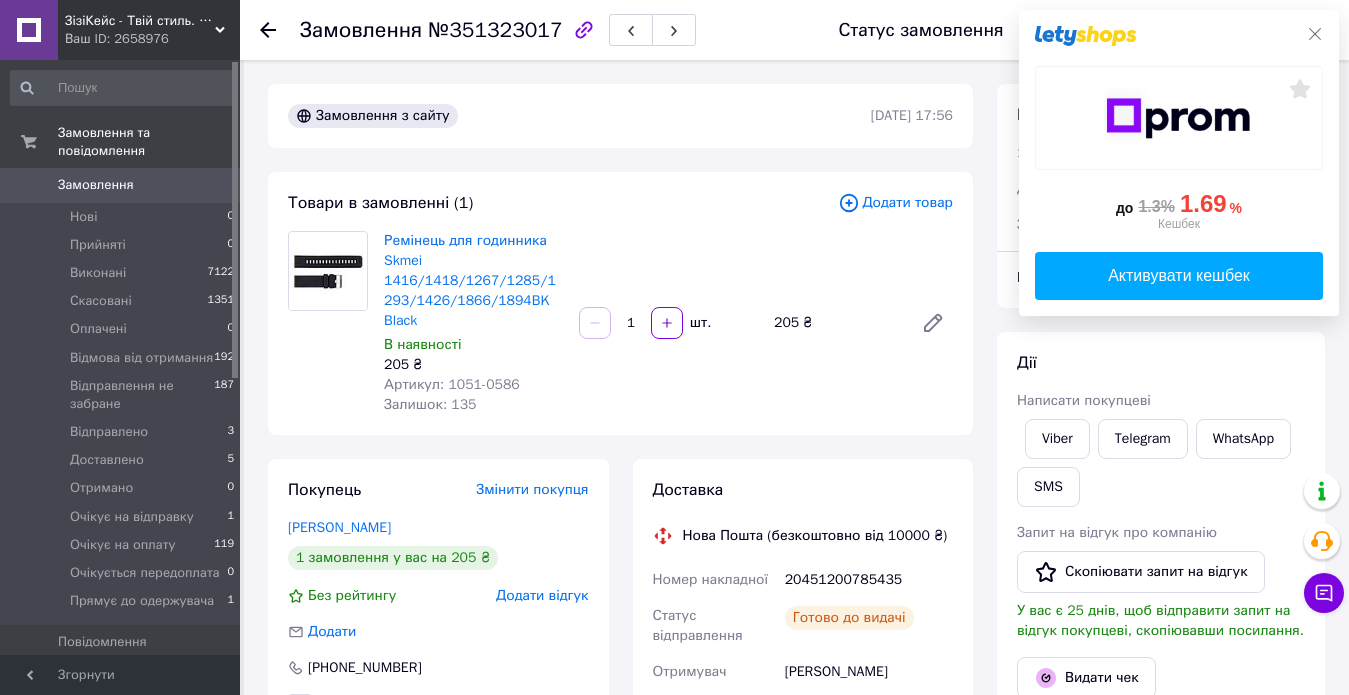 click 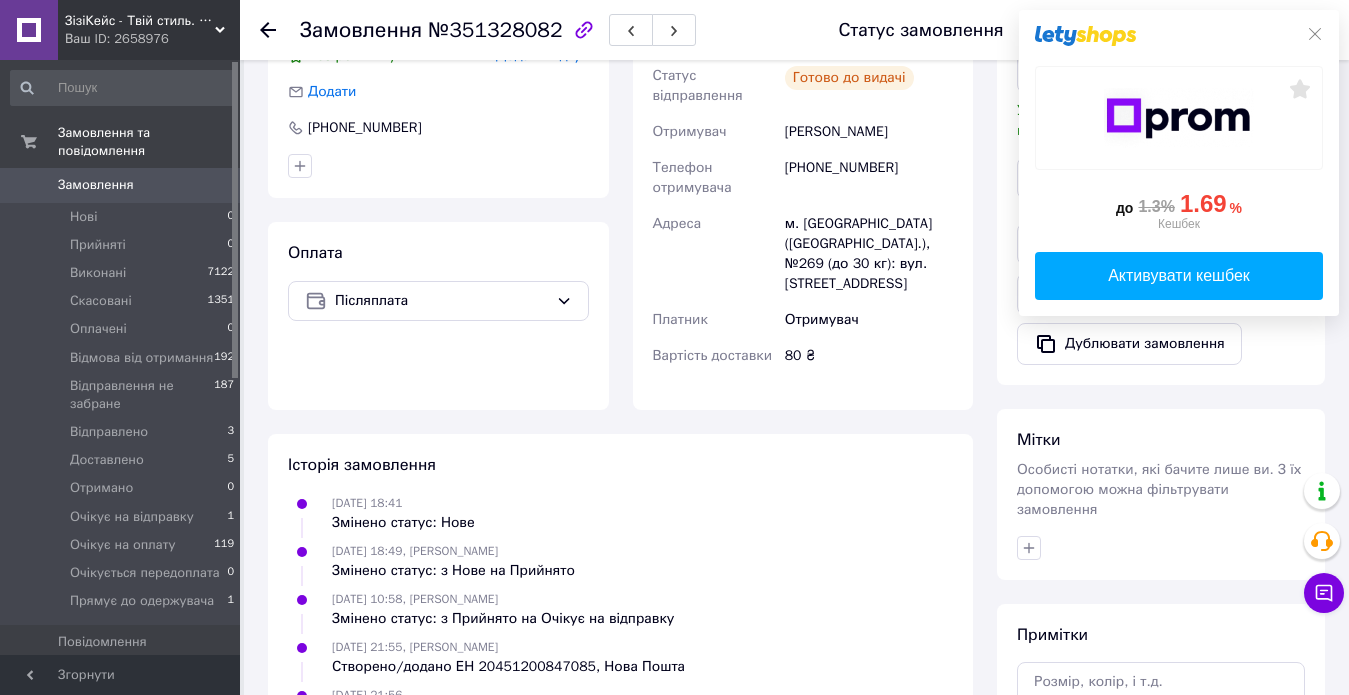 scroll, scrollTop: 600, scrollLeft: 0, axis: vertical 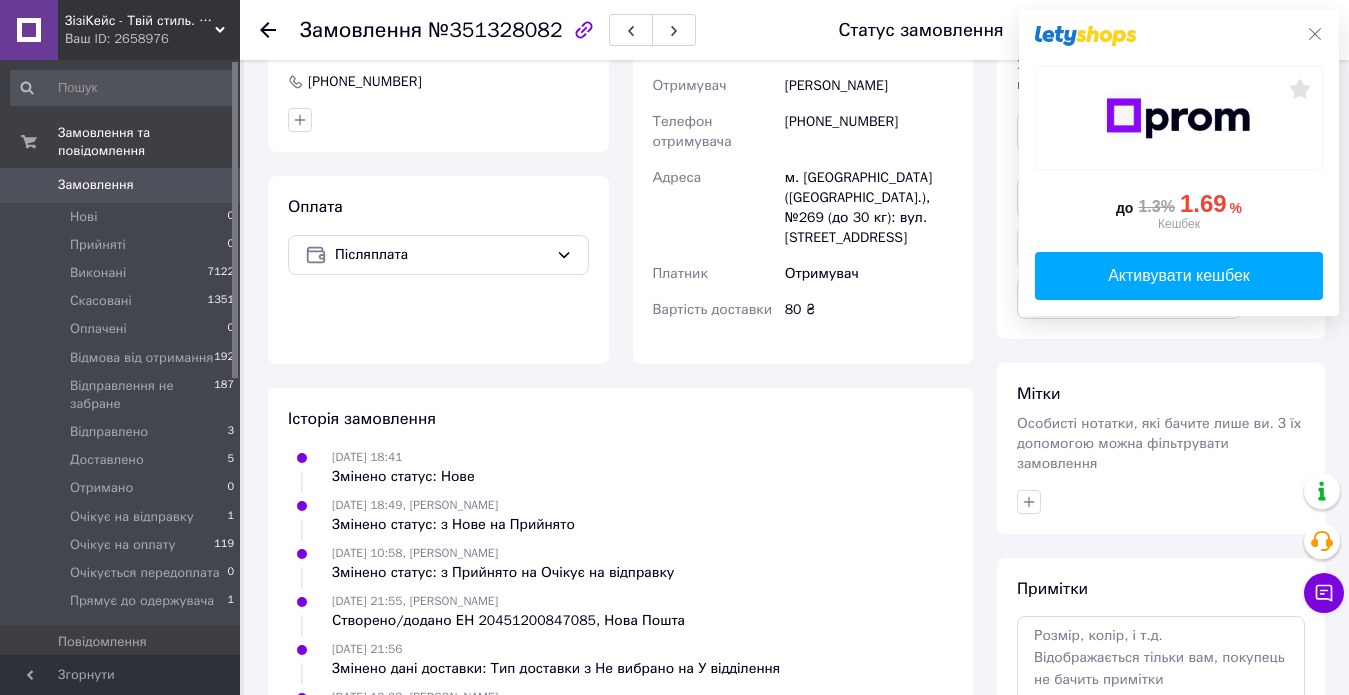 click 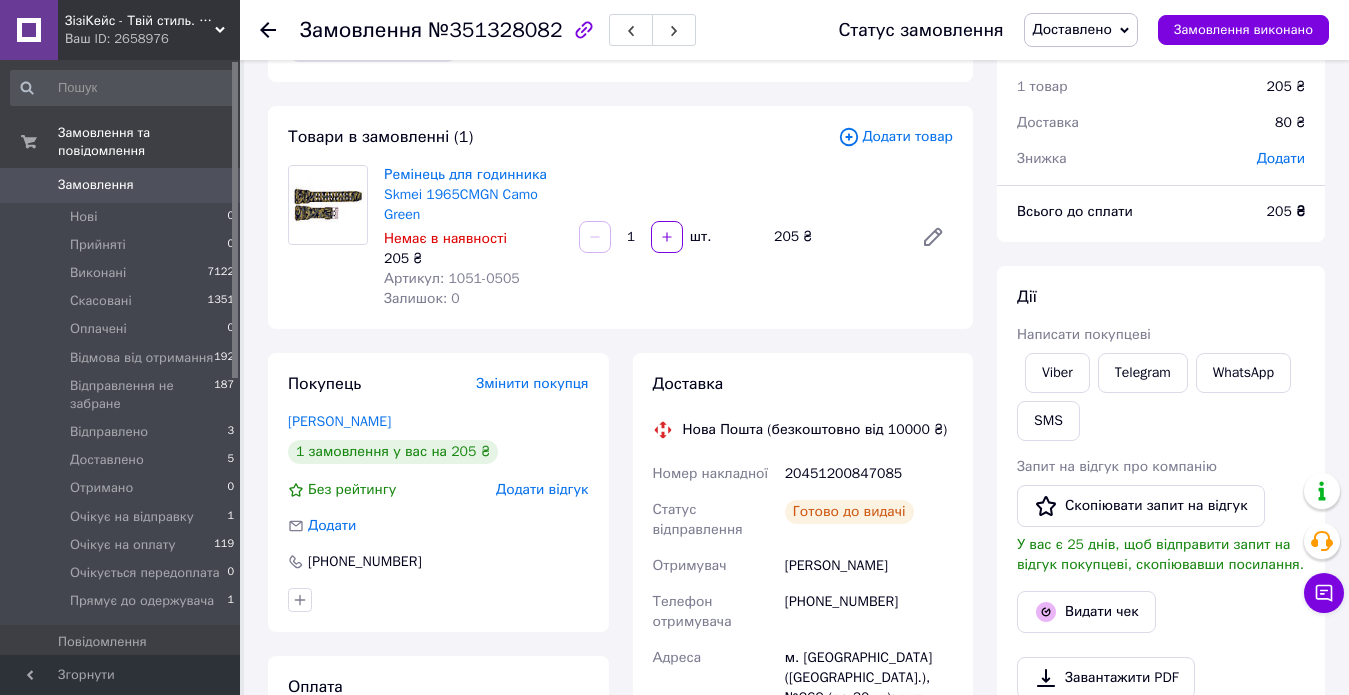 scroll, scrollTop: 0, scrollLeft: 0, axis: both 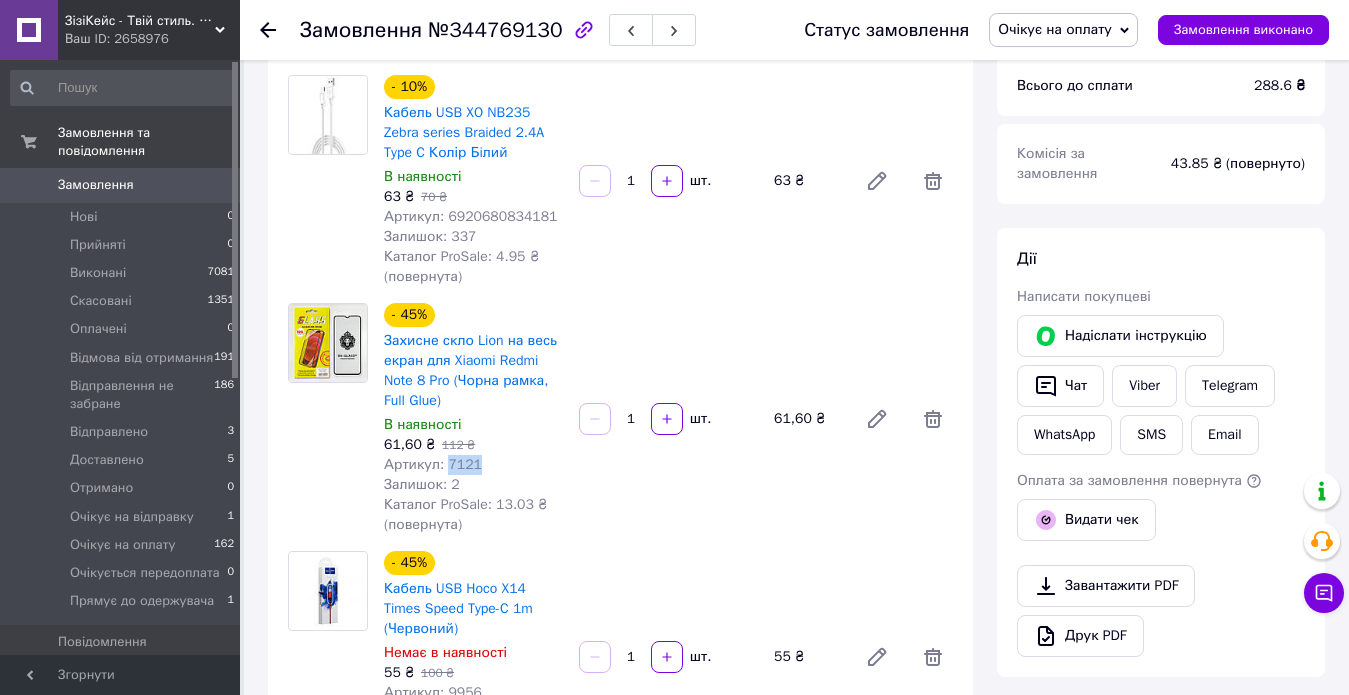 drag, startPoint x: 475, startPoint y: 464, endPoint x: 444, endPoint y: 464, distance: 31 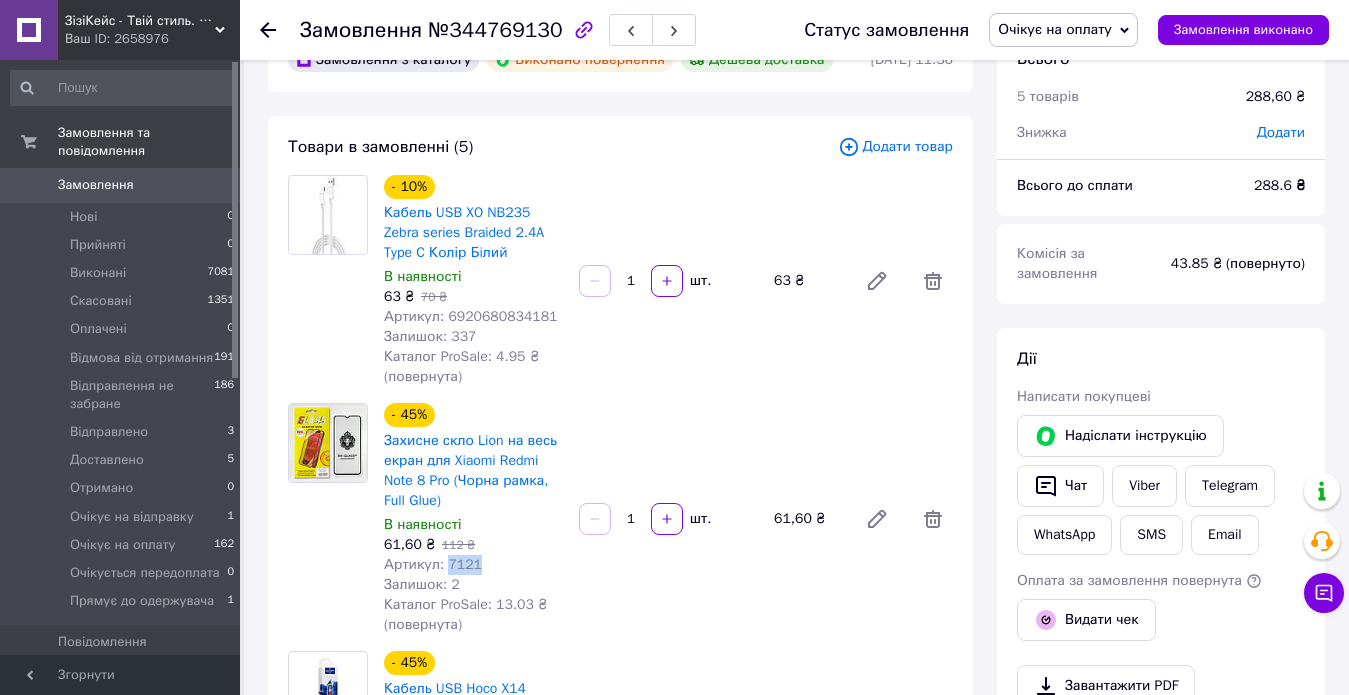 scroll, scrollTop: 200, scrollLeft: 0, axis: vertical 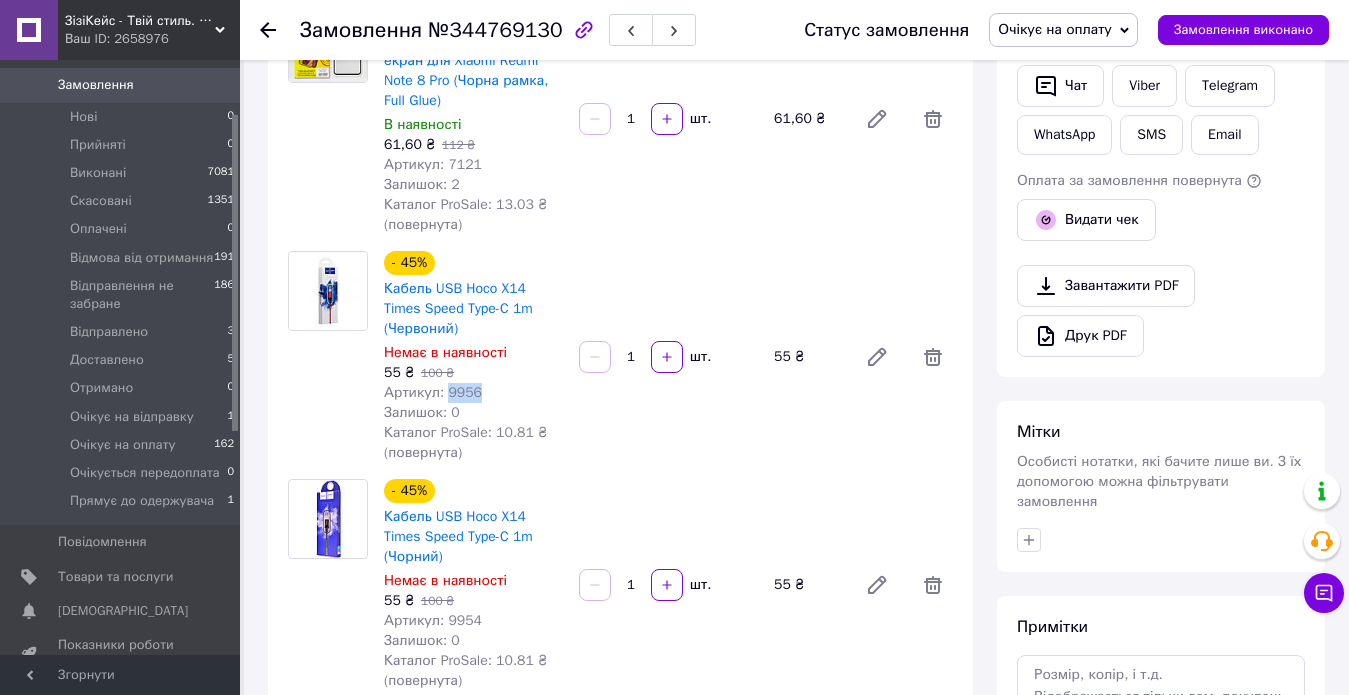 drag, startPoint x: 477, startPoint y: 395, endPoint x: 445, endPoint y: 392, distance: 32.140316 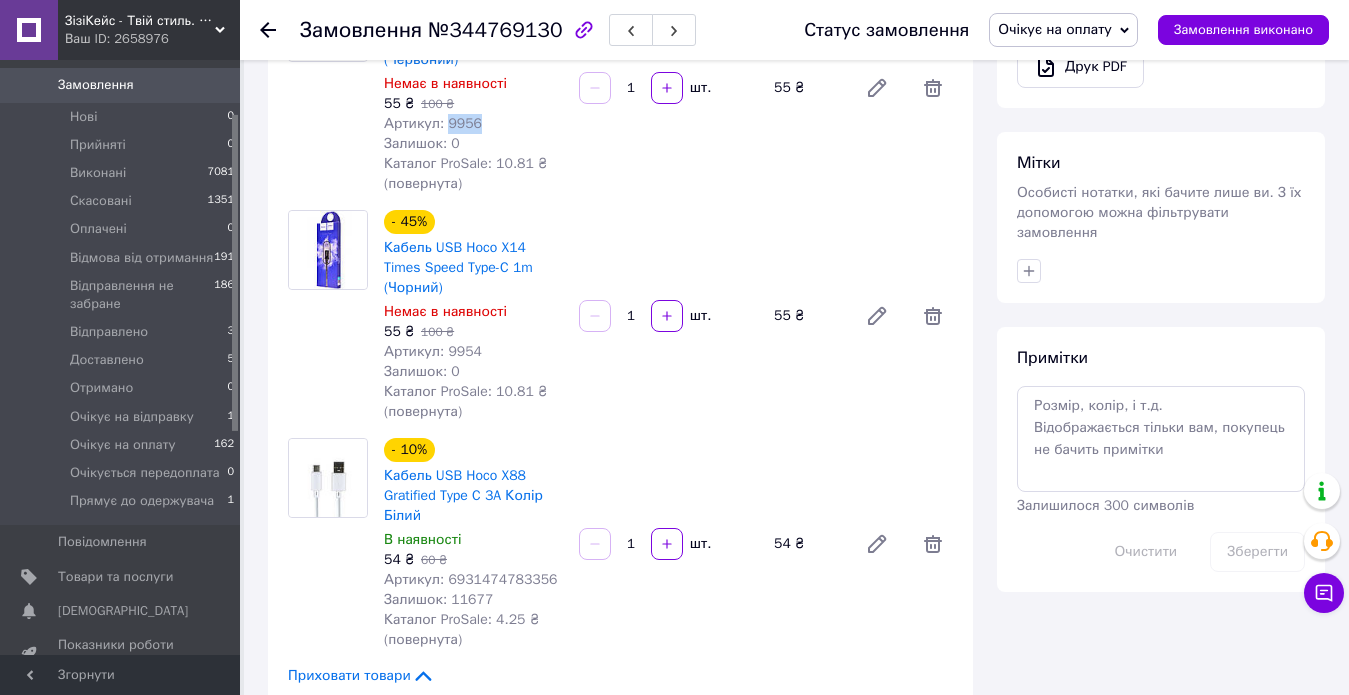 scroll, scrollTop: 800, scrollLeft: 0, axis: vertical 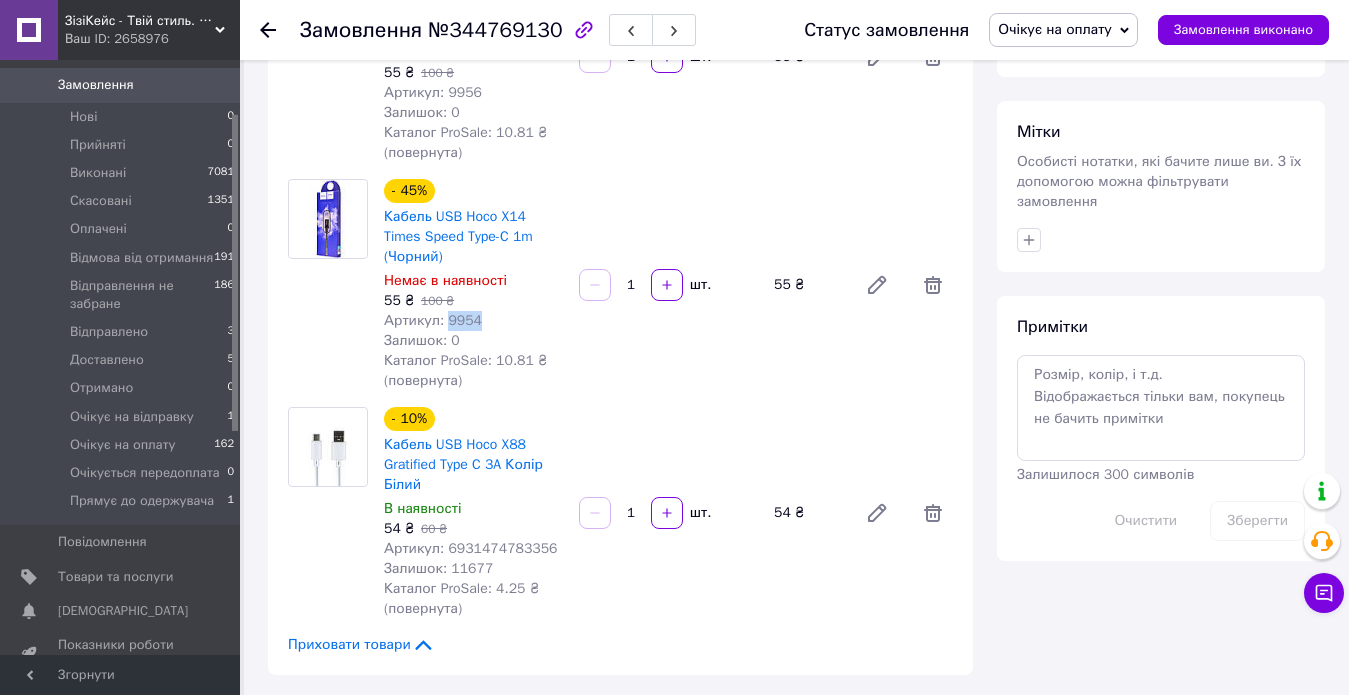 drag, startPoint x: 475, startPoint y: 297, endPoint x: 444, endPoint y: 298, distance: 31.016125 